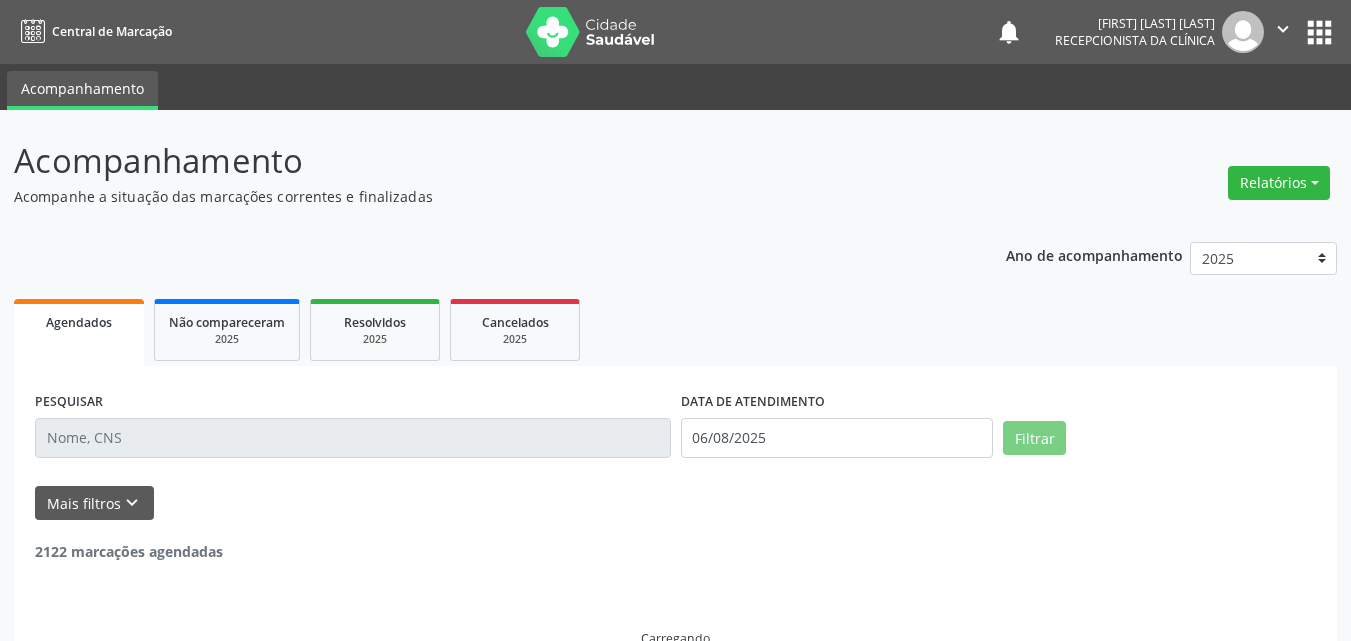 scroll, scrollTop: 0, scrollLeft: 0, axis: both 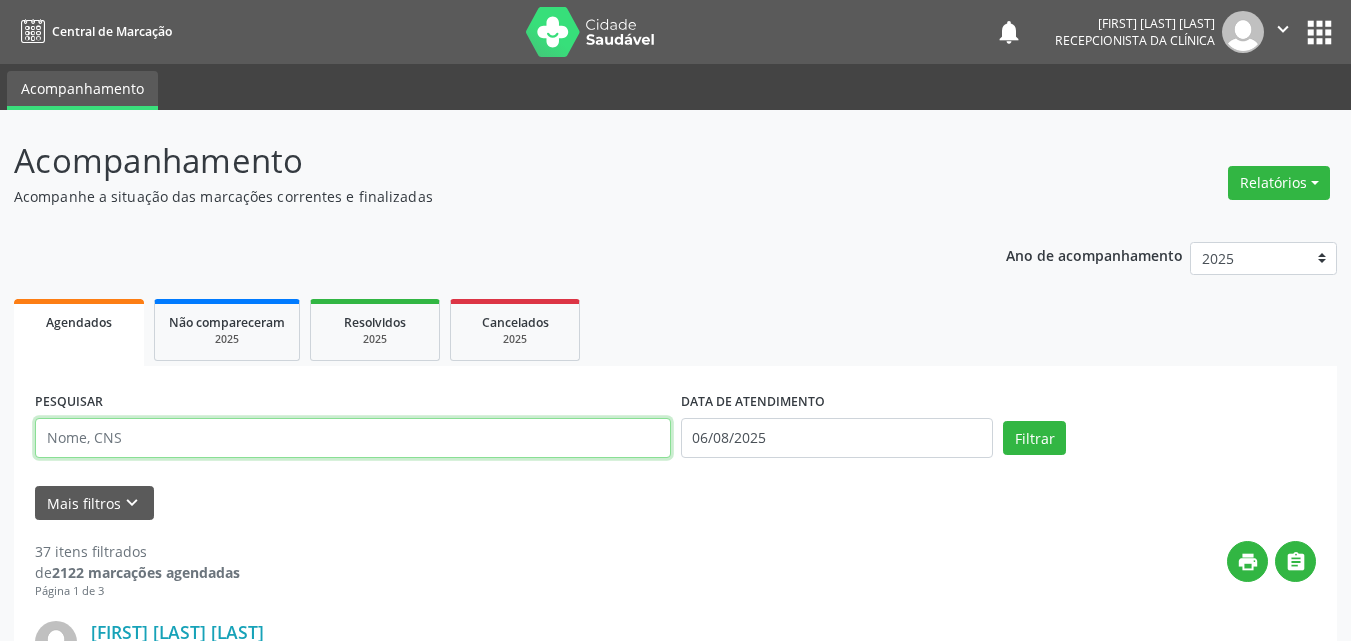 click at bounding box center [353, 438] 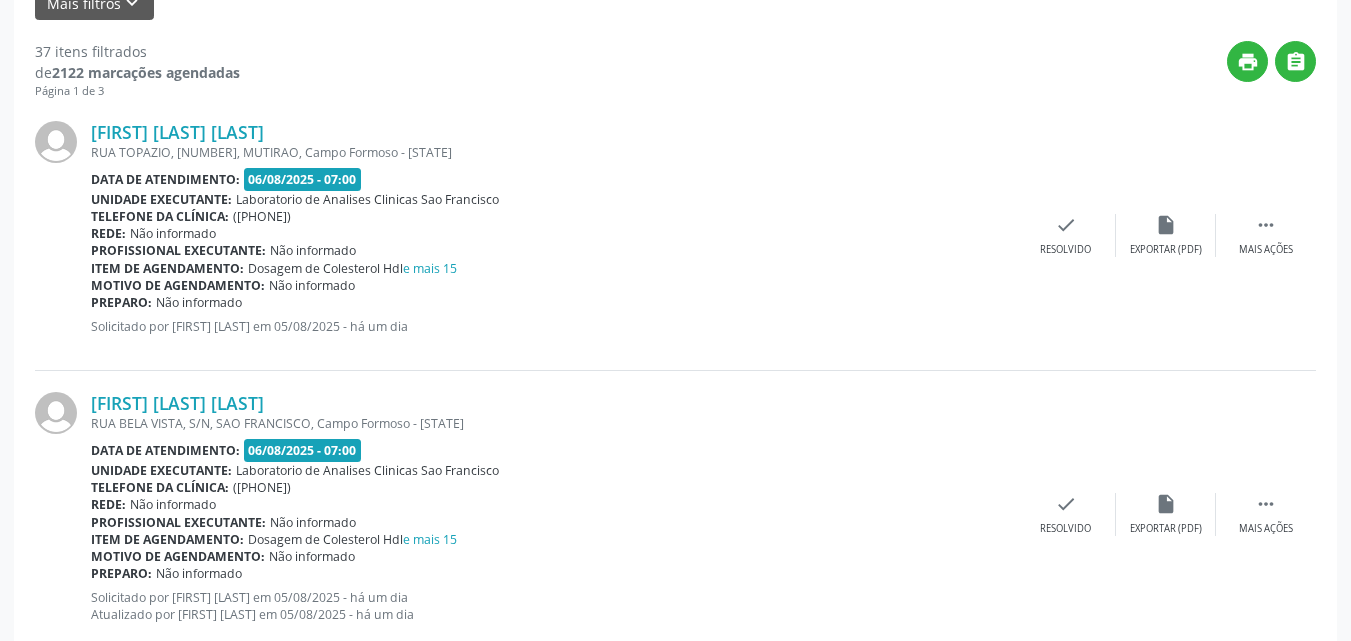 scroll, scrollTop: 200, scrollLeft: 0, axis: vertical 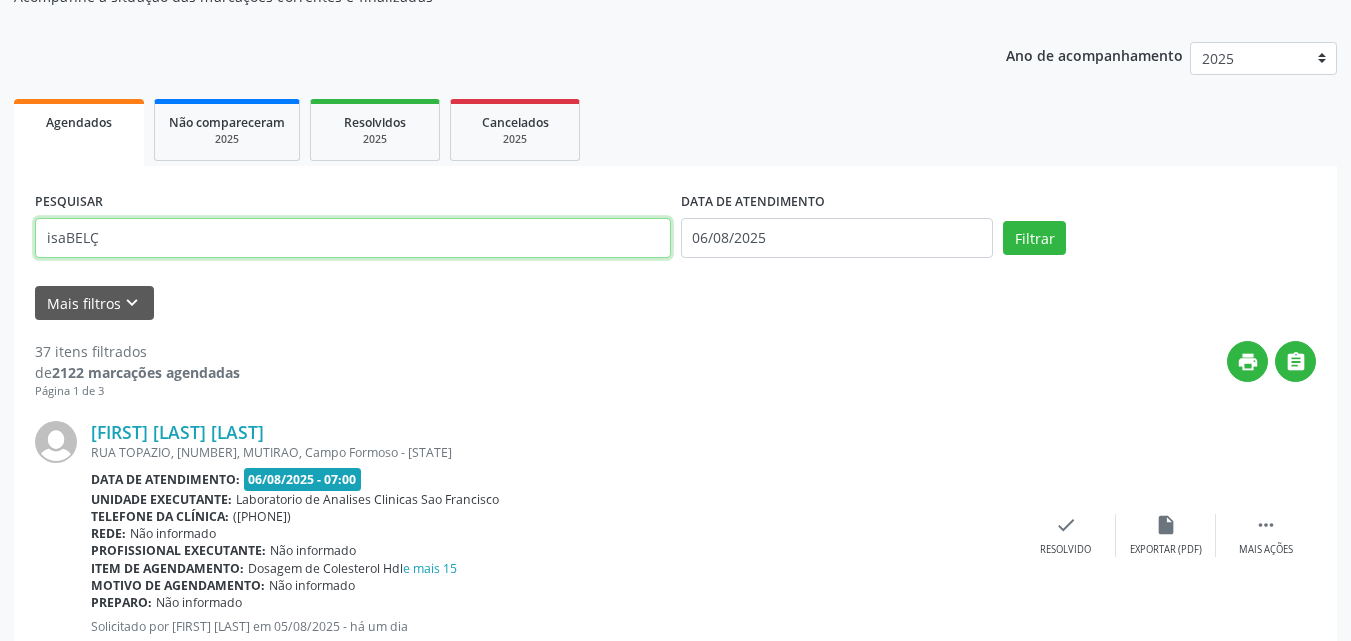click on "Filtrar" at bounding box center (1034, 238) 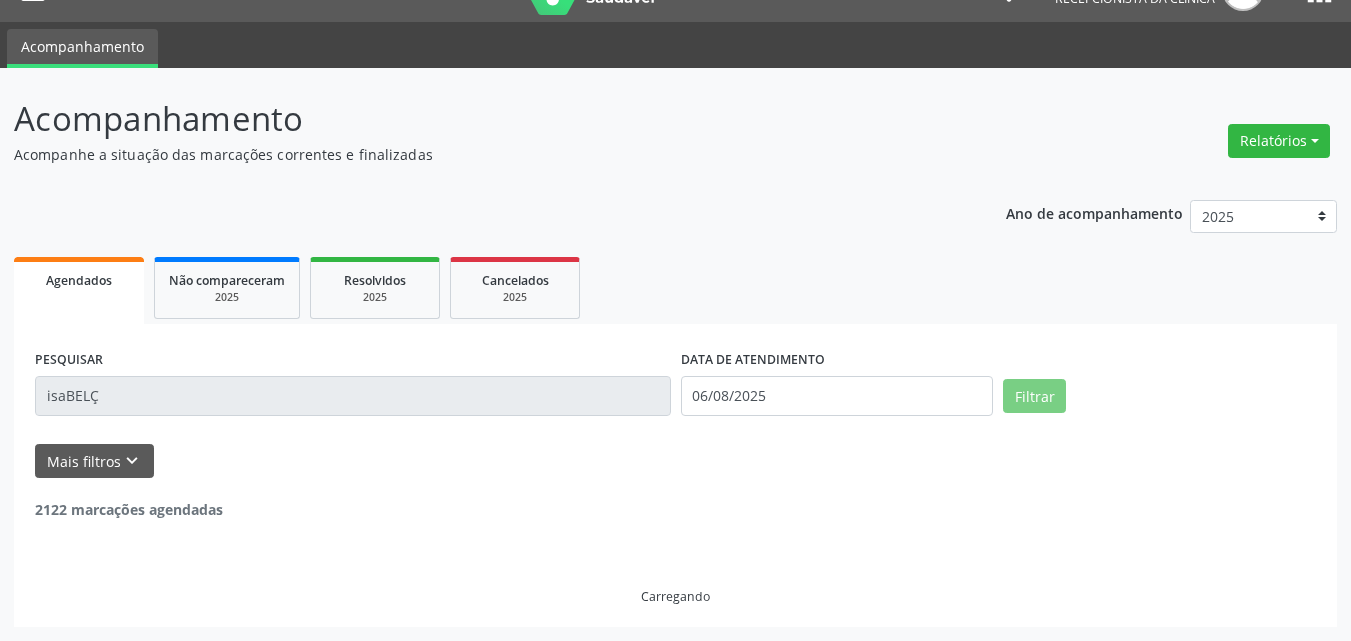 scroll, scrollTop: 0, scrollLeft: 0, axis: both 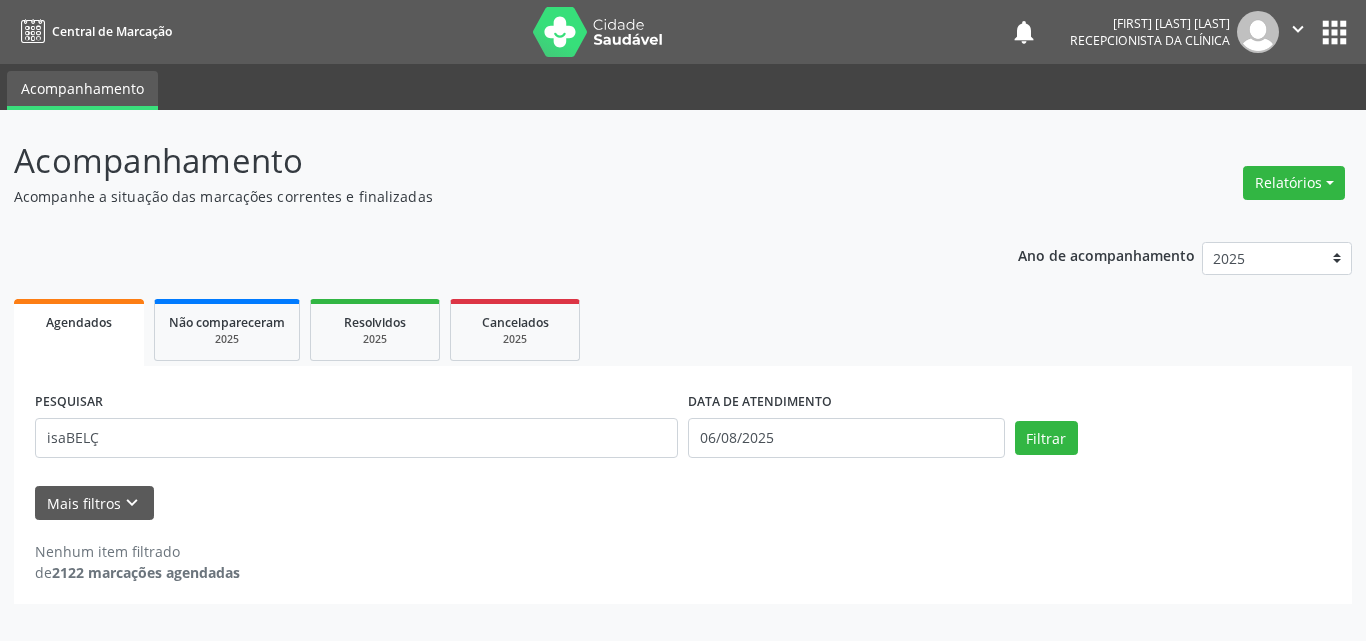 drag, startPoint x: 311, startPoint y: 398, endPoint x: 393, endPoint y: 472, distance: 110.45361 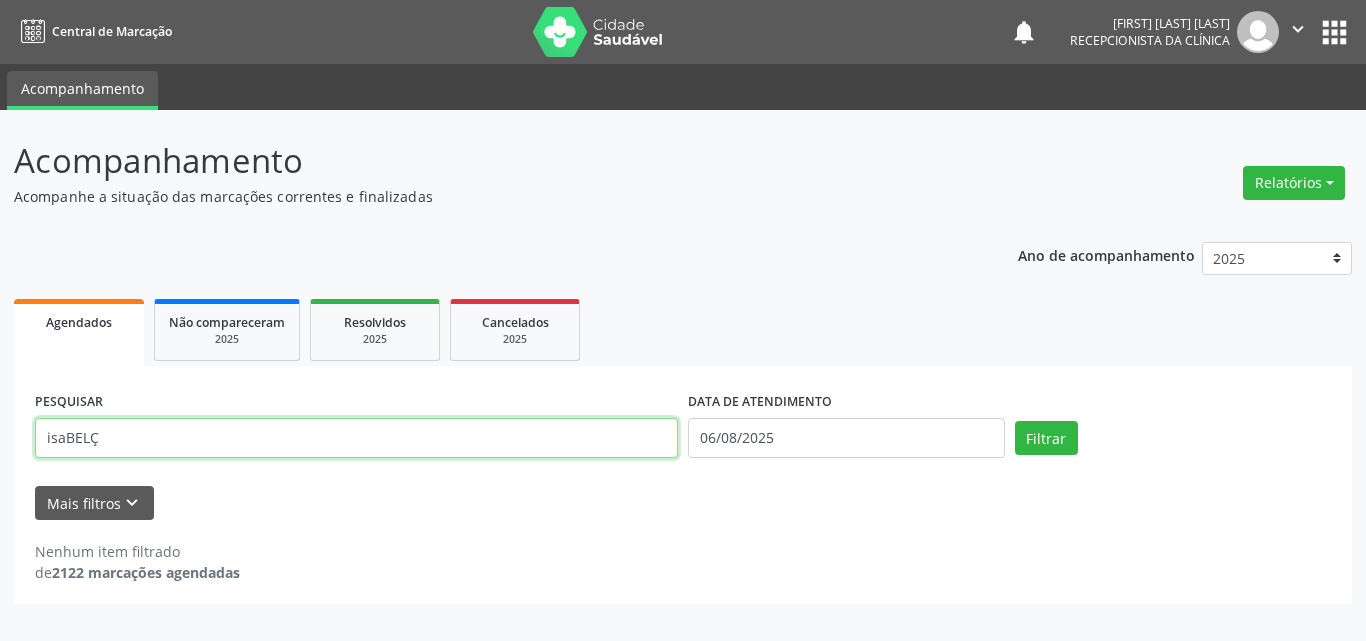 click on "isaBELÇ" at bounding box center (356, 438) 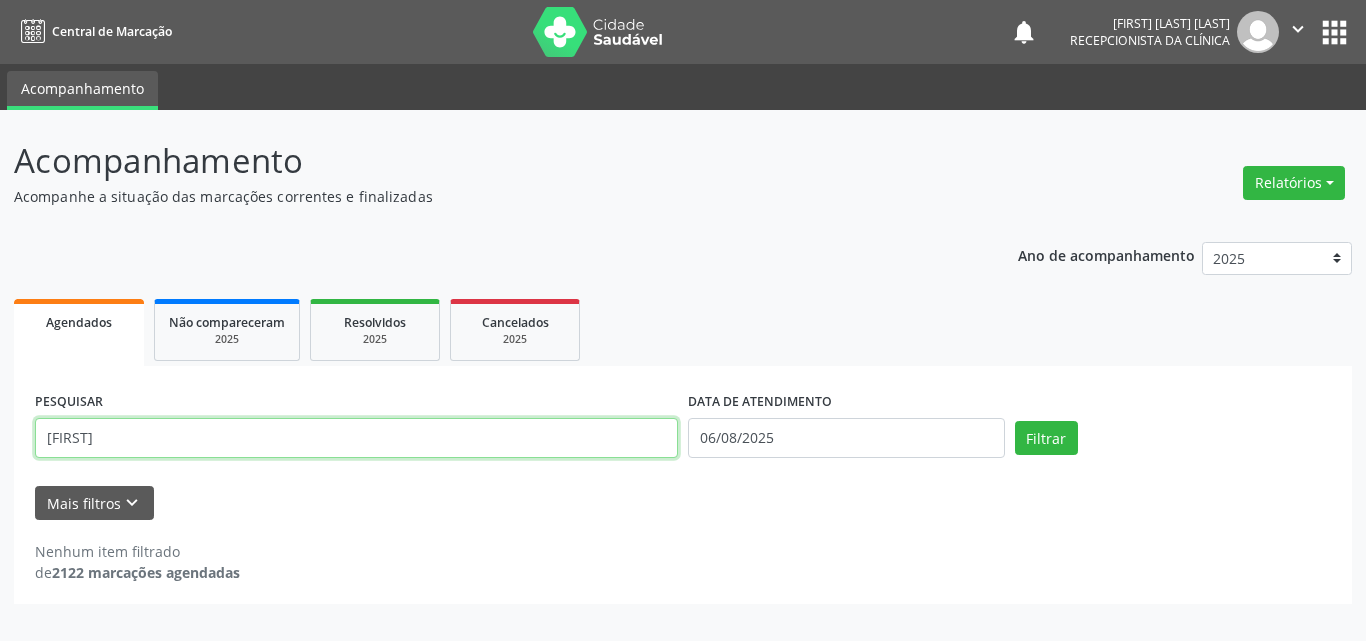 type on "[FIRST]" 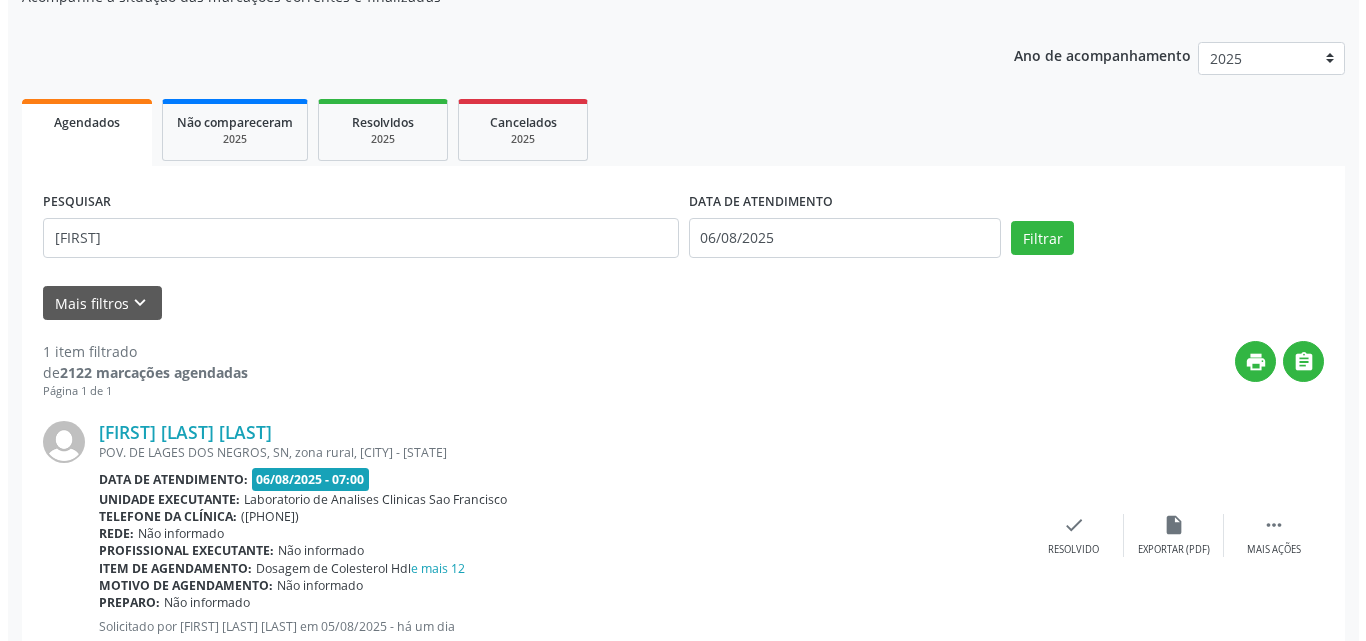 scroll, scrollTop: 264, scrollLeft: 0, axis: vertical 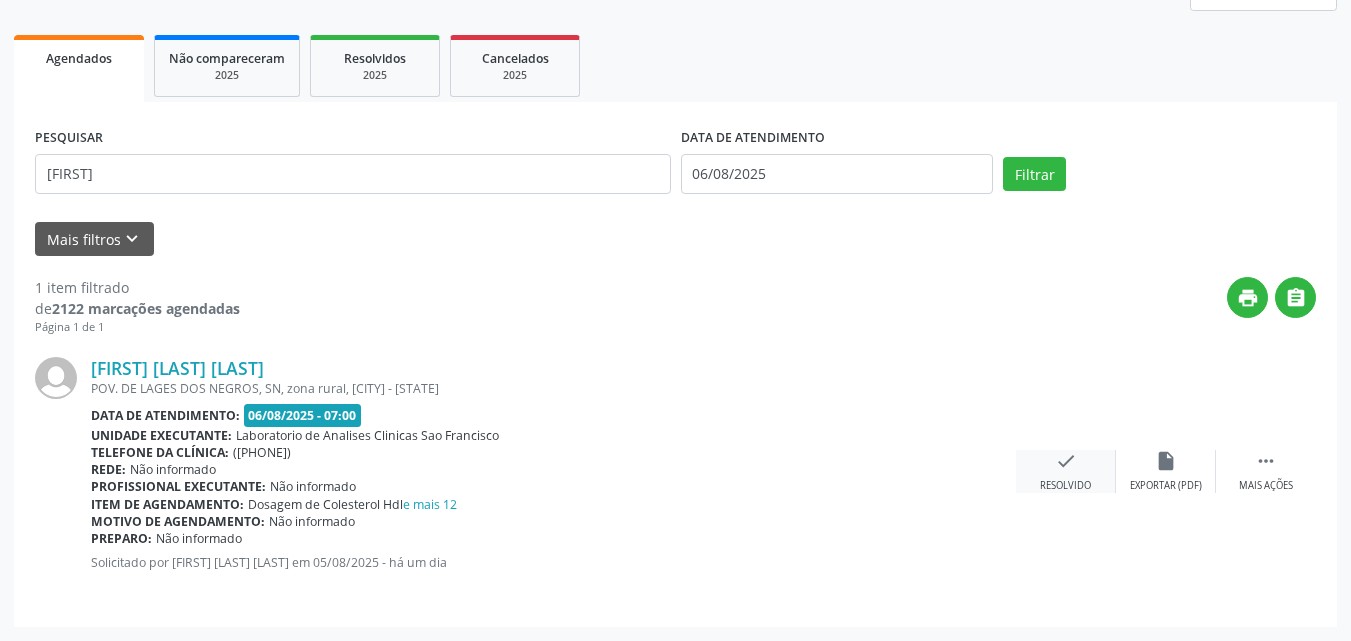 click on "check
Resolvido" at bounding box center [1066, 471] 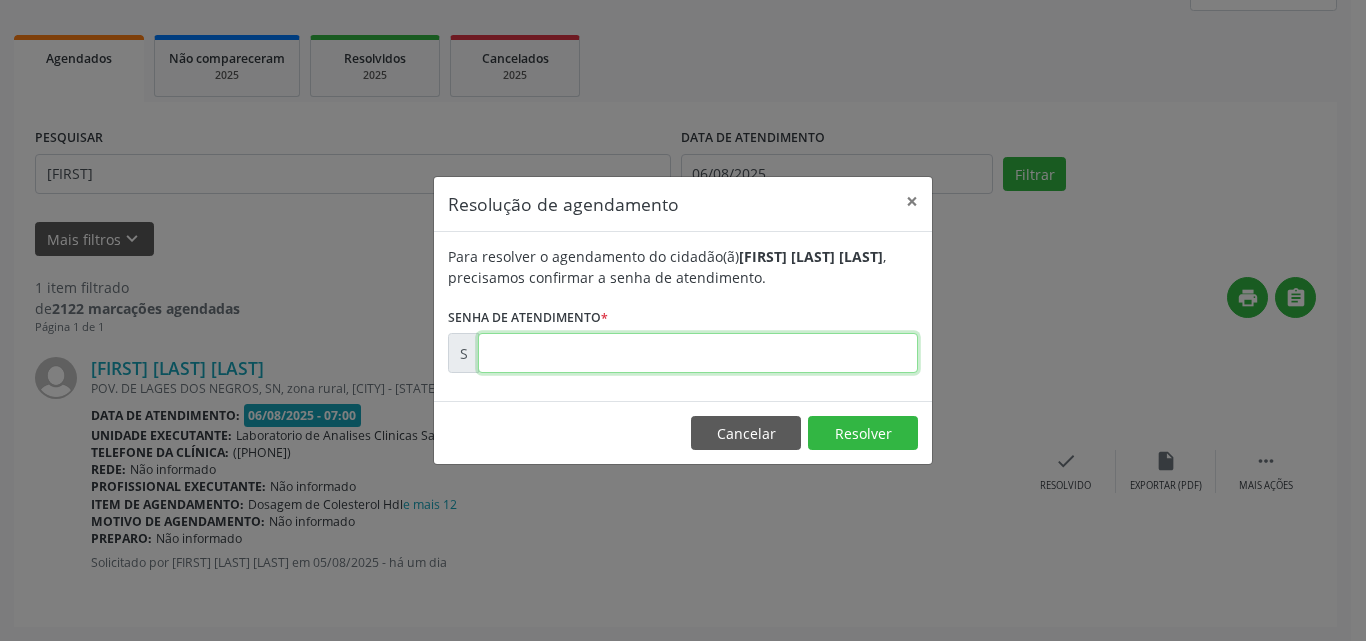 click at bounding box center [698, 353] 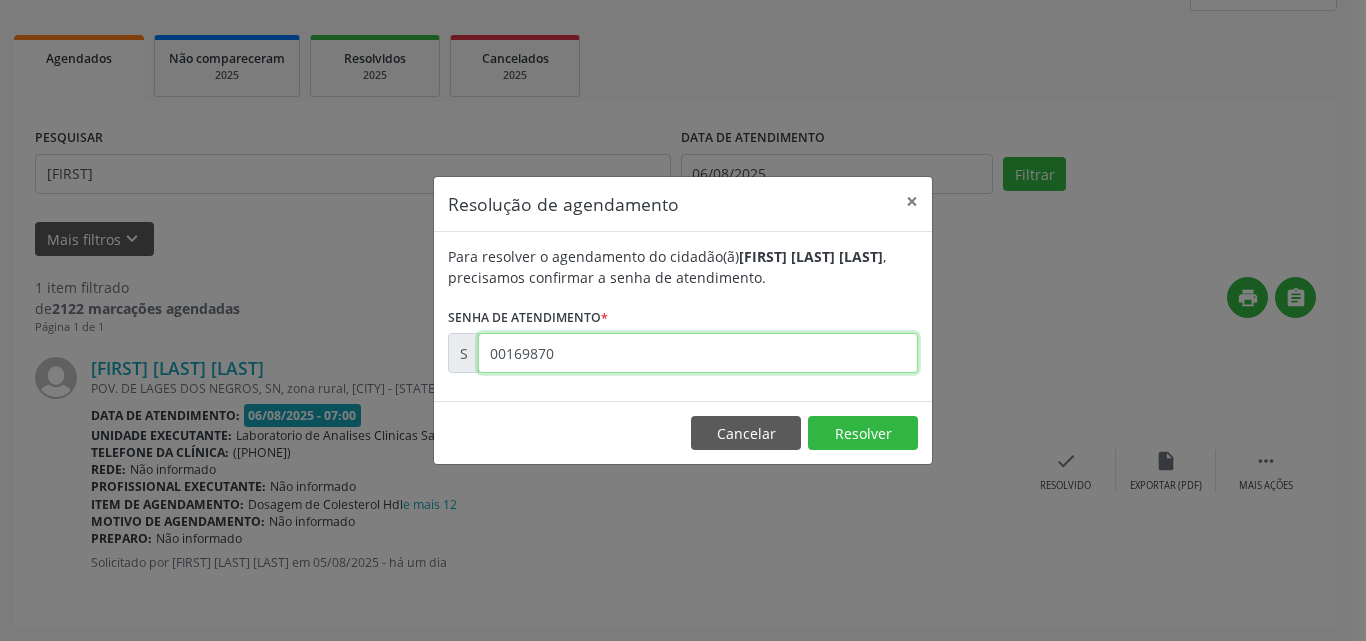 type on "00169870" 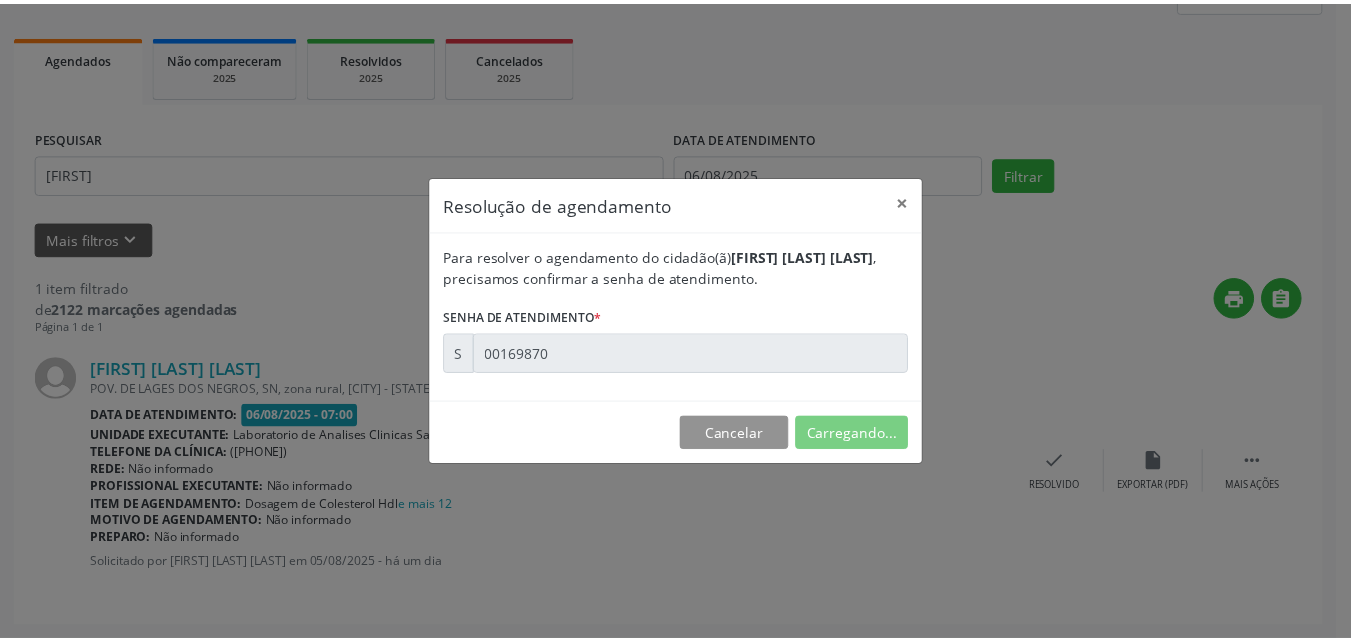 scroll, scrollTop: 21, scrollLeft: 0, axis: vertical 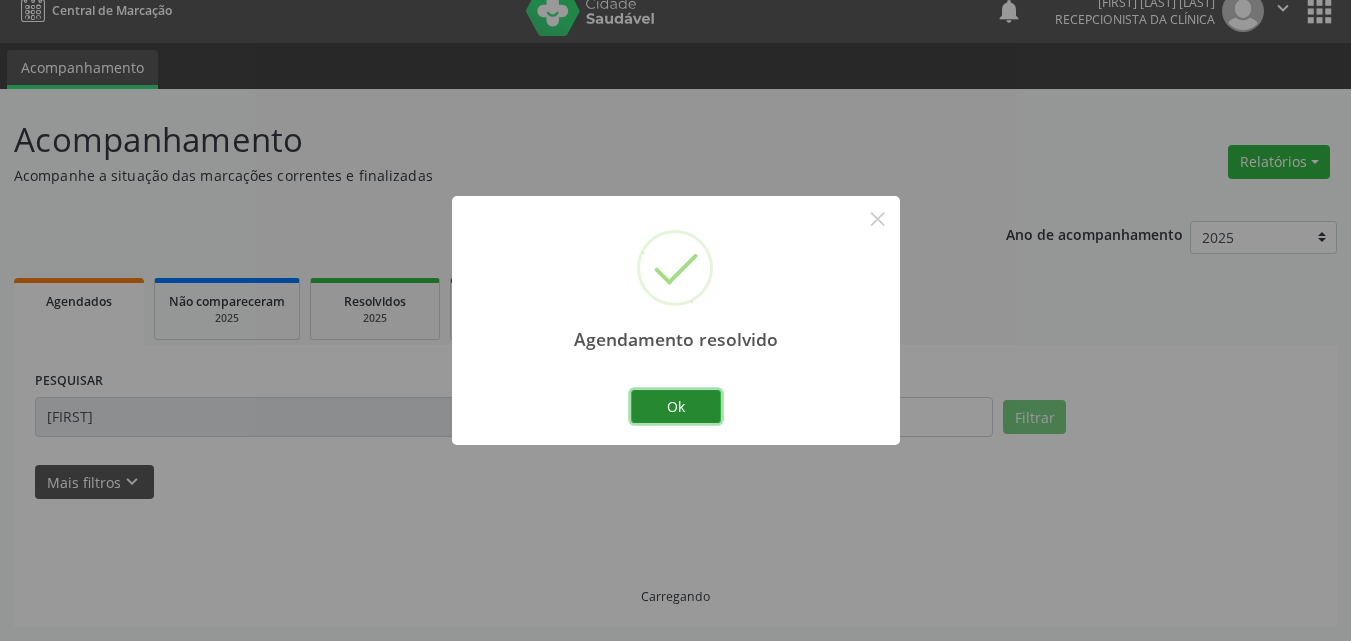 click on "Ok" at bounding box center (676, 407) 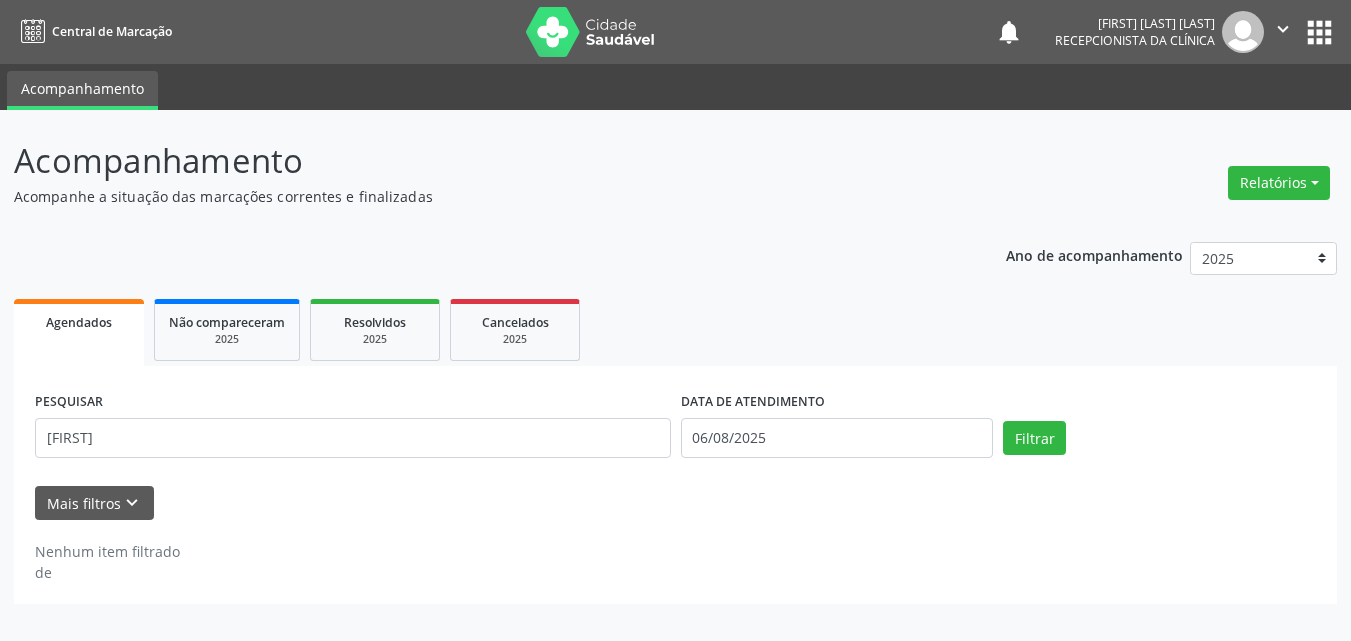 scroll, scrollTop: 0, scrollLeft: 0, axis: both 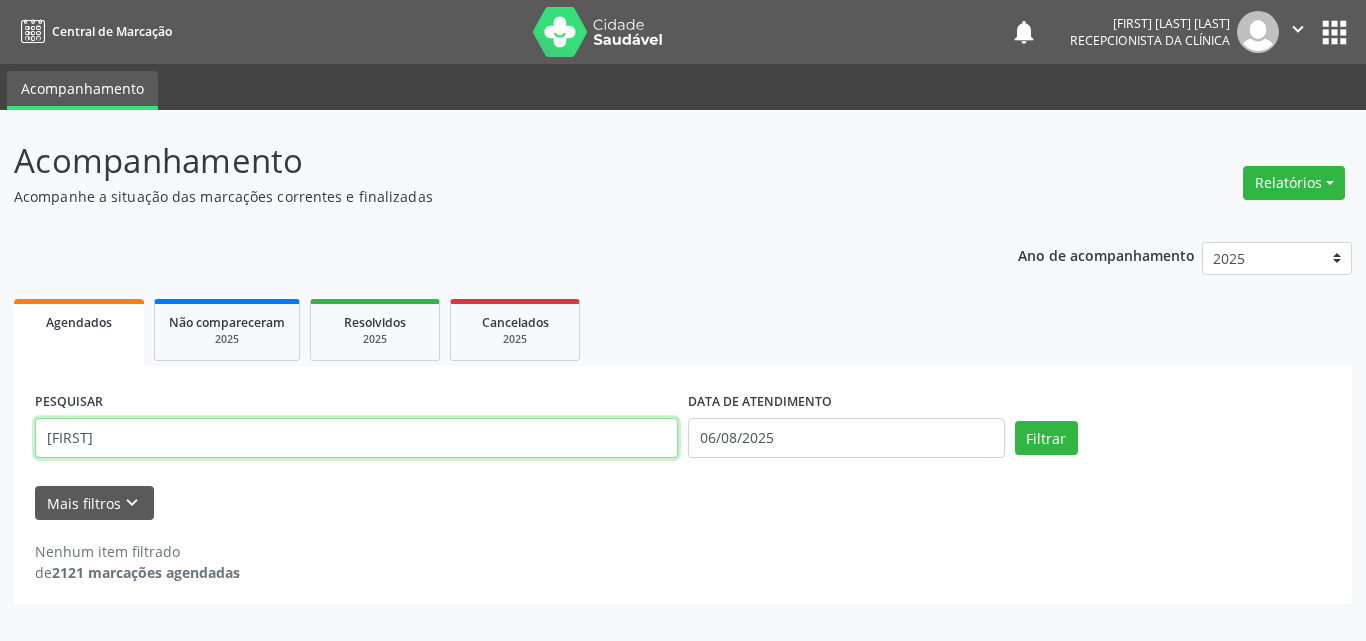 drag, startPoint x: 521, startPoint y: 437, endPoint x: 0, endPoint y: 487, distance: 523.39374 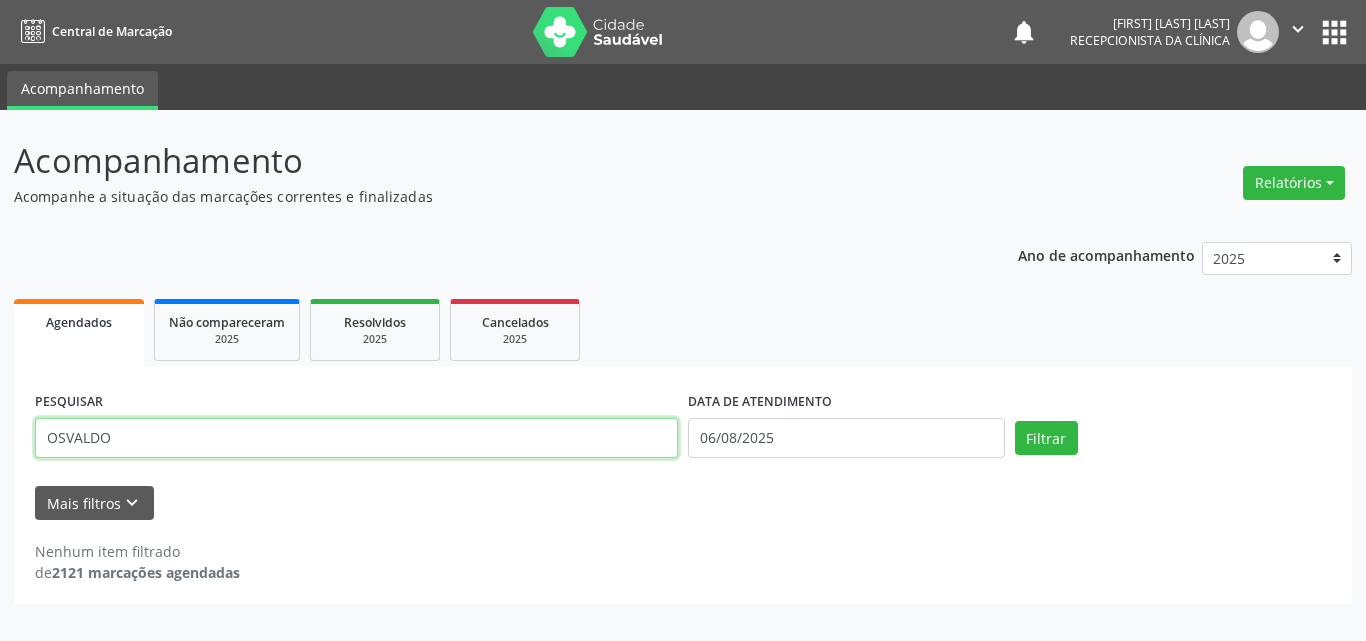 type on "OSVALDO" 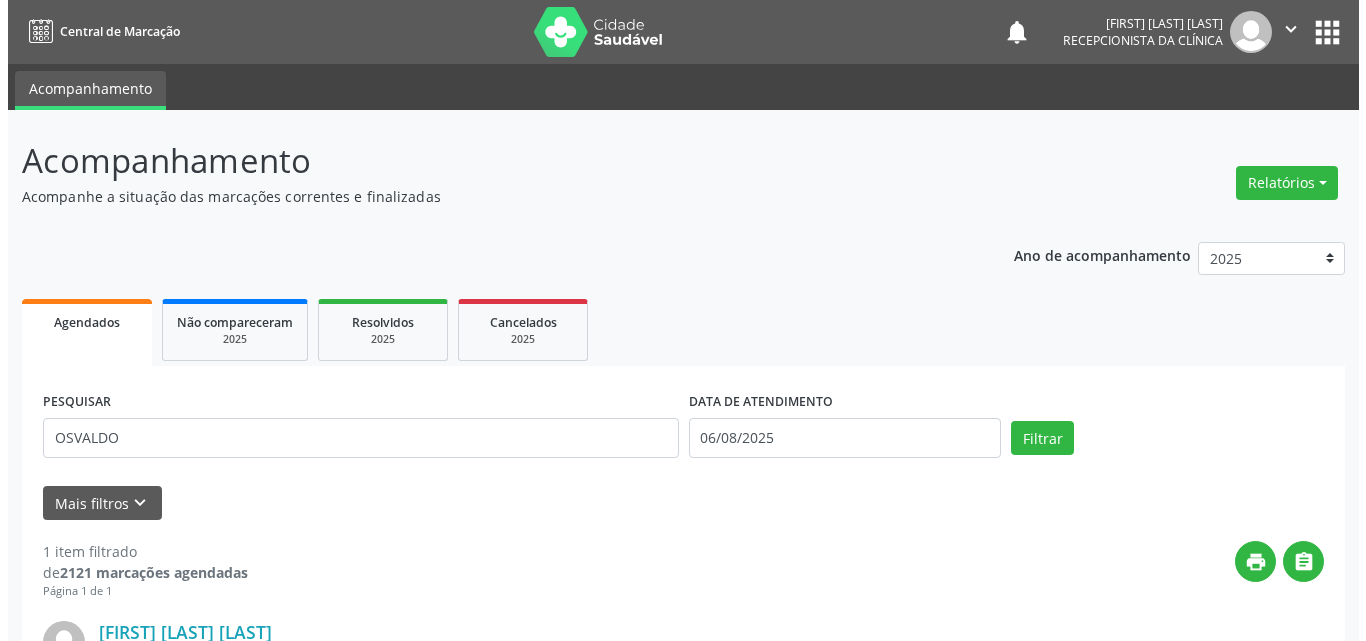 scroll, scrollTop: 264, scrollLeft: 0, axis: vertical 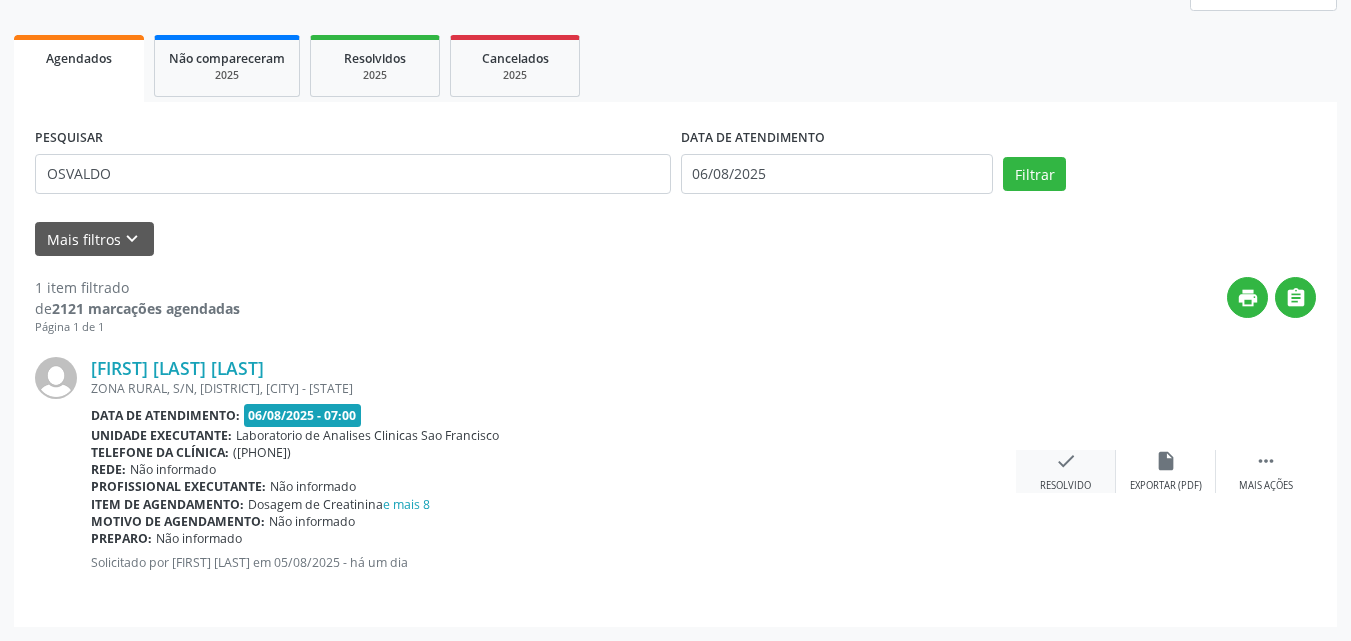 click on "Resolvido" at bounding box center [1065, 486] 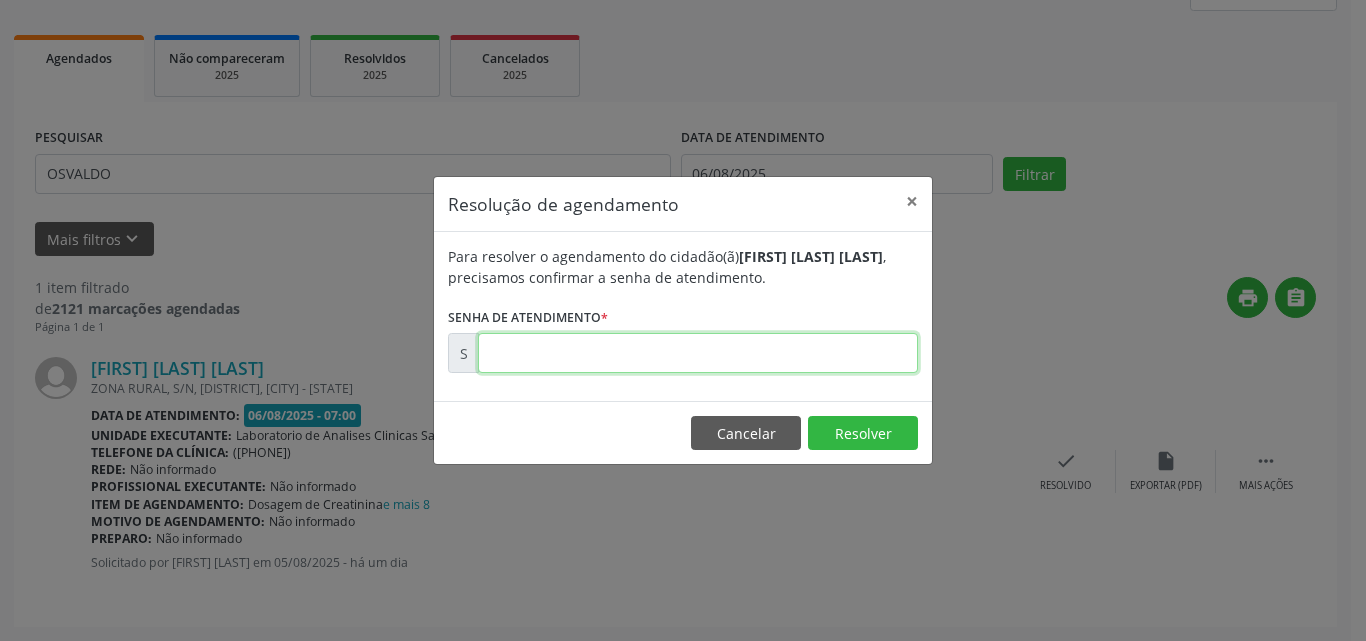click at bounding box center (698, 353) 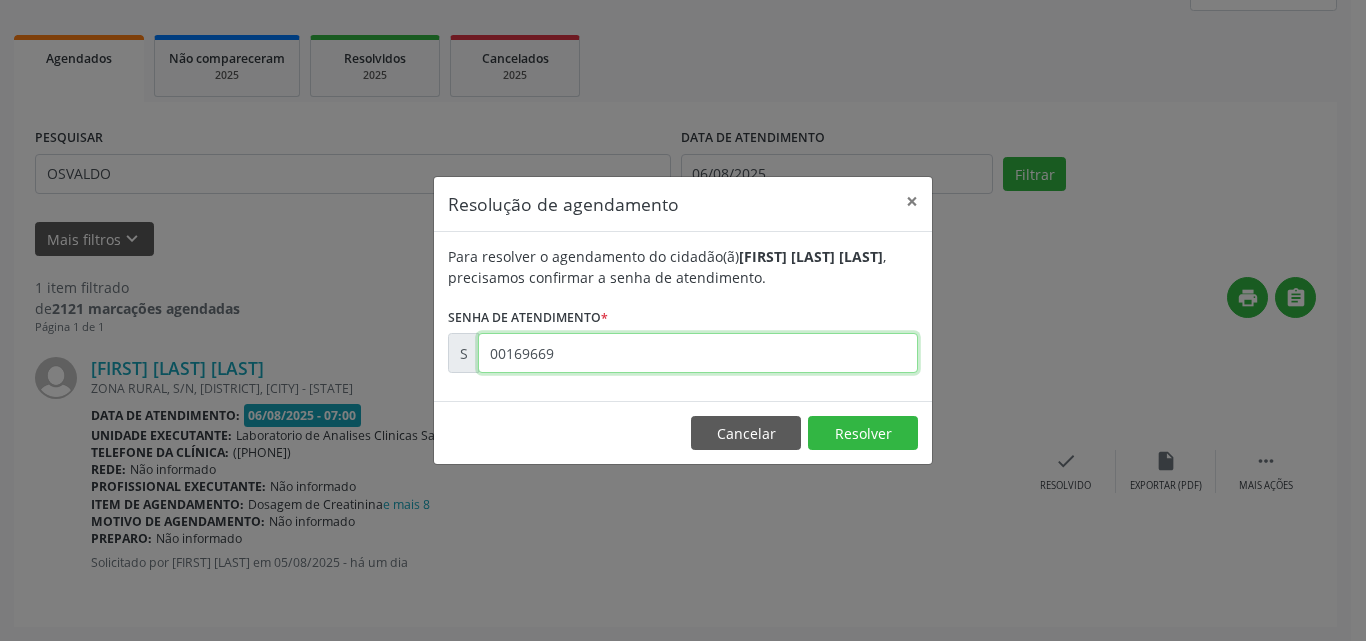 type on "00169669" 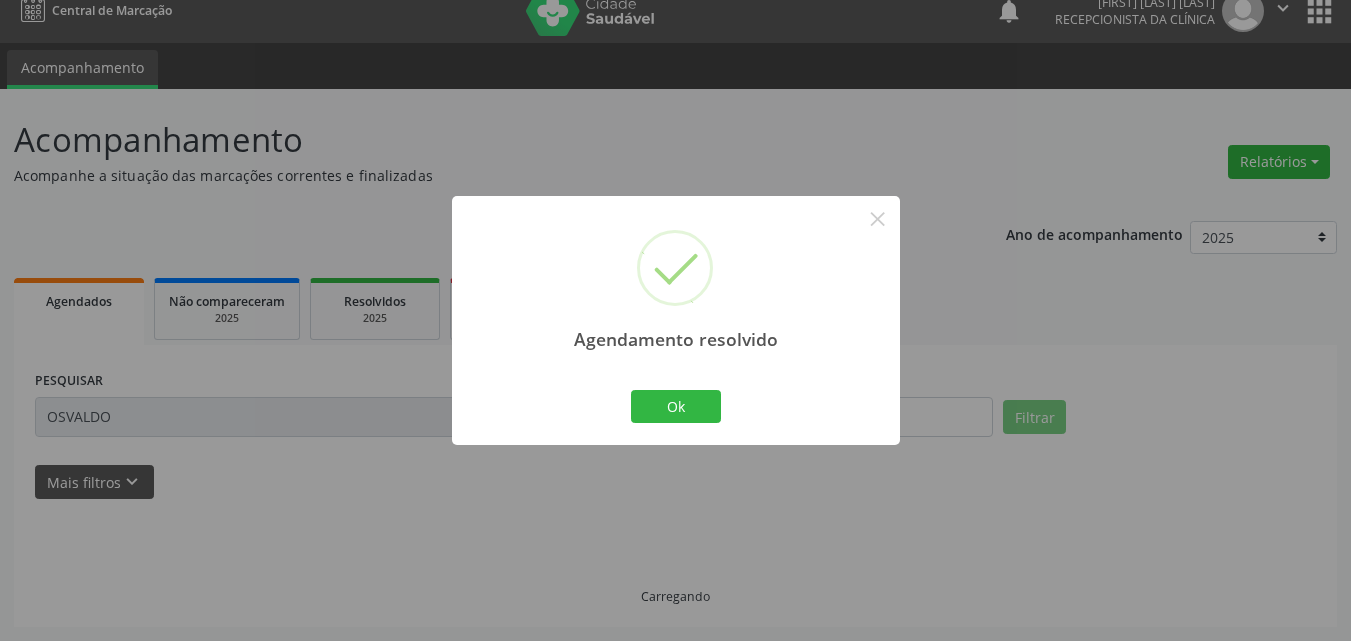 scroll, scrollTop: 0, scrollLeft: 0, axis: both 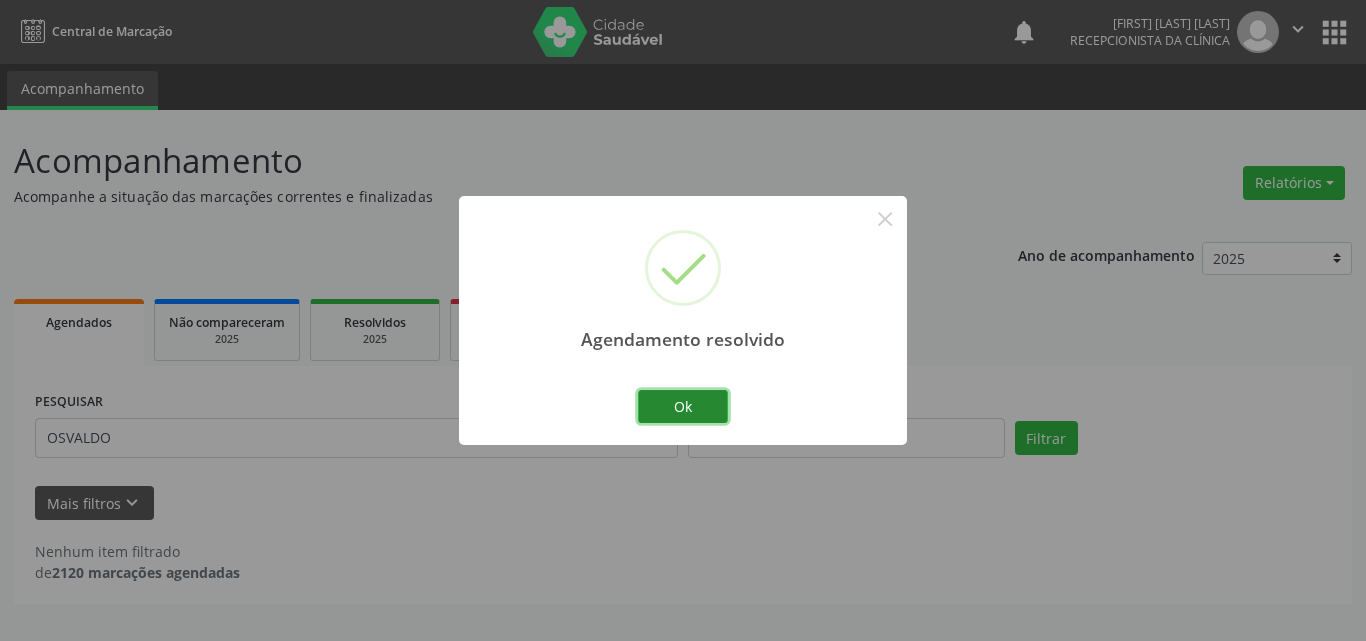 click on "Ok" at bounding box center [683, 407] 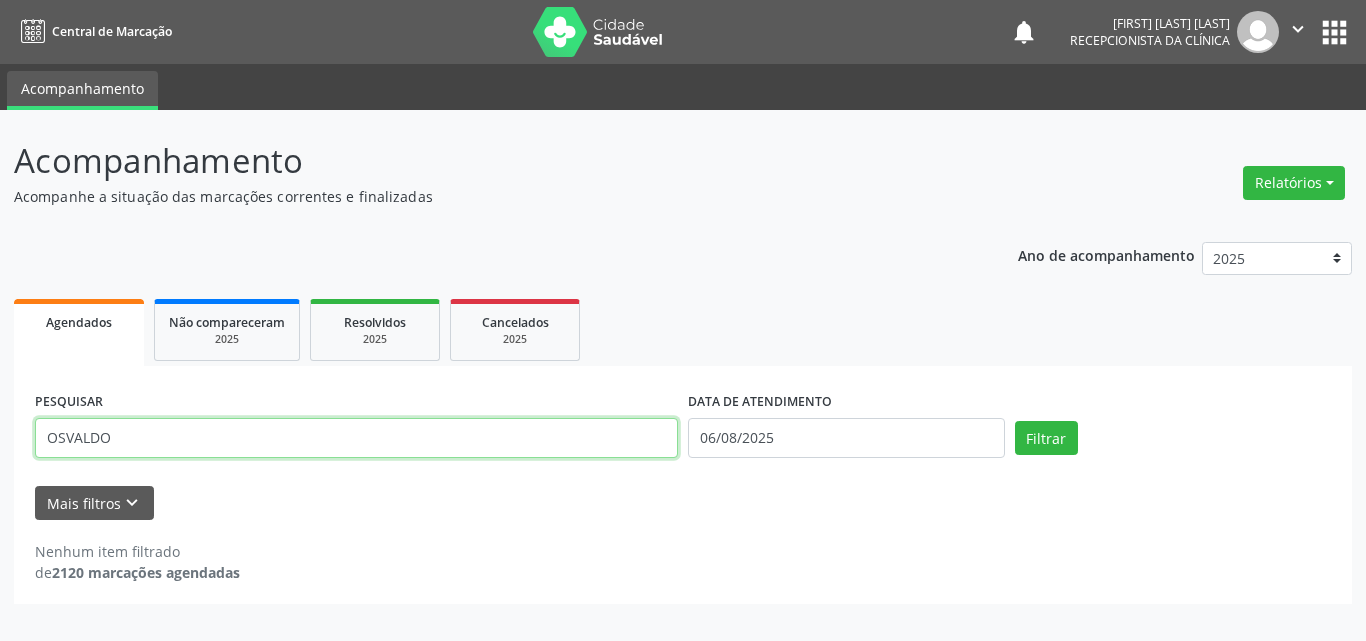 drag, startPoint x: 595, startPoint y: 439, endPoint x: 0, endPoint y: 445, distance: 595.0303 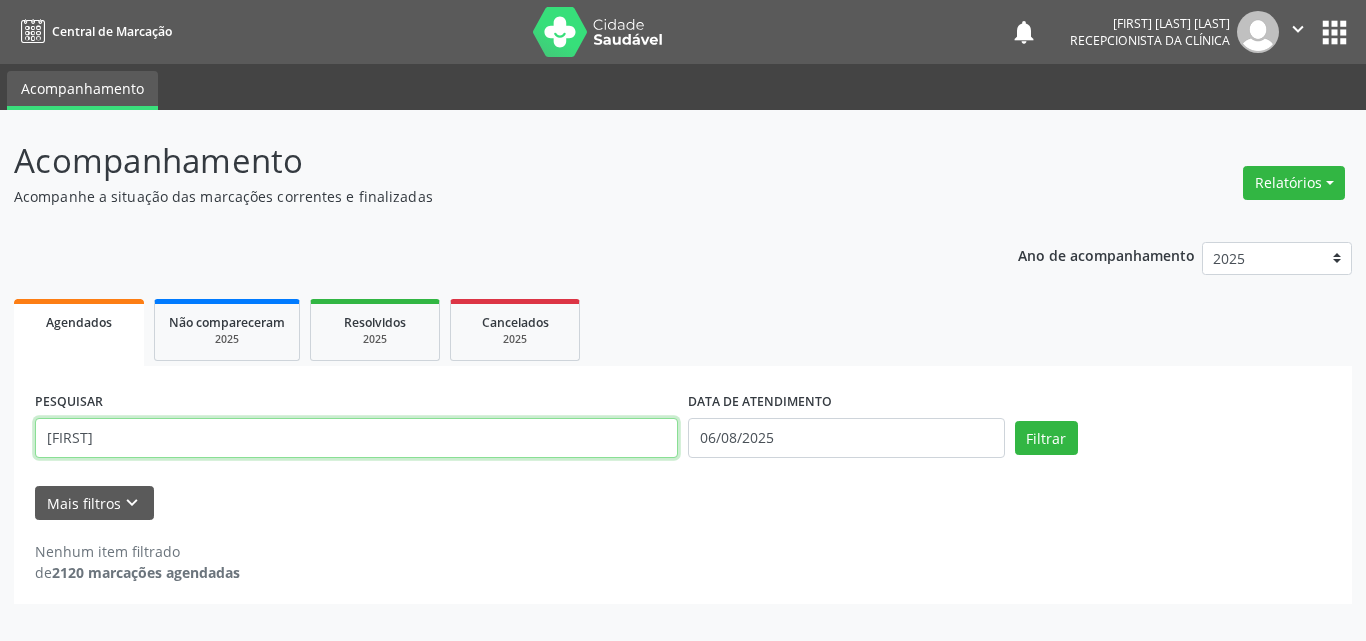 type on "[FIRST]" 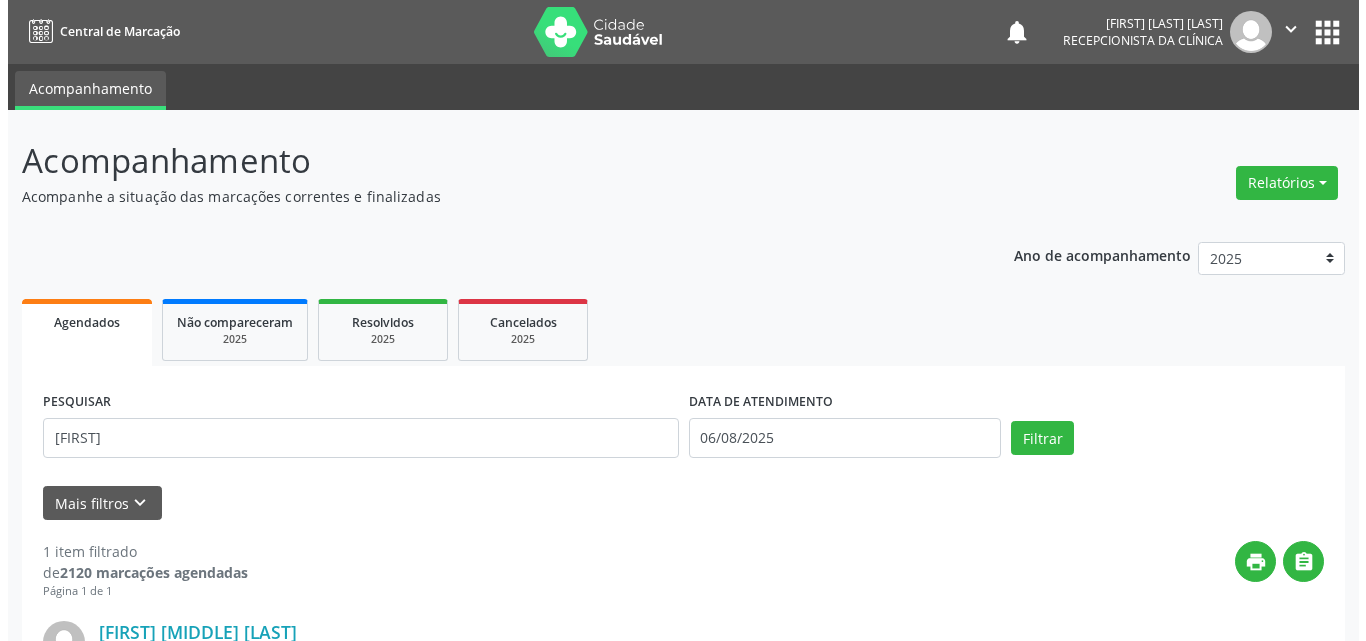 scroll, scrollTop: 264, scrollLeft: 0, axis: vertical 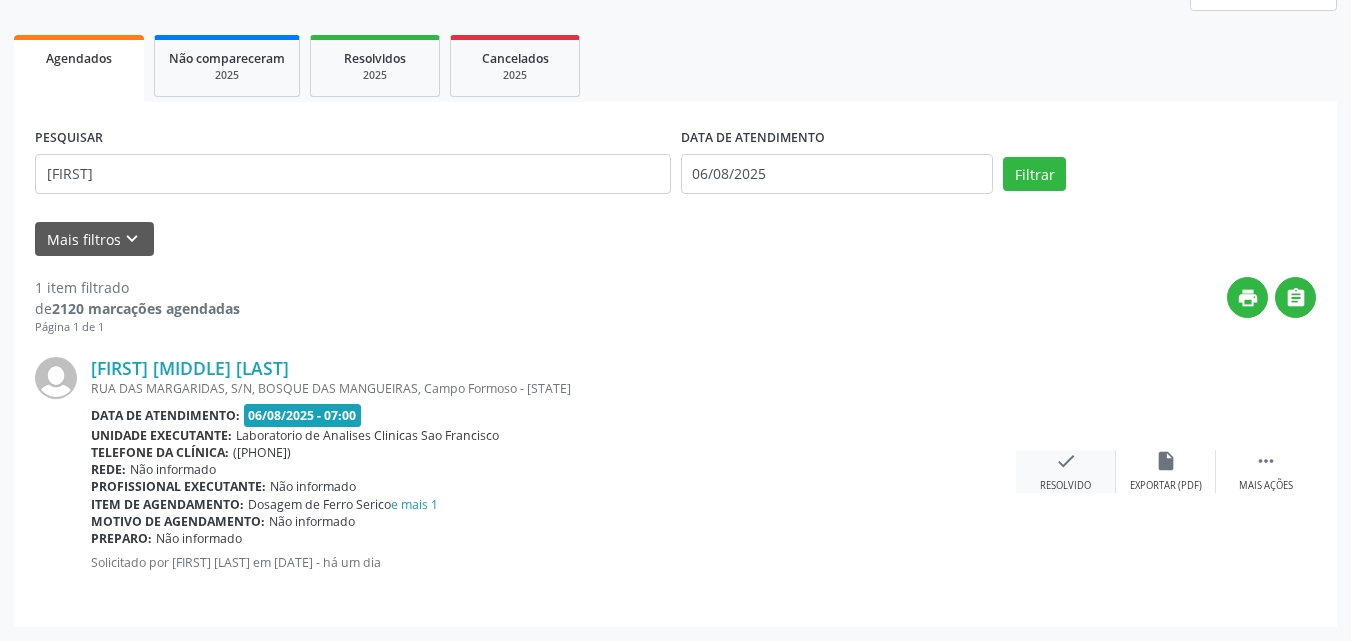 click on "check
Resolvido" at bounding box center [1066, 471] 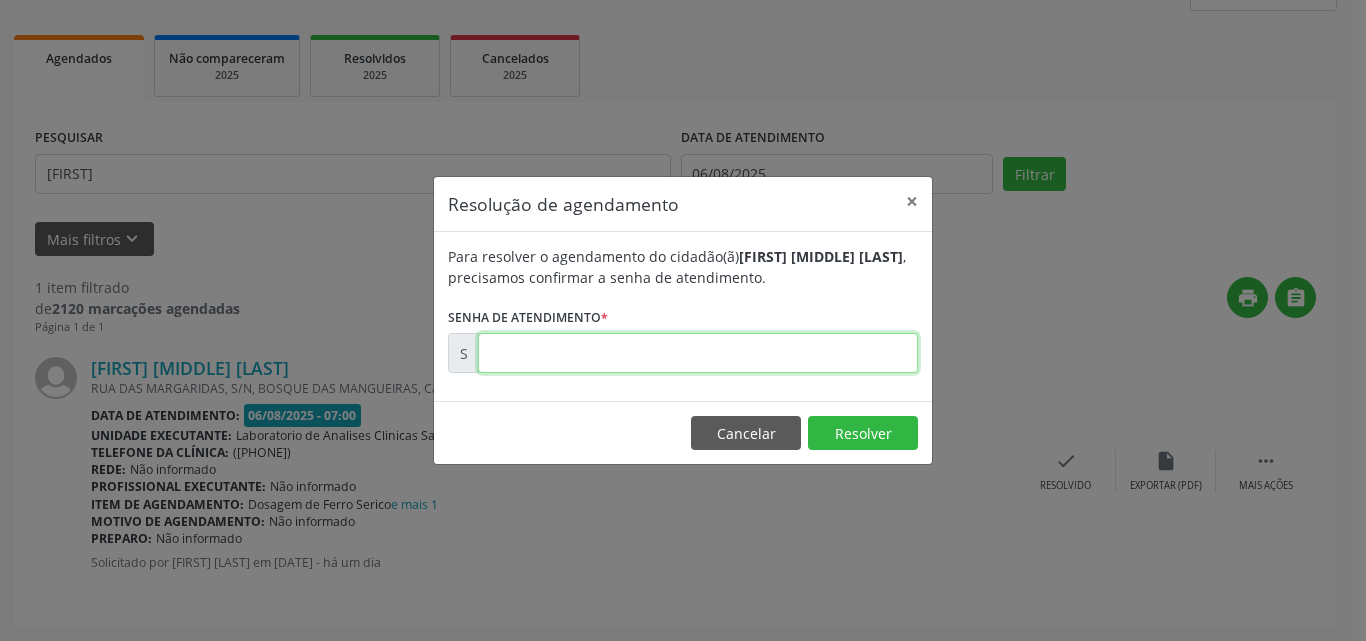 click at bounding box center [698, 353] 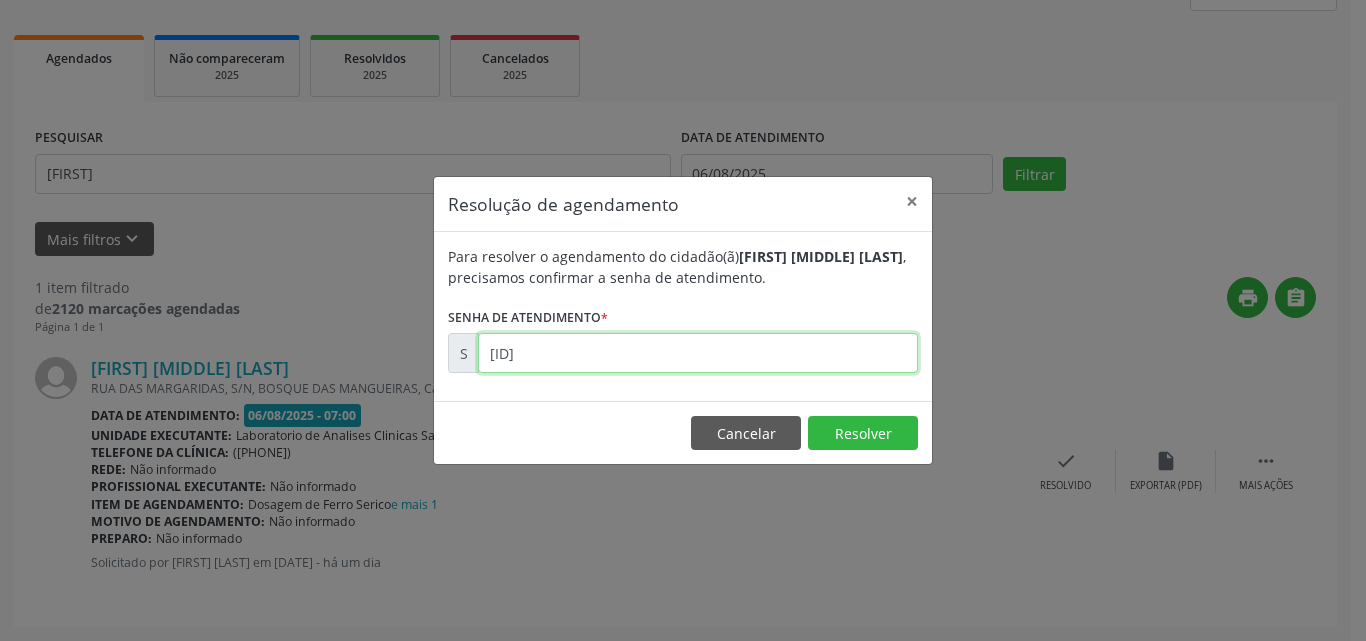 type on "[ID]" 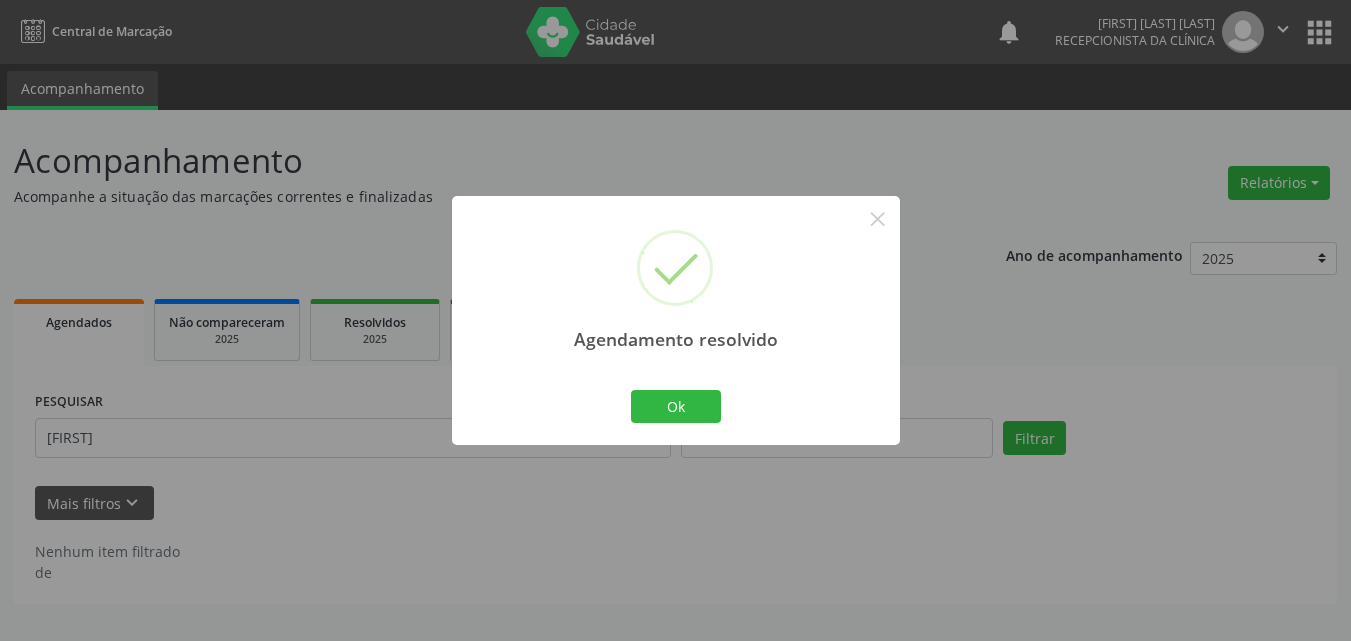 scroll, scrollTop: 0, scrollLeft: 0, axis: both 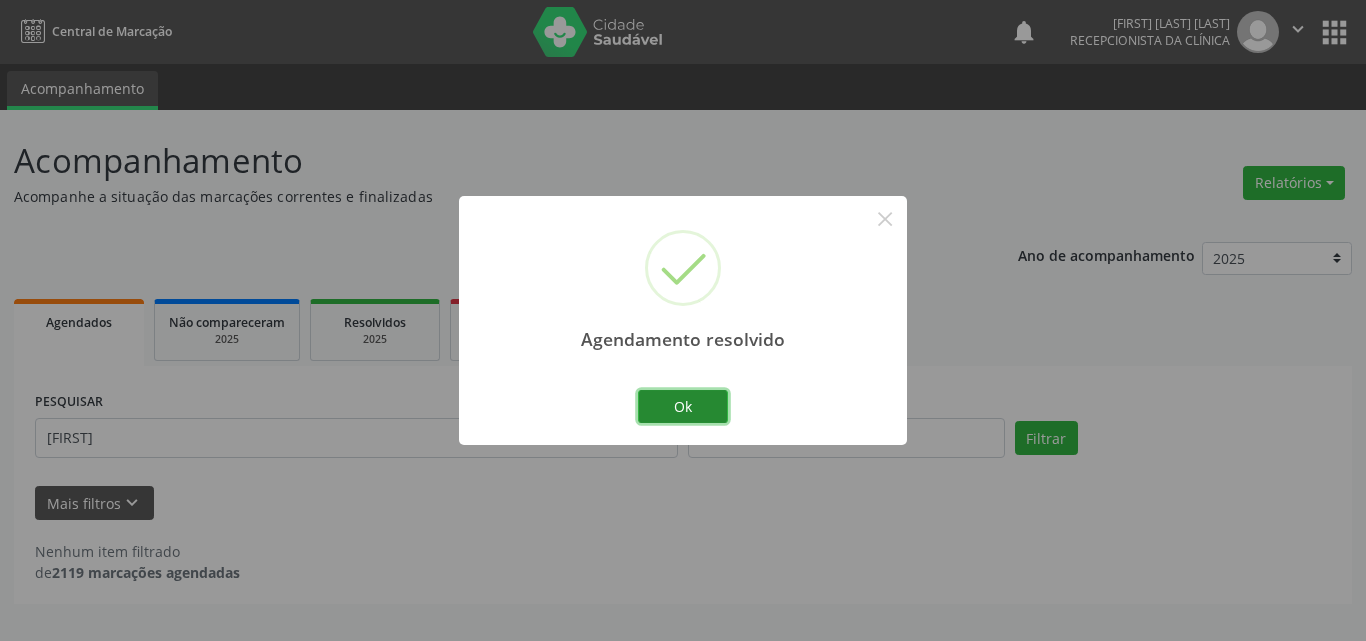 click on "Ok" at bounding box center (683, 407) 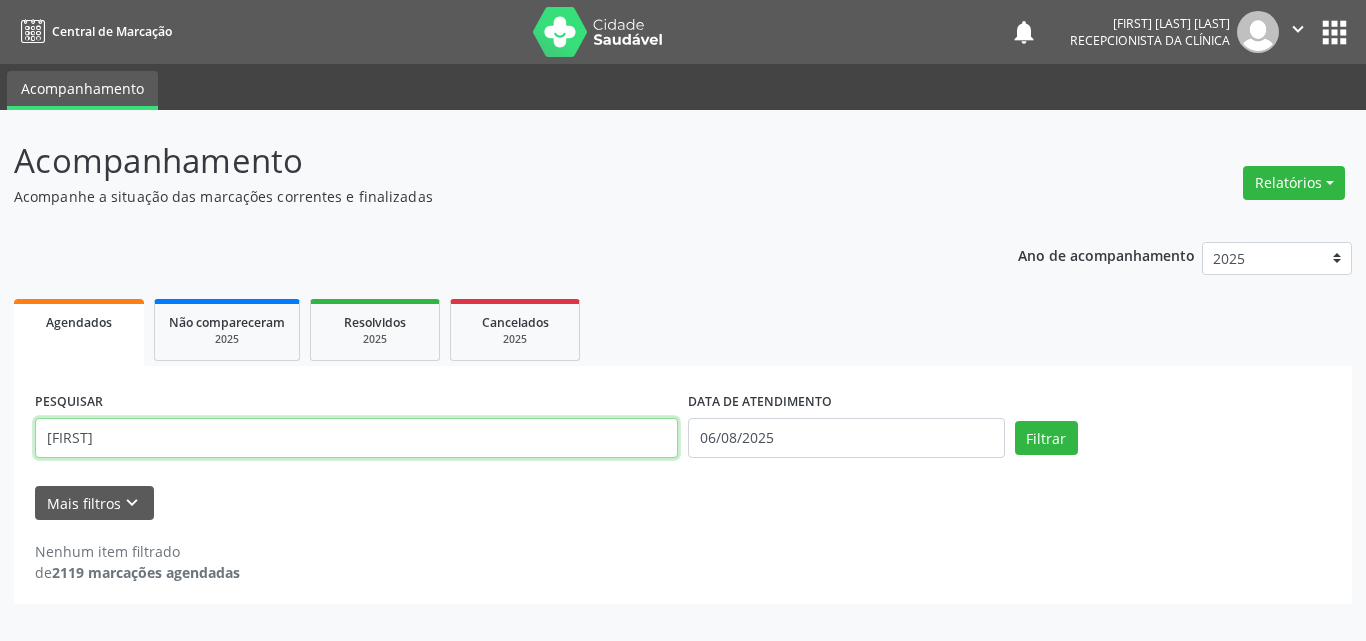 drag, startPoint x: 567, startPoint y: 442, endPoint x: 0, endPoint y: 157, distance: 634.59753 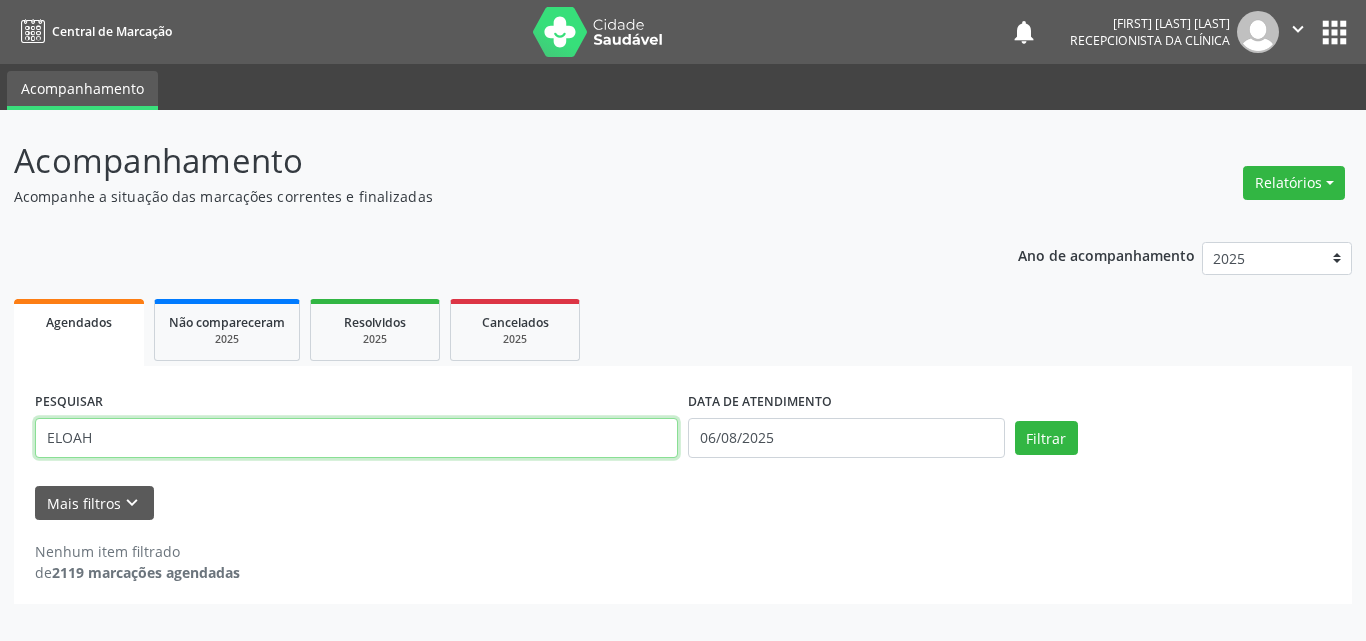 type on "ELOAH" 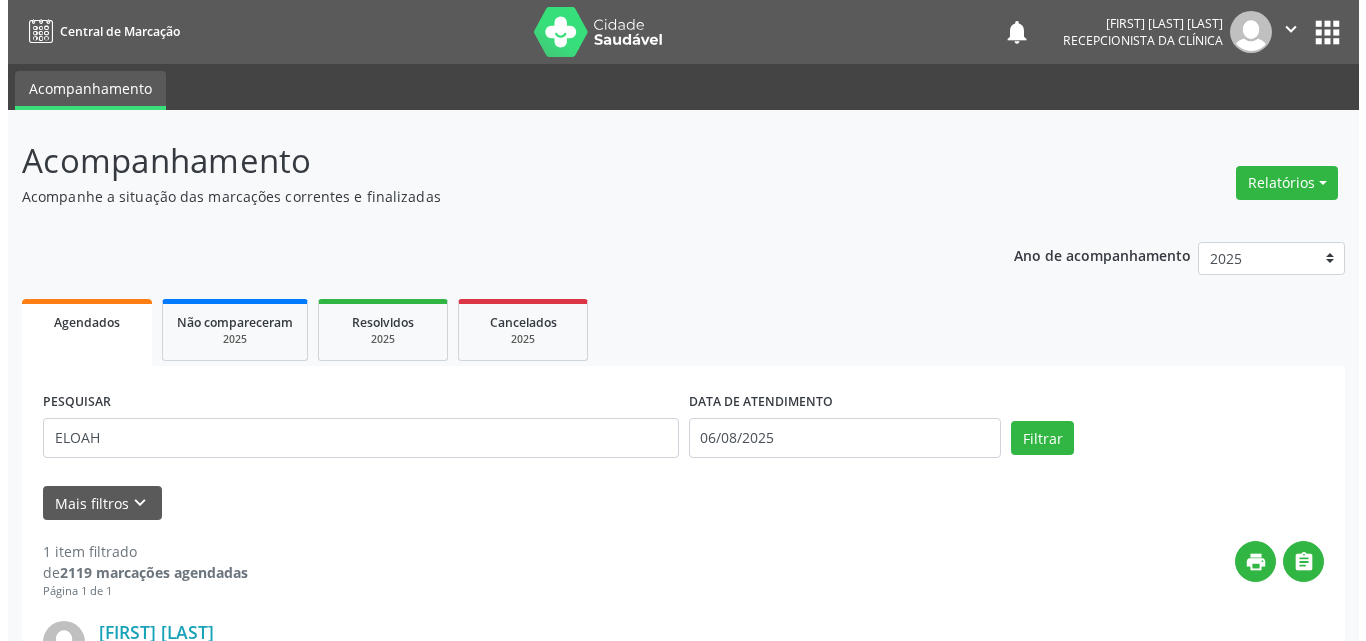 scroll, scrollTop: 264, scrollLeft: 0, axis: vertical 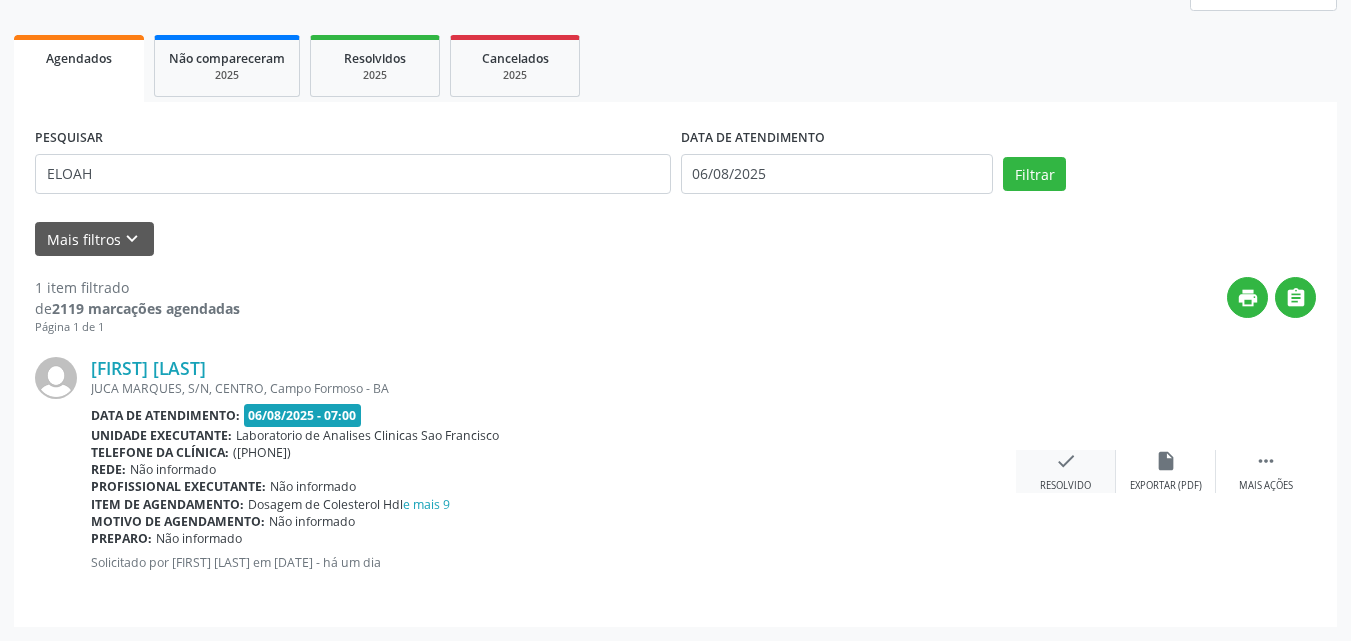 click on "check
Resolvido" at bounding box center [1066, 471] 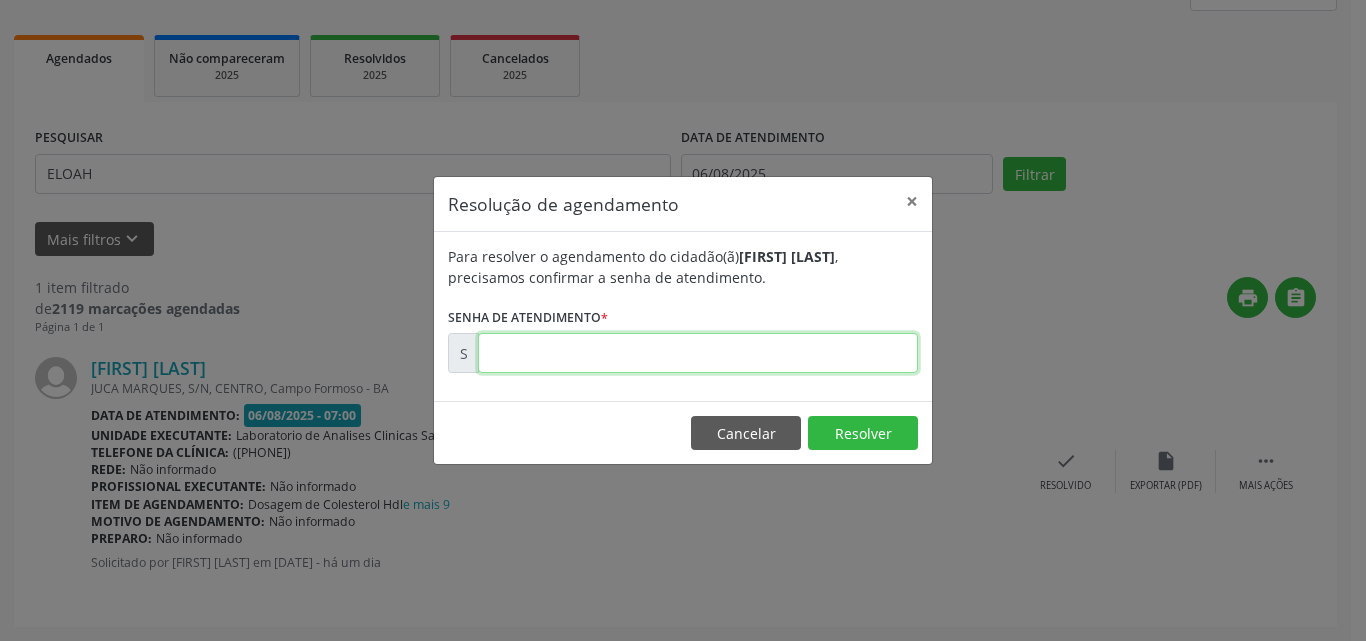 drag, startPoint x: 842, startPoint y: 364, endPoint x: 866, endPoint y: 361, distance: 24.186773 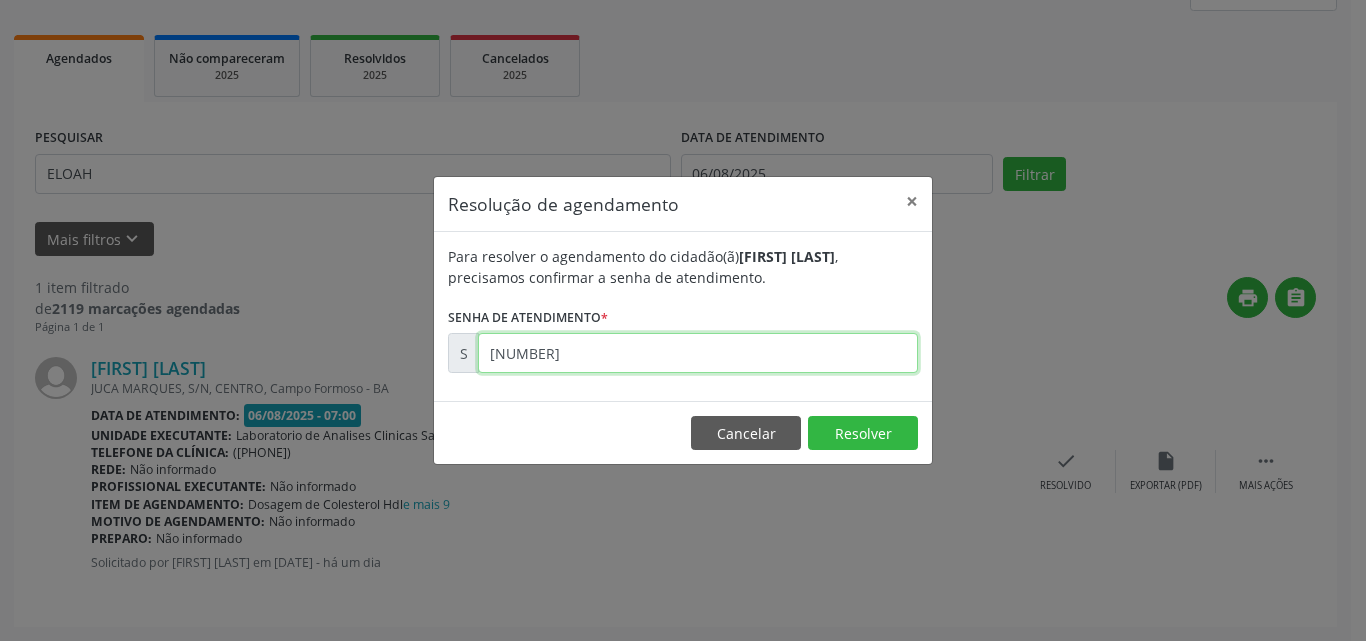 type on "[NUMBER]" 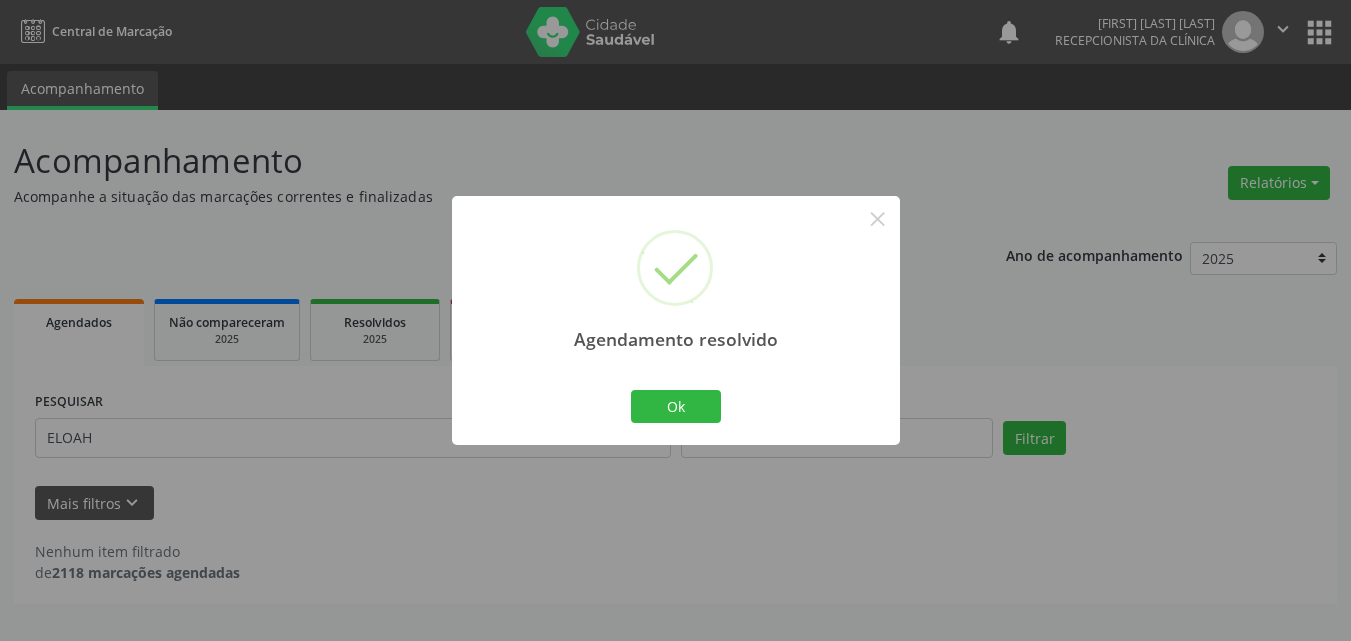 scroll, scrollTop: 0, scrollLeft: 0, axis: both 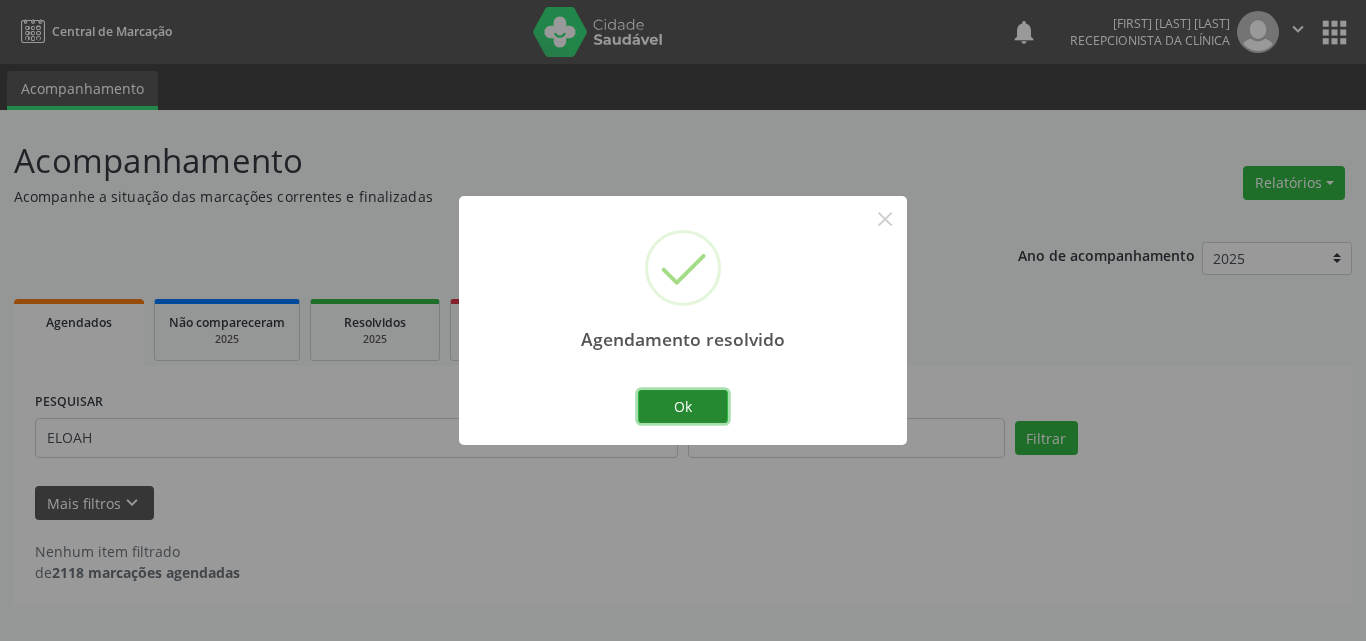 click on "Ok" at bounding box center (683, 407) 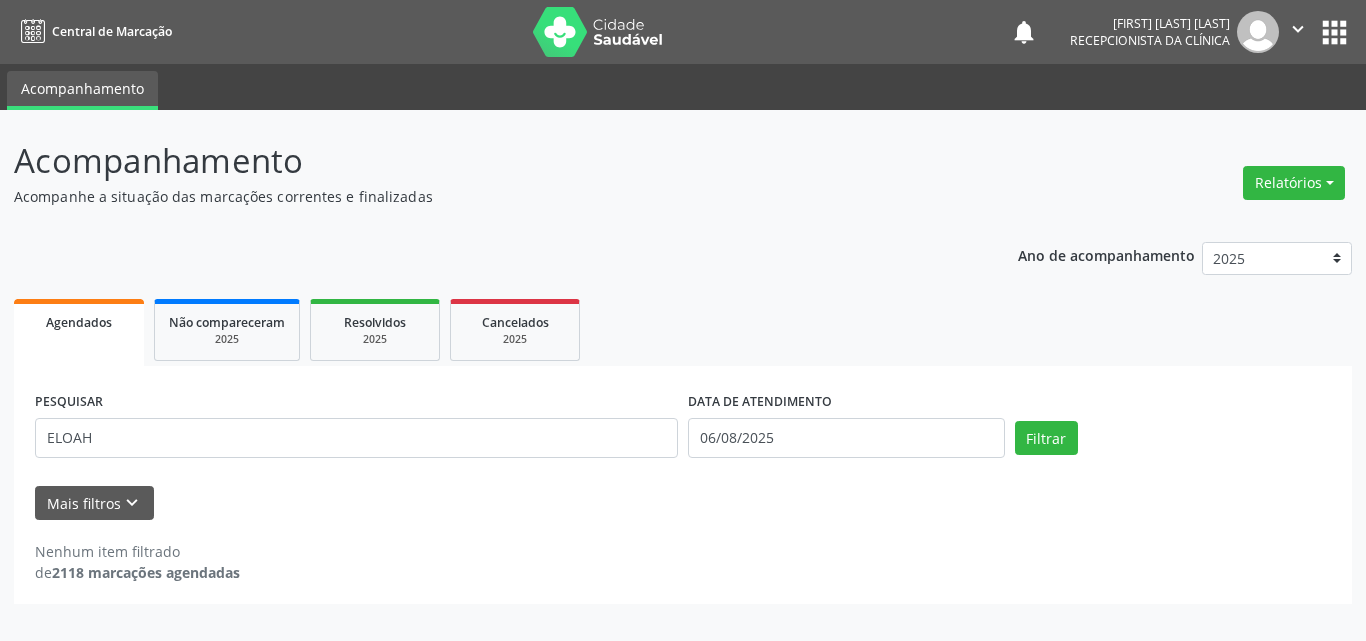drag, startPoint x: 638, startPoint y: 416, endPoint x: 0, endPoint y: 267, distance: 655.1679 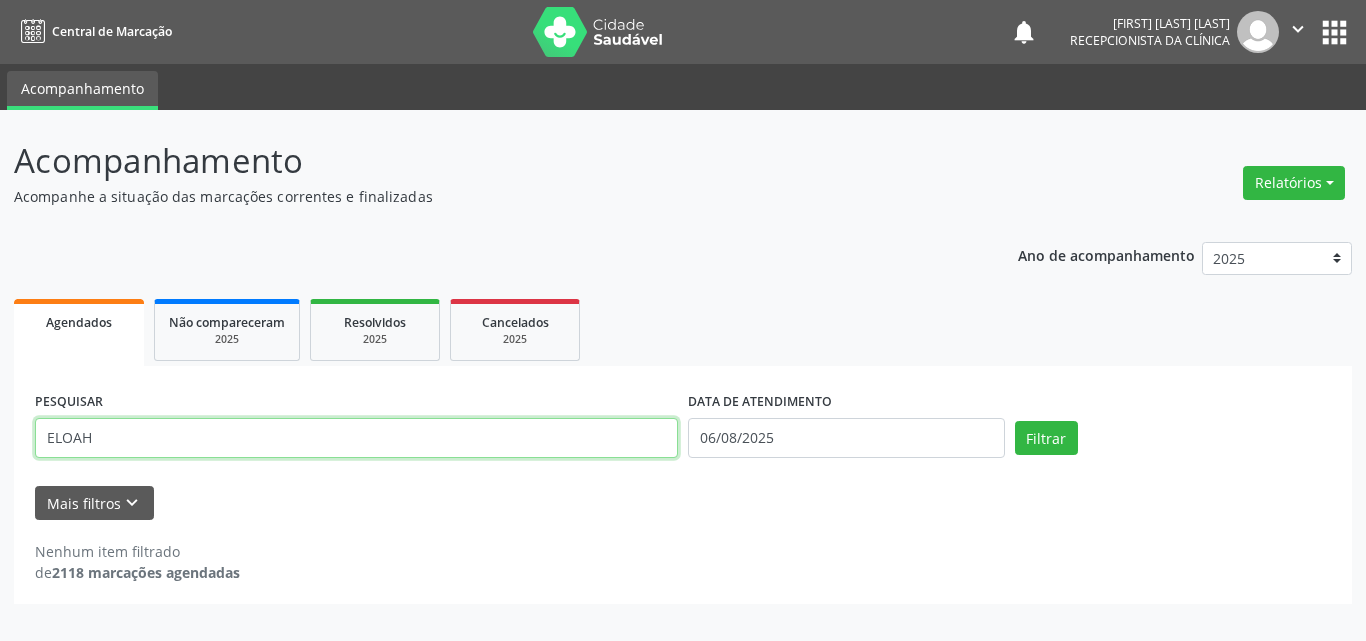 drag, startPoint x: 119, startPoint y: 447, endPoint x: 0, endPoint y: 331, distance: 166.18364 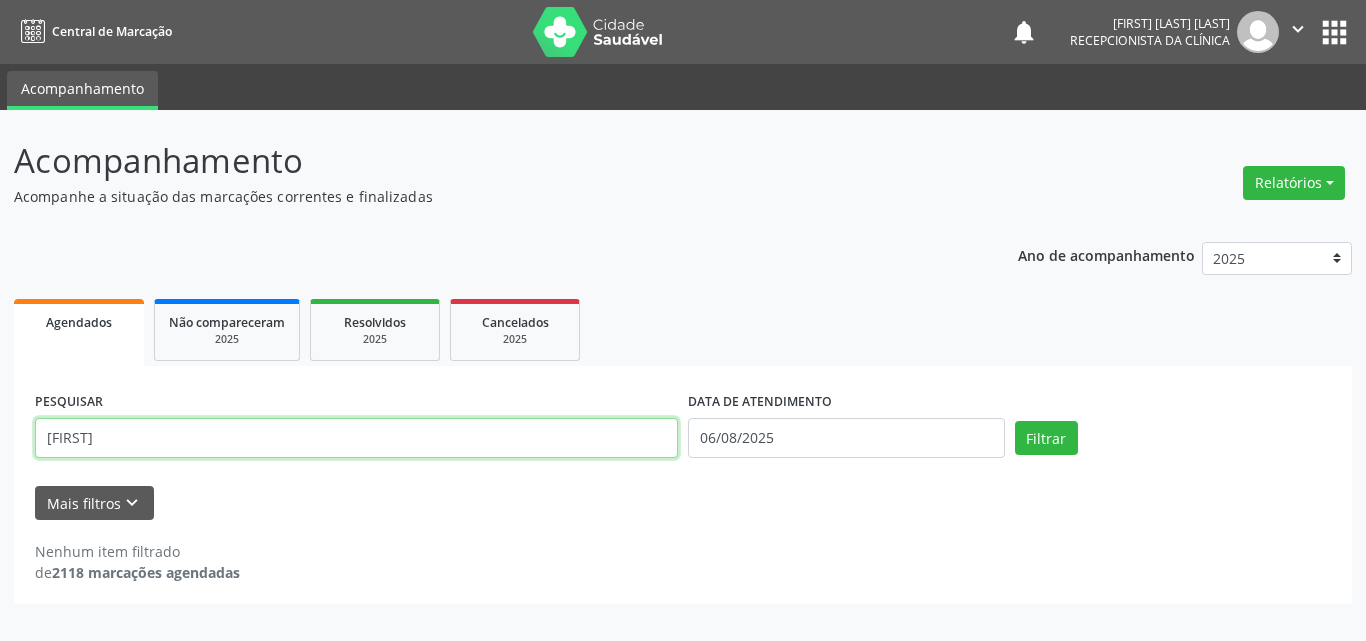 type on "[FIRST]" 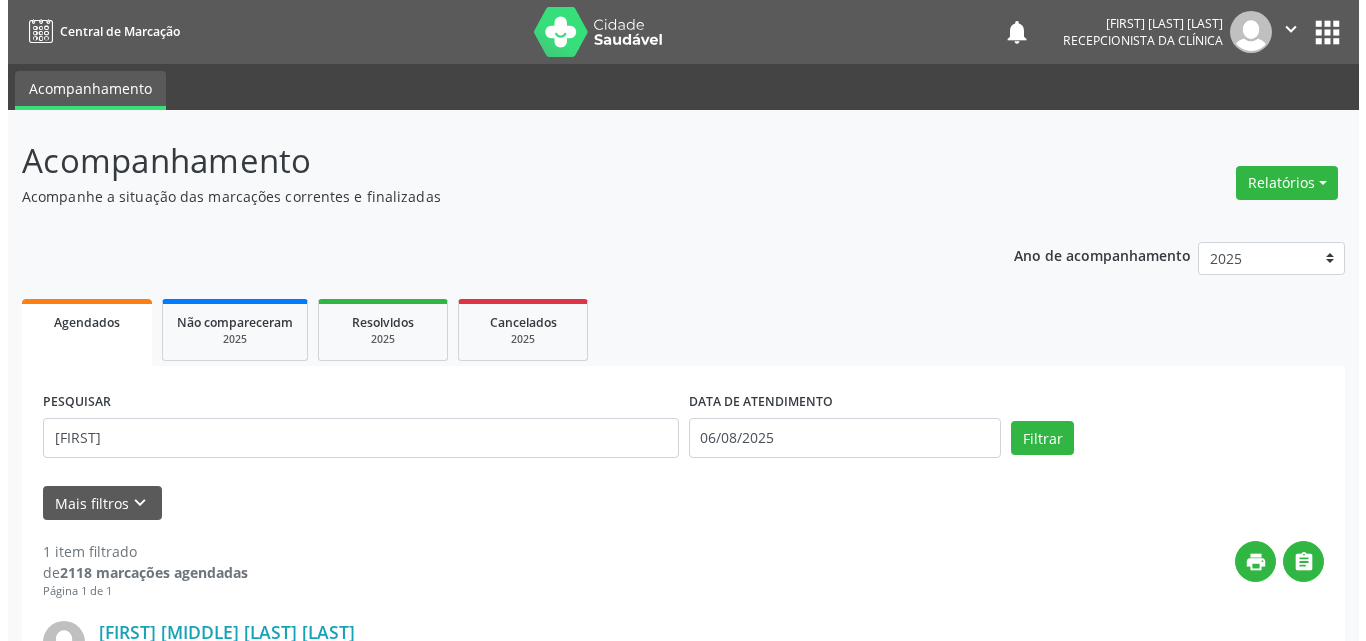 scroll, scrollTop: 264, scrollLeft: 0, axis: vertical 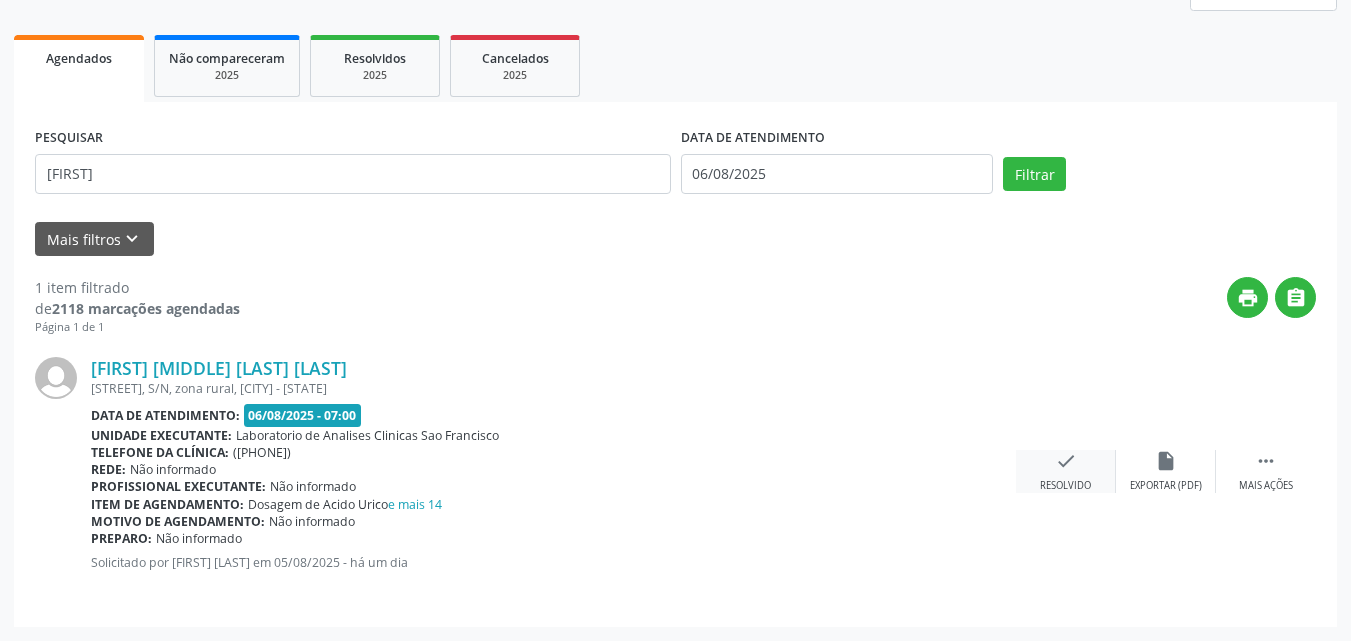 click on "check" at bounding box center [1066, 461] 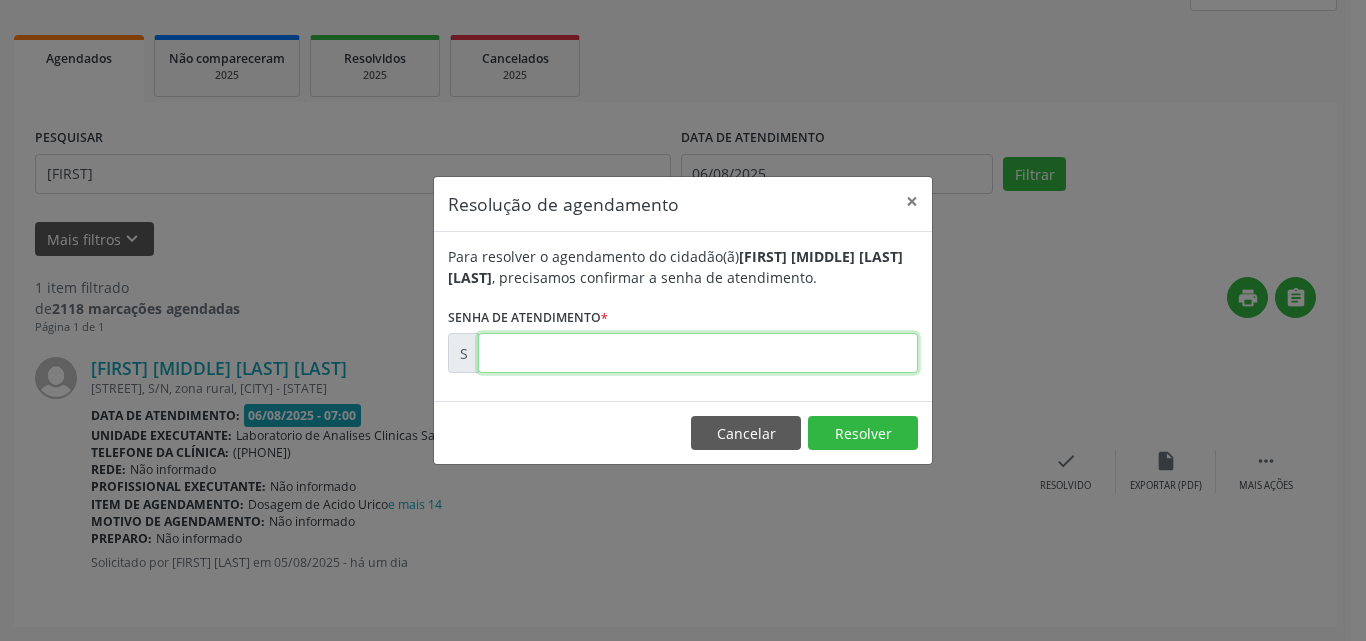 click at bounding box center [698, 353] 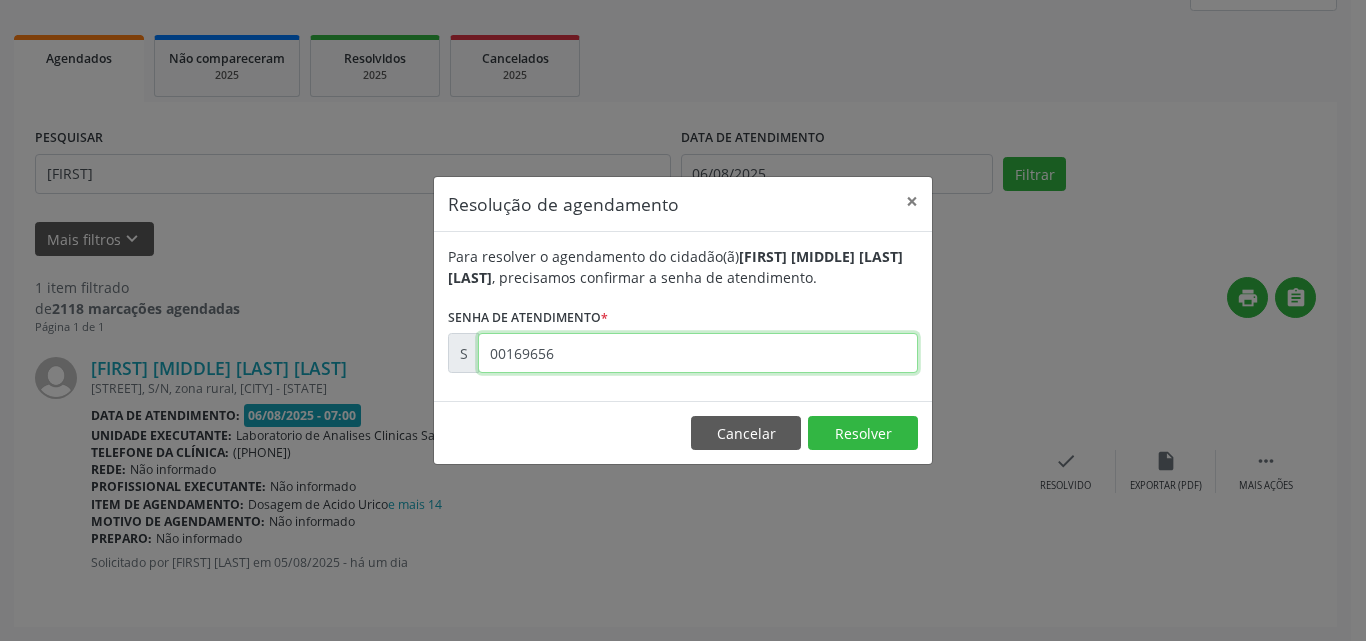 type on "00169656" 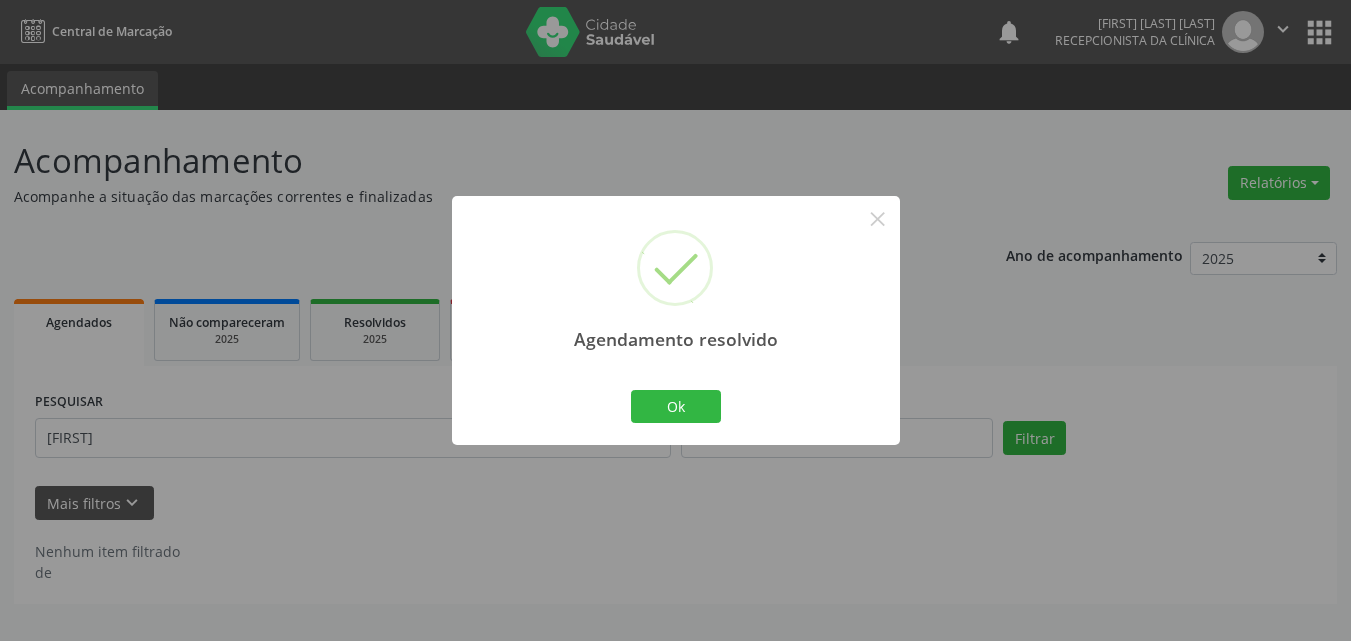scroll, scrollTop: 0, scrollLeft: 0, axis: both 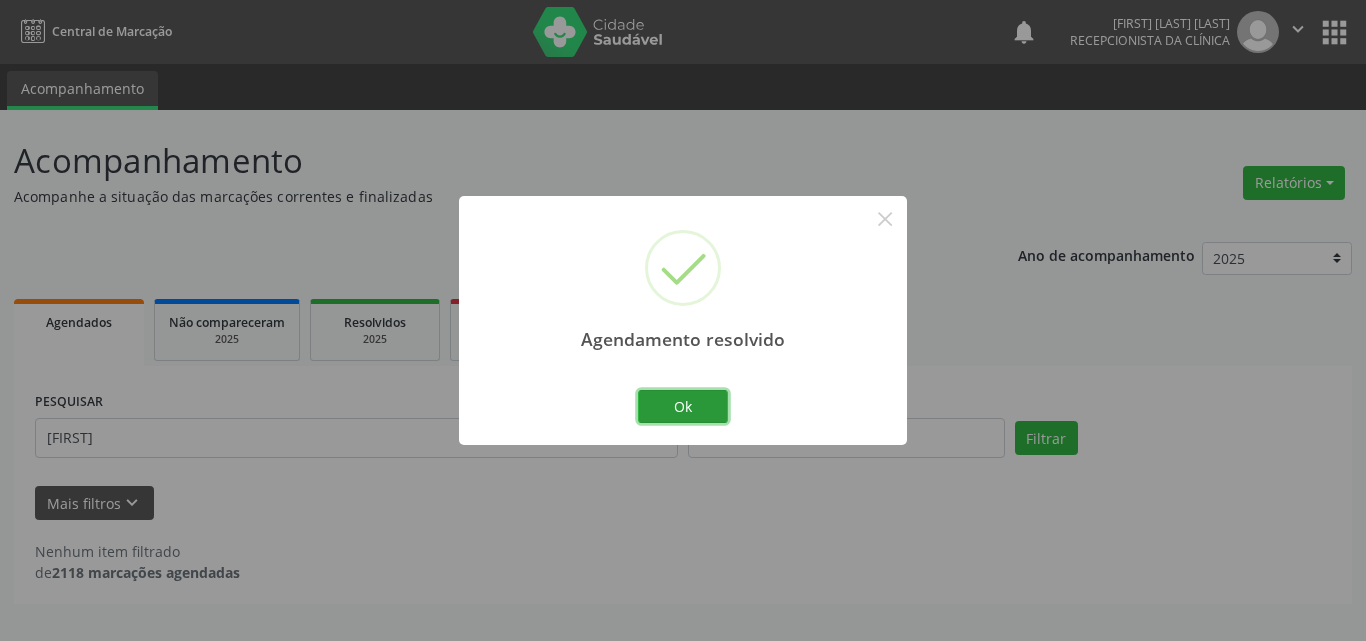 click on "Ok" at bounding box center [683, 407] 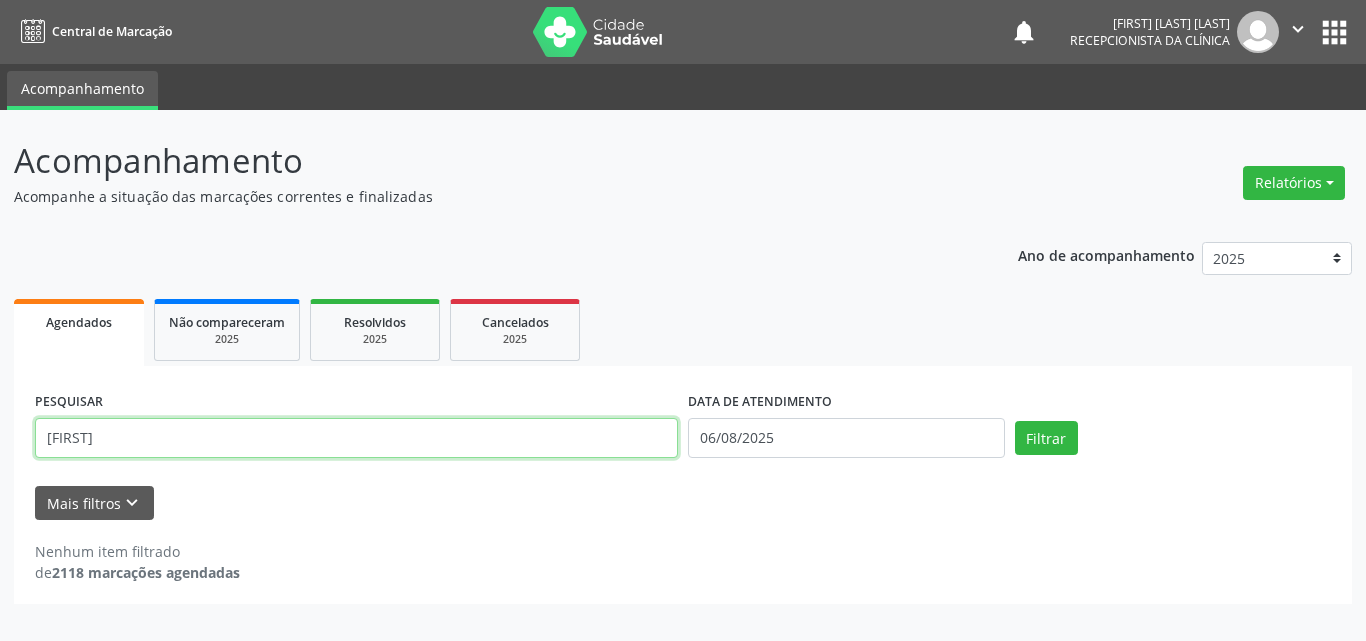 drag, startPoint x: 541, startPoint y: 434, endPoint x: 0, endPoint y: 97, distance: 637.37744 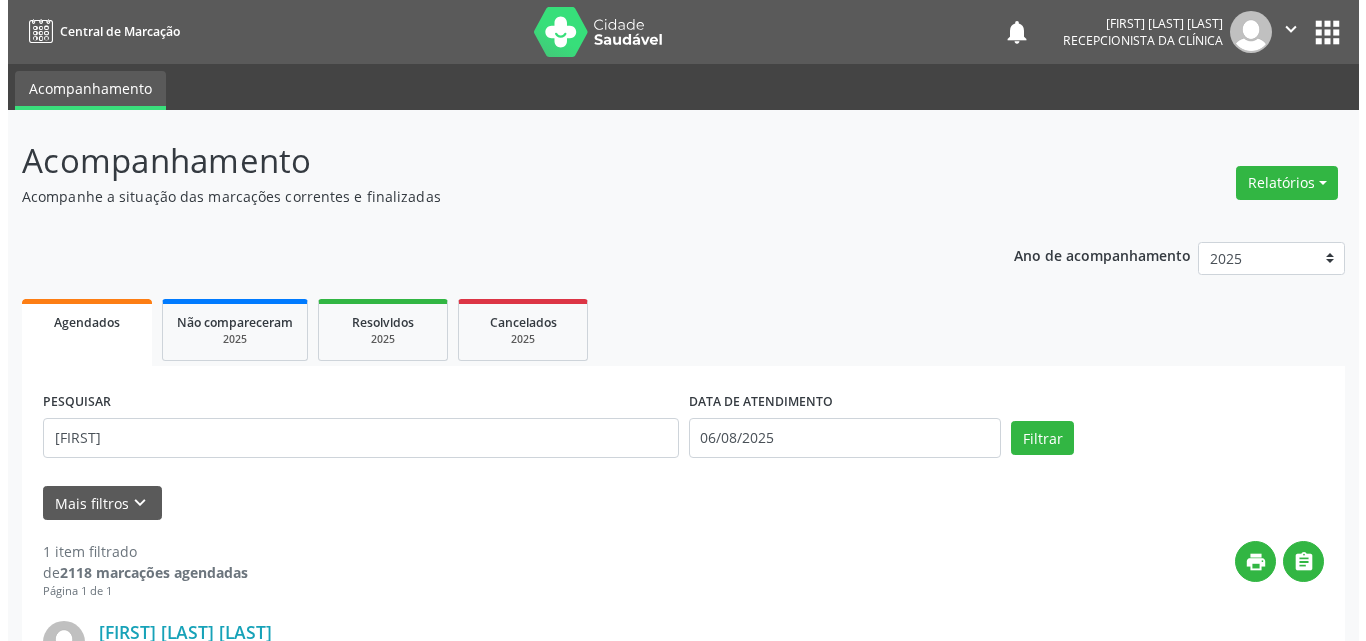 scroll, scrollTop: 264, scrollLeft: 0, axis: vertical 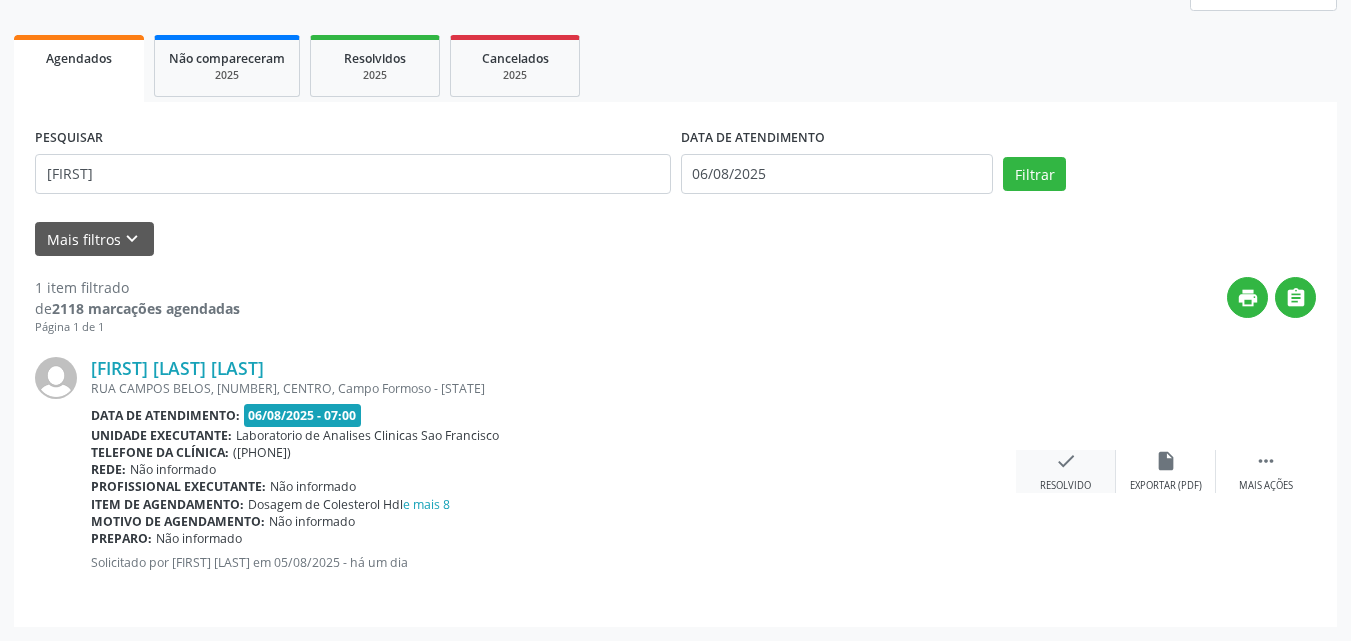 click on "check" at bounding box center [1066, 461] 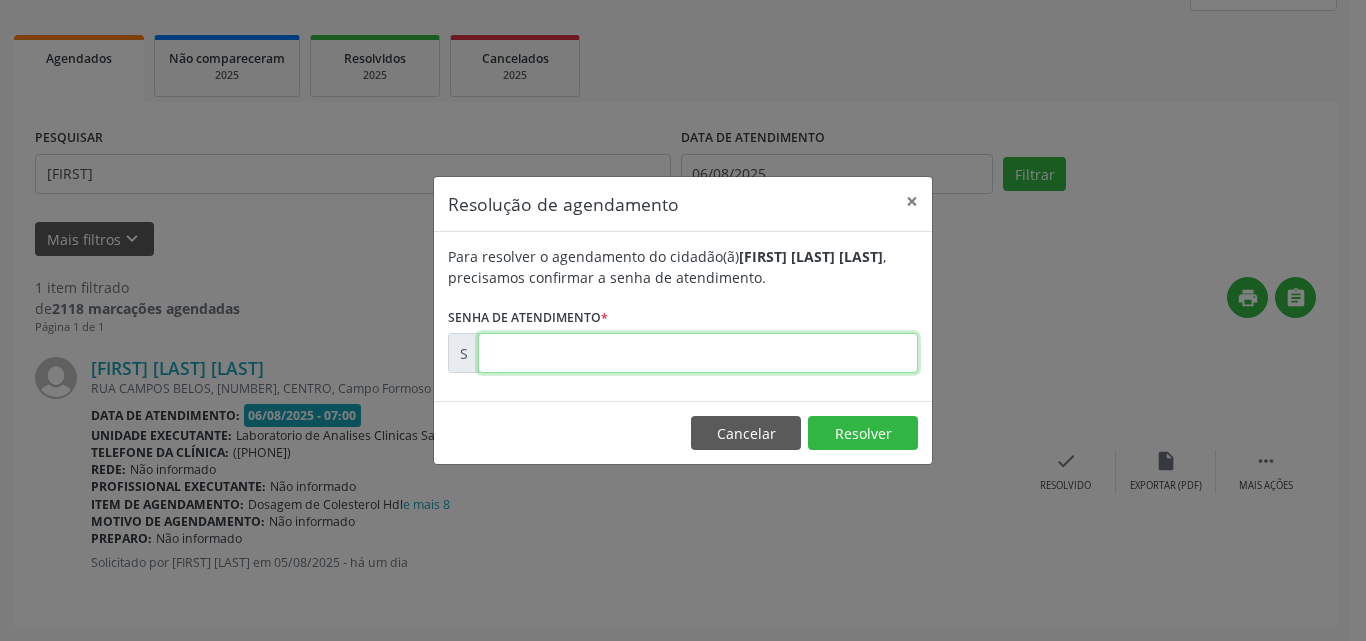 click at bounding box center [698, 353] 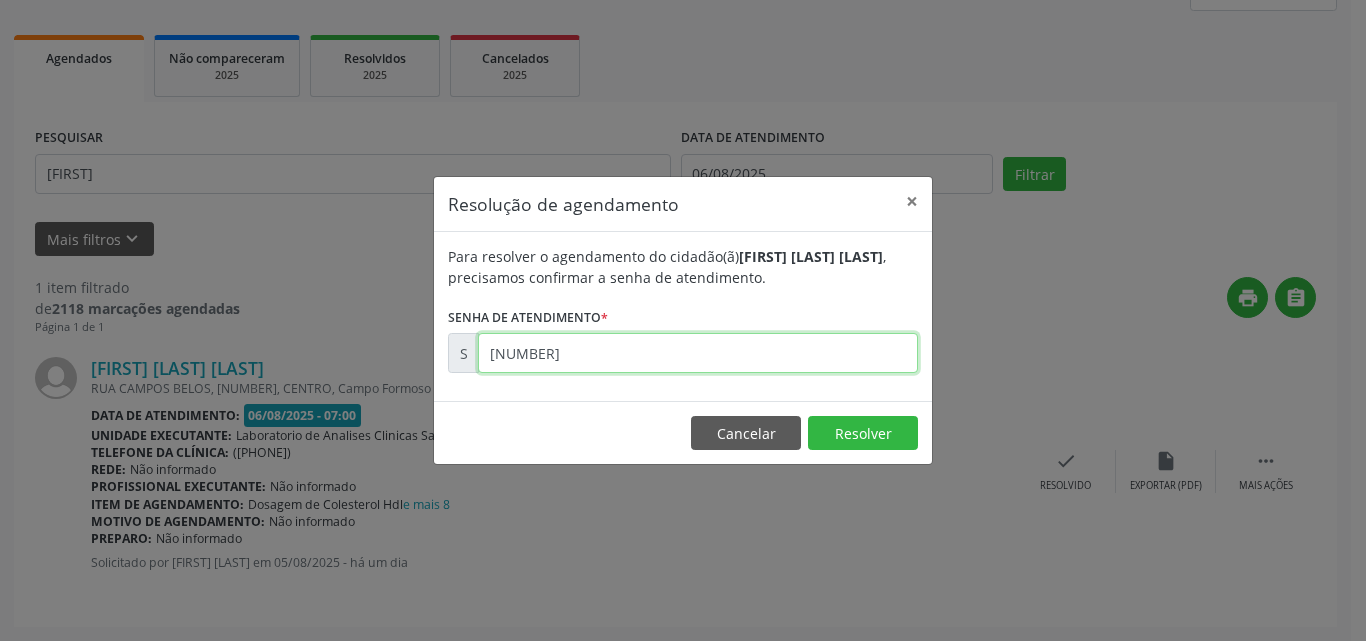 type on "[NUMBER]" 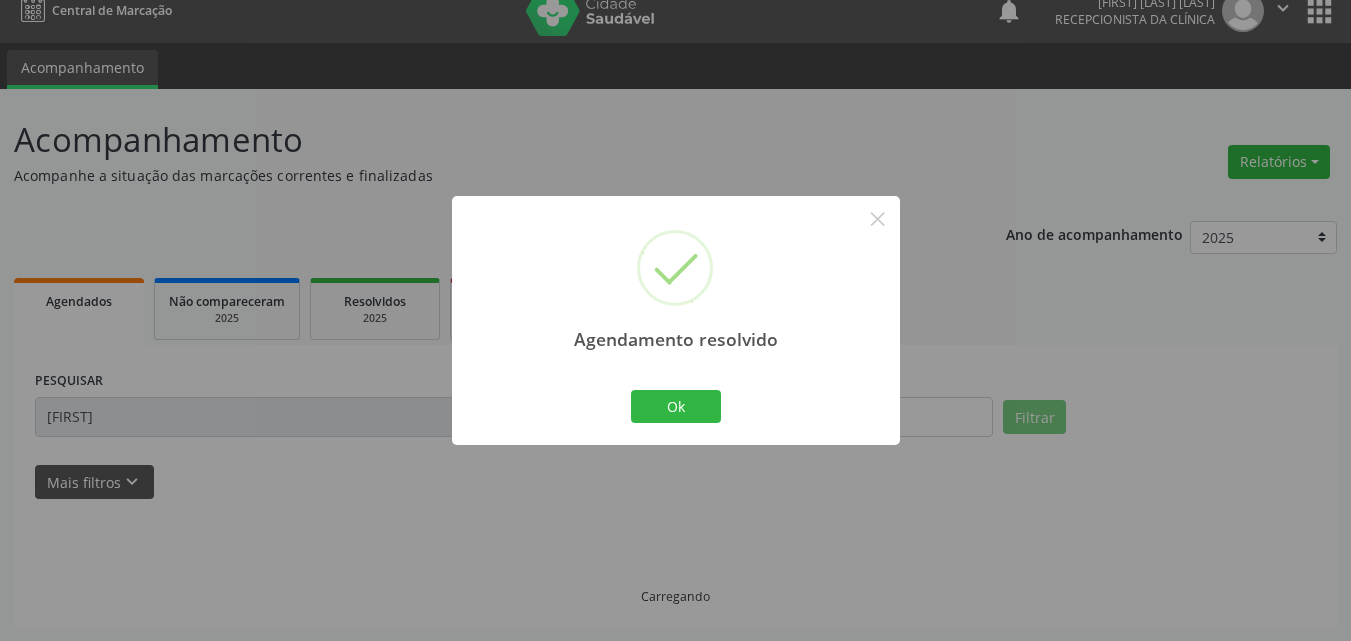 scroll, scrollTop: 0, scrollLeft: 0, axis: both 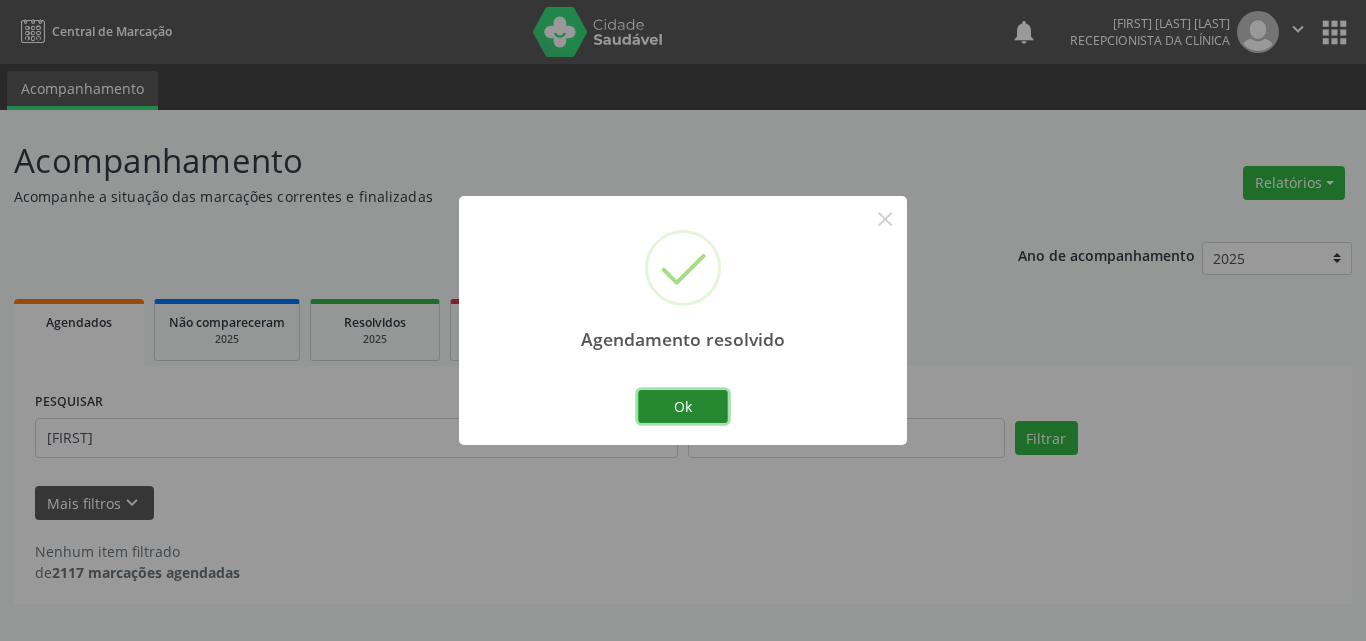 click on "Ok" at bounding box center (683, 407) 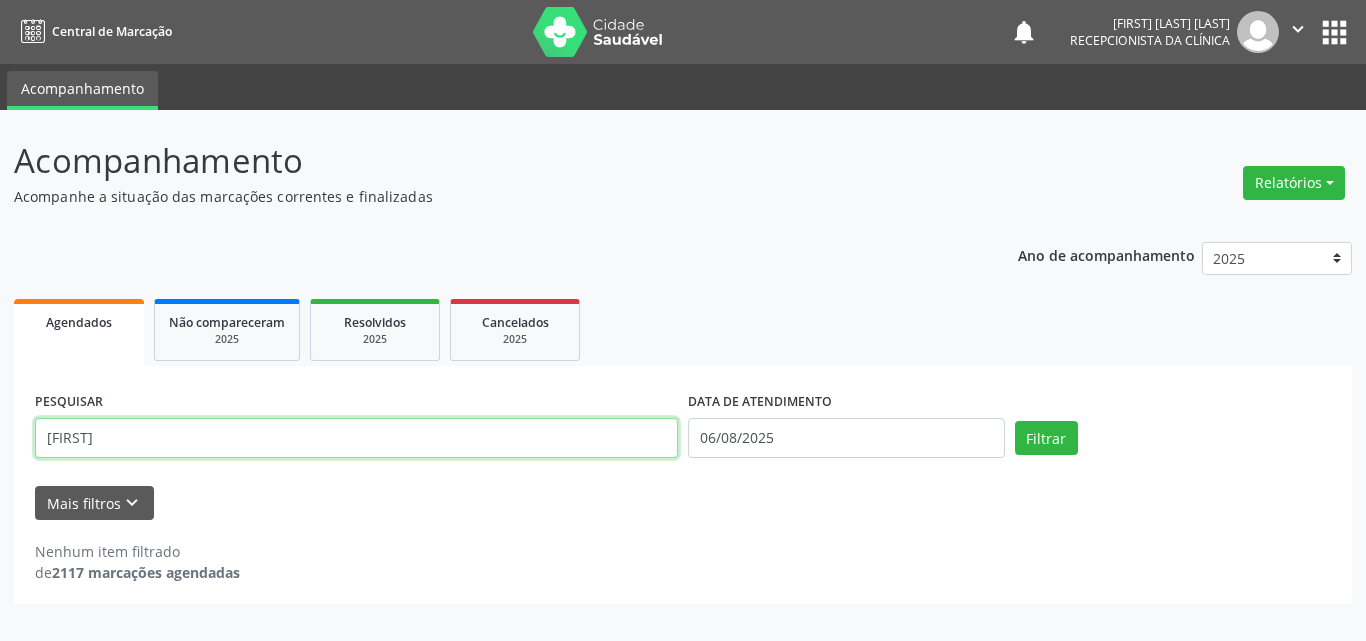 drag, startPoint x: 493, startPoint y: 443, endPoint x: 138, endPoint y: 403, distance: 357.2464 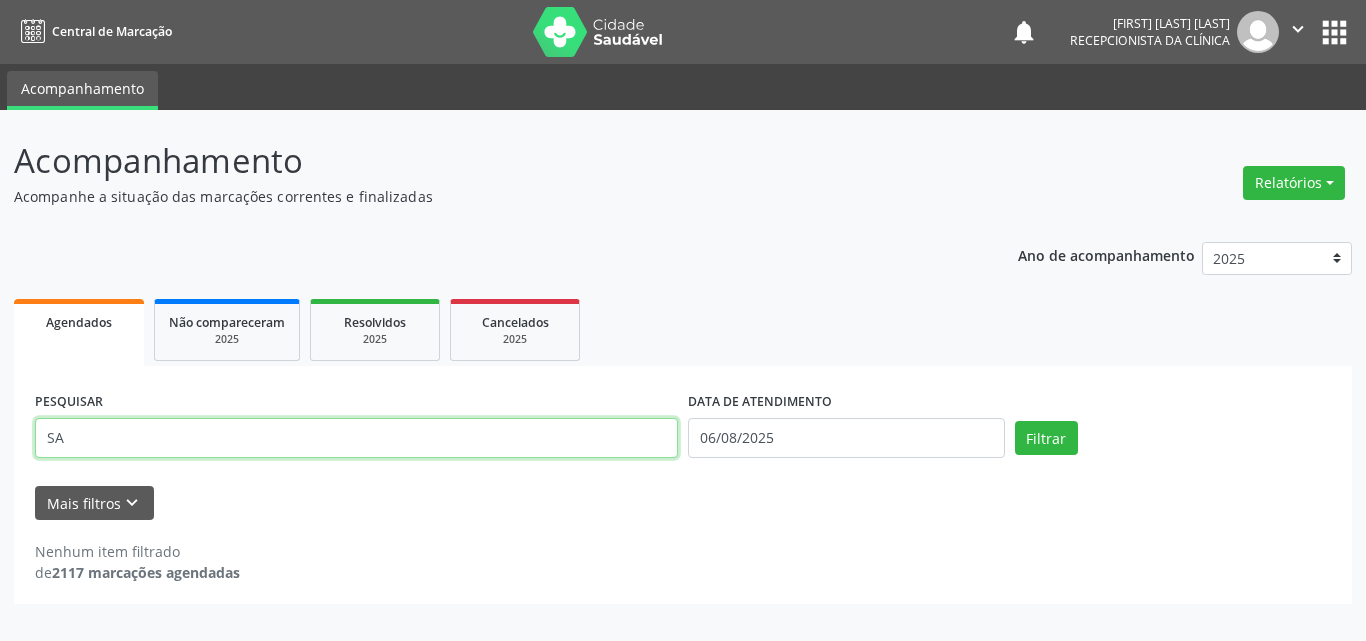 type on "S" 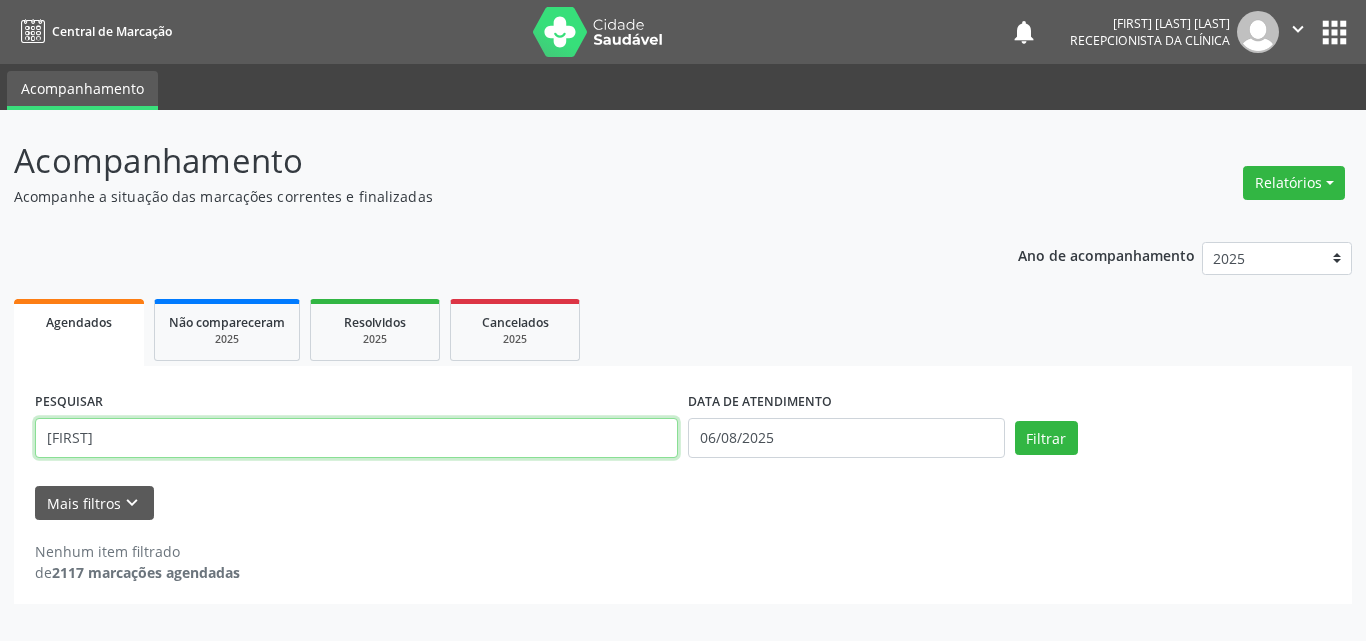 type on "[FIRST]" 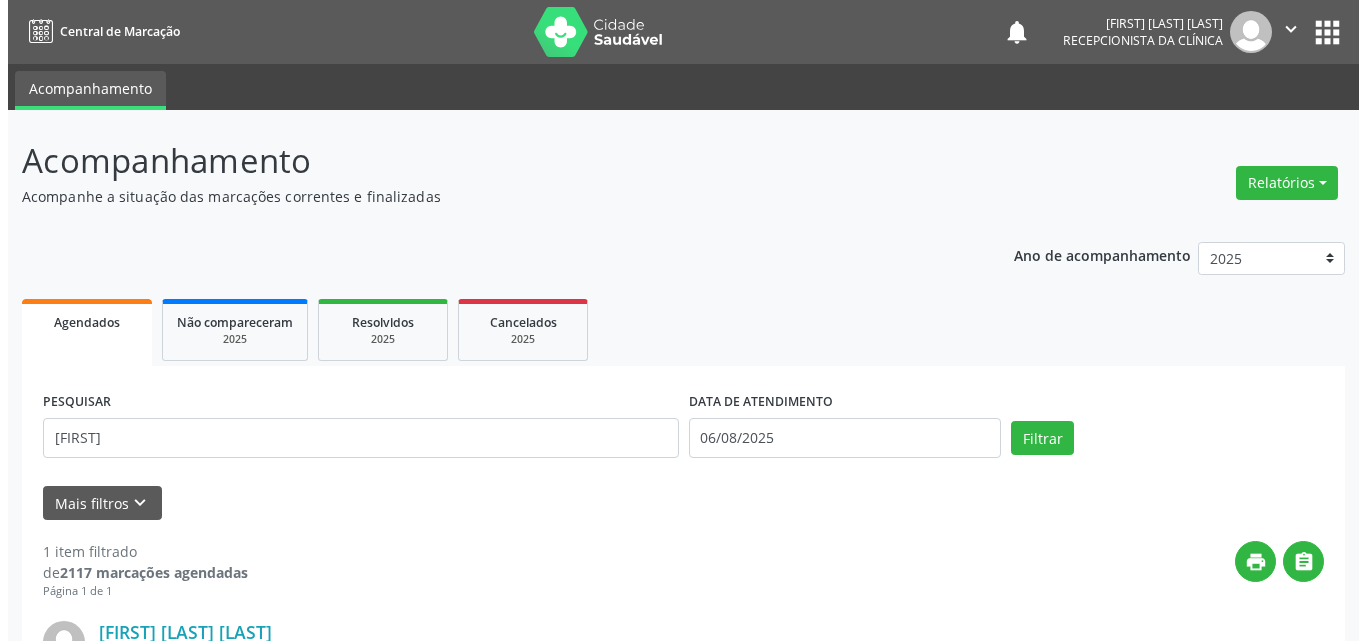 scroll, scrollTop: 264, scrollLeft: 0, axis: vertical 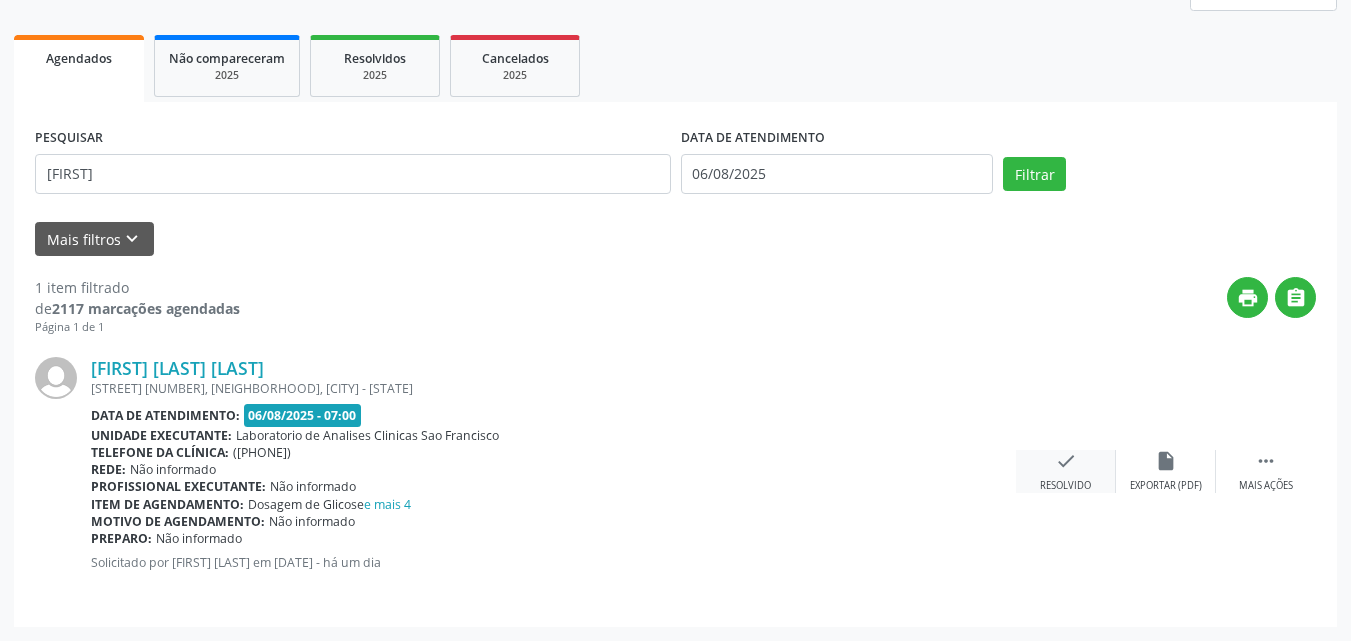click on "check
Resolvido" at bounding box center (1066, 471) 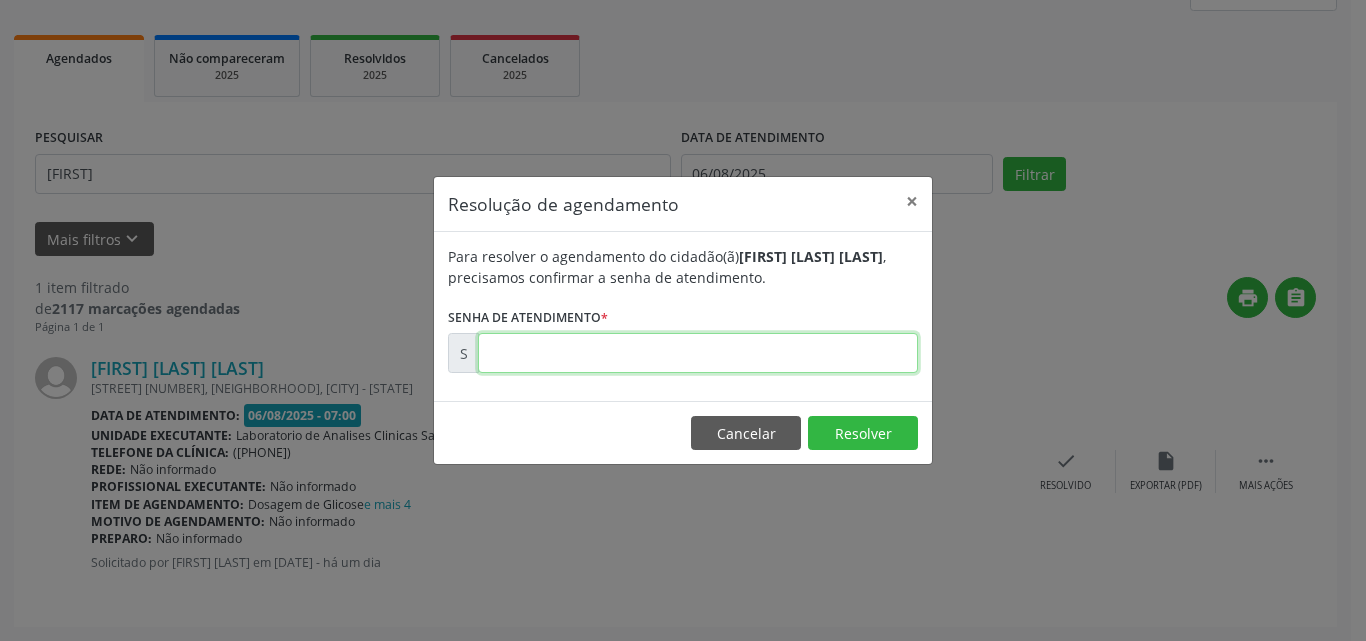 click at bounding box center (698, 353) 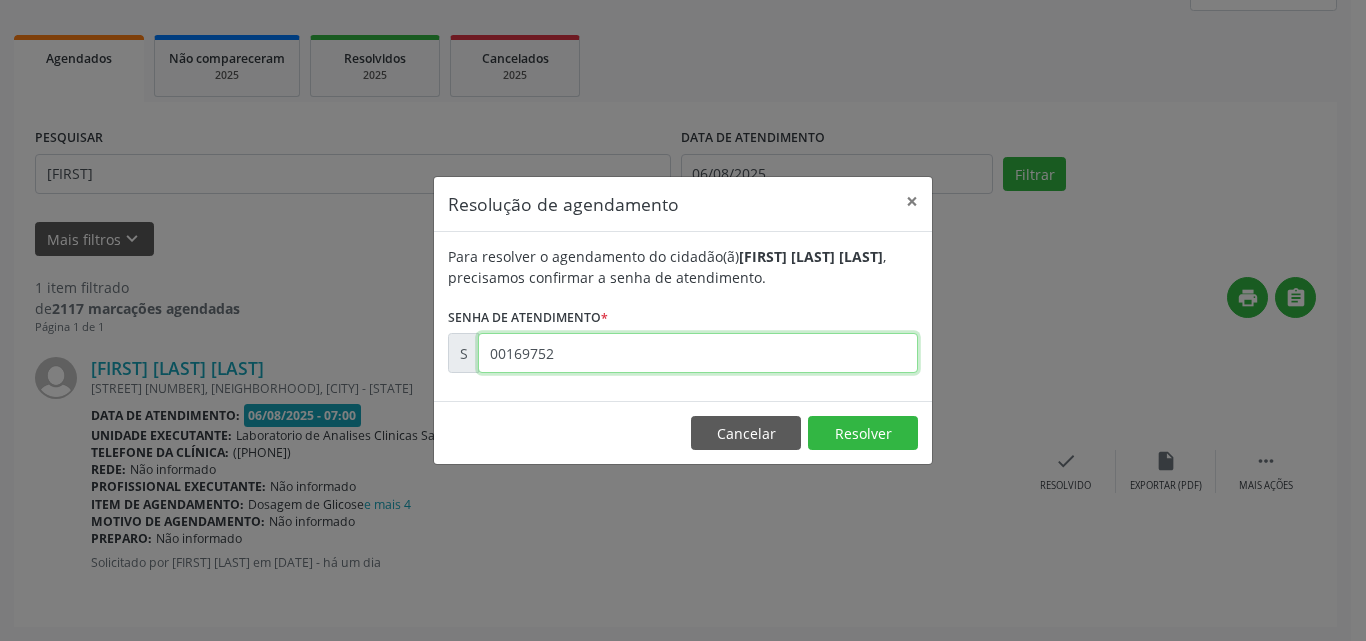 type on "00169752" 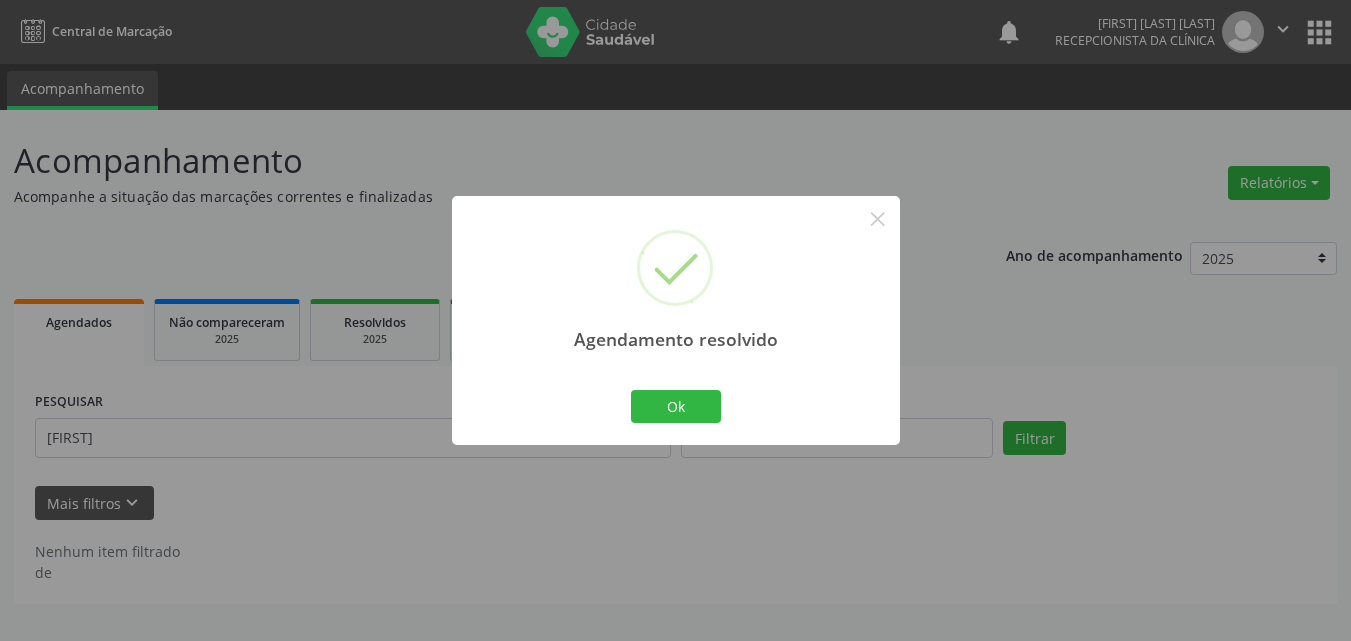 scroll, scrollTop: 0, scrollLeft: 0, axis: both 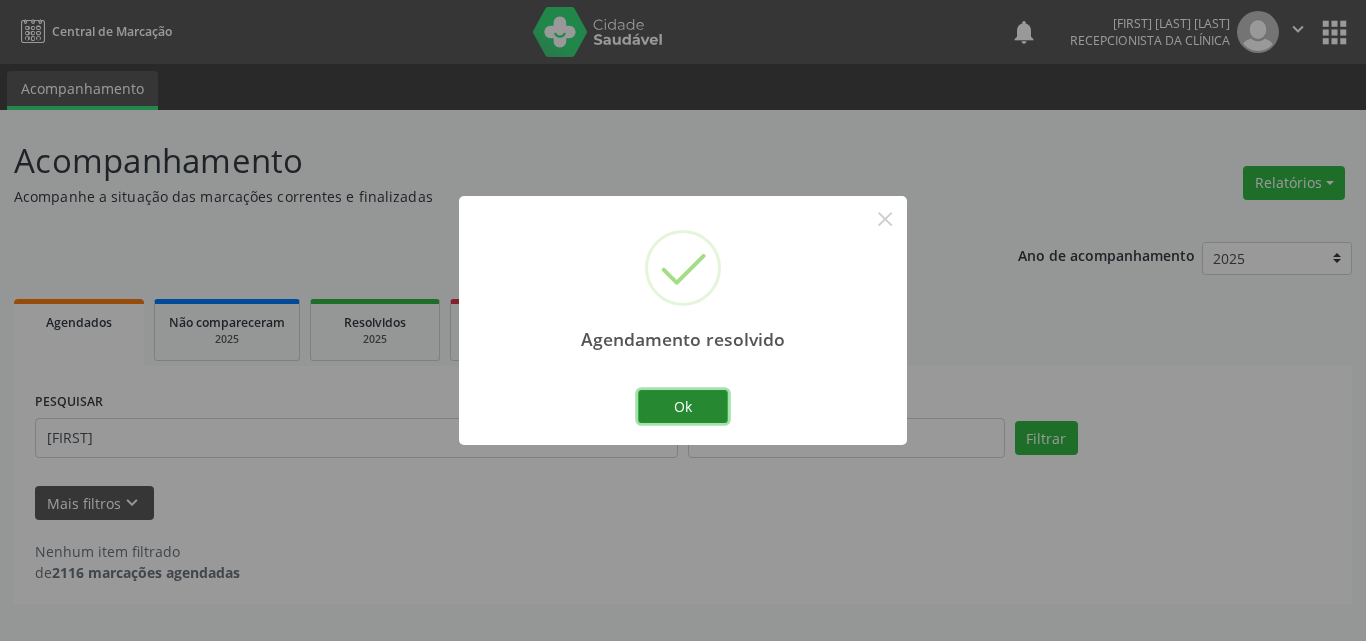 click on "Ok" at bounding box center [683, 407] 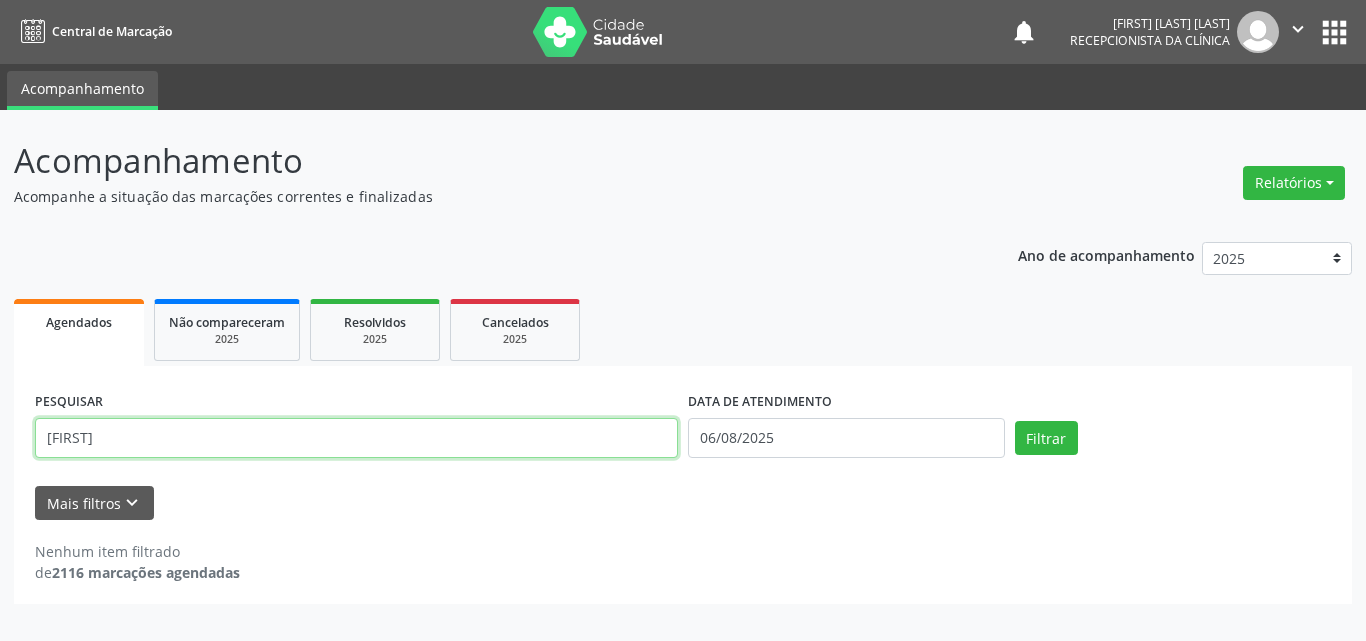 drag, startPoint x: 516, startPoint y: 434, endPoint x: 0, endPoint y: 378, distance: 519.02985 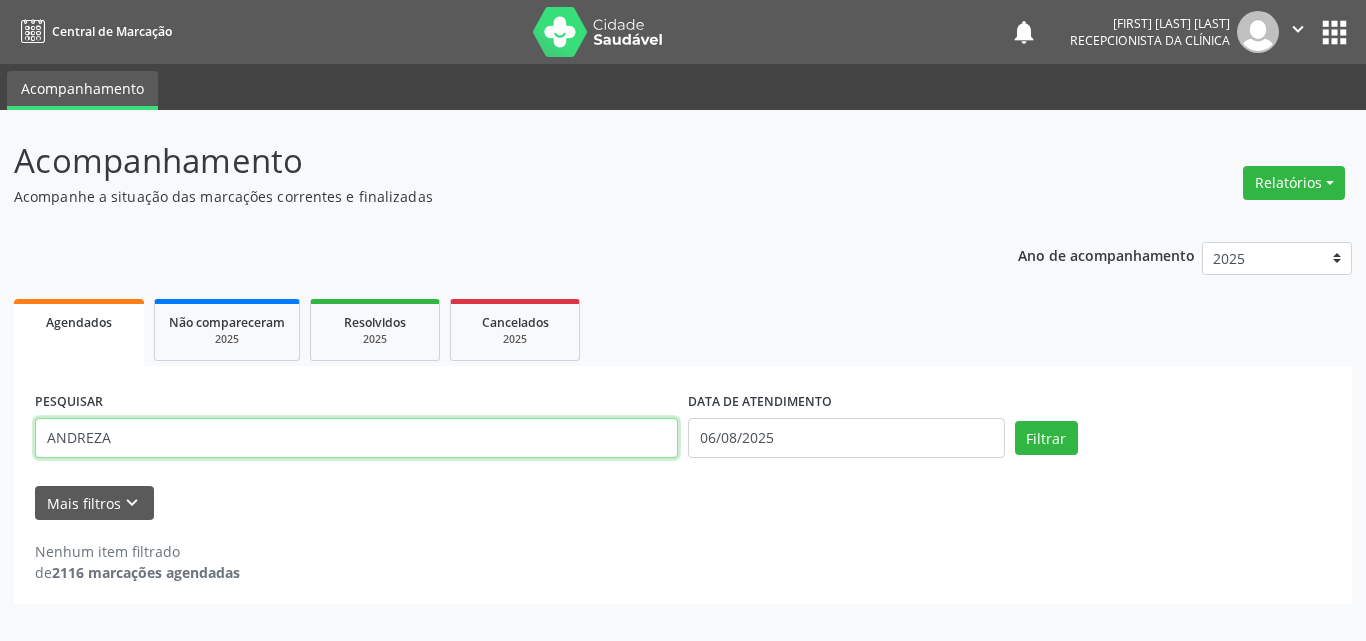 type on "ANDREZA" 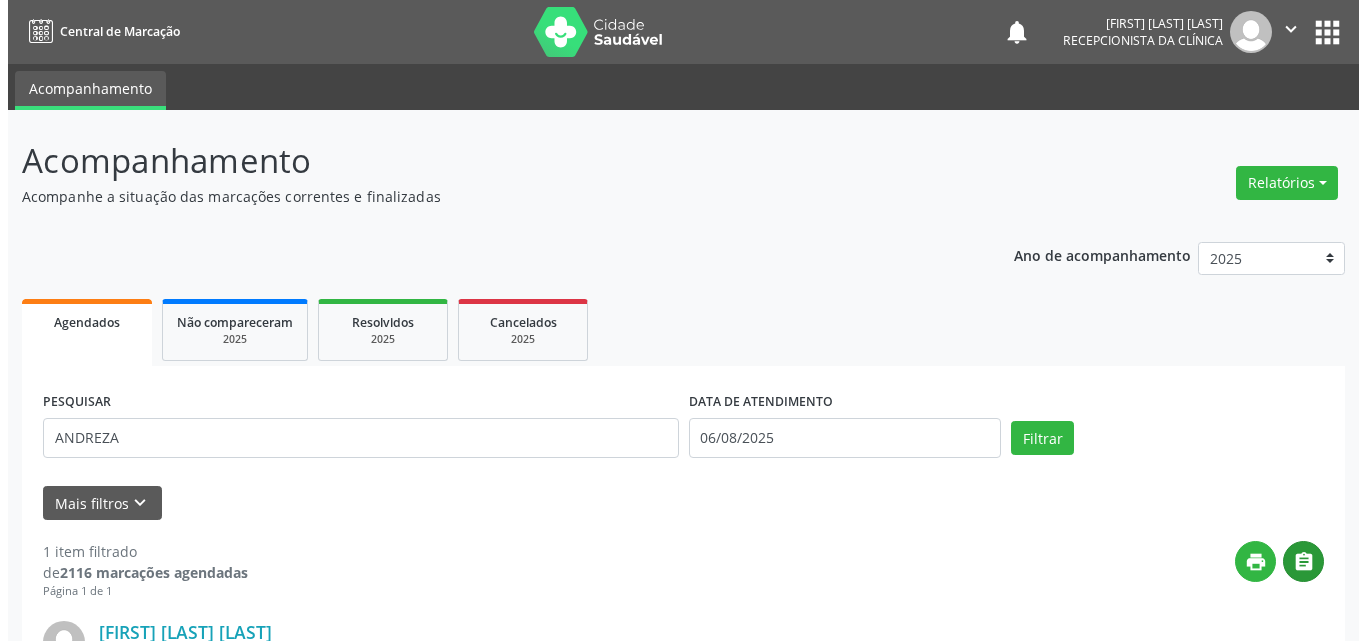 scroll, scrollTop: 264, scrollLeft: 0, axis: vertical 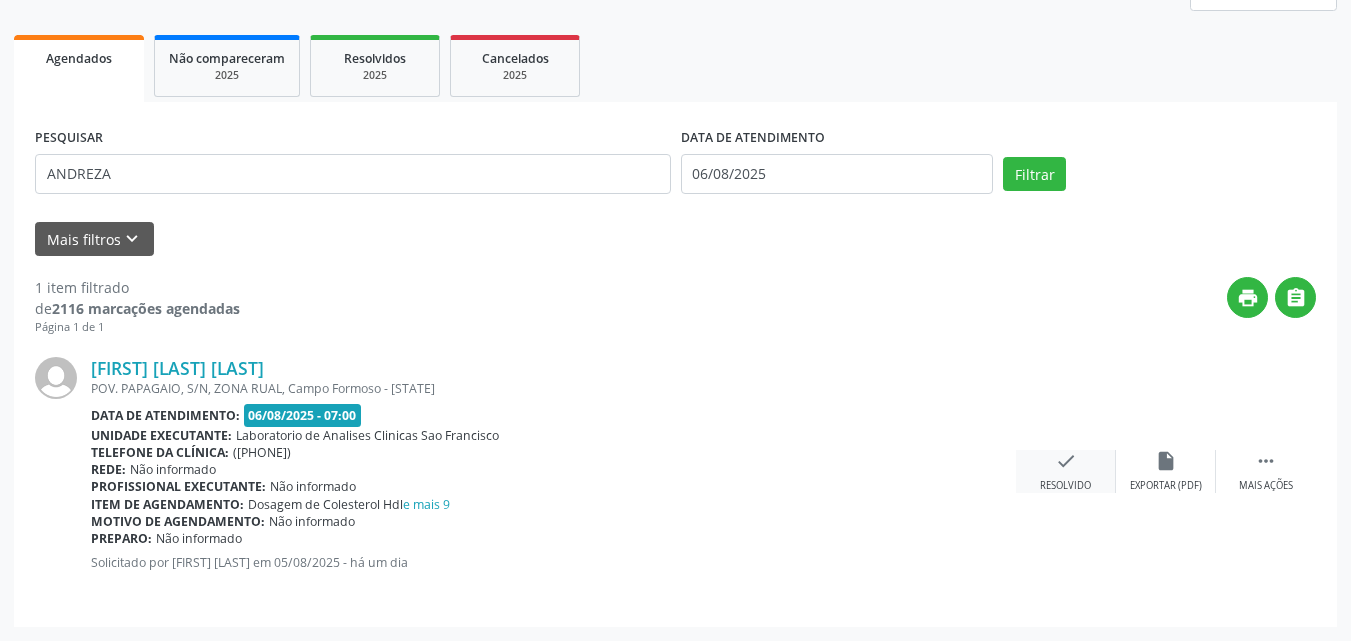 click on "check
Resolvido" at bounding box center (1066, 471) 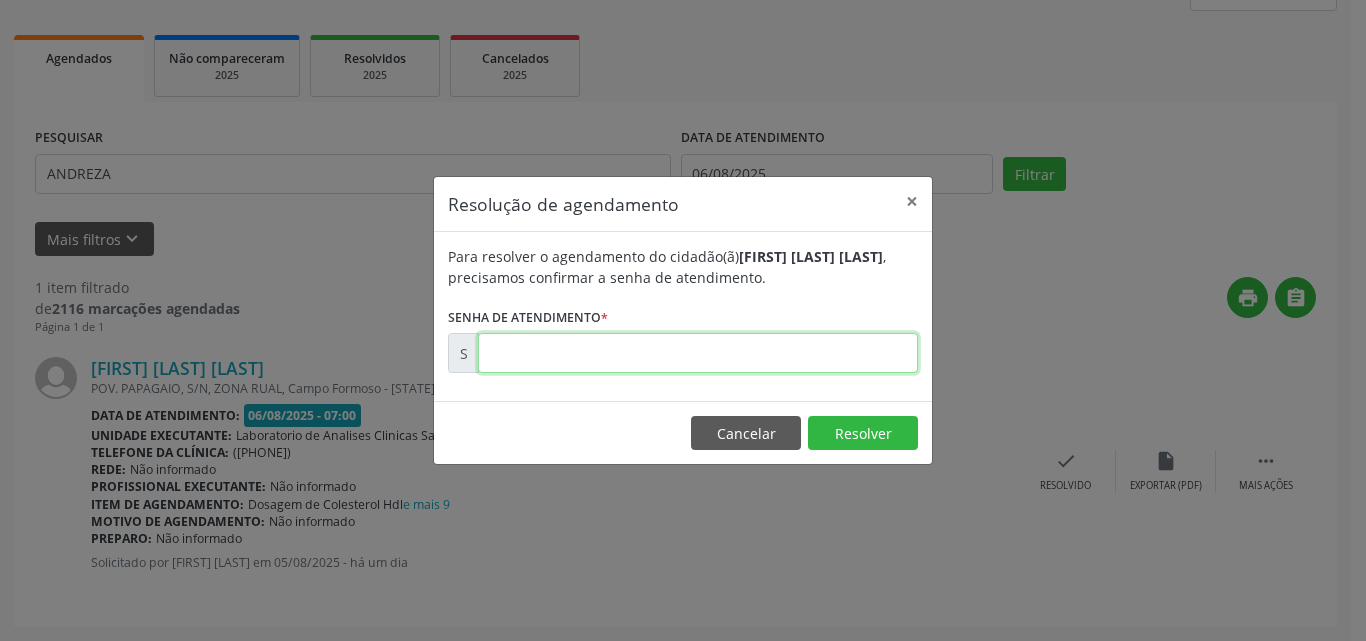click at bounding box center [698, 353] 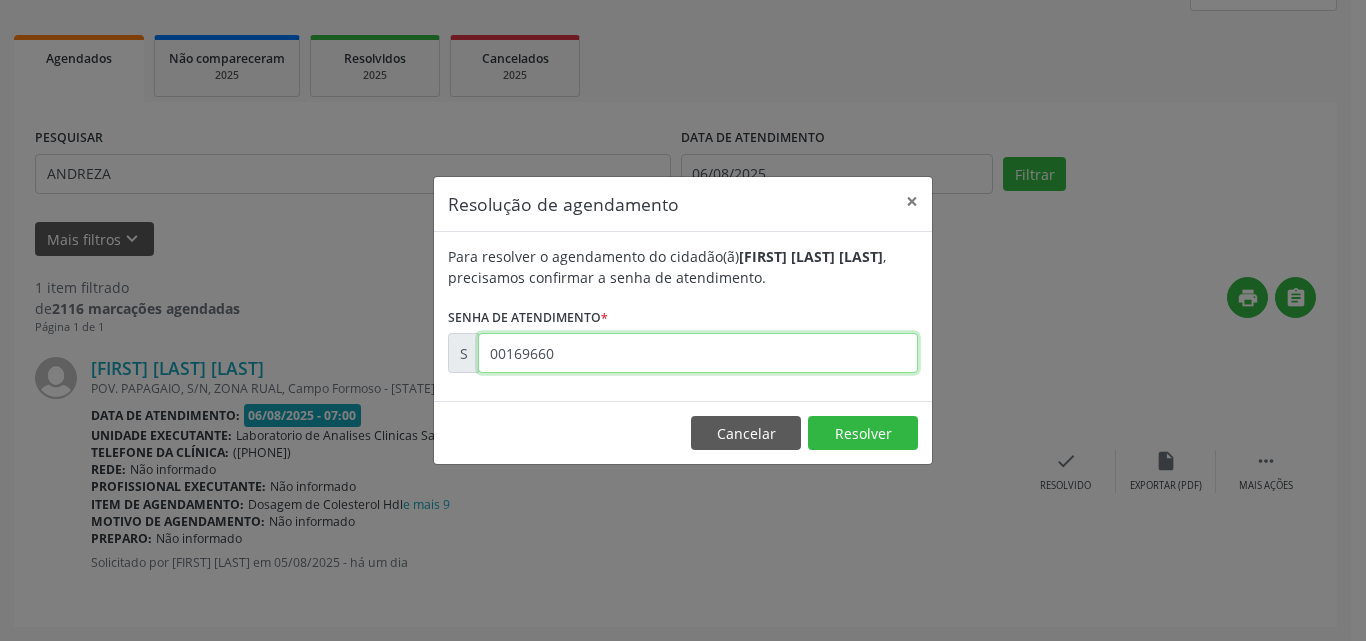 type on "00169660" 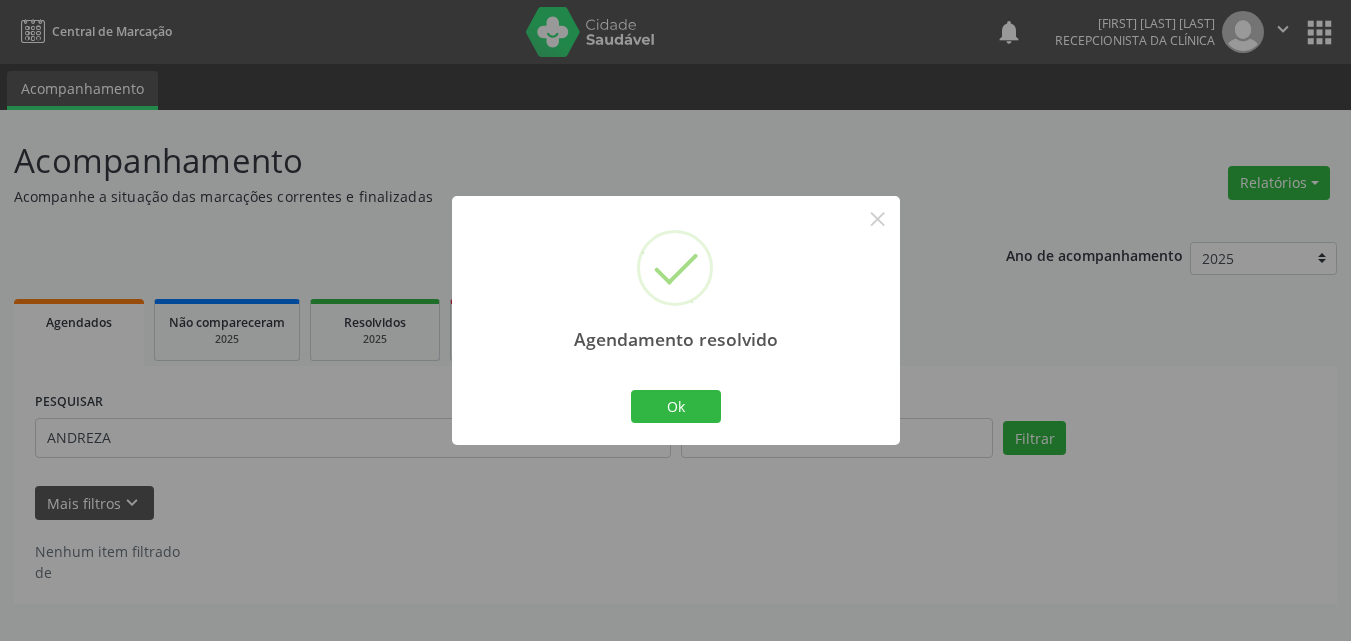 scroll, scrollTop: 0, scrollLeft: 0, axis: both 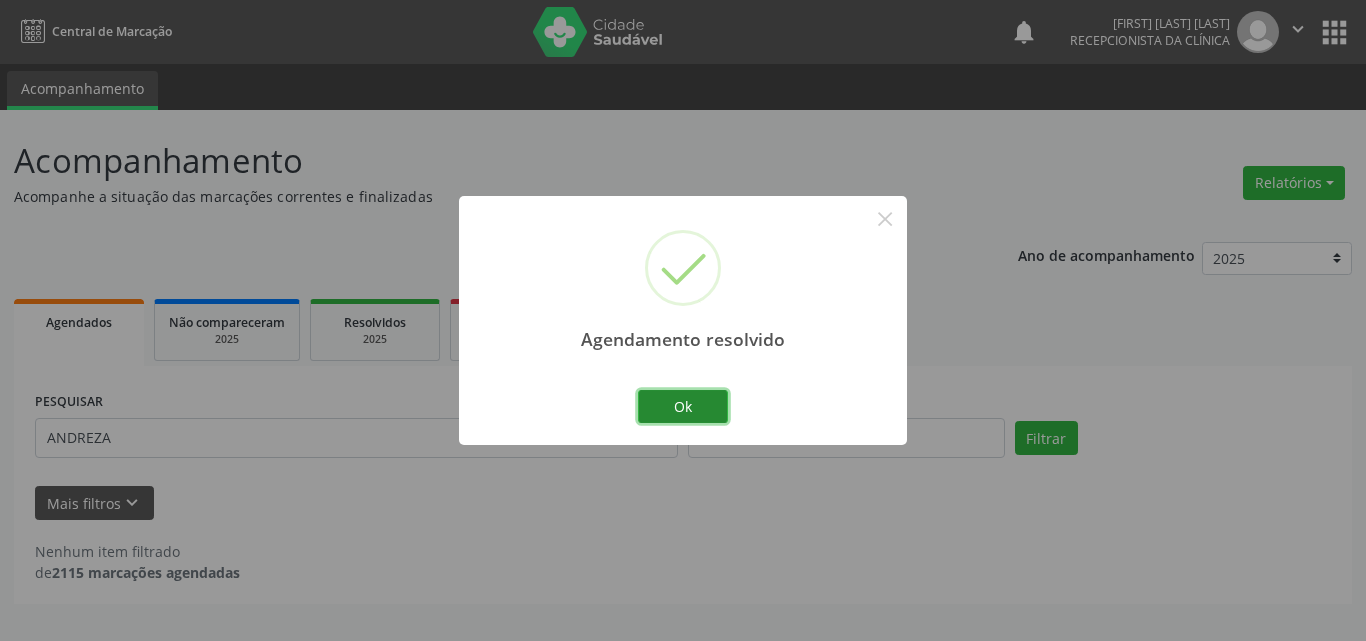 click on "Ok" at bounding box center [683, 407] 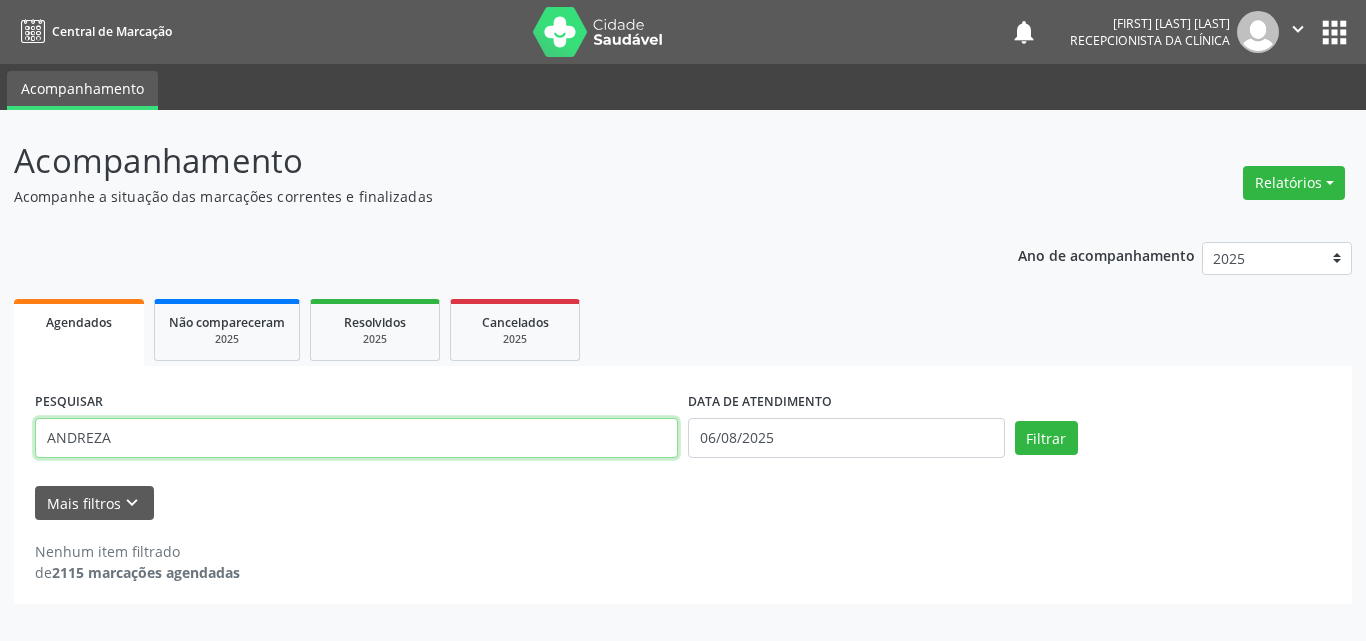 drag, startPoint x: 295, startPoint y: 446, endPoint x: 74, endPoint y: 256, distance: 291.44638 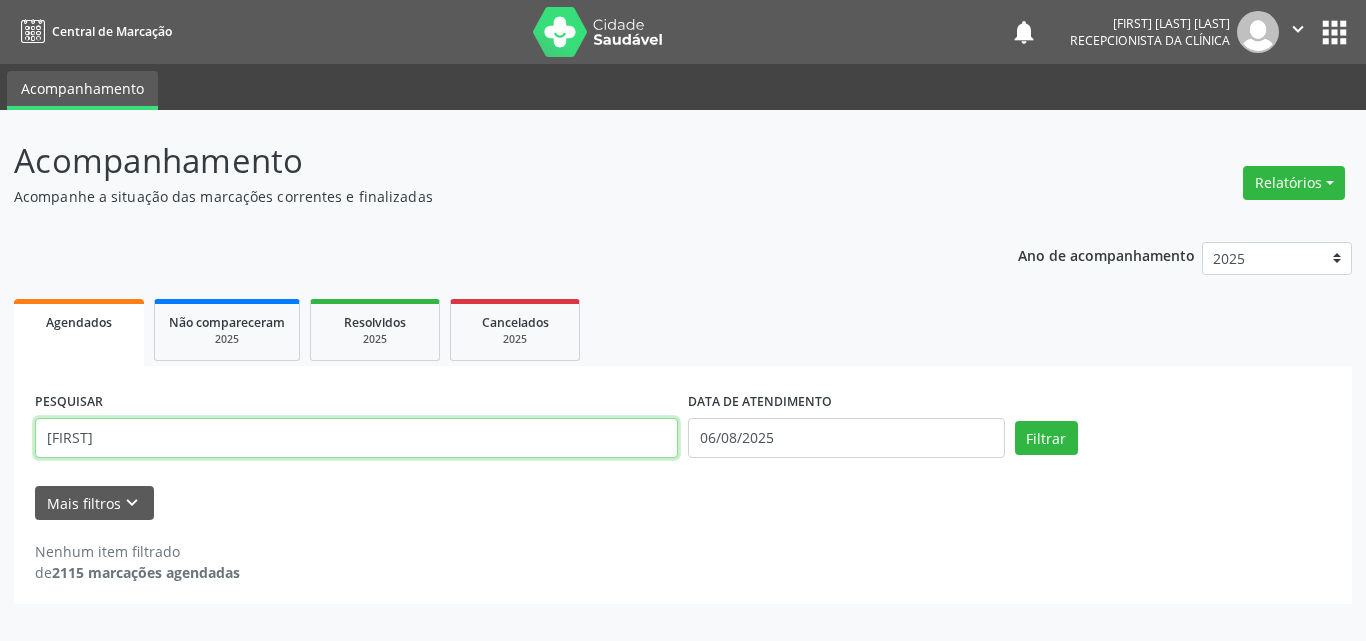type on "[FIRST]" 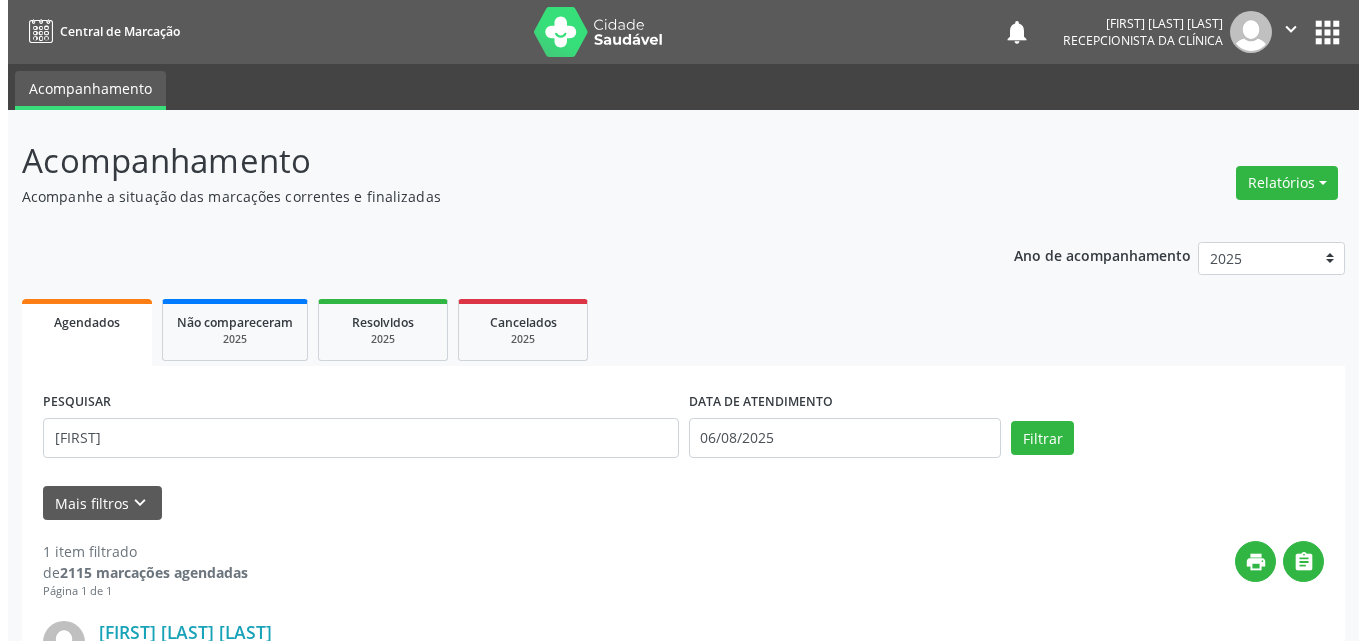 scroll, scrollTop: 264, scrollLeft: 0, axis: vertical 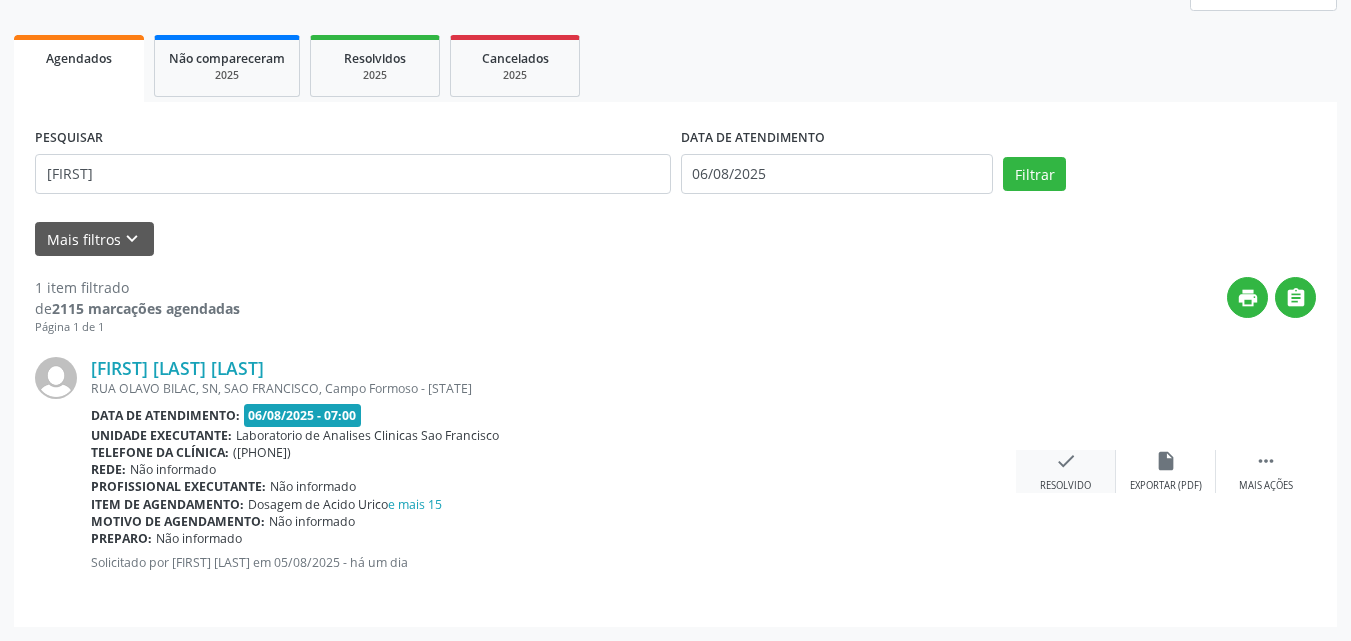 click on "check
Resolvido" at bounding box center (1066, 471) 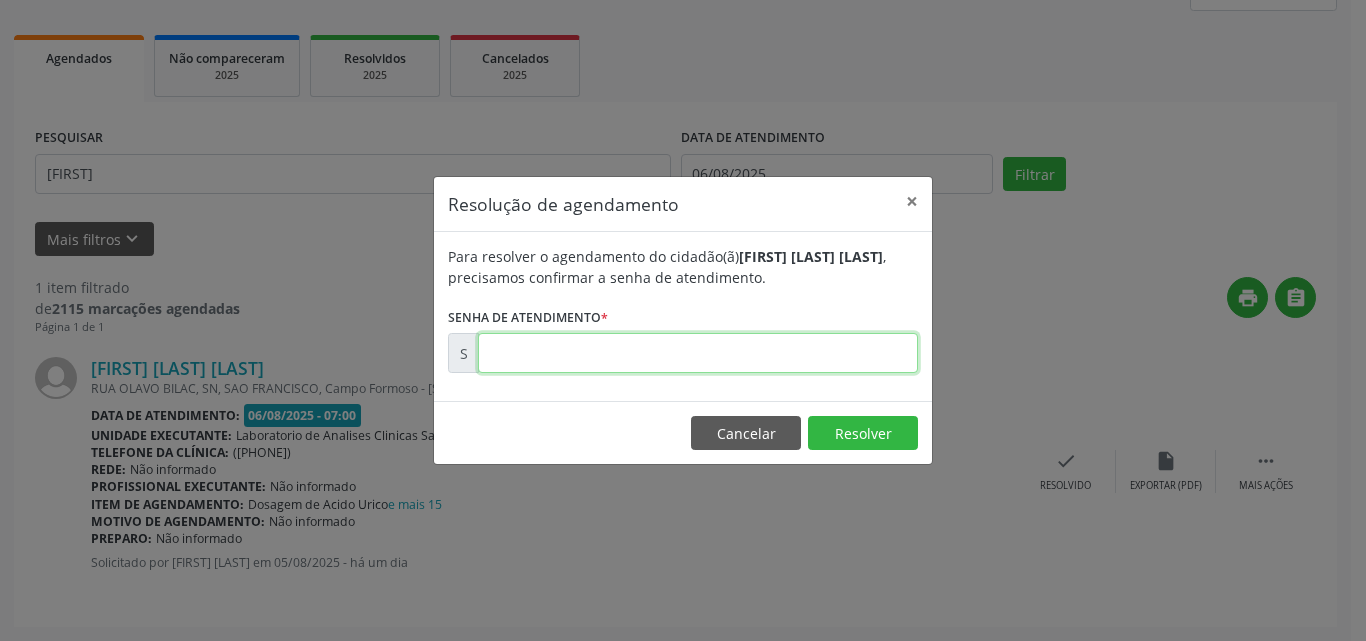 click at bounding box center [698, 353] 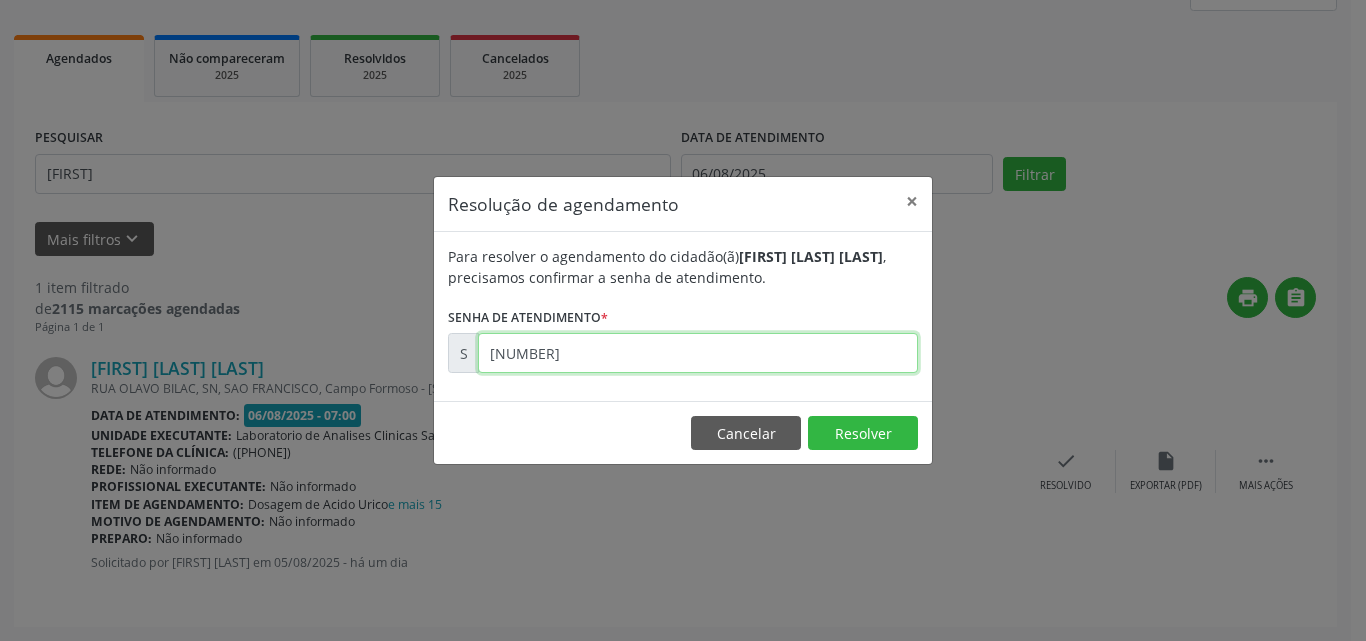 type on "[NUMBER]" 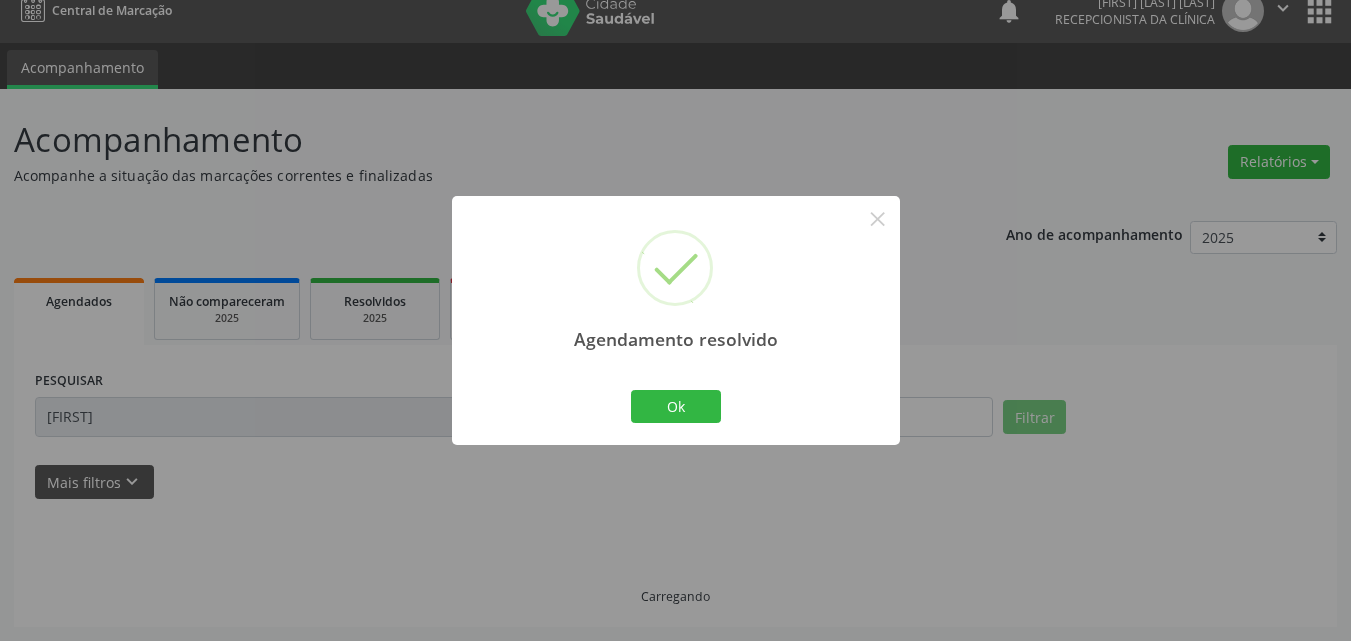 scroll, scrollTop: 0, scrollLeft: 0, axis: both 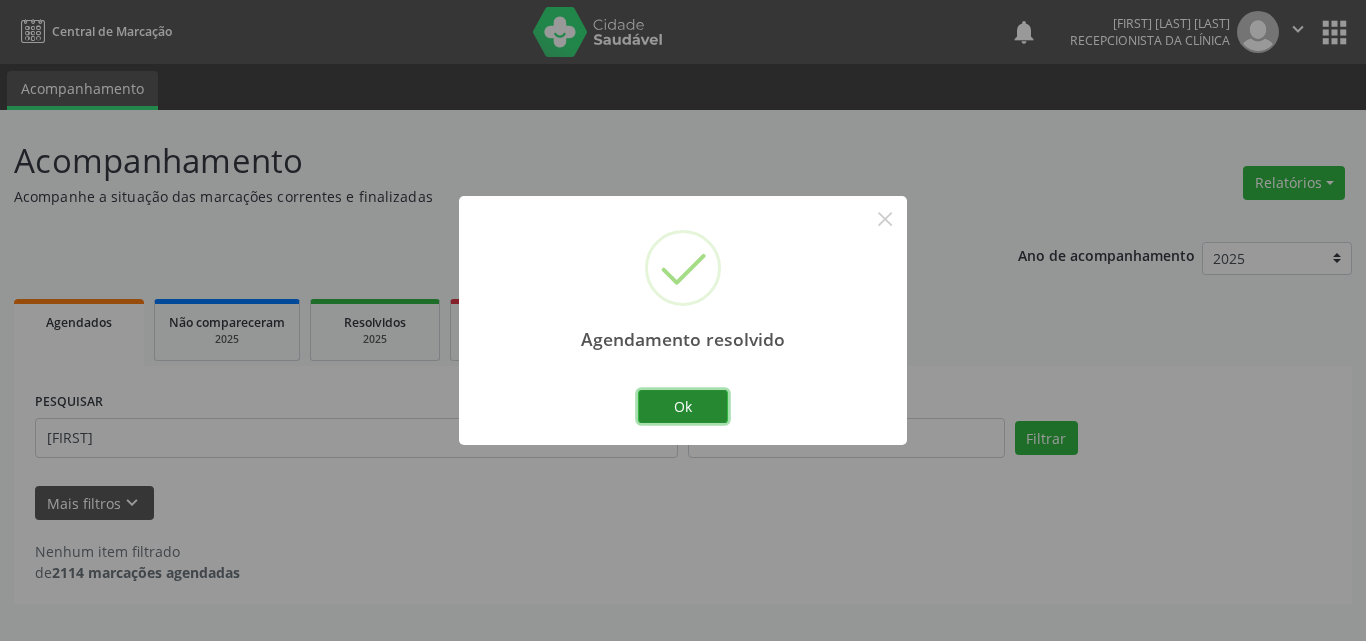 click on "Ok" at bounding box center [683, 407] 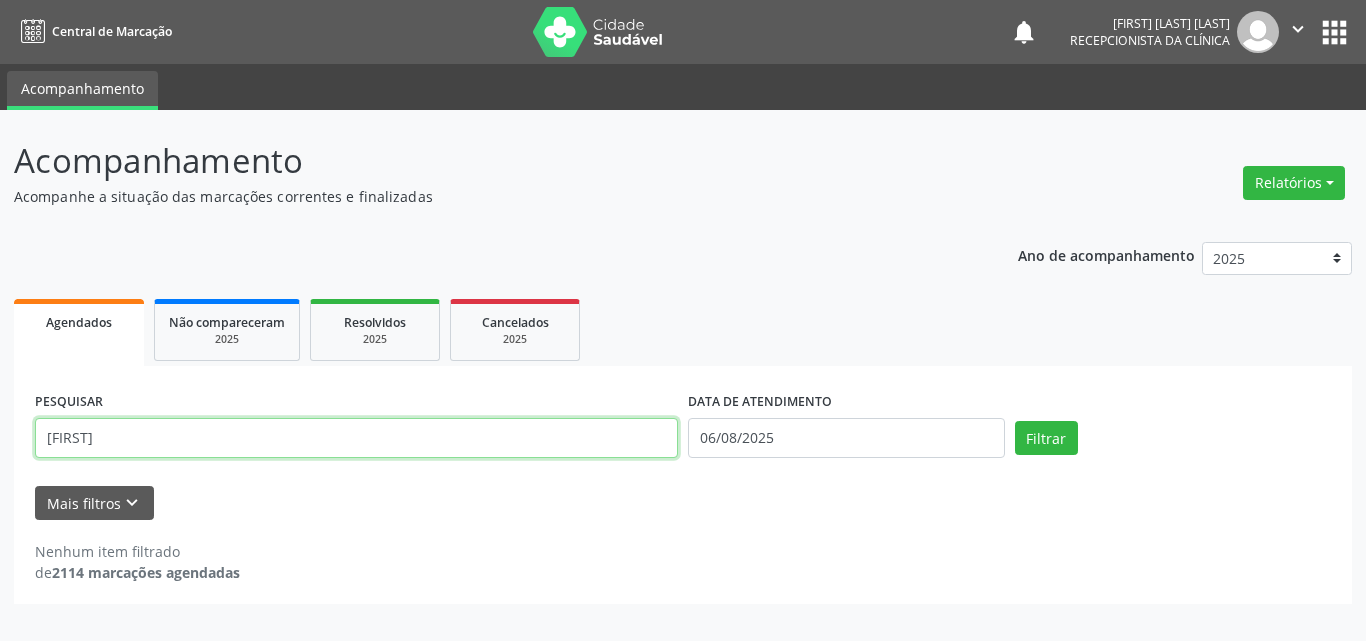 drag, startPoint x: 66, startPoint y: 419, endPoint x: 0, endPoint y: 322, distance: 117.32433 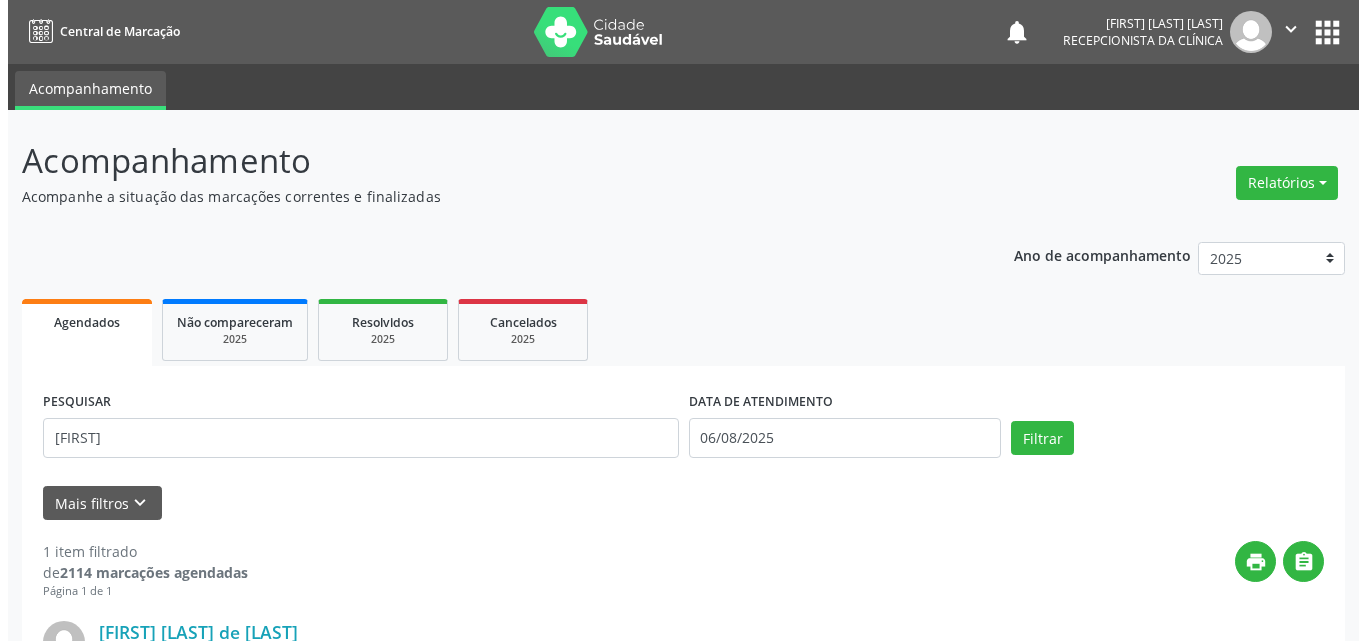 scroll, scrollTop: 264, scrollLeft: 0, axis: vertical 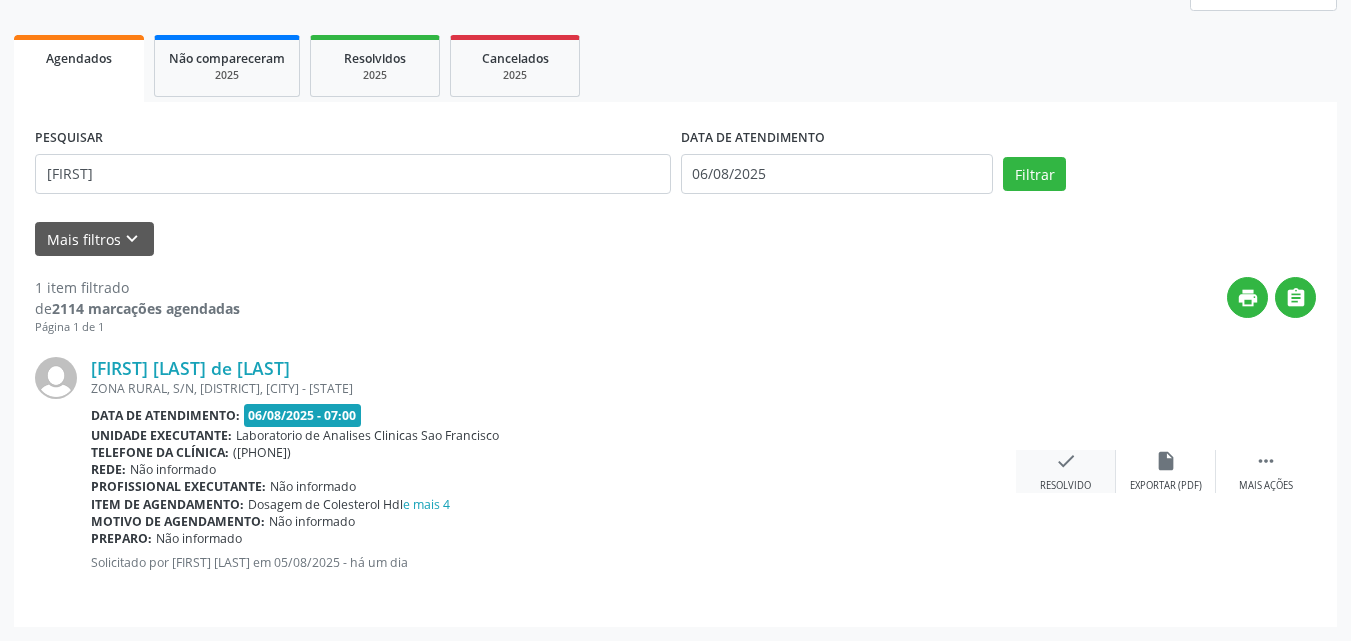 click on "check" at bounding box center [1066, 461] 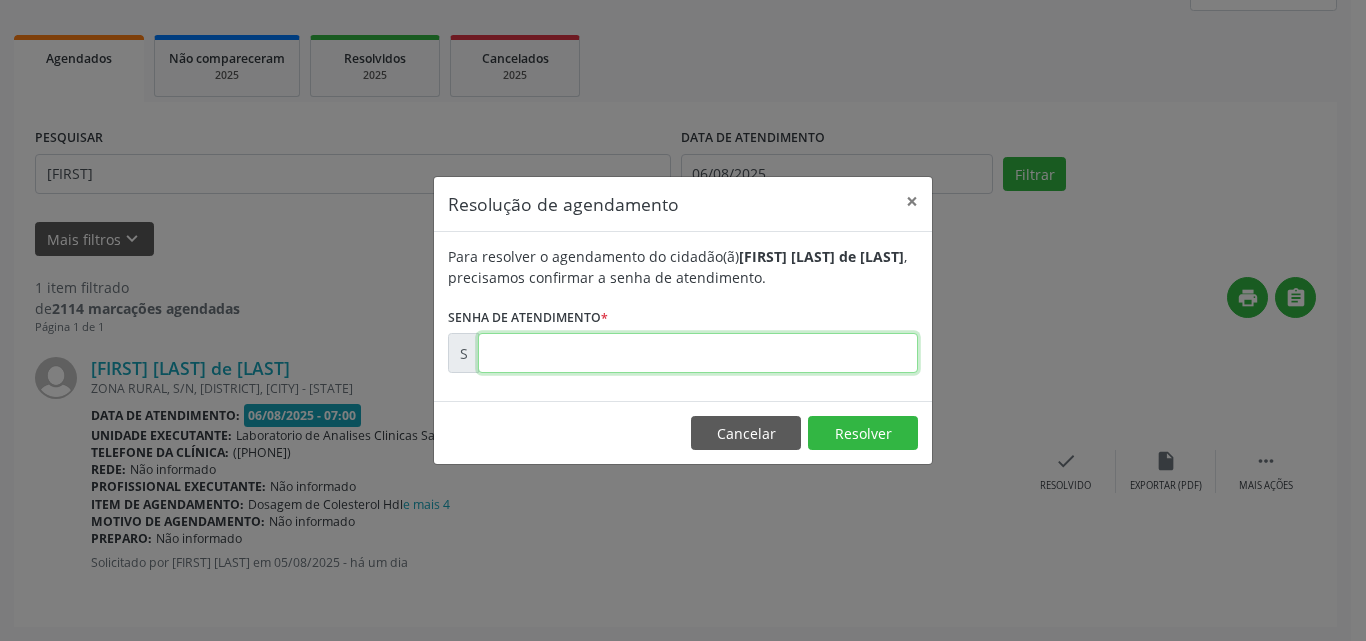 click at bounding box center (698, 353) 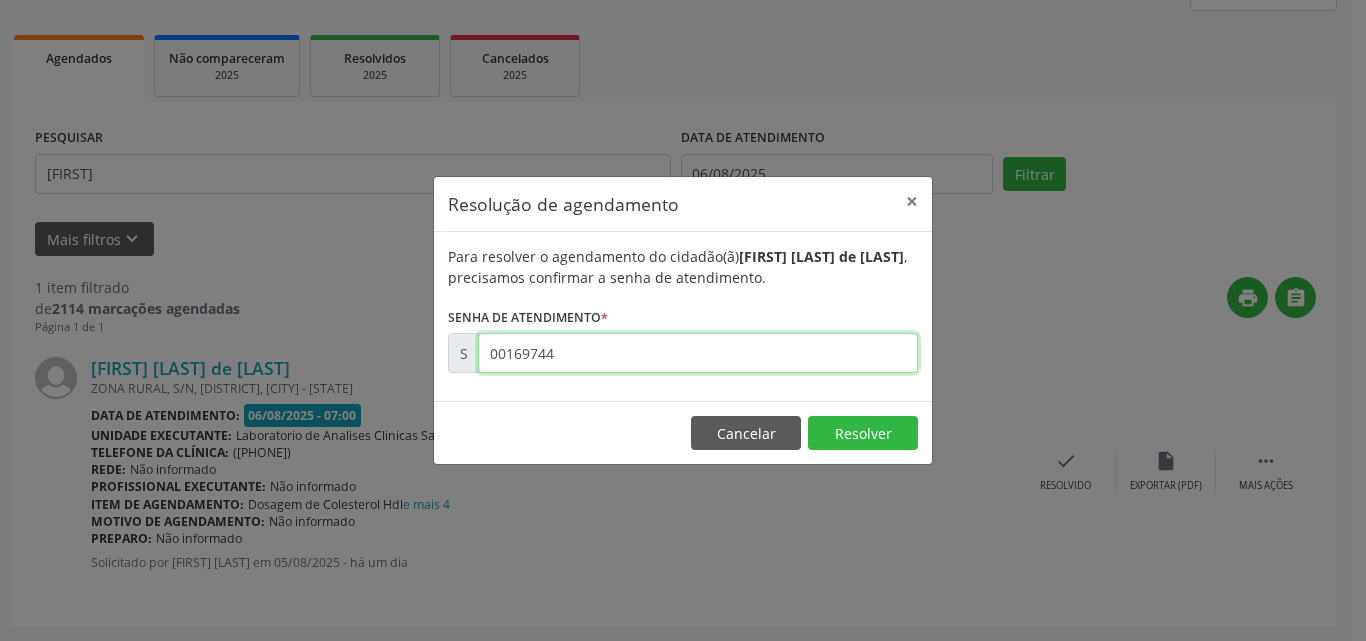 type on "00169744" 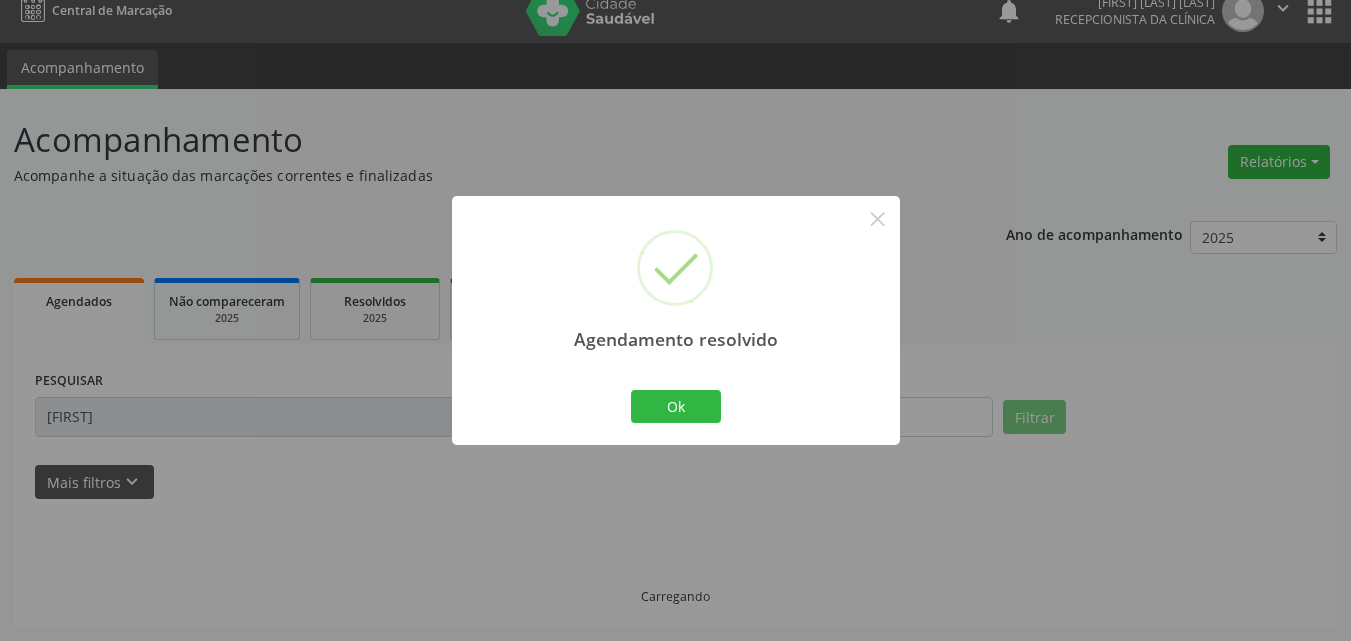 scroll, scrollTop: 0, scrollLeft: 0, axis: both 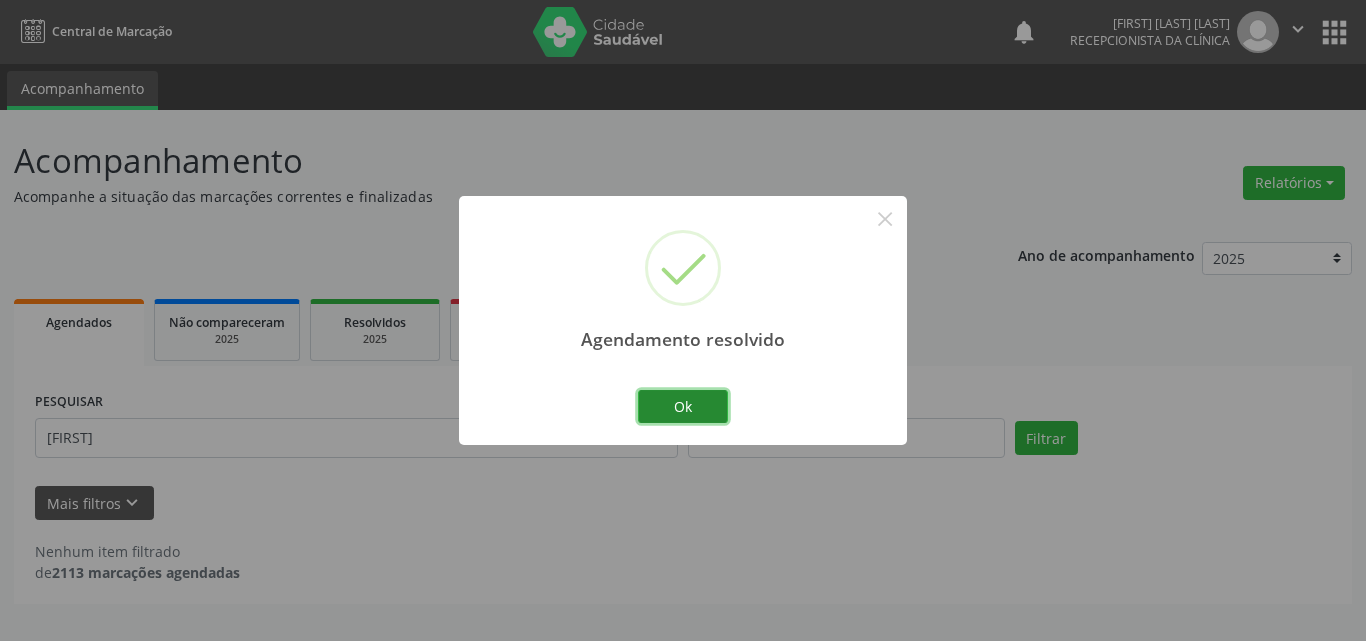 click on "Ok" at bounding box center [683, 407] 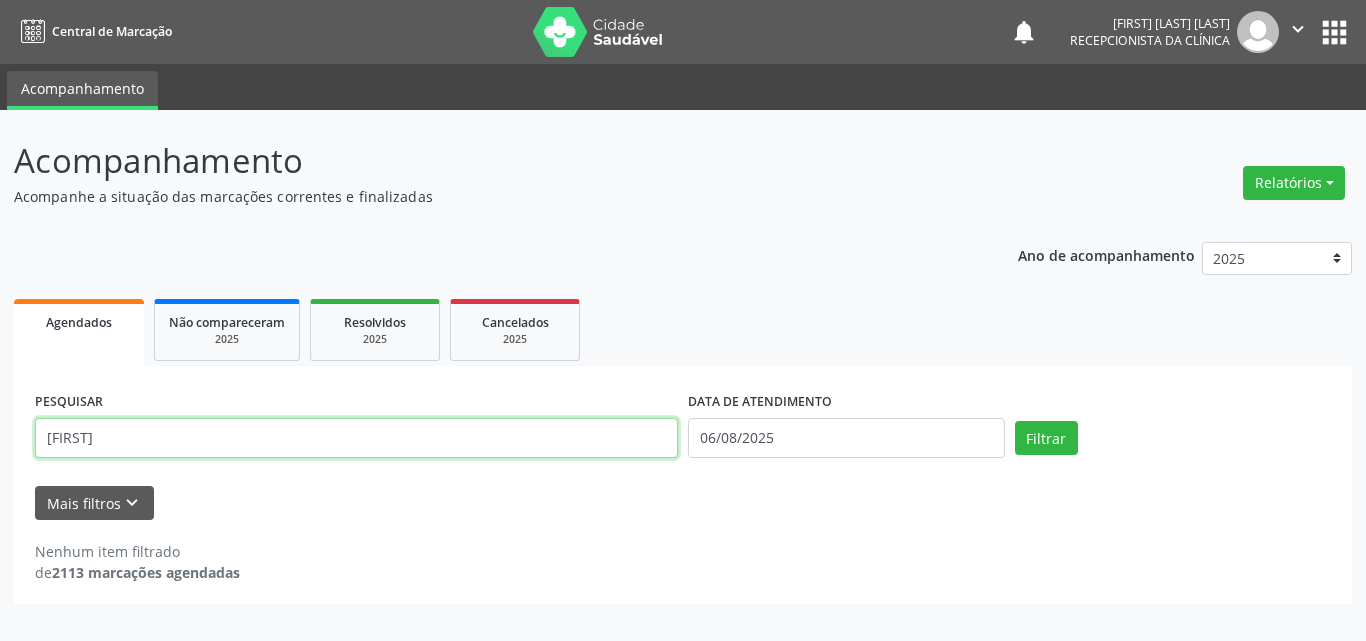 drag, startPoint x: 606, startPoint y: 427, endPoint x: 38, endPoint y: 189, distance: 615.8474 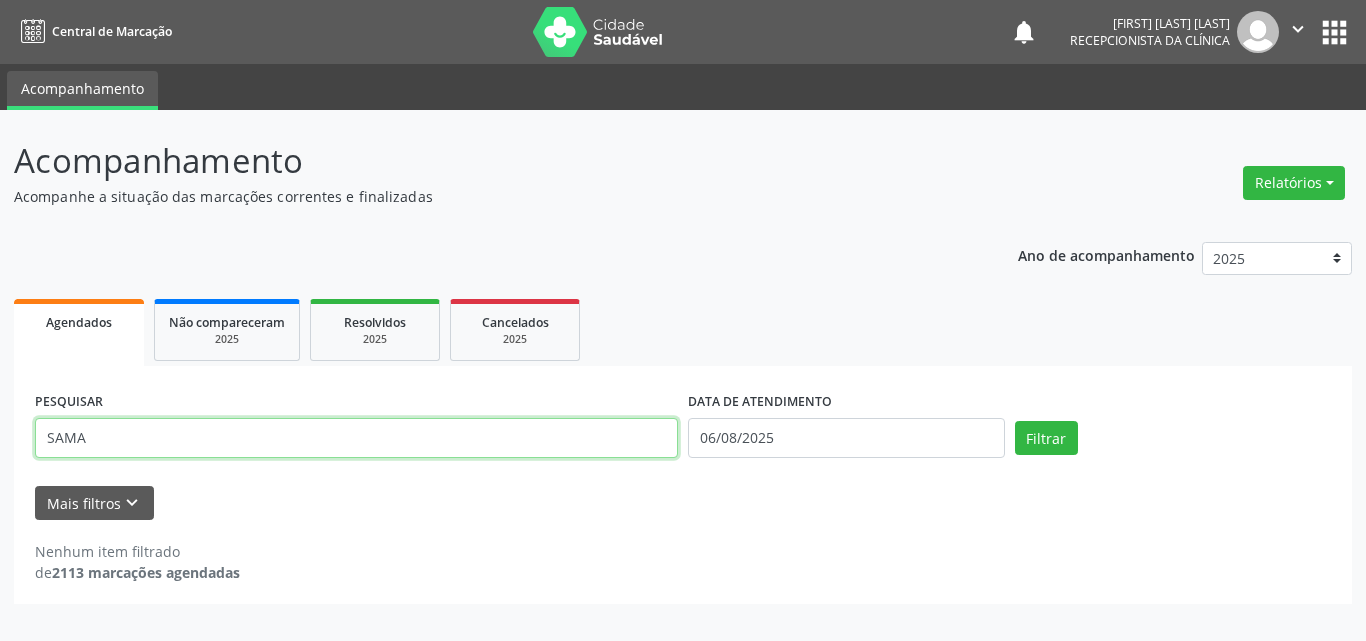 type on "SAMA" 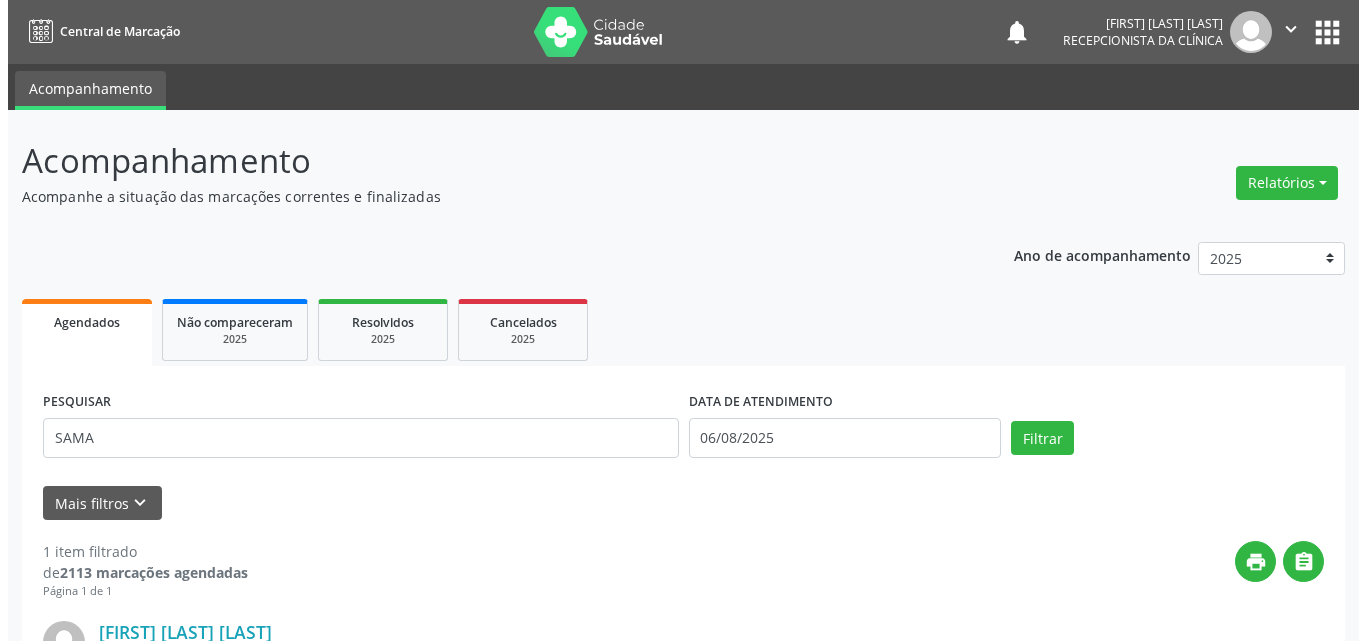 scroll, scrollTop: 281, scrollLeft: 0, axis: vertical 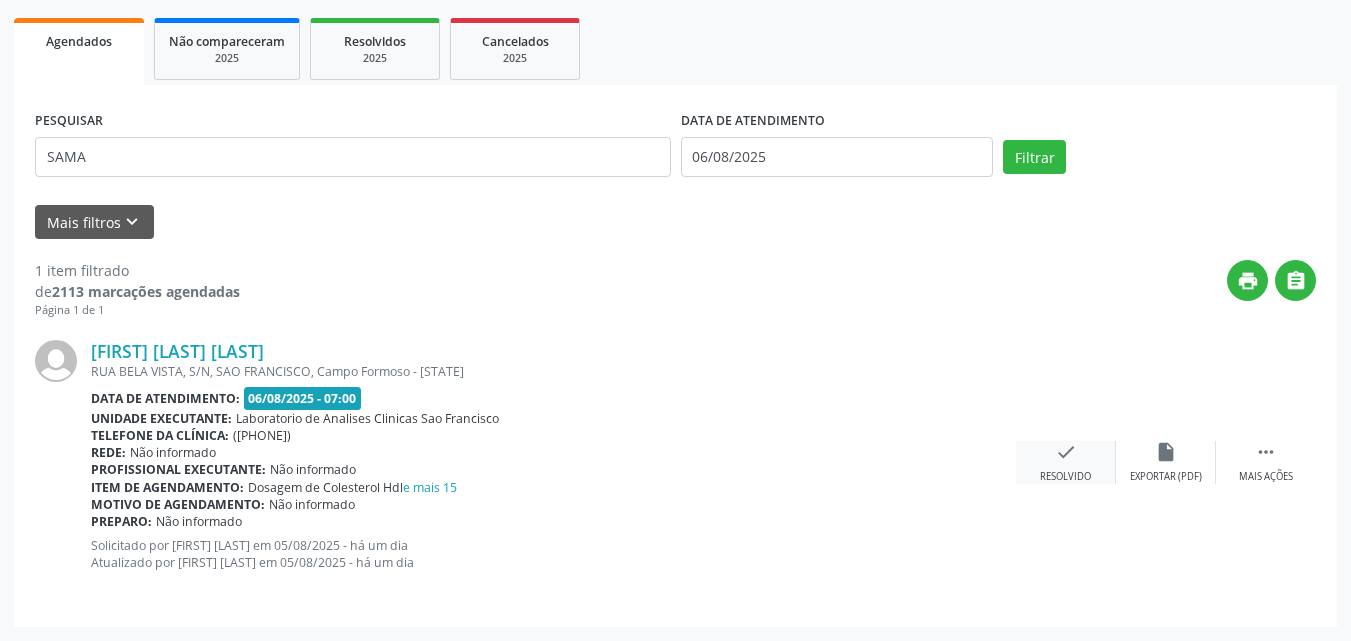 click on "check
Resolvido" at bounding box center (1066, 462) 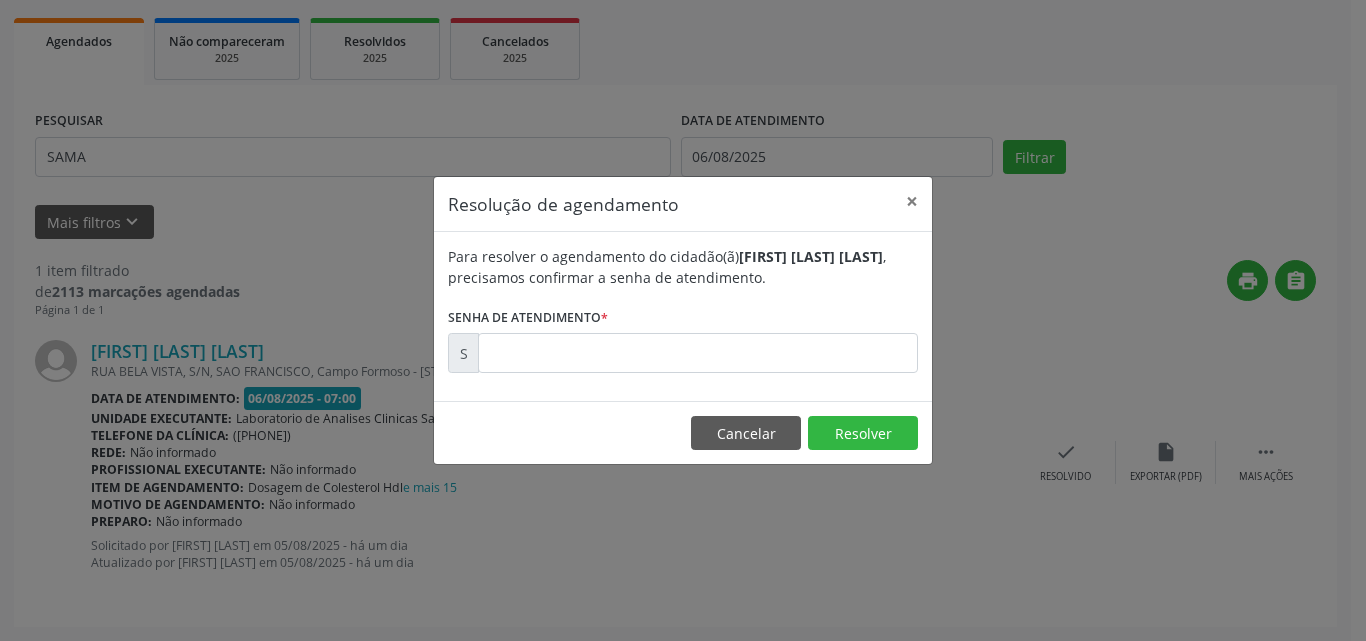 click on "Para resolver o agendamento do cidadão(ã)  [FIRST] [LAST] ,
precisamos confirmar a senha de atendimento.
Senha de atendimento
*" at bounding box center (683, 309) 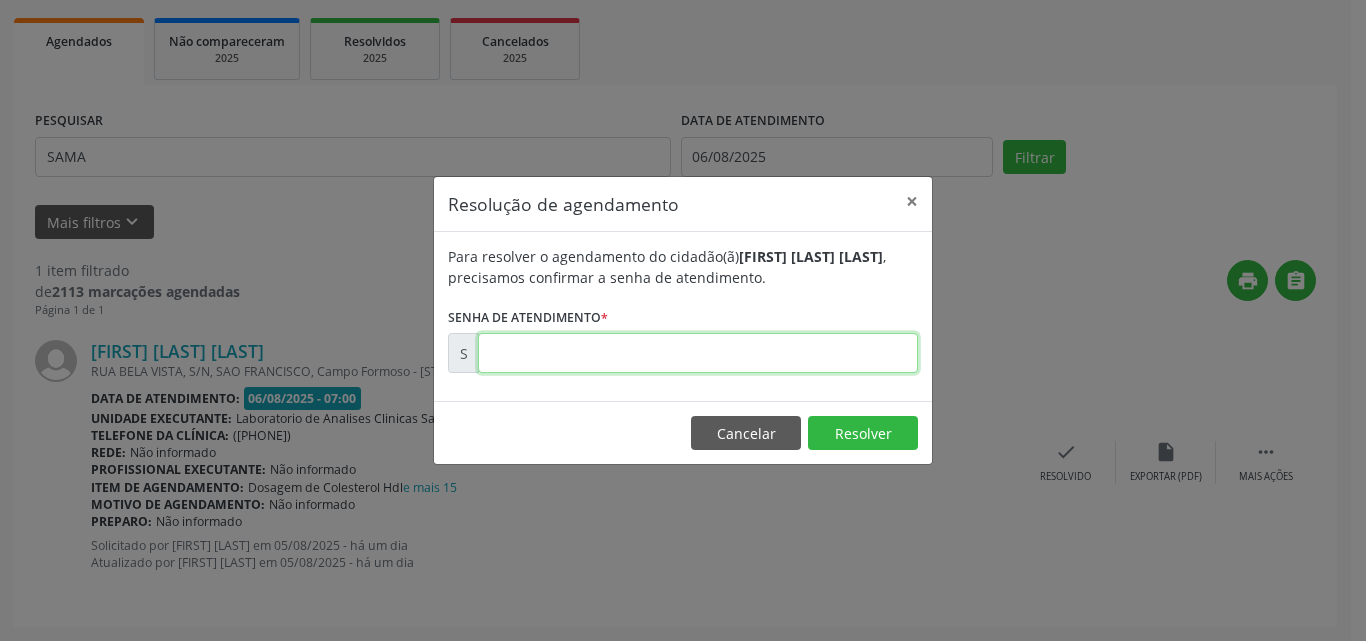 drag, startPoint x: 742, startPoint y: 368, endPoint x: 901, endPoint y: 399, distance: 161.99382 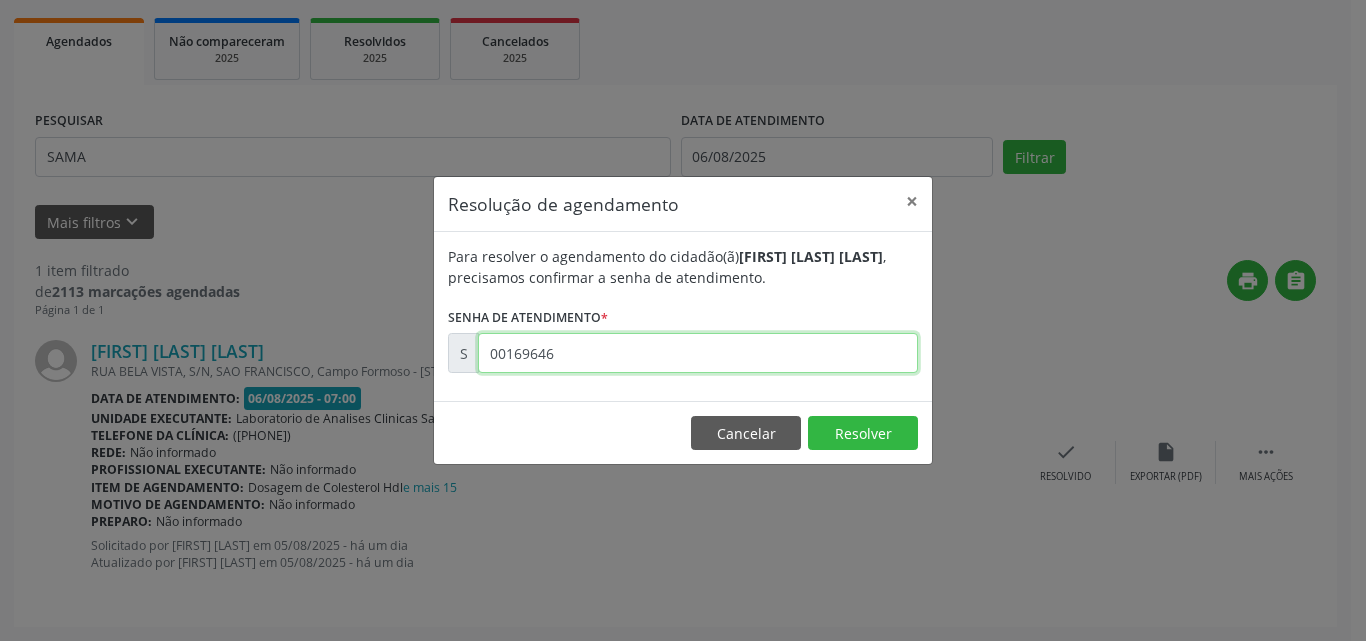 type on "00169646" 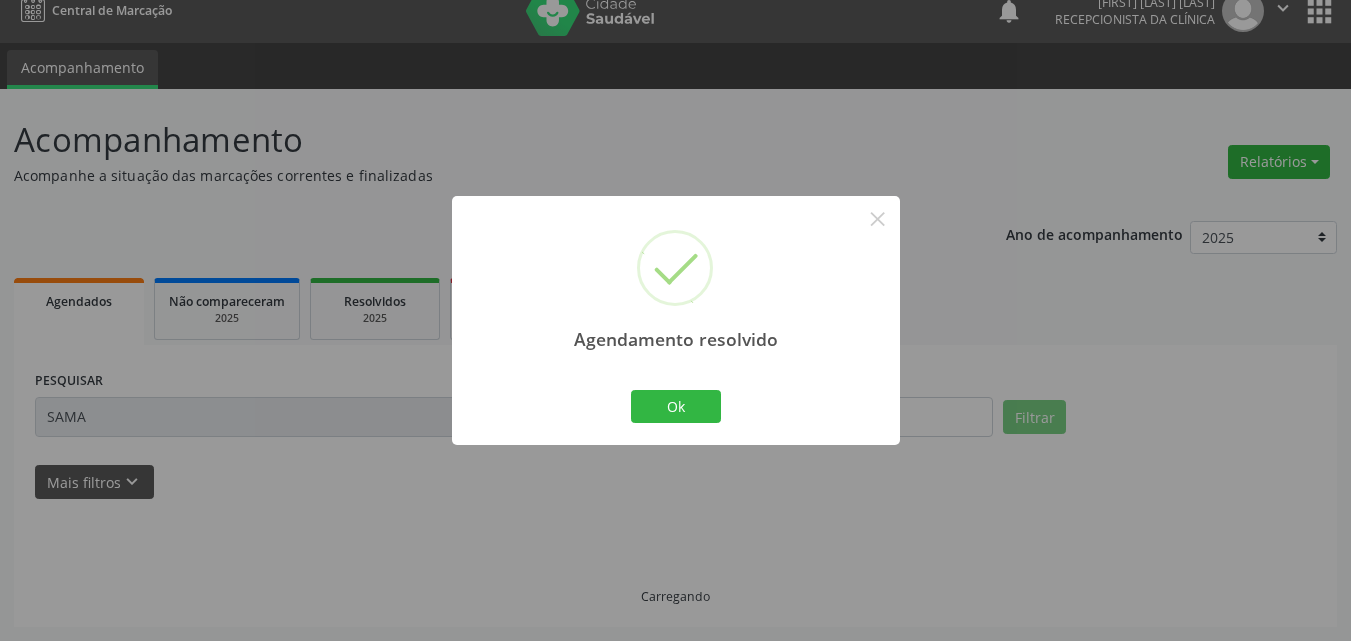 scroll, scrollTop: 0, scrollLeft: 0, axis: both 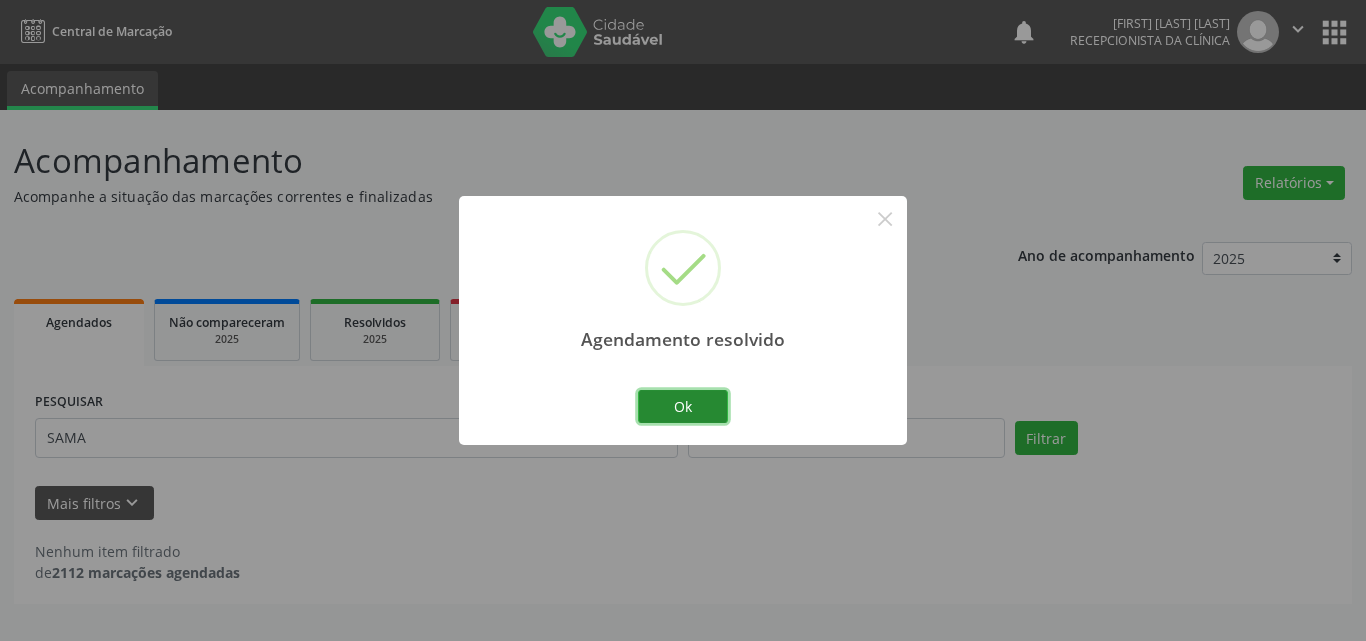 click on "Ok" at bounding box center (683, 407) 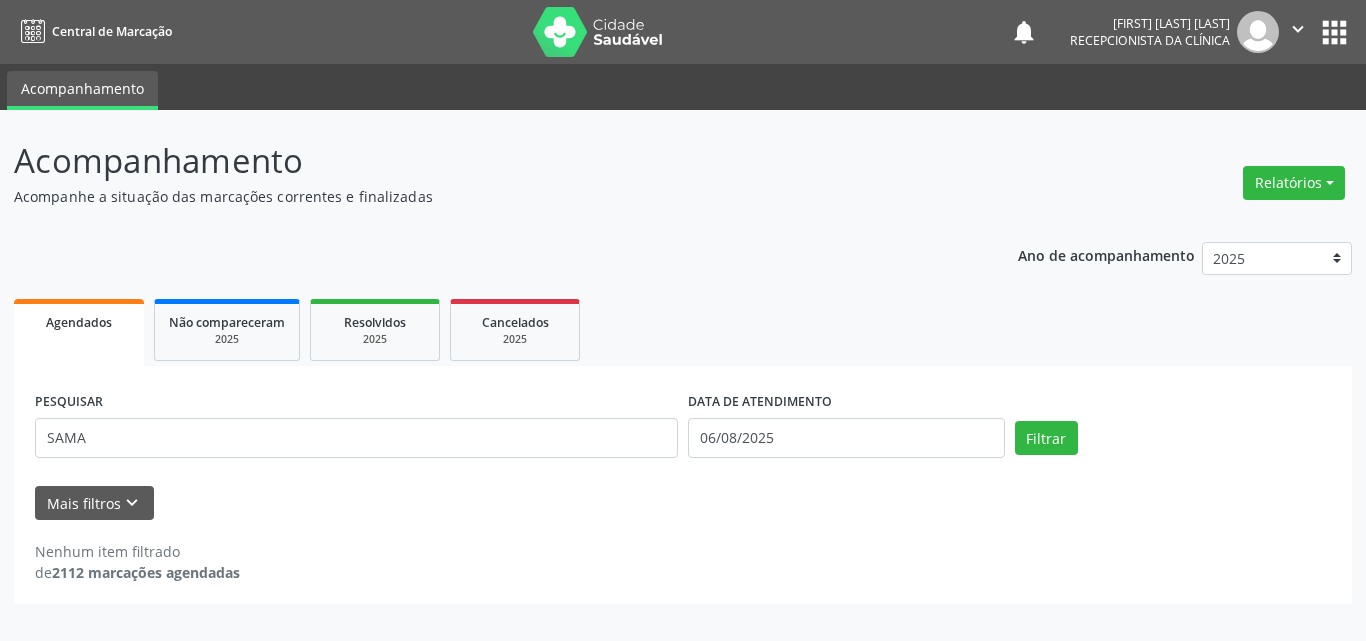 drag, startPoint x: 553, startPoint y: 462, endPoint x: 538, endPoint y: 467, distance: 15.811388 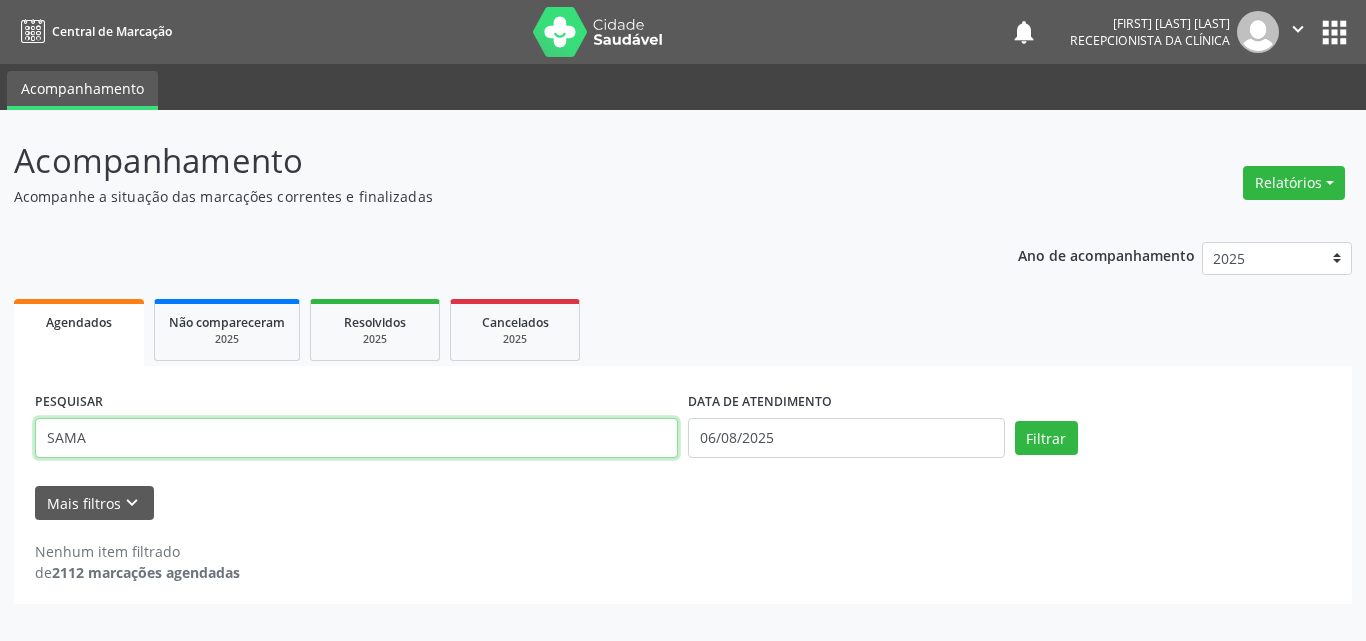 drag, startPoint x: 556, startPoint y: 444, endPoint x: 0, endPoint y: 209, distance: 603.6232 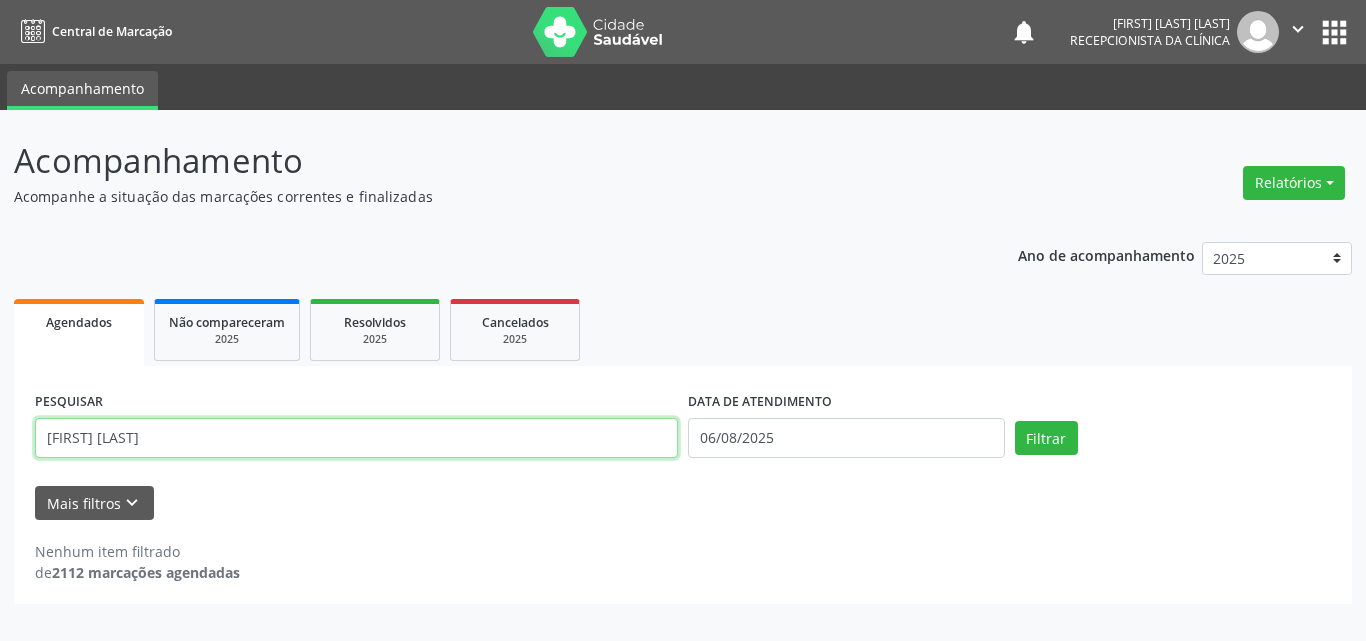 type on "[FIRST] [LAST]" 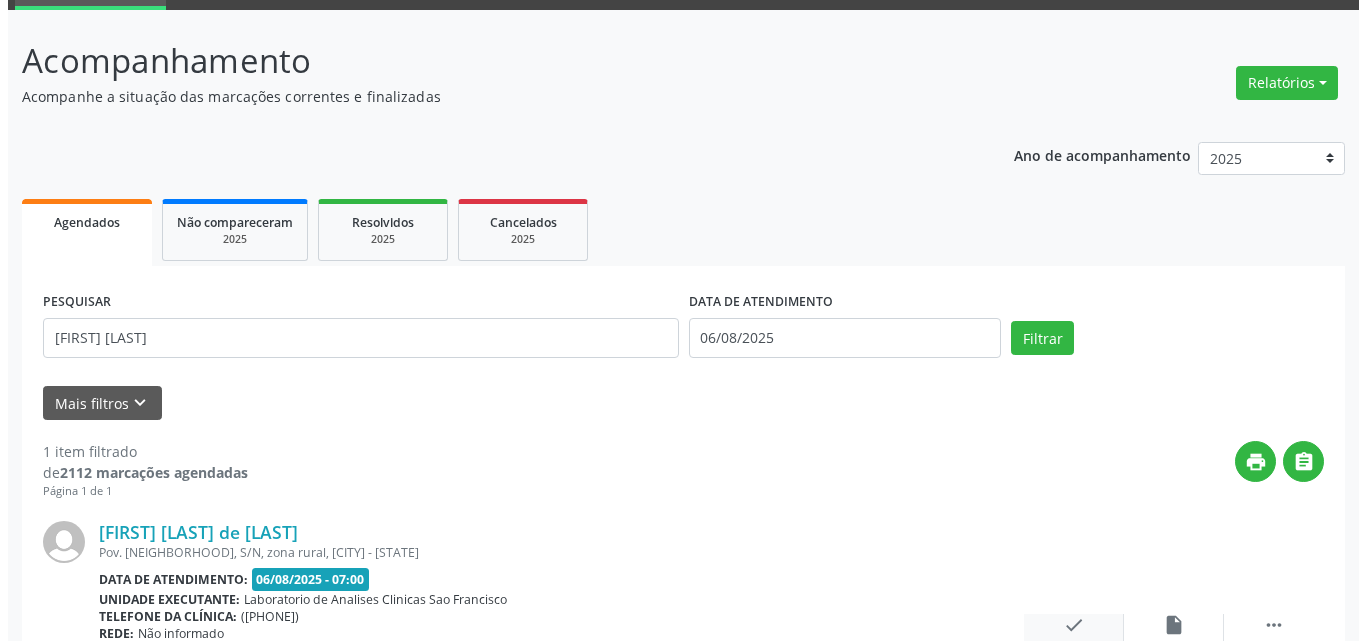 scroll, scrollTop: 264, scrollLeft: 0, axis: vertical 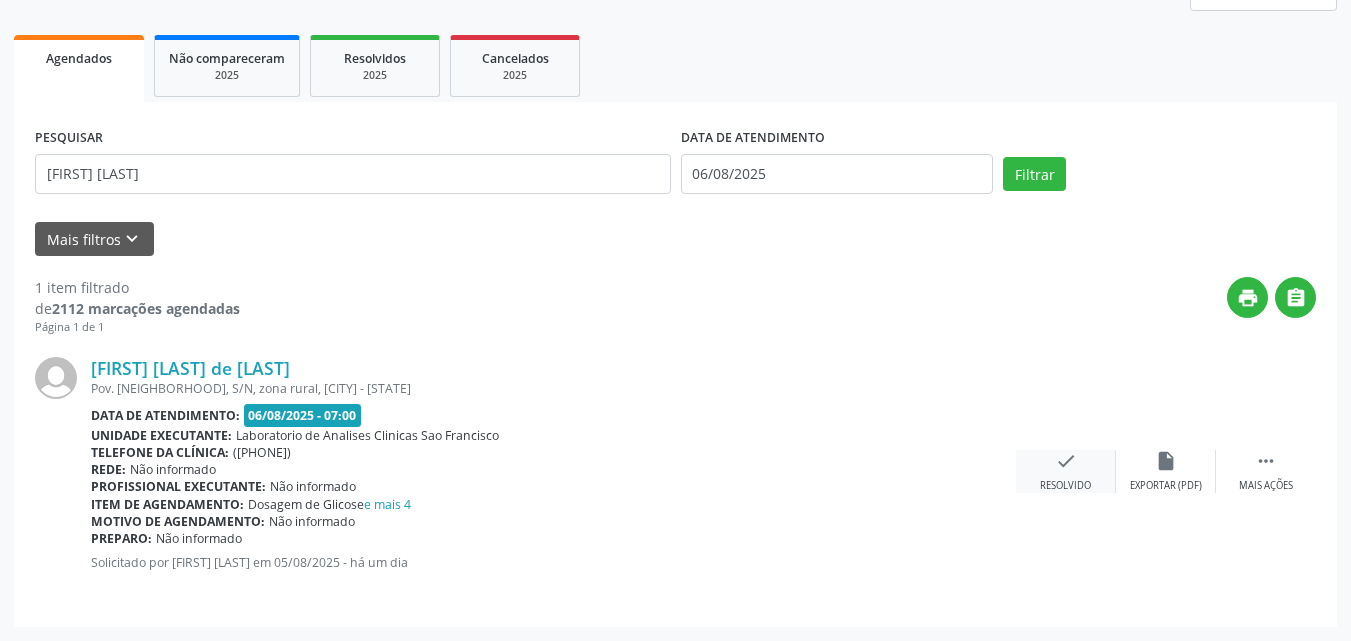 click on "check
Resolvido" at bounding box center [1066, 471] 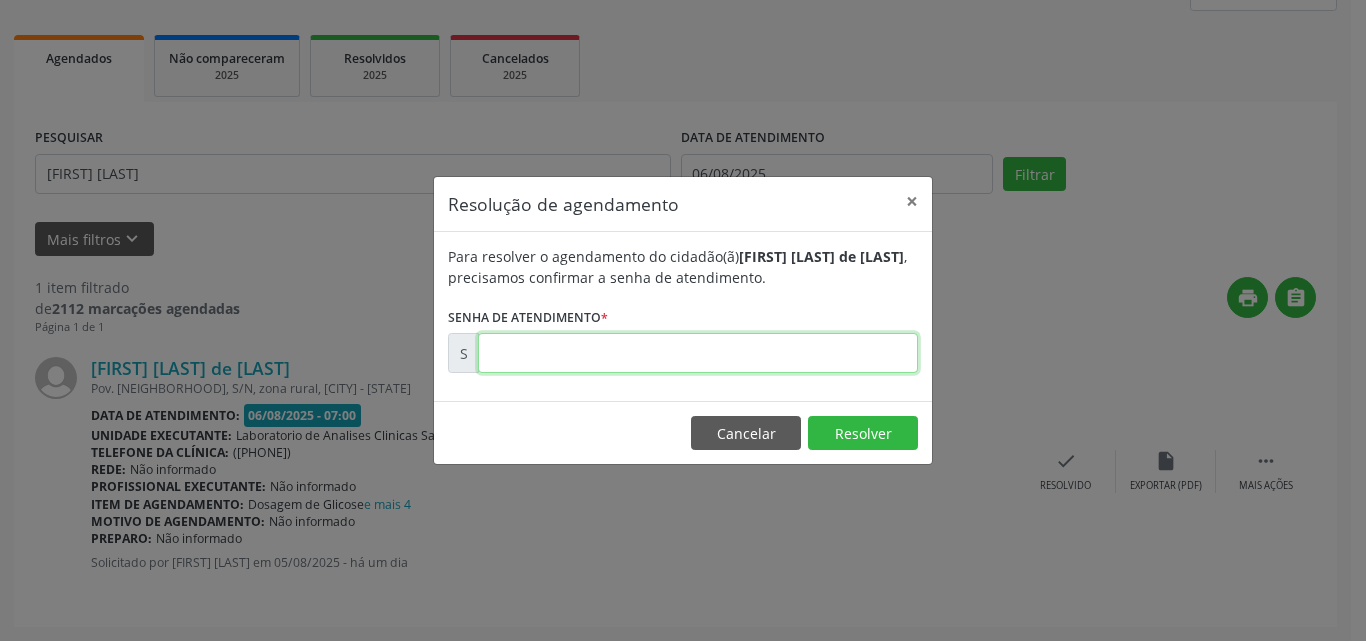 drag, startPoint x: 800, startPoint y: 343, endPoint x: 846, endPoint y: 369, distance: 52.83938 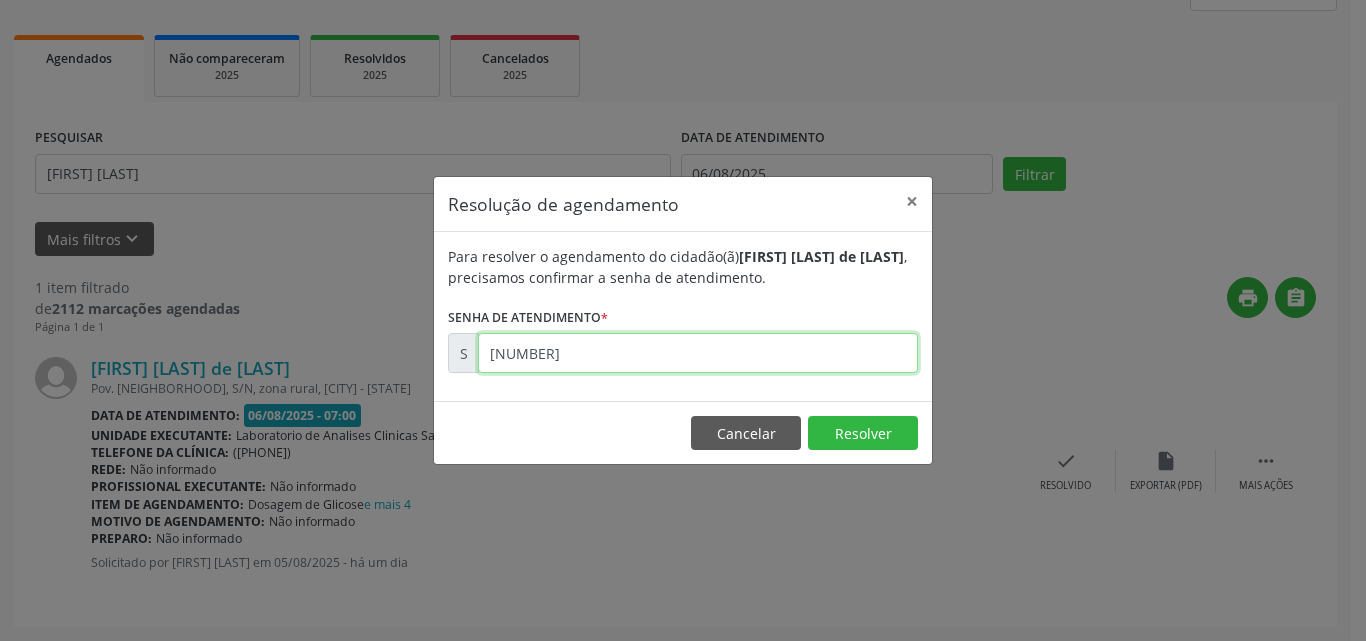 type on "[NUMBER]" 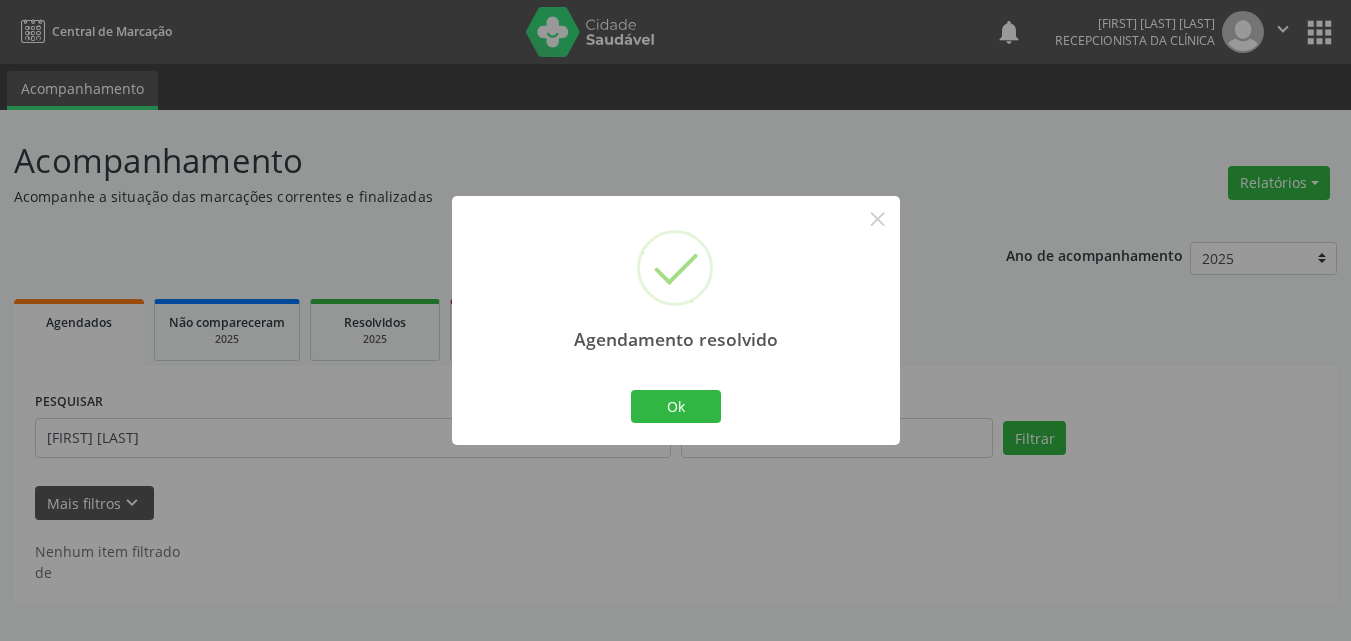 scroll, scrollTop: 0, scrollLeft: 0, axis: both 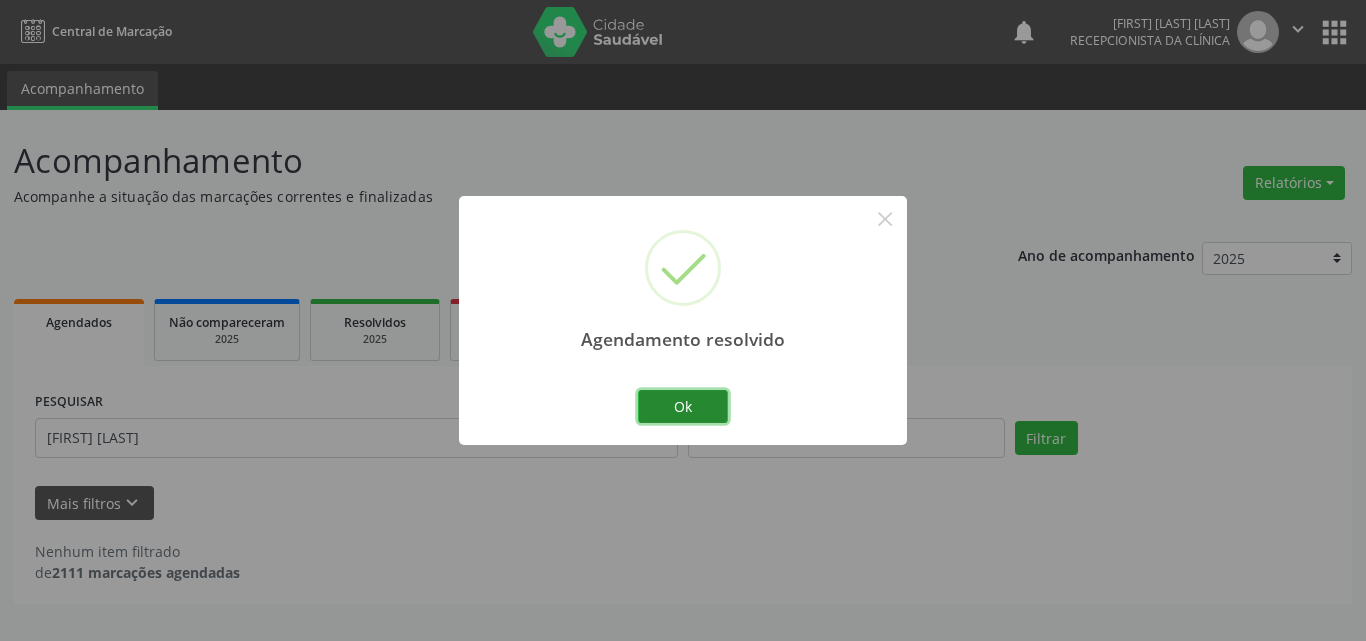 drag, startPoint x: 717, startPoint y: 407, endPoint x: 722, endPoint y: 421, distance: 14.866069 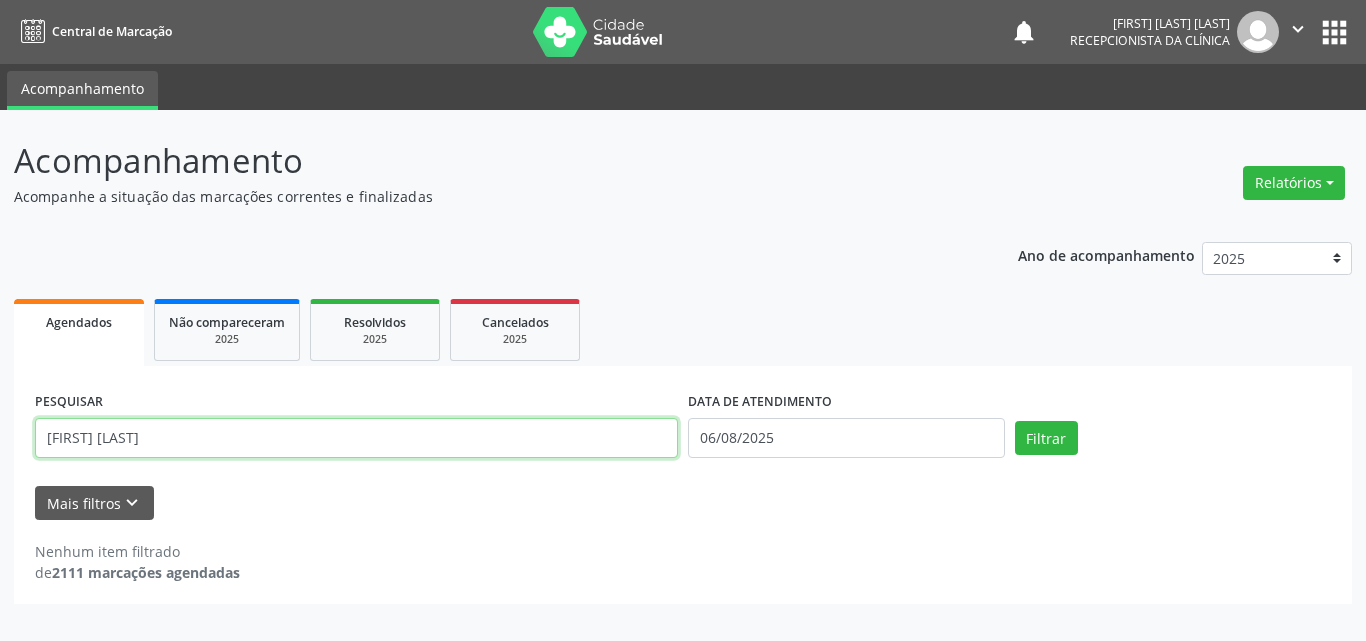 drag, startPoint x: 385, startPoint y: 441, endPoint x: 17, endPoint y: 98, distance: 503.06363 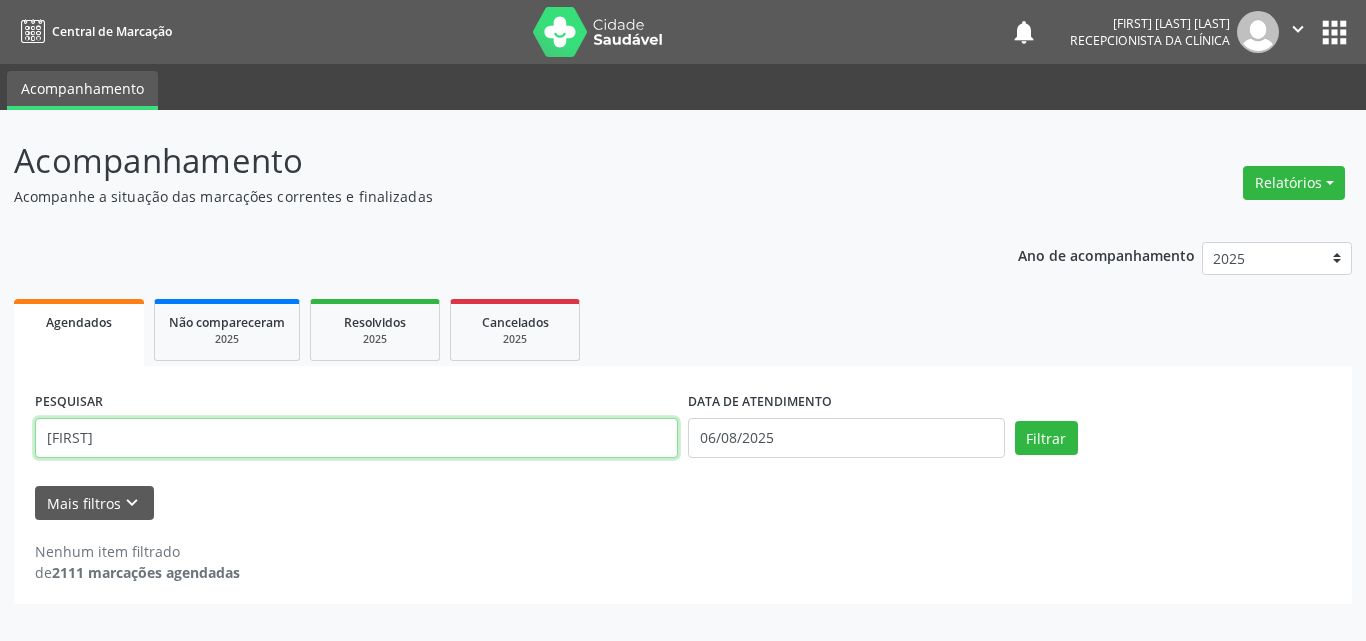 type on "[FIRST]" 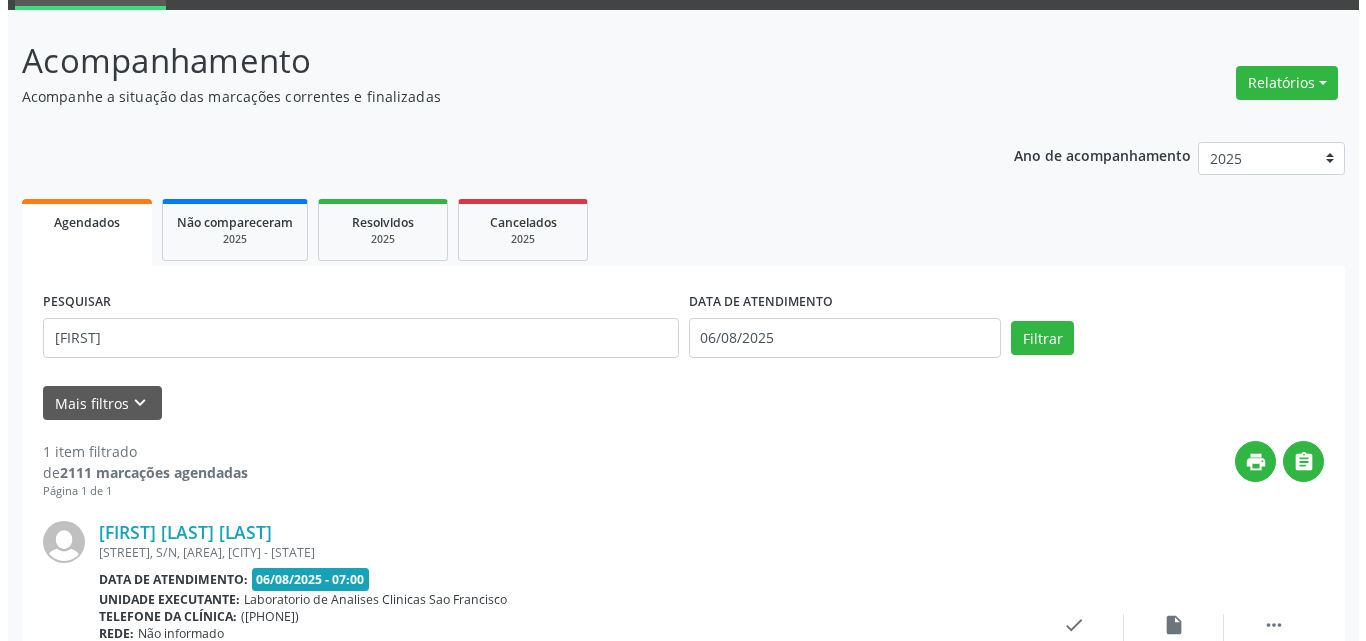 scroll, scrollTop: 264, scrollLeft: 0, axis: vertical 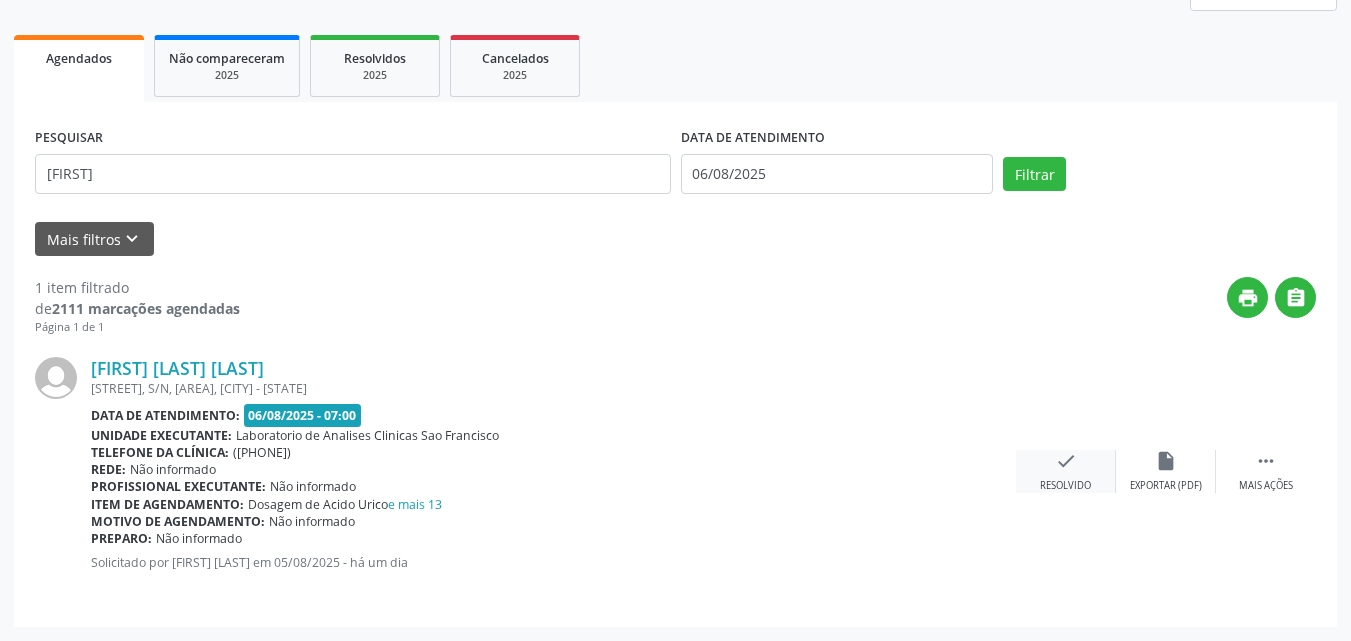 click on "check" at bounding box center (1066, 461) 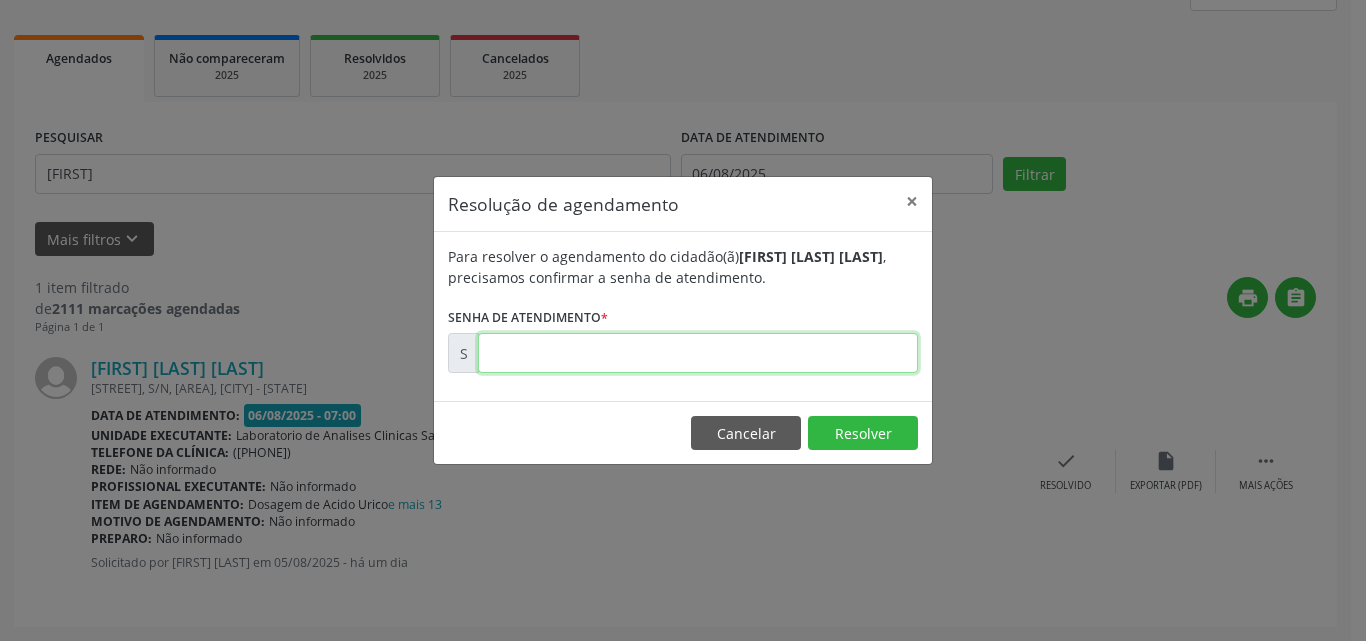 click at bounding box center (698, 353) 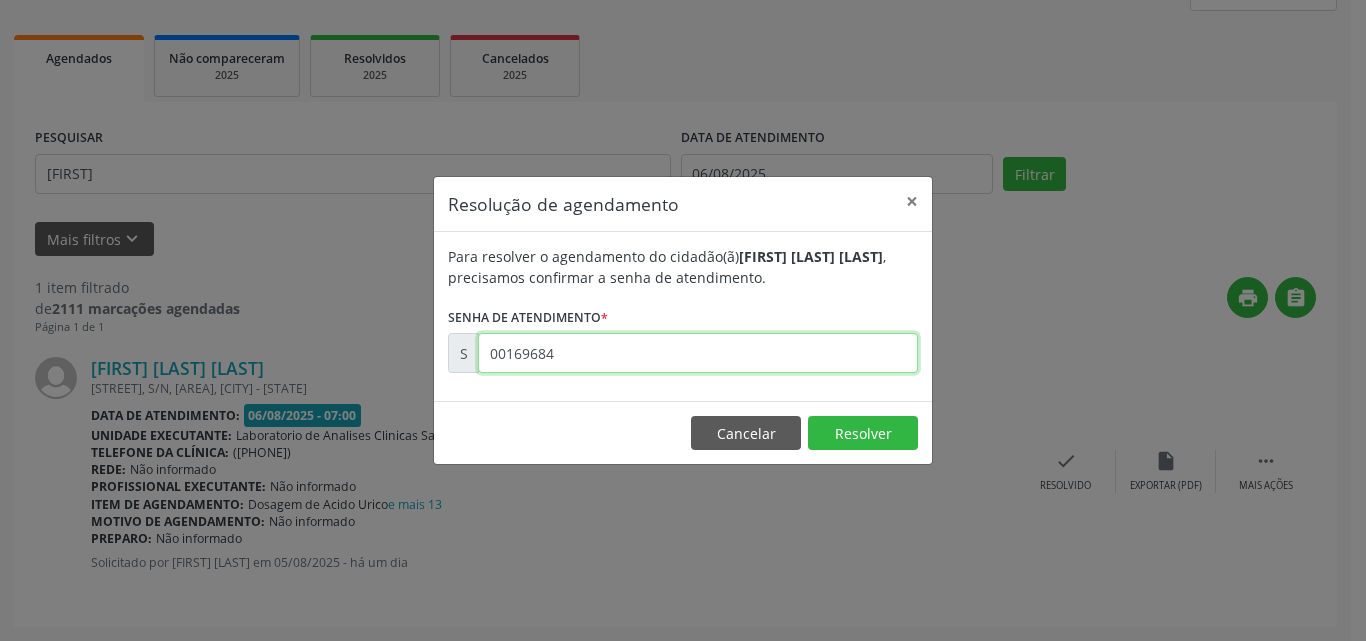 type on "00169684" 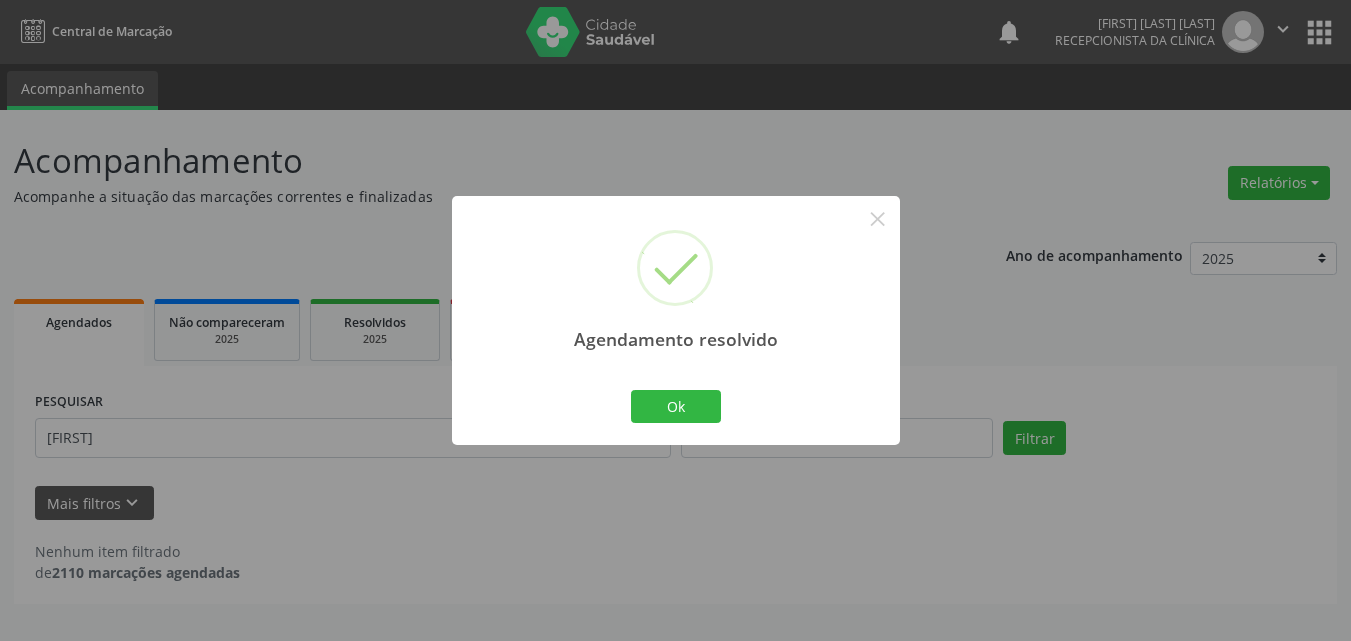 scroll, scrollTop: 0, scrollLeft: 0, axis: both 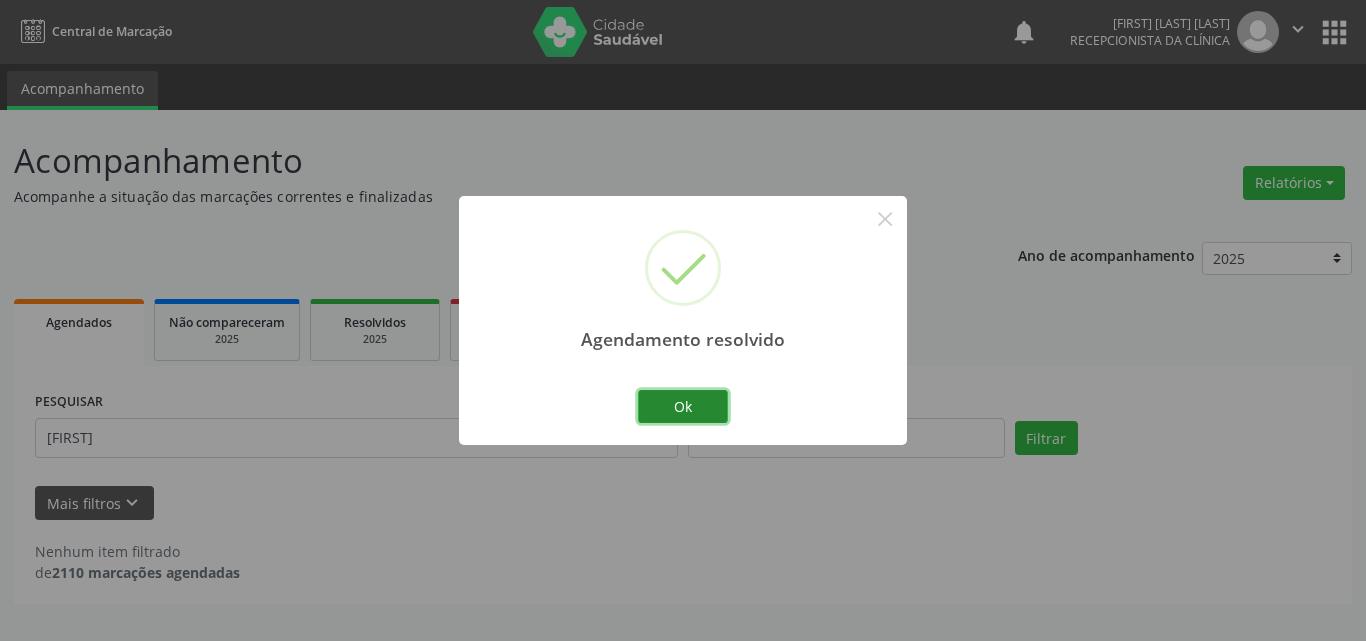 drag, startPoint x: 689, startPoint y: 394, endPoint x: 673, endPoint y: 395, distance: 16.03122 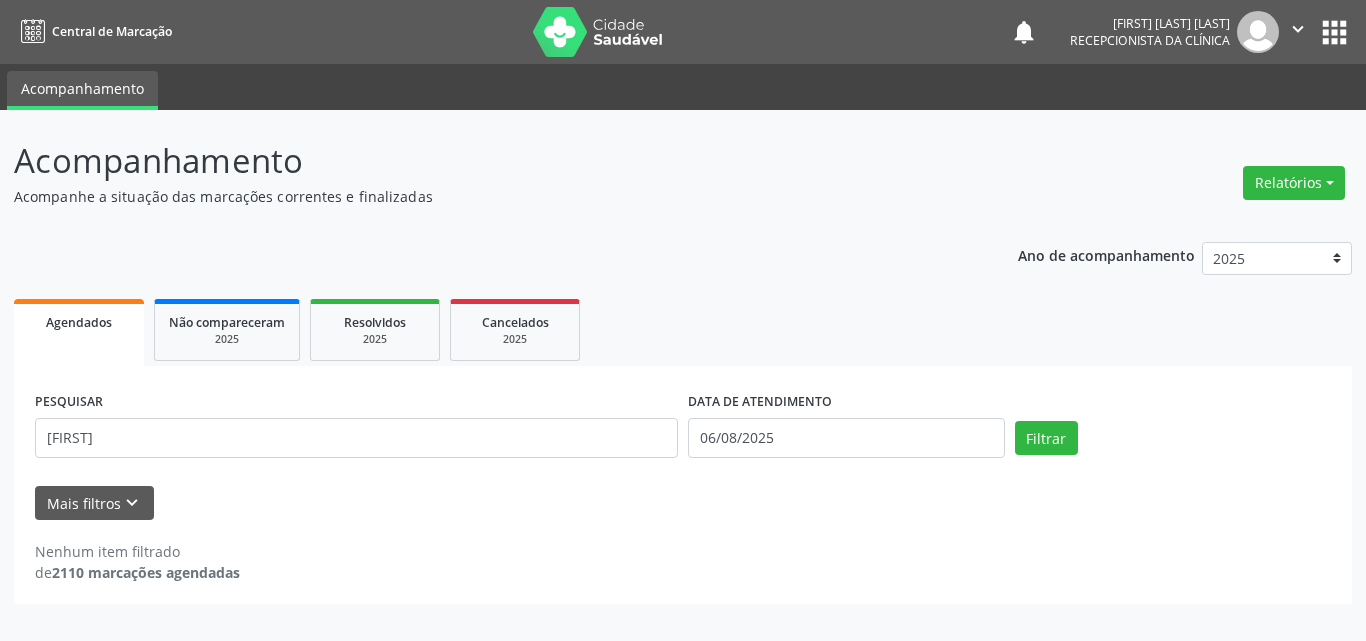 drag, startPoint x: 591, startPoint y: 409, endPoint x: 460, endPoint y: 441, distance: 134.85178 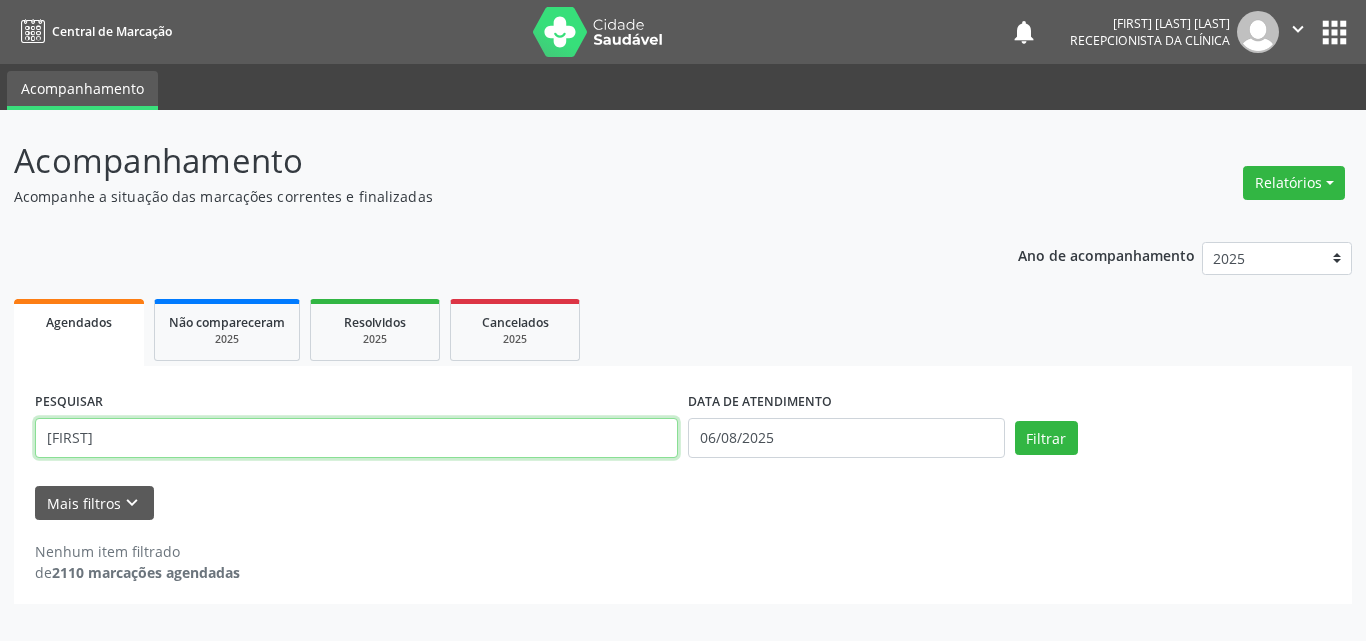 drag, startPoint x: 117, startPoint y: 433, endPoint x: 0, endPoint y: 98, distance: 354.84363 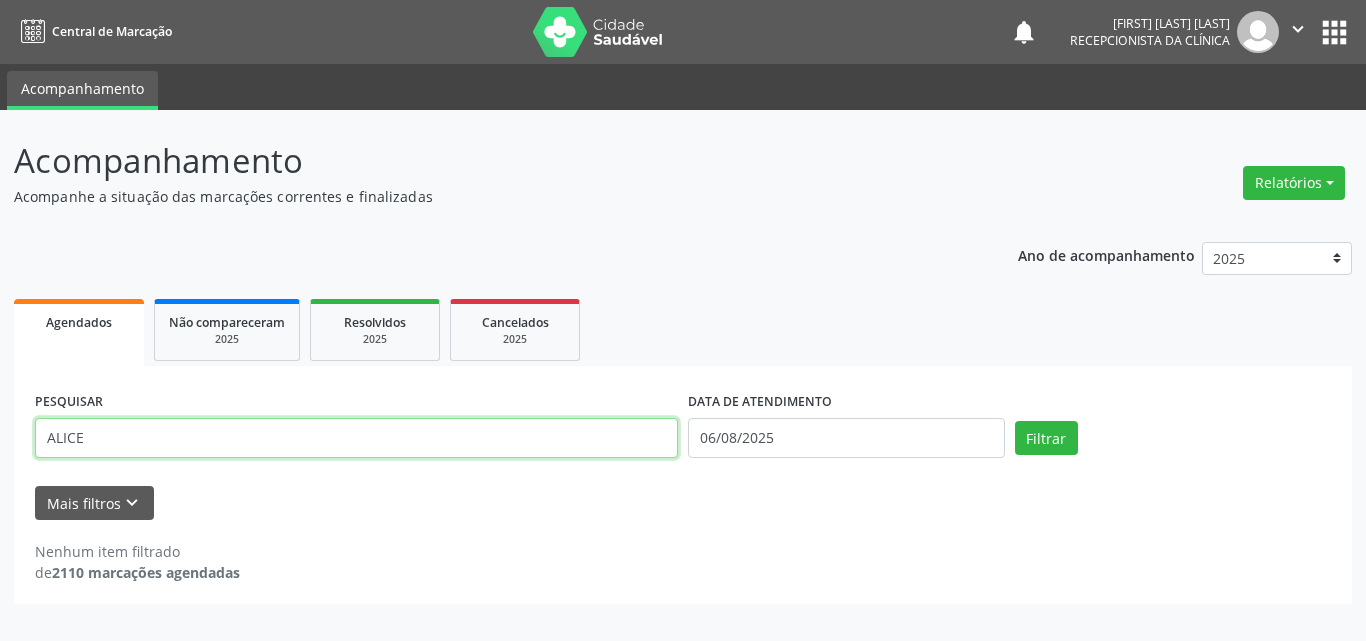 type on "ALICE" 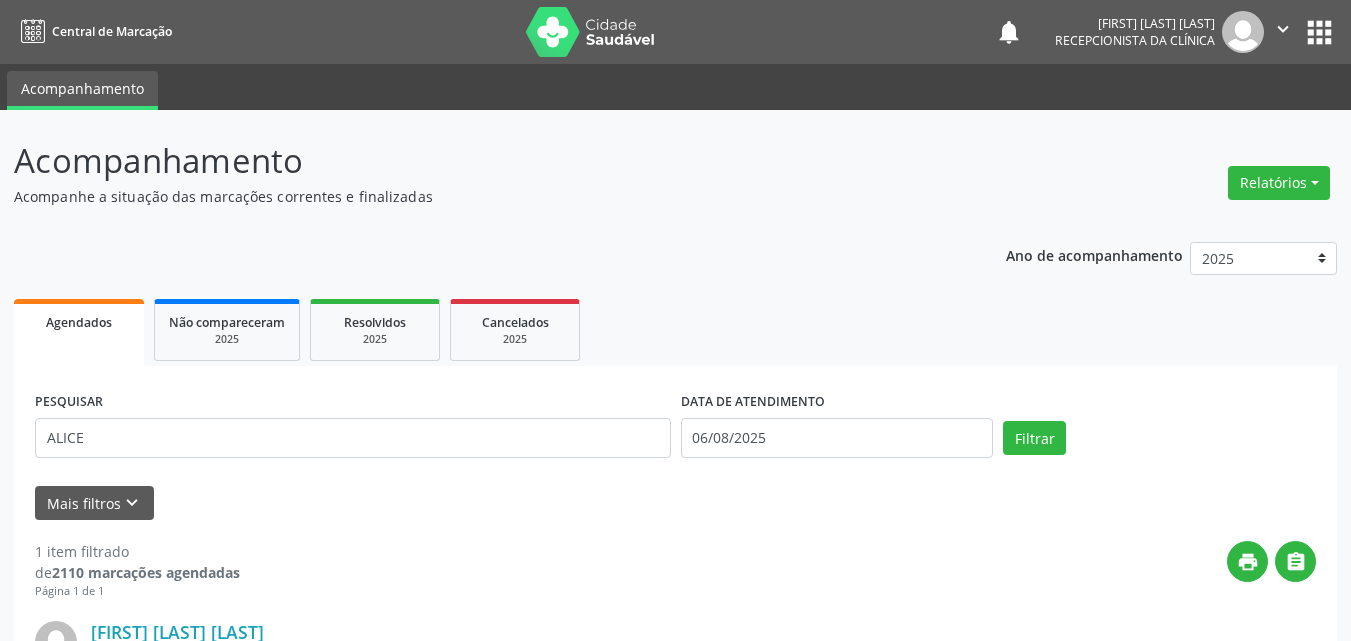 scroll, scrollTop: 264, scrollLeft: 0, axis: vertical 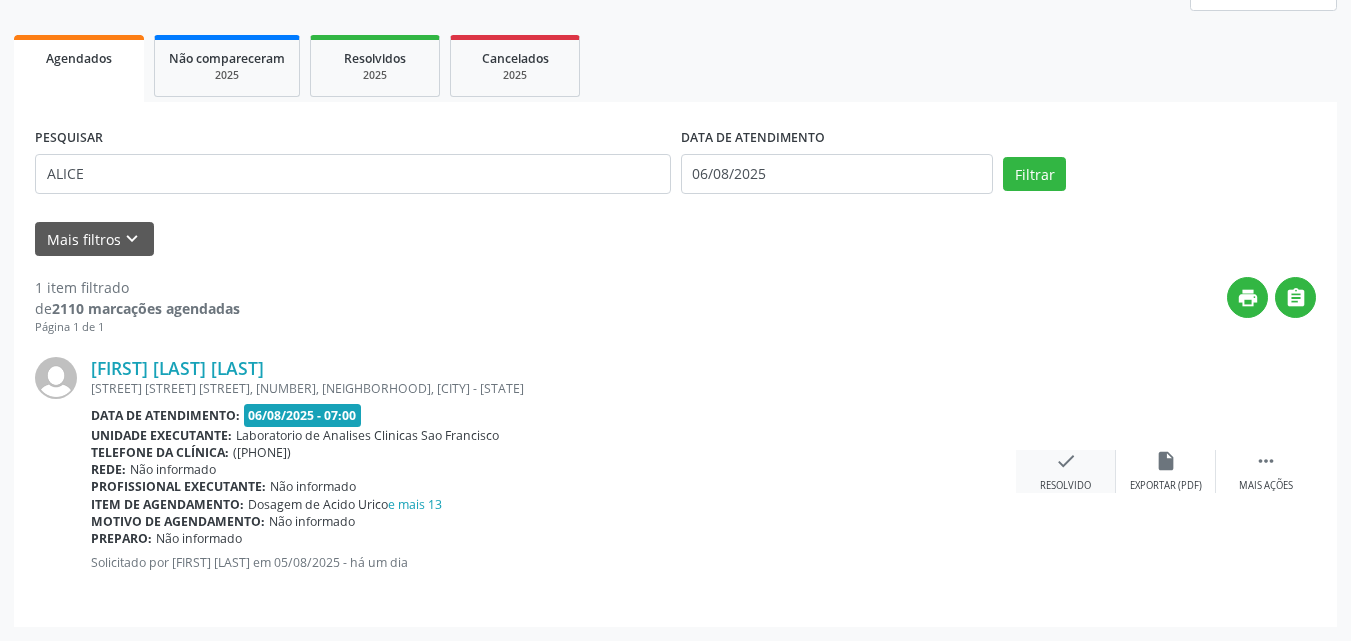 click on "check
Resolvido" at bounding box center [1066, 471] 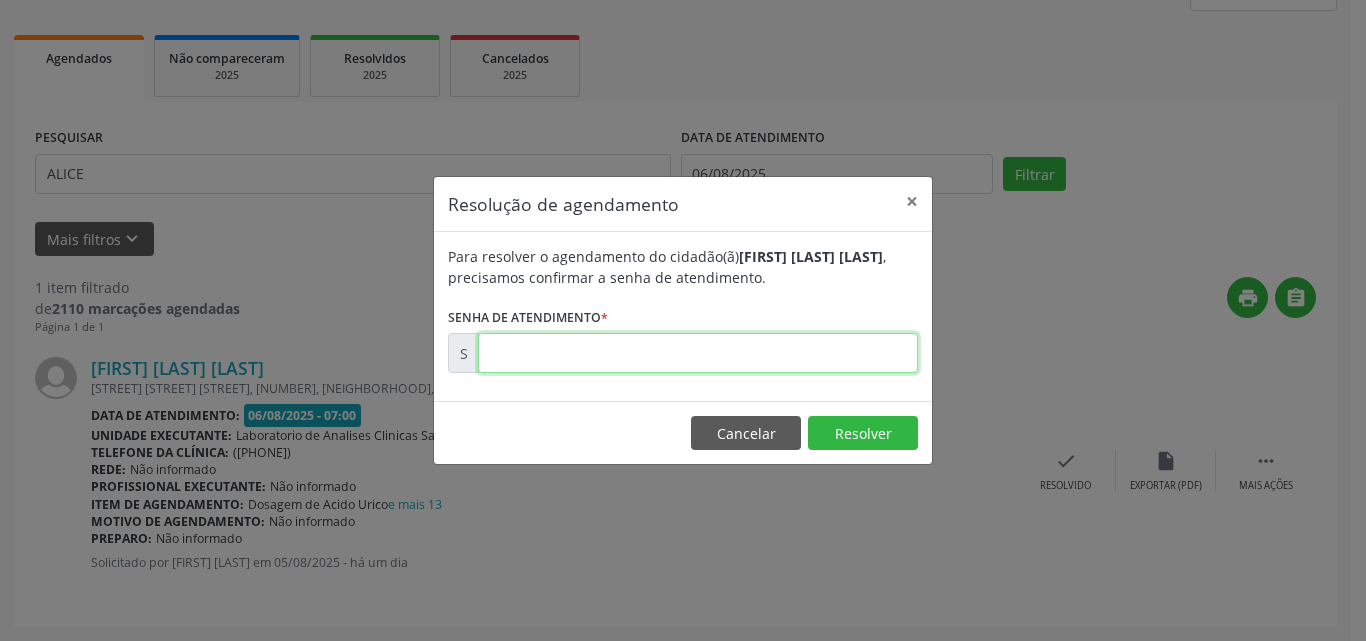 click at bounding box center (698, 353) 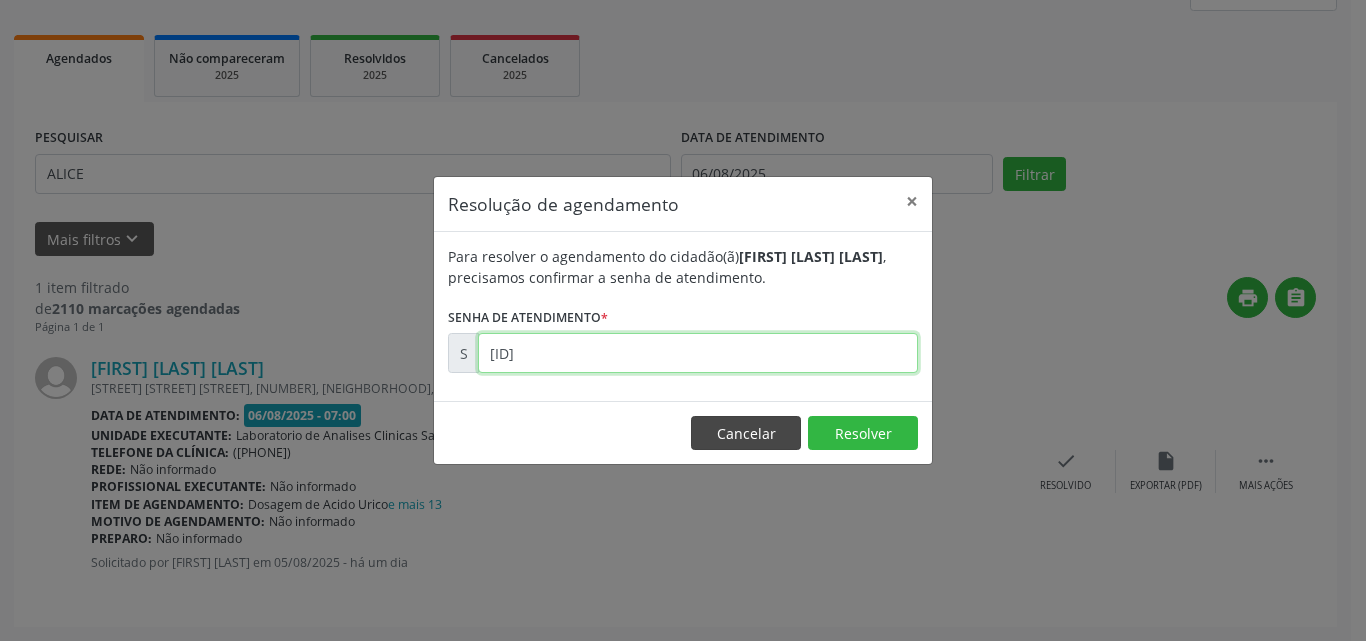 type on "[ID]" 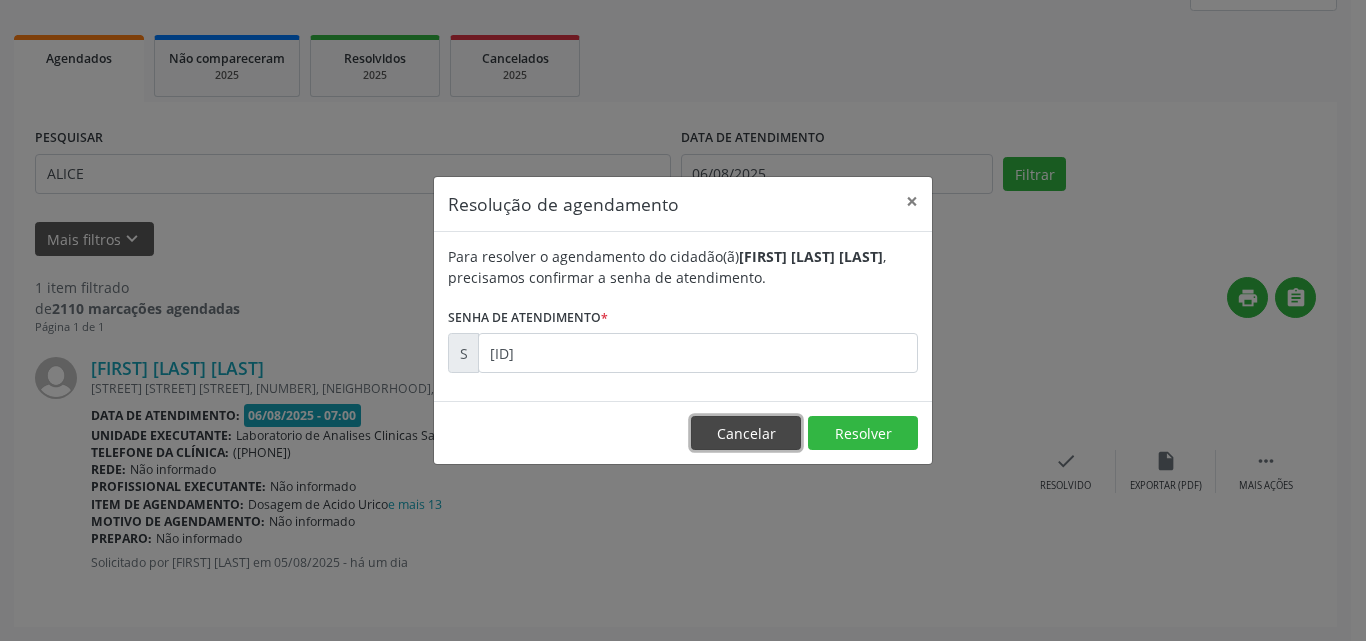 click on "Cancelar" at bounding box center [746, 433] 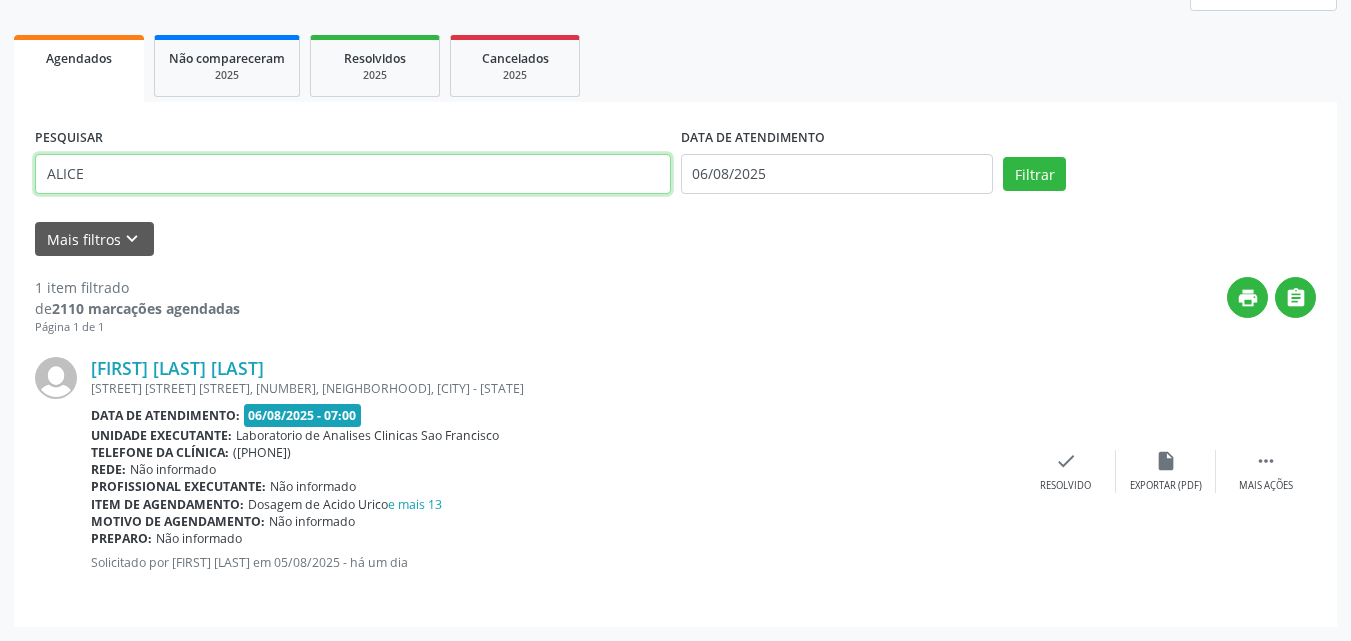 drag, startPoint x: 536, startPoint y: 175, endPoint x: 9, endPoint y: 11, distance: 551.92847 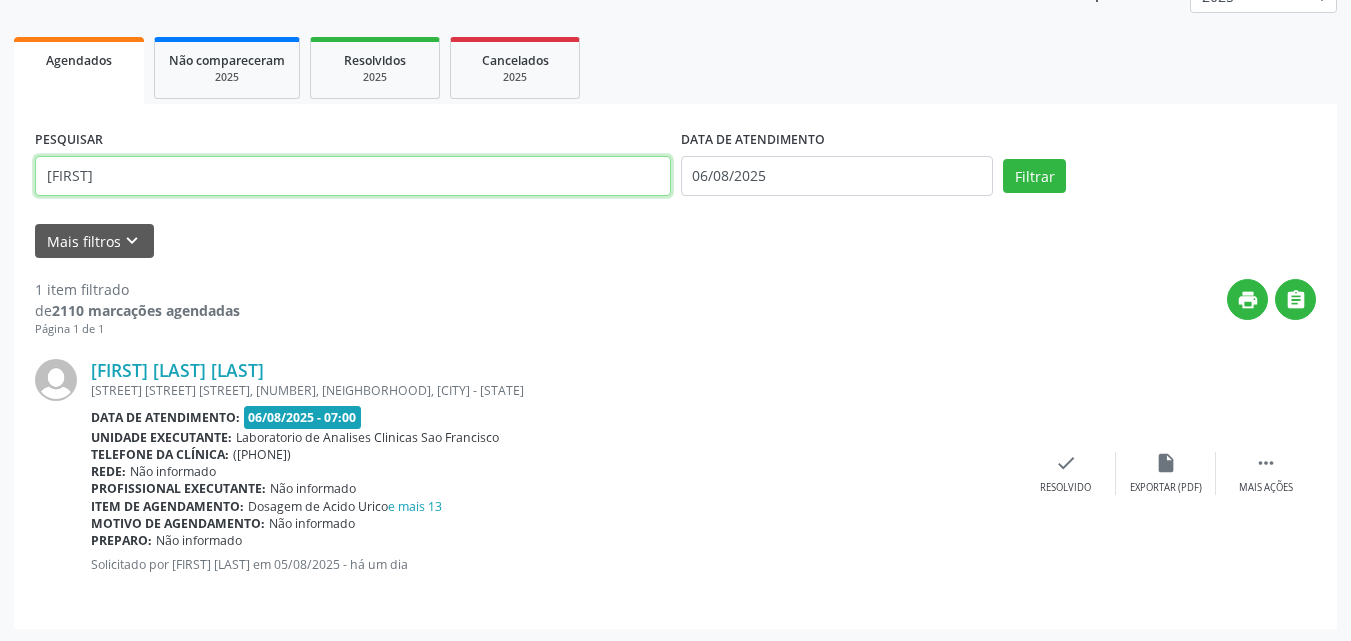 type on "[FIRST]" 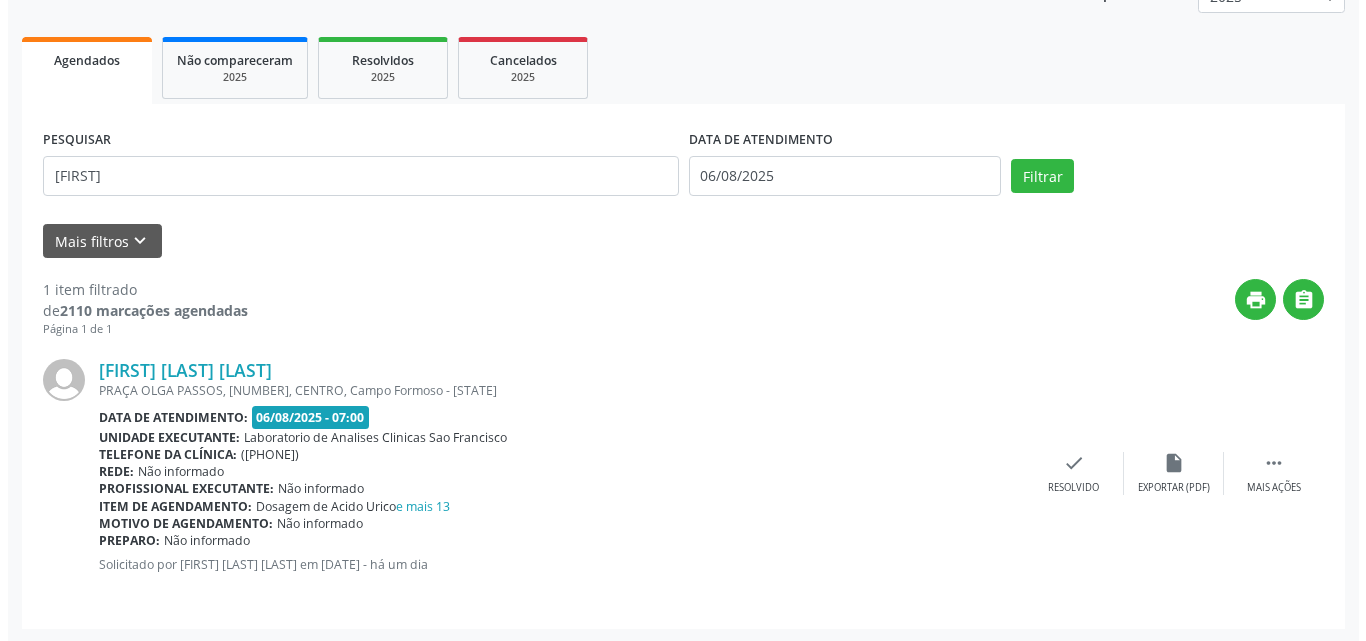 scroll, scrollTop: 264, scrollLeft: 0, axis: vertical 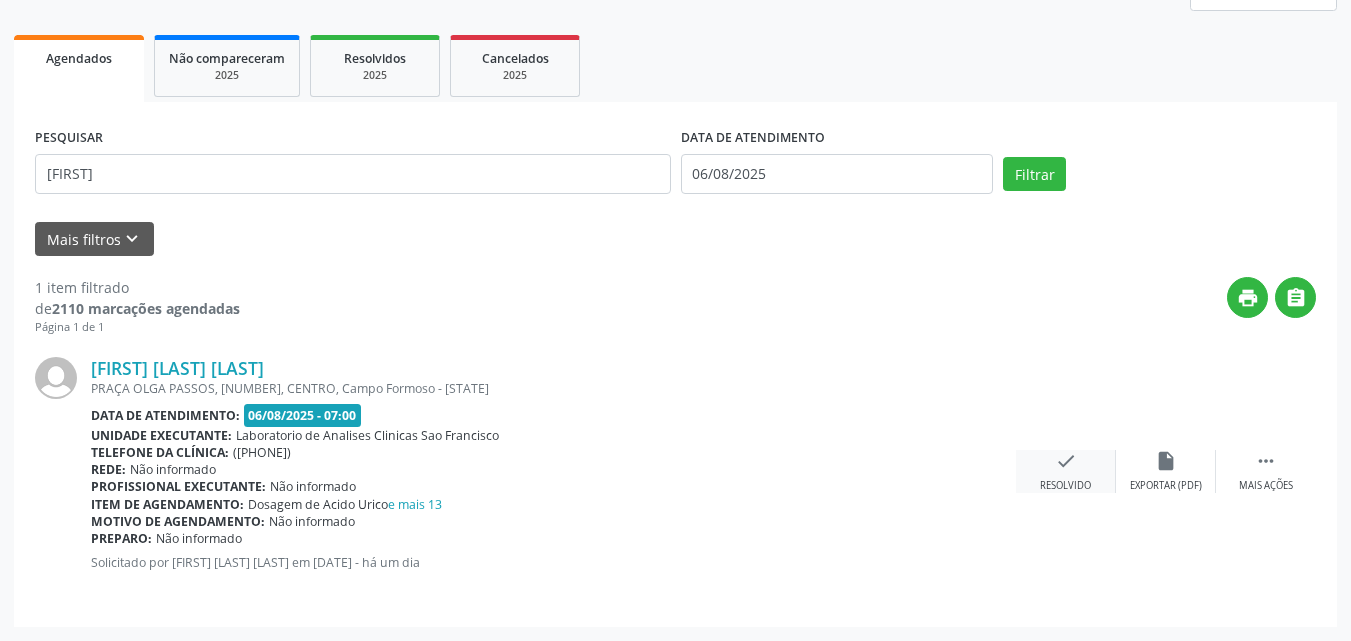 click on "check" at bounding box center [1066, 461] 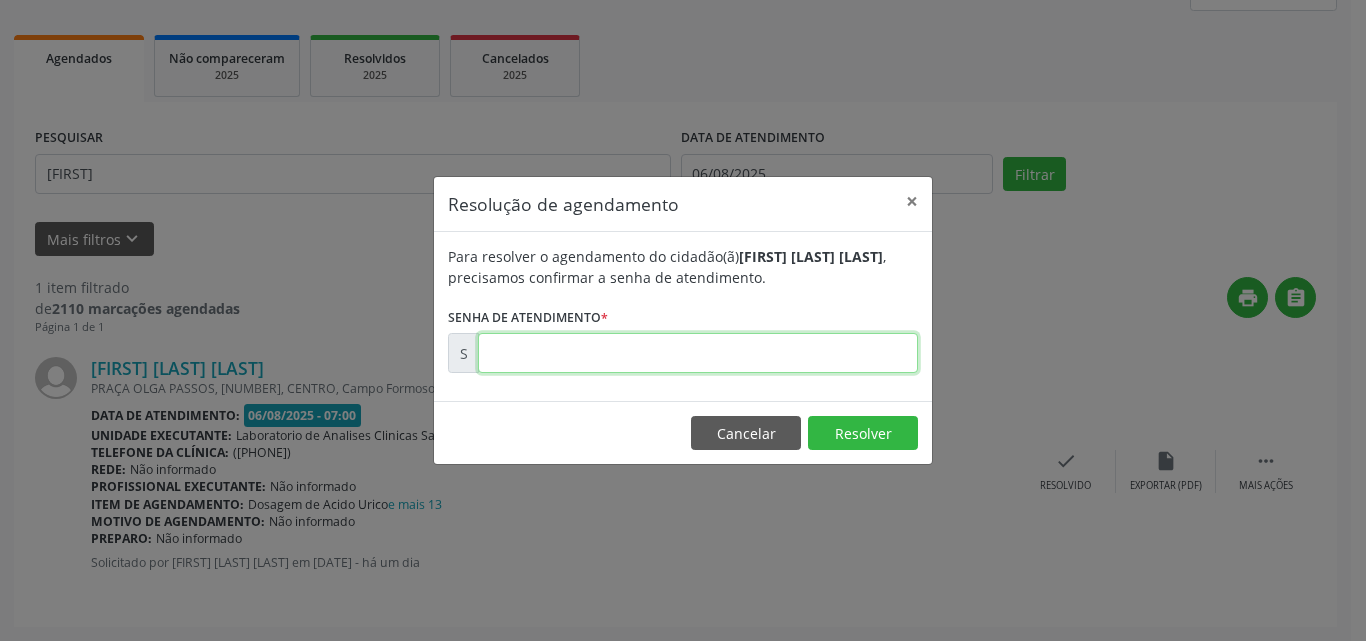 click at bounding box center (698, 353) 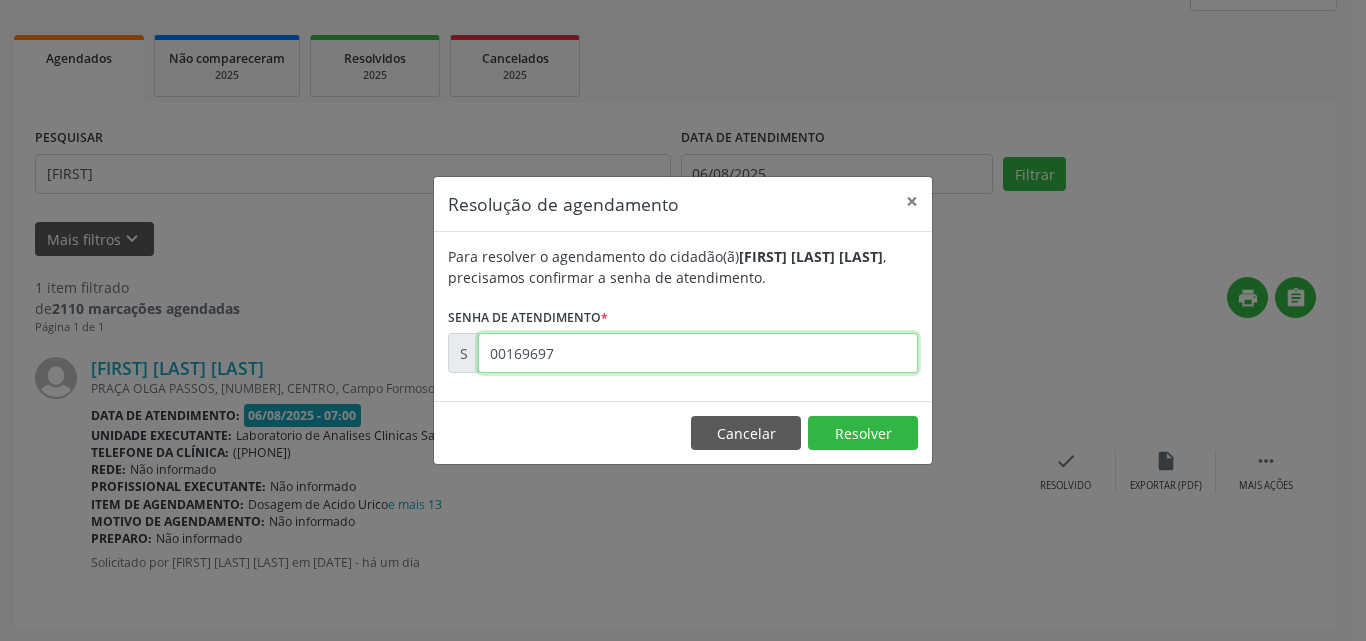type on "00169697" 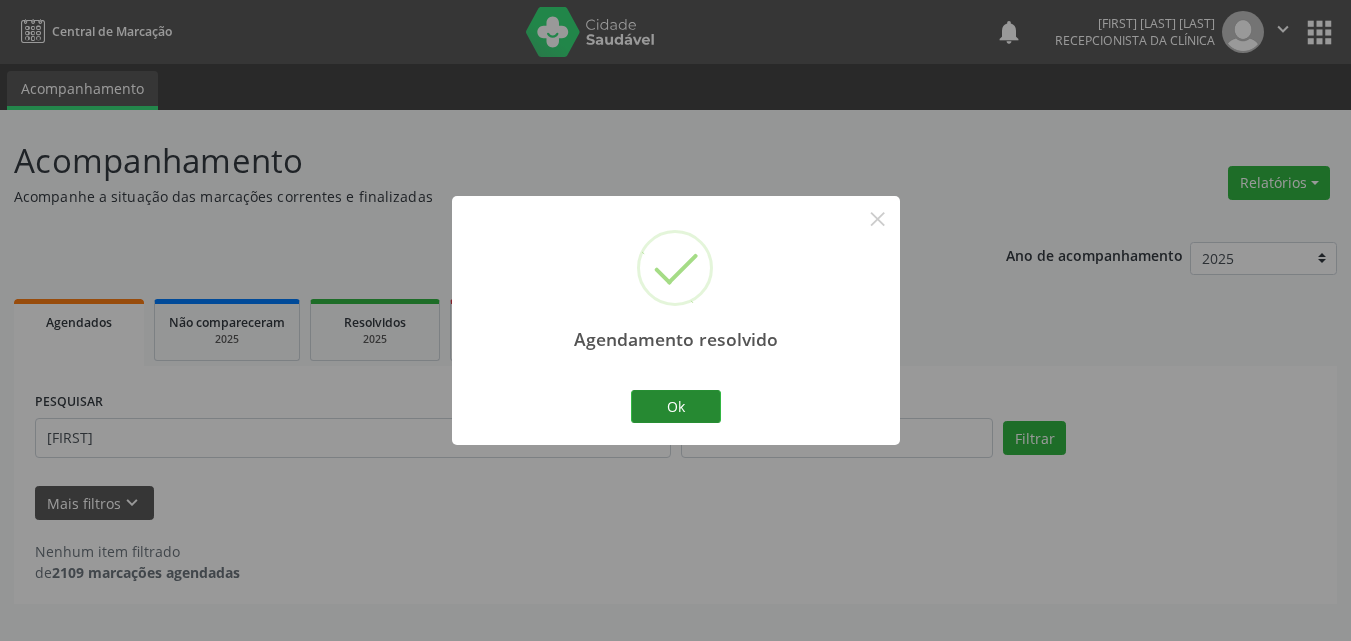 scroll, scrollTop: 0, scrollLeft: 0, axis: both 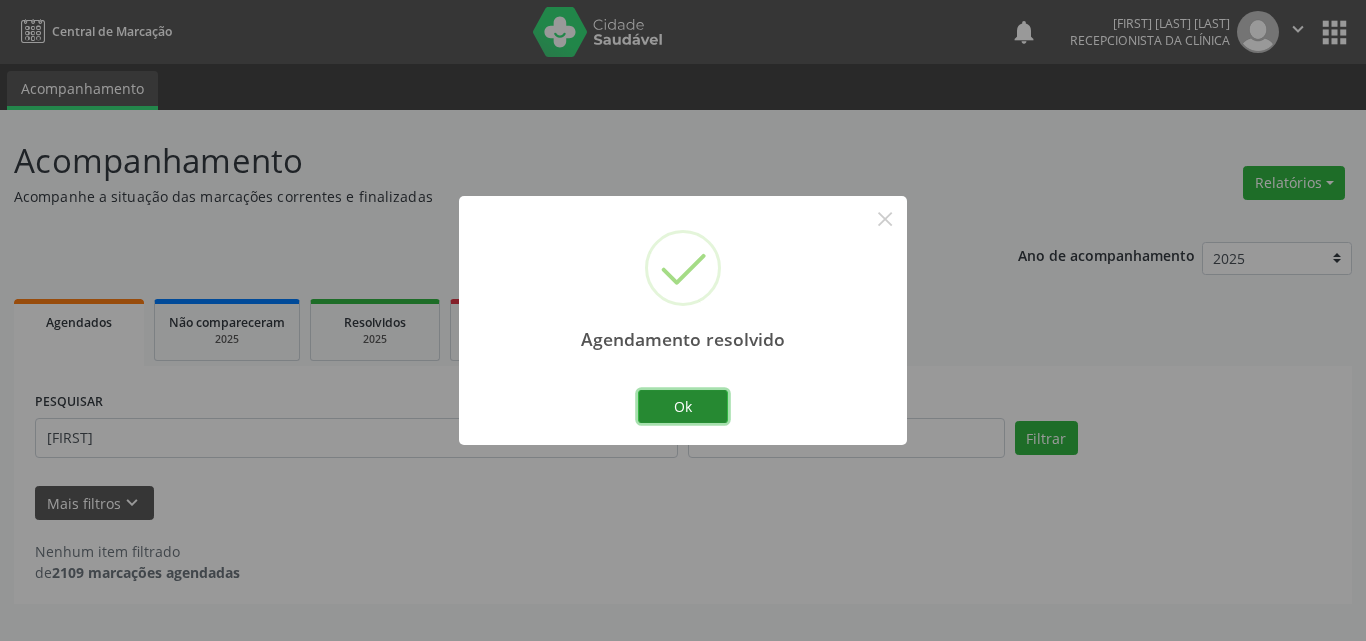 click on "Ok" at bounding box center (683, 407) 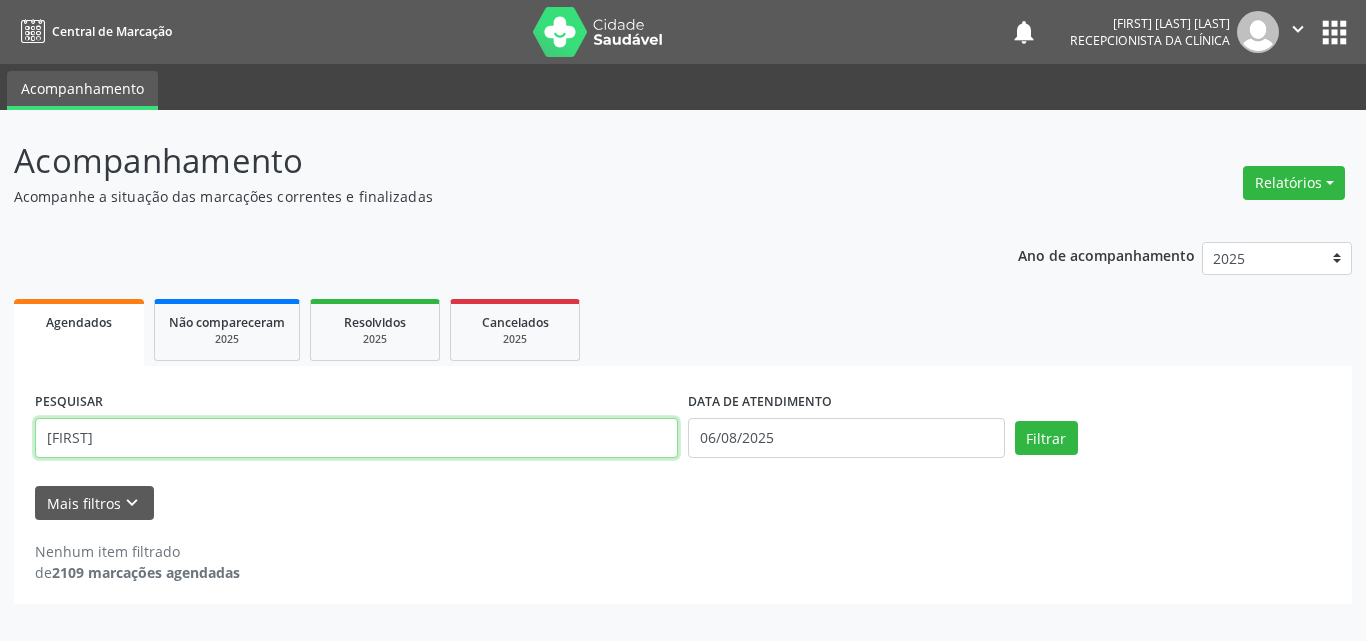 drag, startPoint x: 20, startPoint y: 388, endPoint x: 268, endPoint y: 109, distance: 373.28943 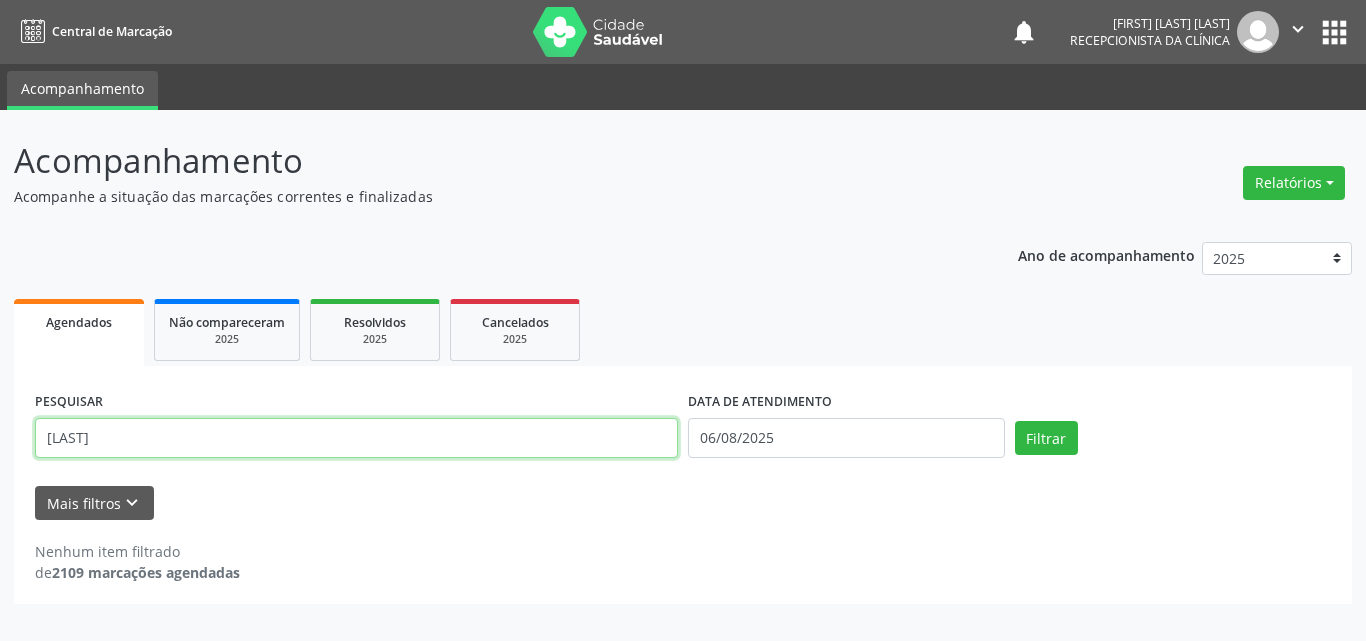 click on "Filtrar" at bounding box center (1046, 438) 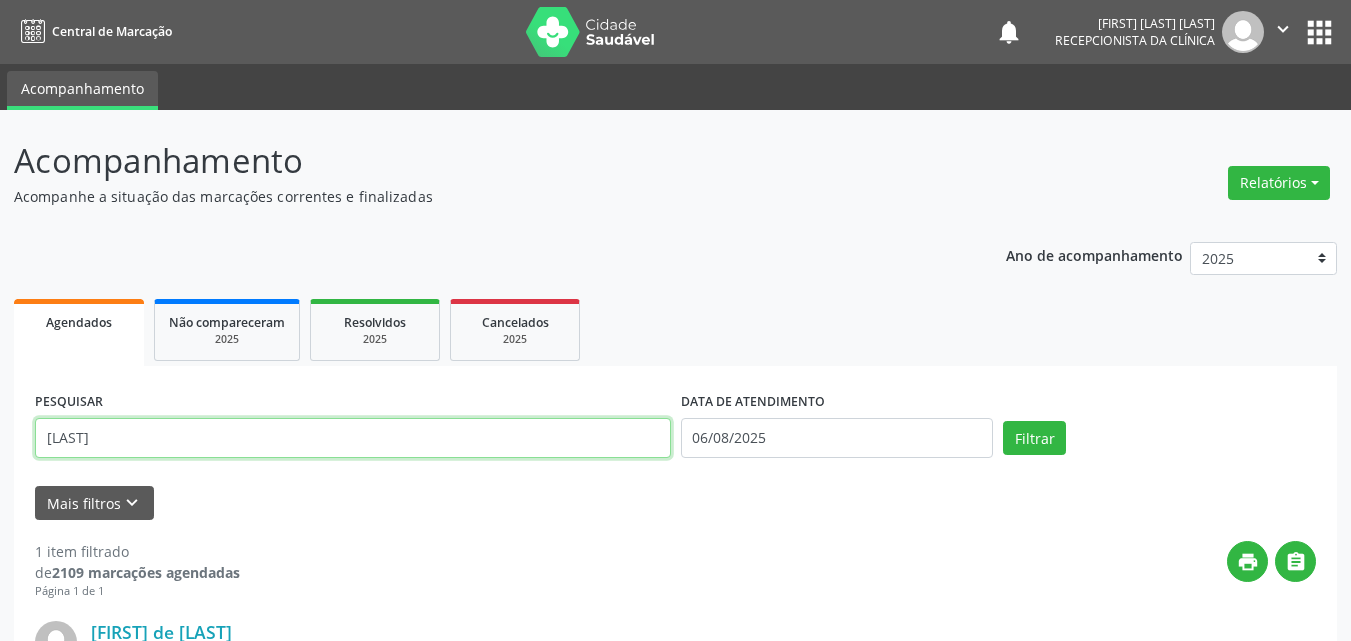 drag, startPoint x: 591, startPoint y: 447, endPoint x: 0, endPoint y: 333, distance: 601.89453 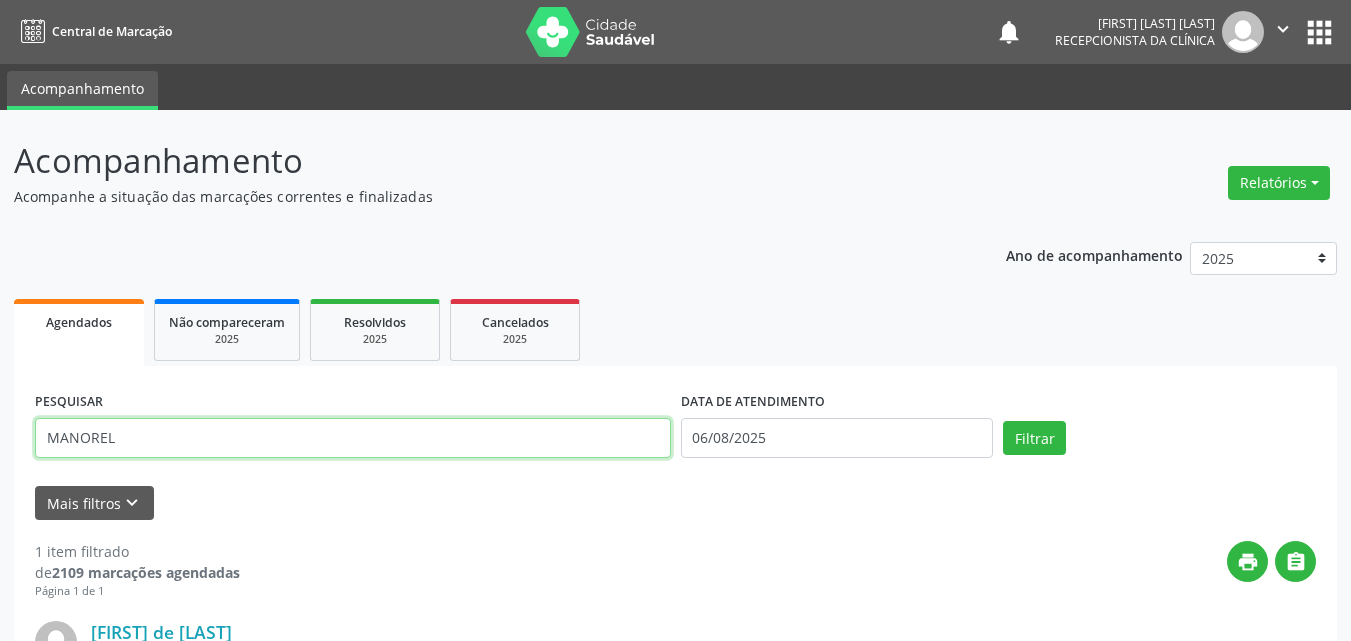 click on "Filtrar" at bounding box center (1034, 438) 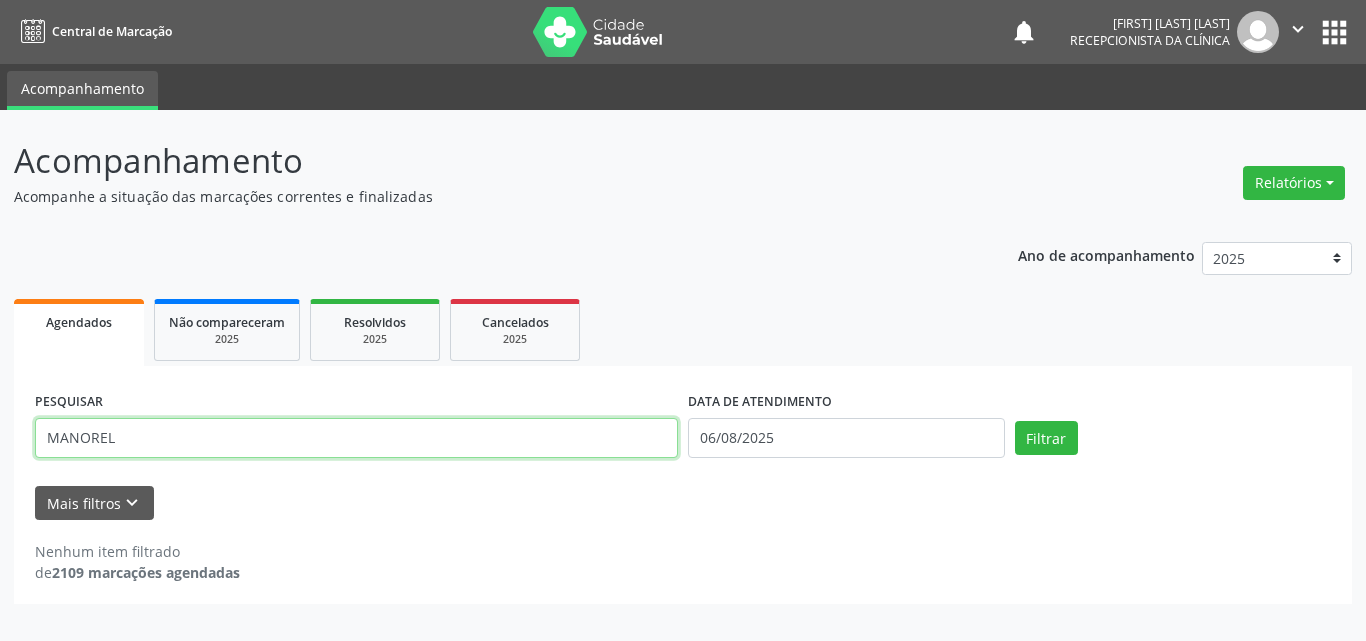 click on "MANOREL" at bounding box center (356, 438) 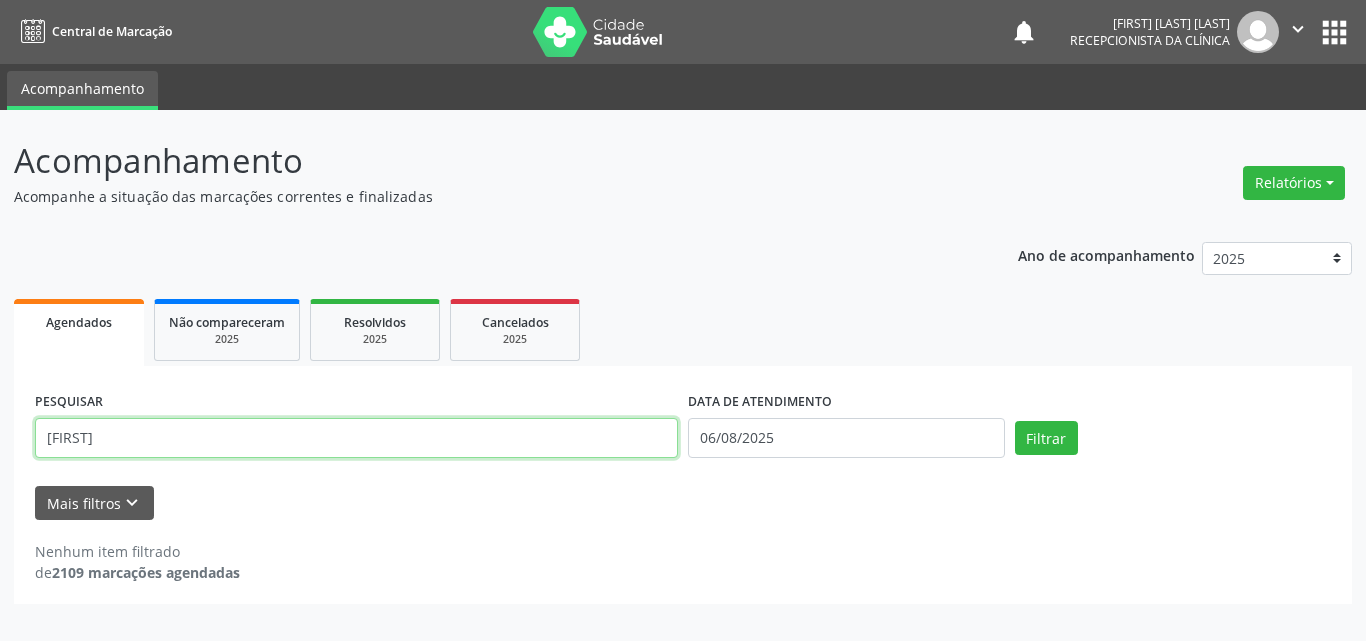 type on "[FIRST]" 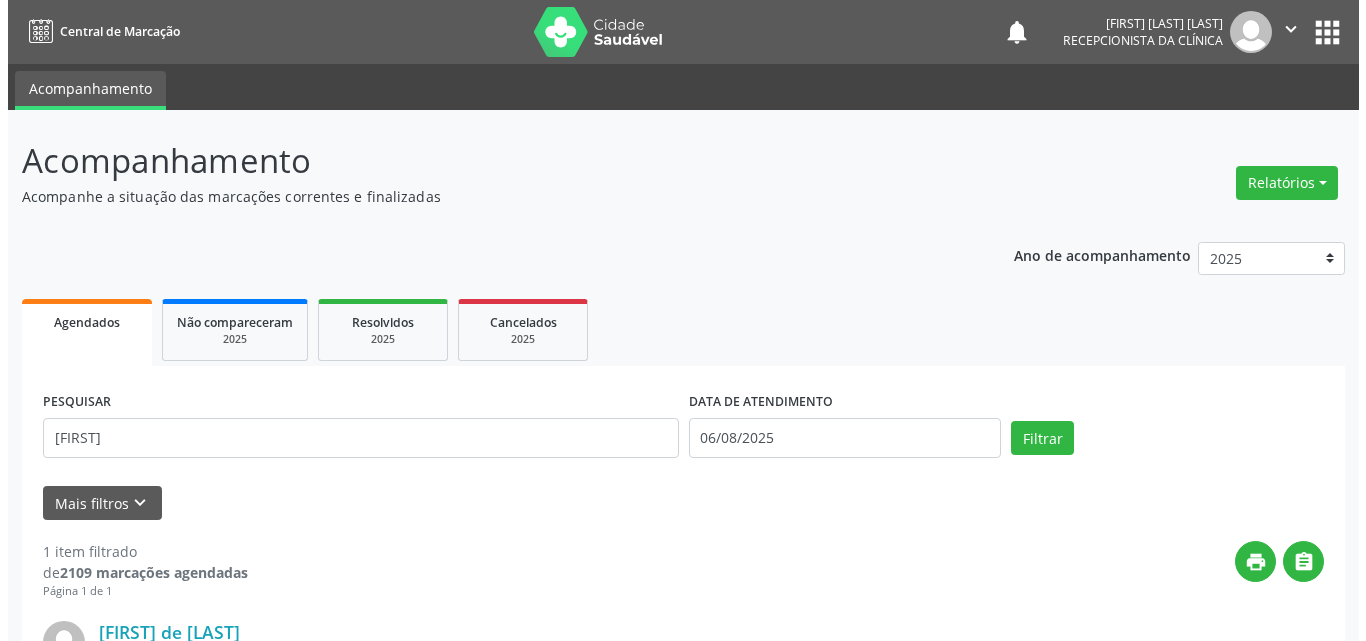 scroll, scrollTop: 264, scrollLeft: 0, axis: vertical 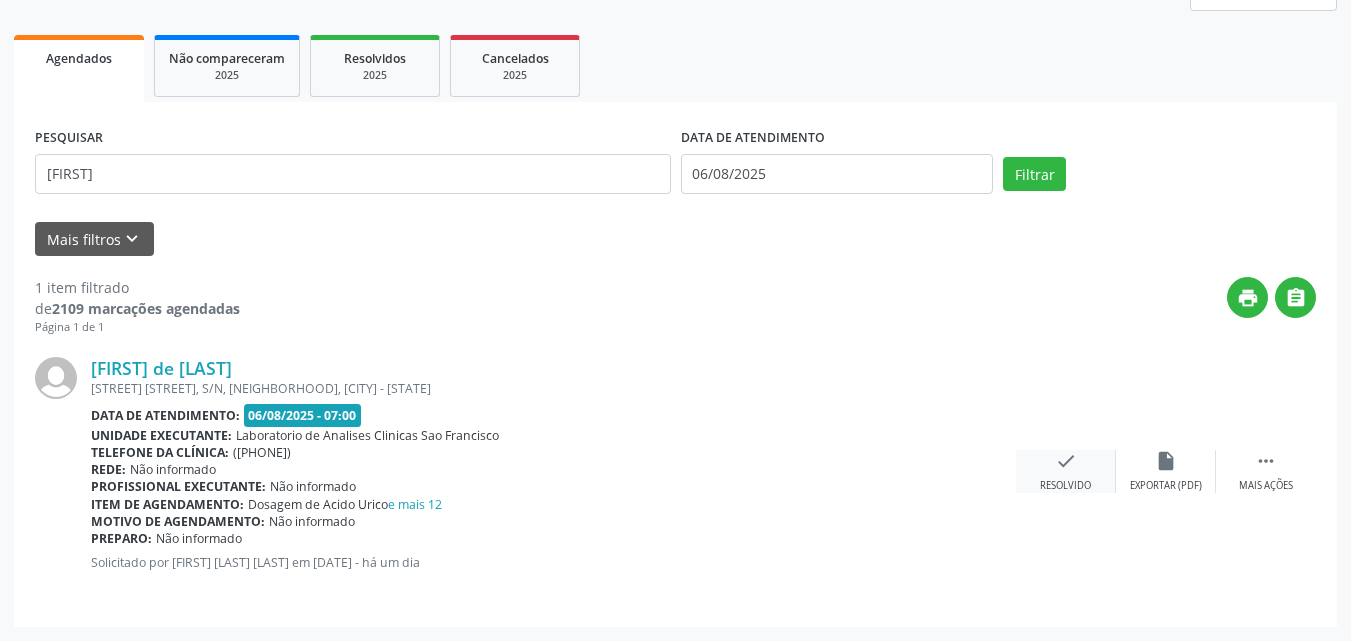 click on "check" at bounding box center (1066, 461) 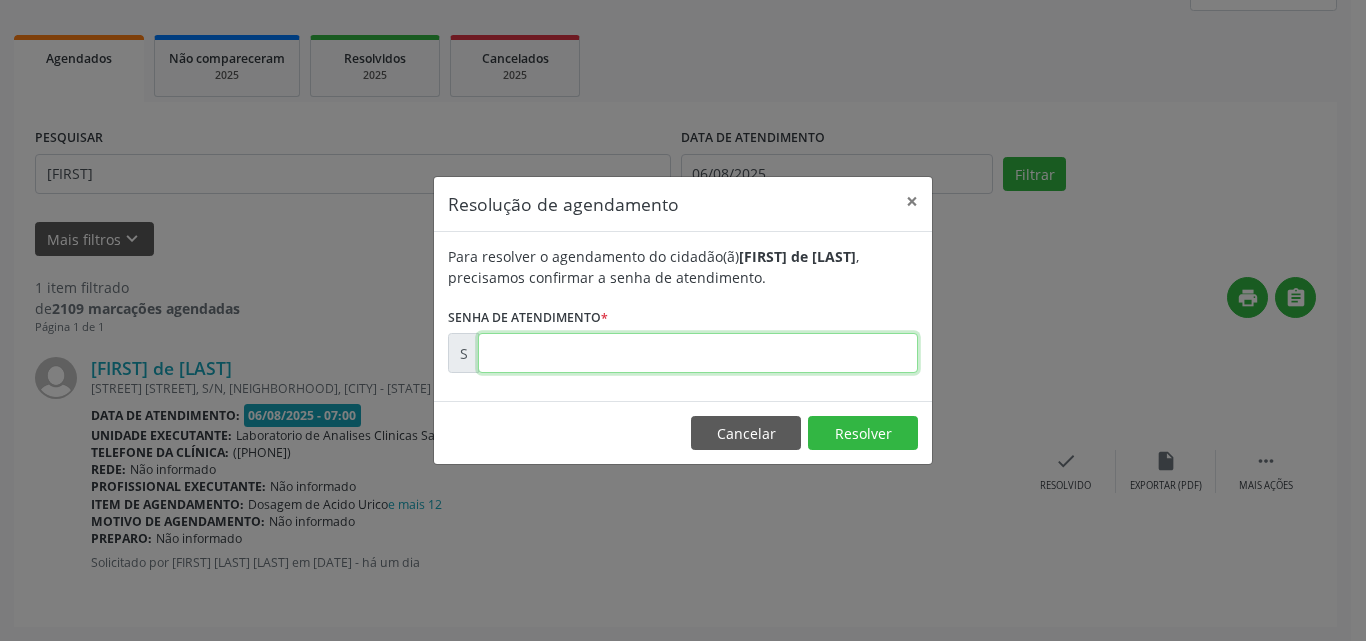 drag, startPoint x: 849, startPoint y: 354, endPoint x: 919, endPoint y: 334, distance: 72.8011 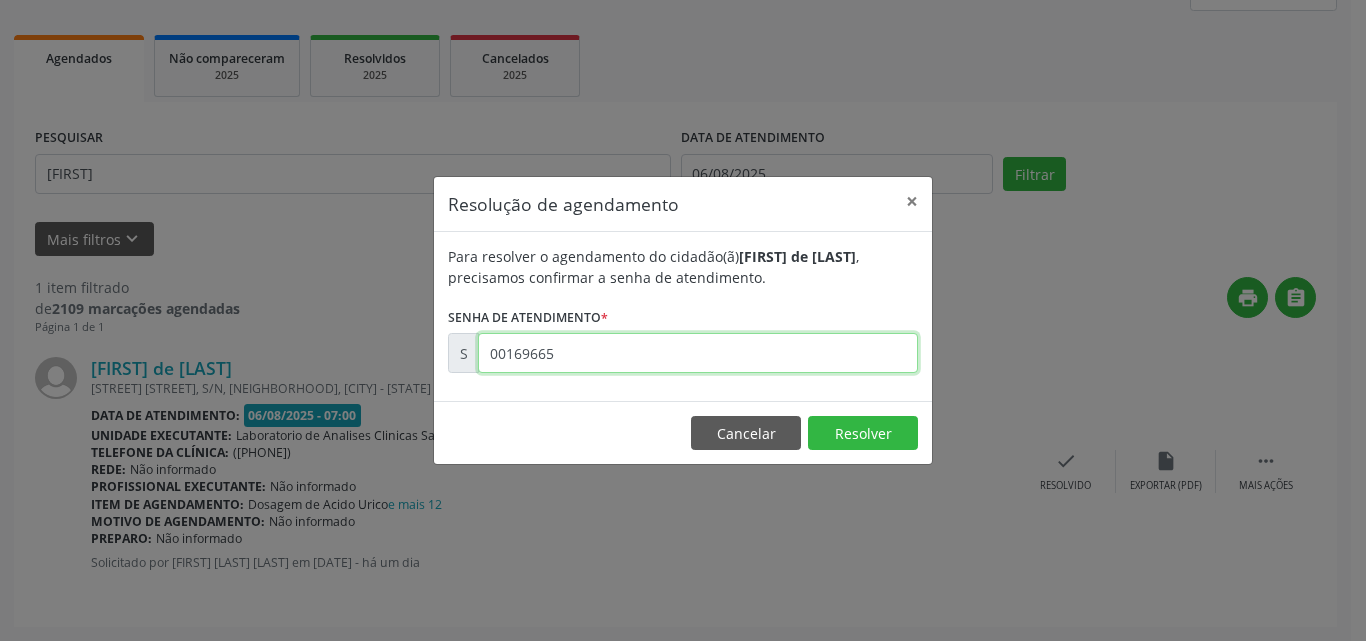 type on "00169665" 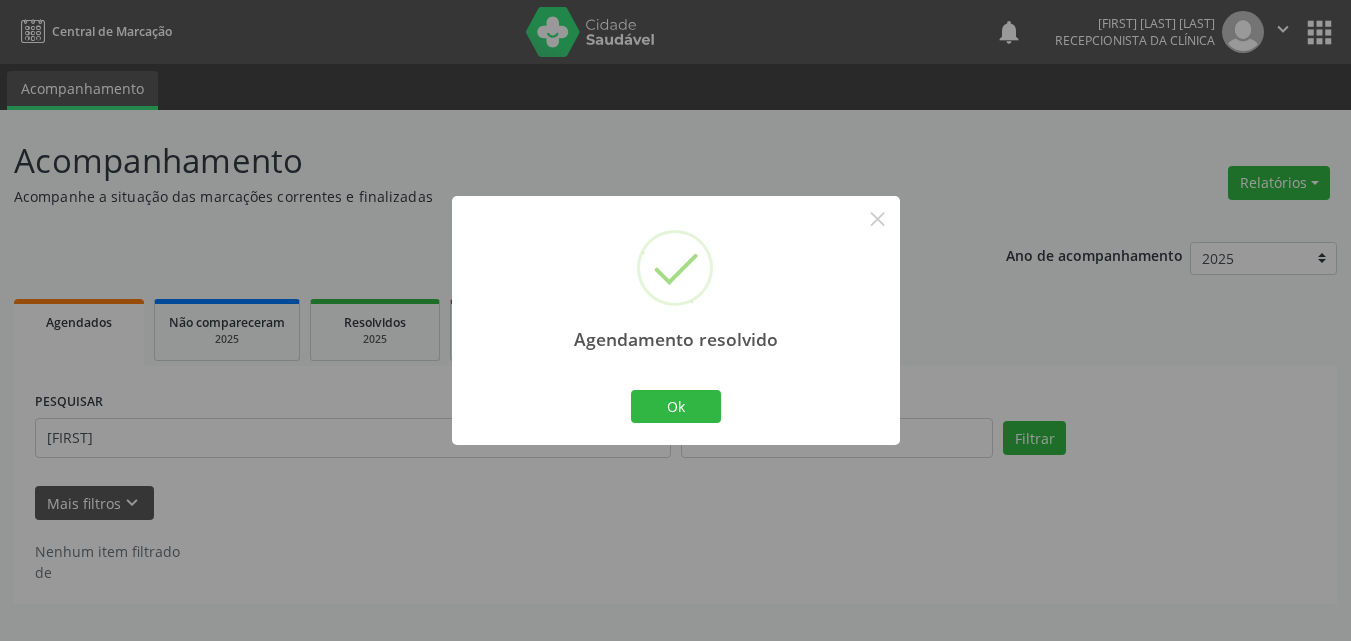 scroll, scrollTop: 0, scrollLeft: 0, axis: both 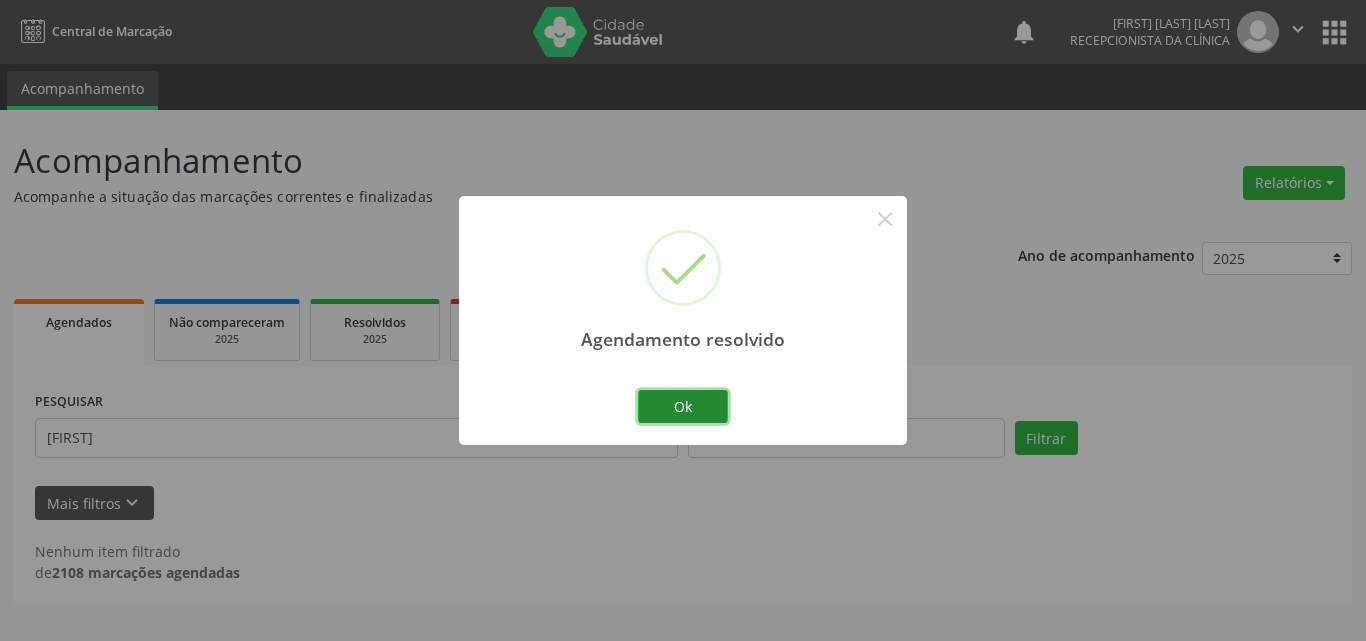 click on "Ok" at bounding box center [683, 407] 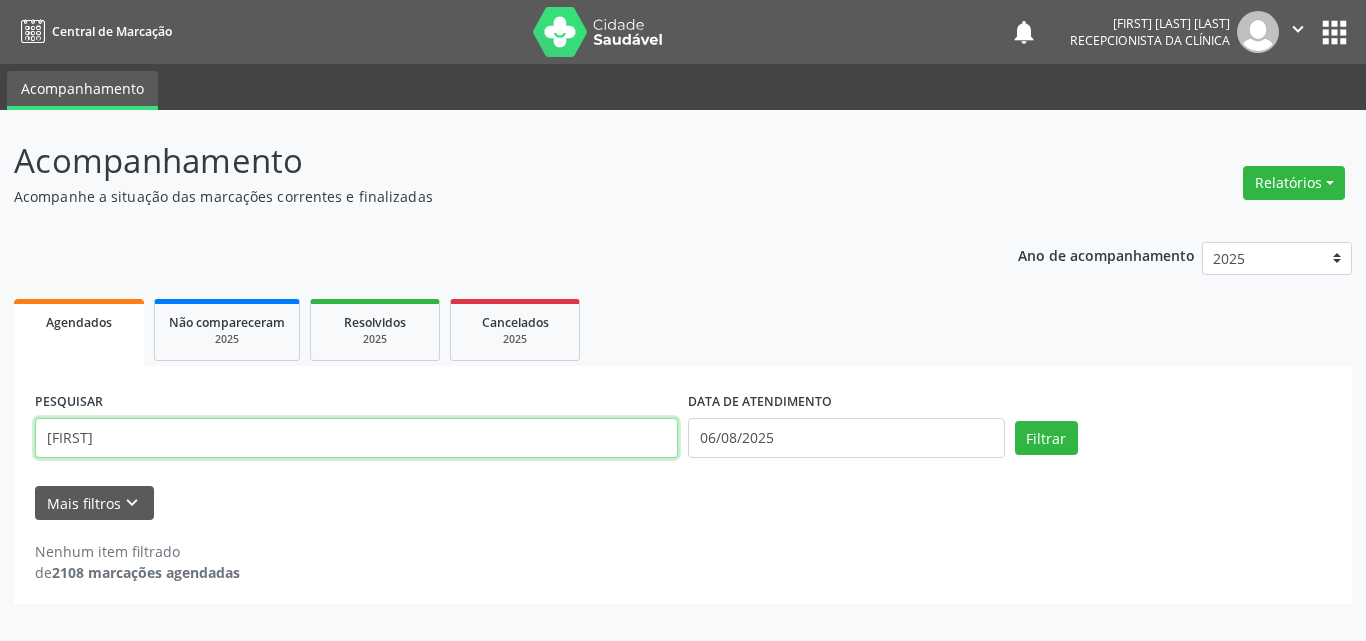drag, startPoint x: 552, startPoint y: 437, endPoint x: 0, endPoint y: 31, distance: 685.22986 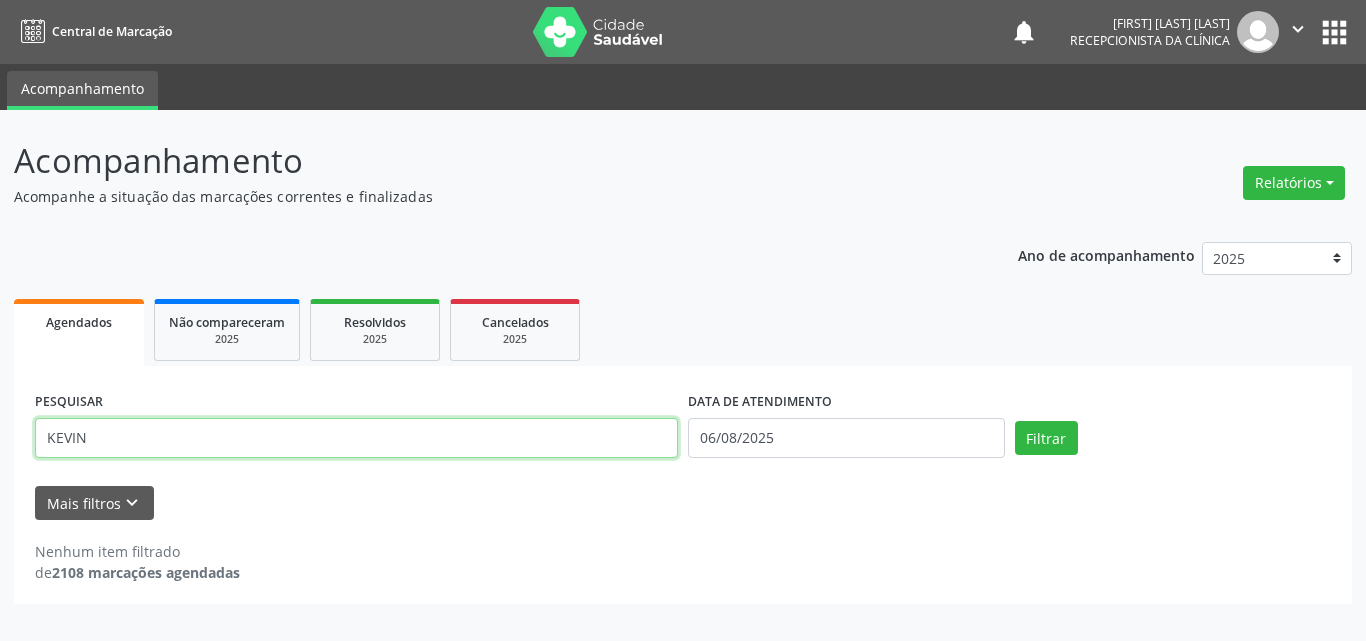 type on "KEVIN" 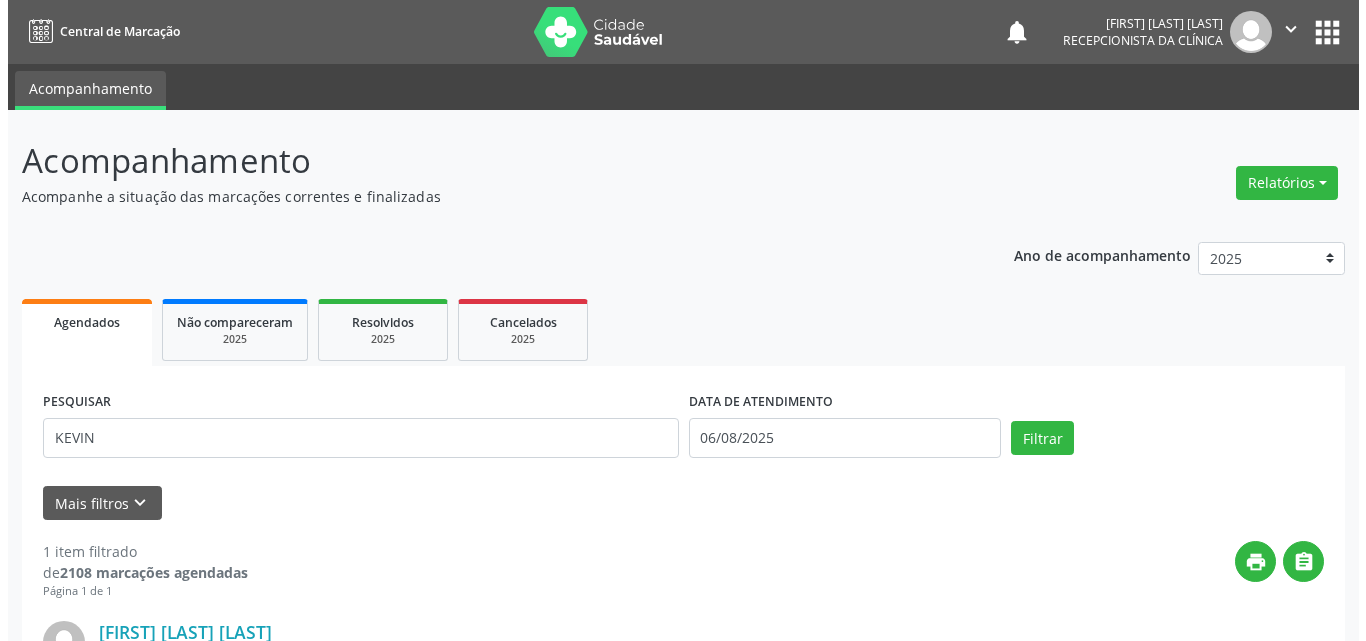 scroll, scrollTop: 264, scrollLeft: 0, axis: vertical 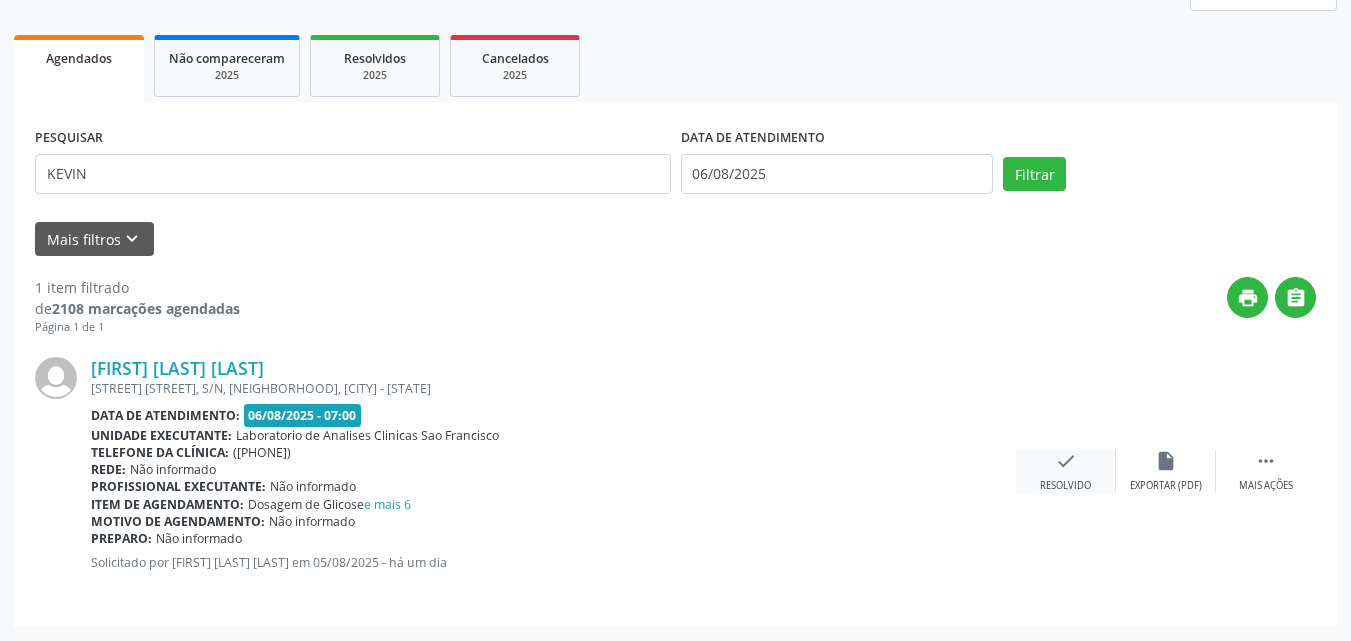 click on "check
Resolvido" at bounding box center (1066, 471) 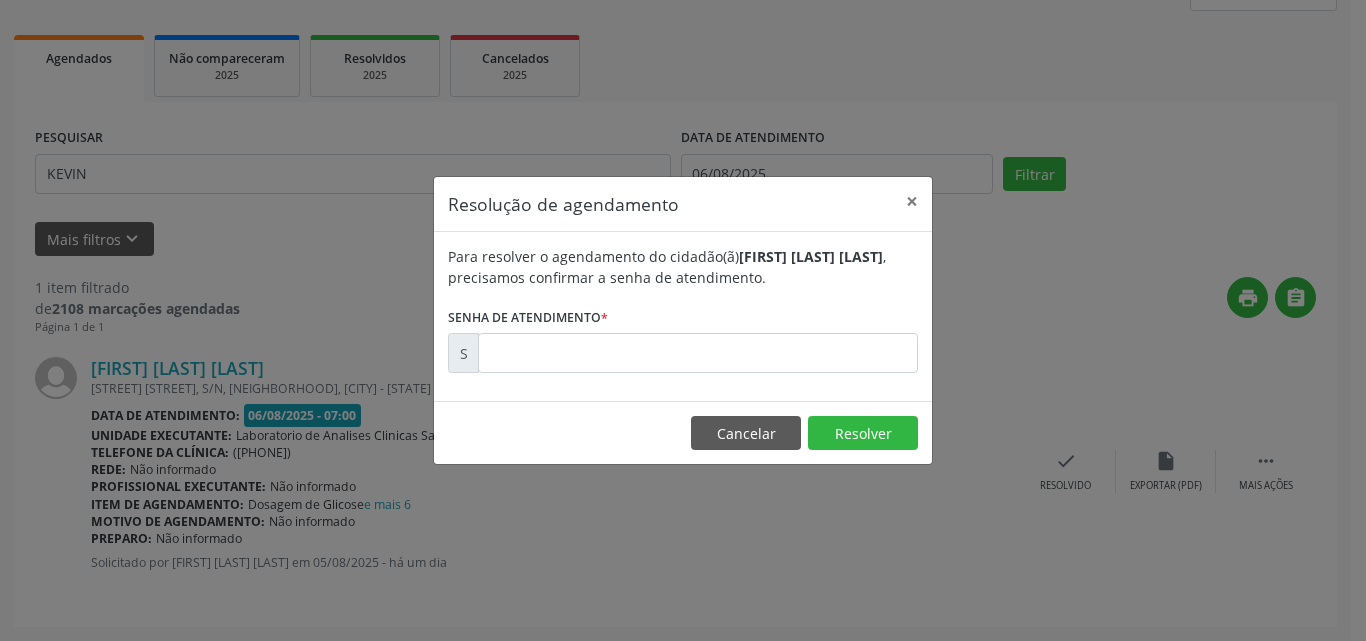 drag, startPoint x: 751, startPoint y: 329, endPoint x: 890, endPoint y: 297, distance: 142.6359 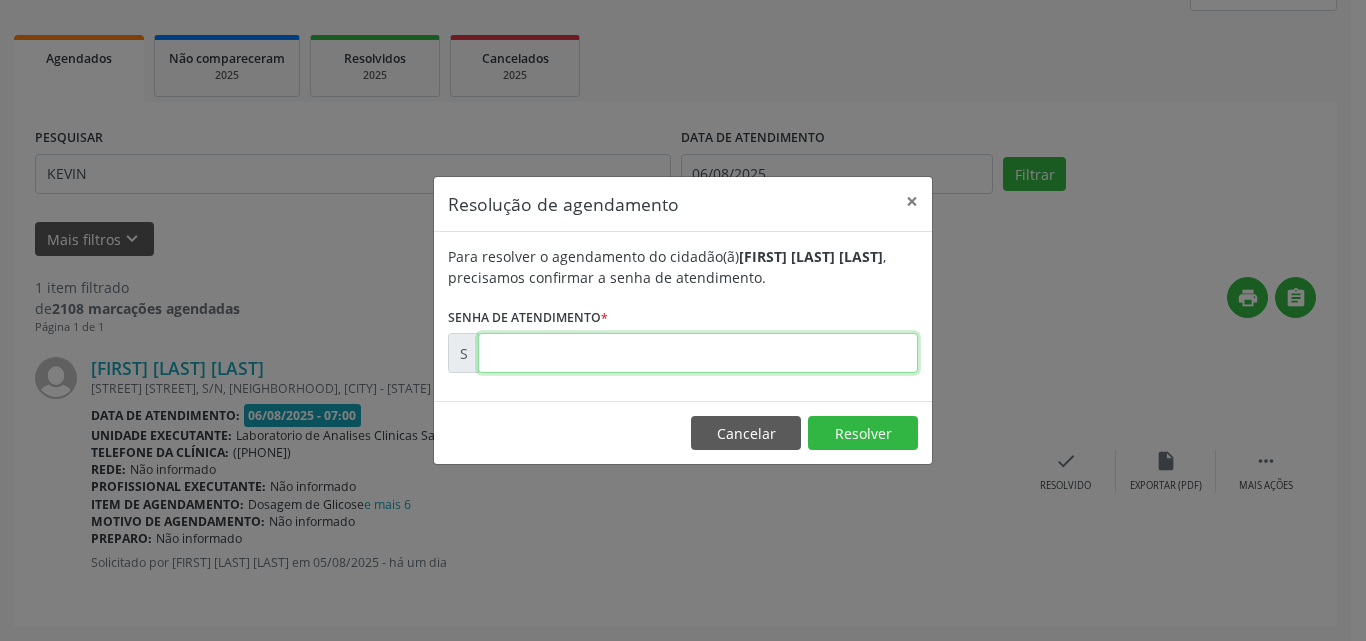 click at bounding box center [698, 353] 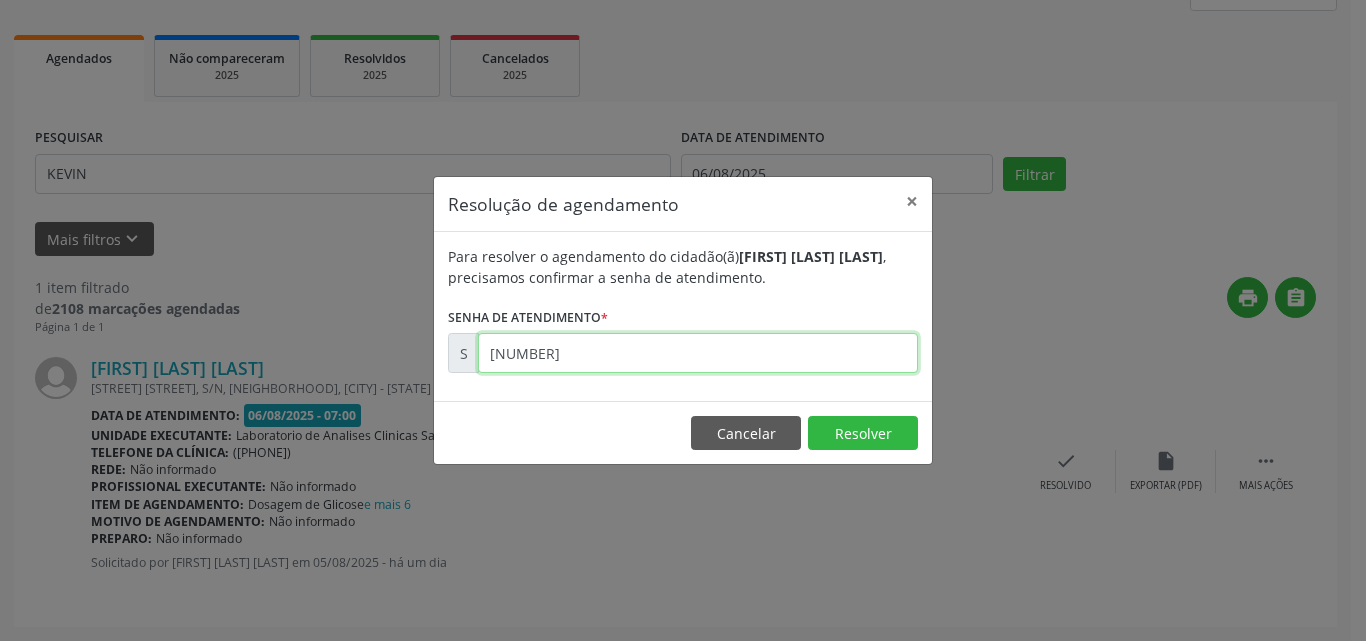 type on "[NUMBER]" 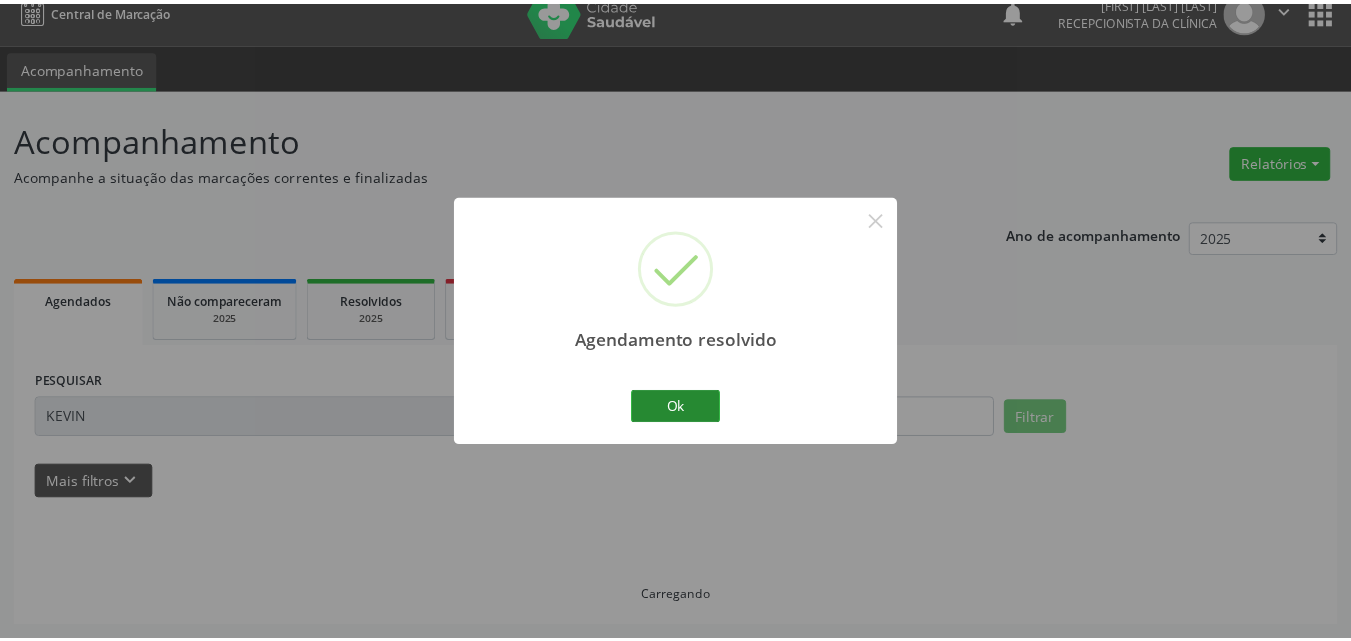 scroll, scrollTop: 21, scrollLeft: 0, axis: vertical 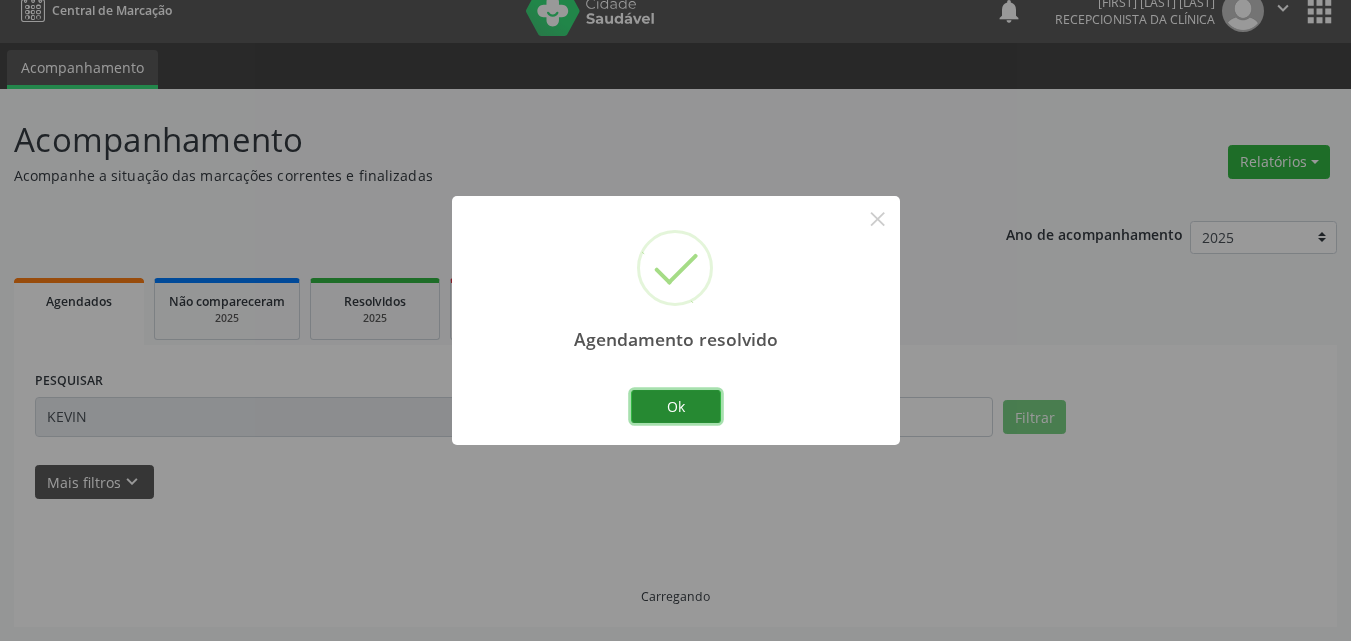 click on "Ok" at bounding box center [676, 407] 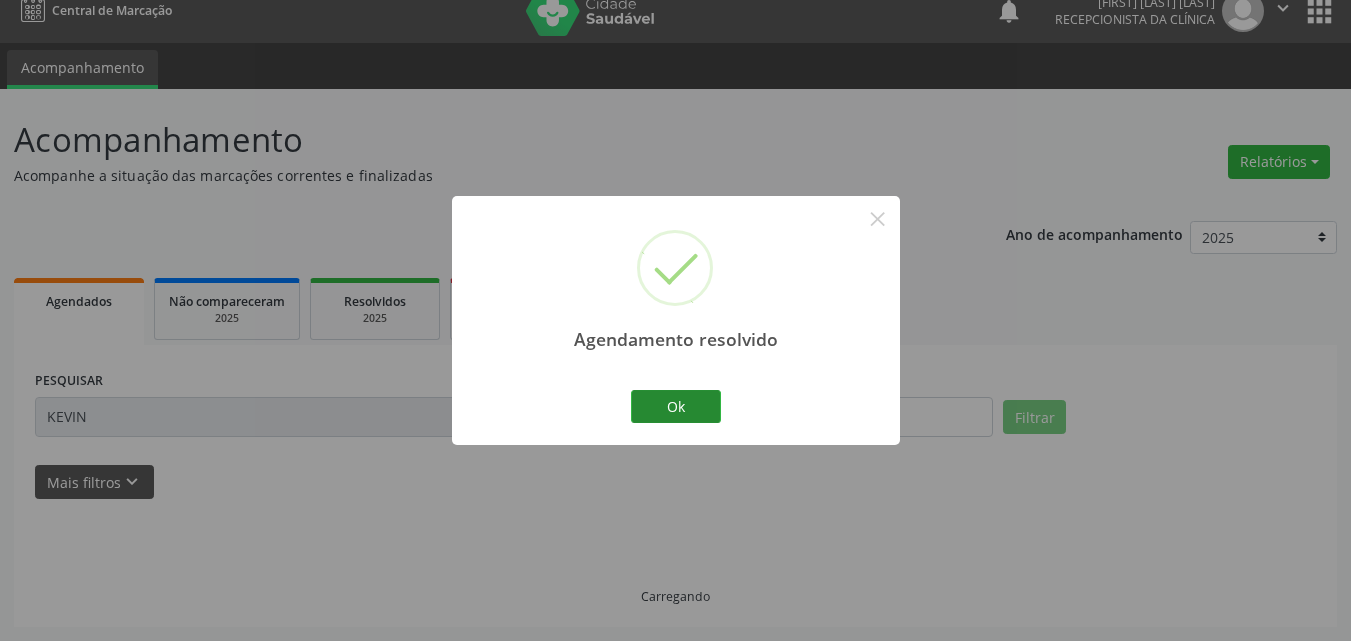 scroll, scrollTop: 0, scrollLeft: 0, axis: both 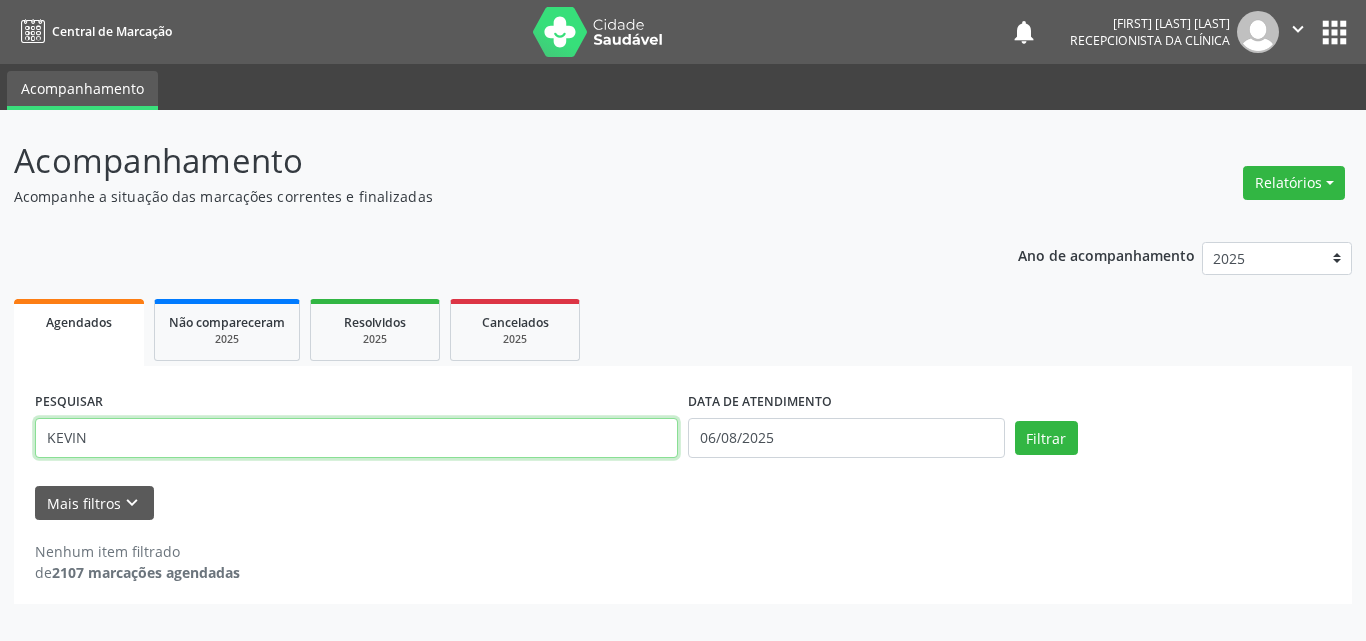 click on "Acompanhamento
Acompanhe a situação das marcações correntes e finalizadas
Relatórios
Agendamentos
Procedimentos realizados
Ano de acompanhamento
2025 2024 2023   Agendados   Não compareceram
2025
Resolvidos
2025
Cancelados
2025
PESQUISAR
[FIRST]
DATA DE ATENDIMENTO
06/08/2025
Filtrar
UNIDADE DE REFERÊNCIA
Selecione uma UBS
Todas as UBS   Unidade Basica de Saude da Familia Dr Paulo Sudre   Centro de Enfrentamento Para Covid 19 de Campo Formoso   Central de Marcacao de Consultas e Exames de Campo Formoso   Vigilancia em Saude de Campo Formoso   PSF Lage dos Negros III   P S da Familia do Povoado de Caraibas   Unidade Basica de Saude da Familia Maninho Ferreira   P S de Curral da Ponta Psf Oseas Manoel da Silva   Farmacia Basica   Unidade Basica de Saude da Familia de Brejao da Caatinga" at bounding box center (683, 375) 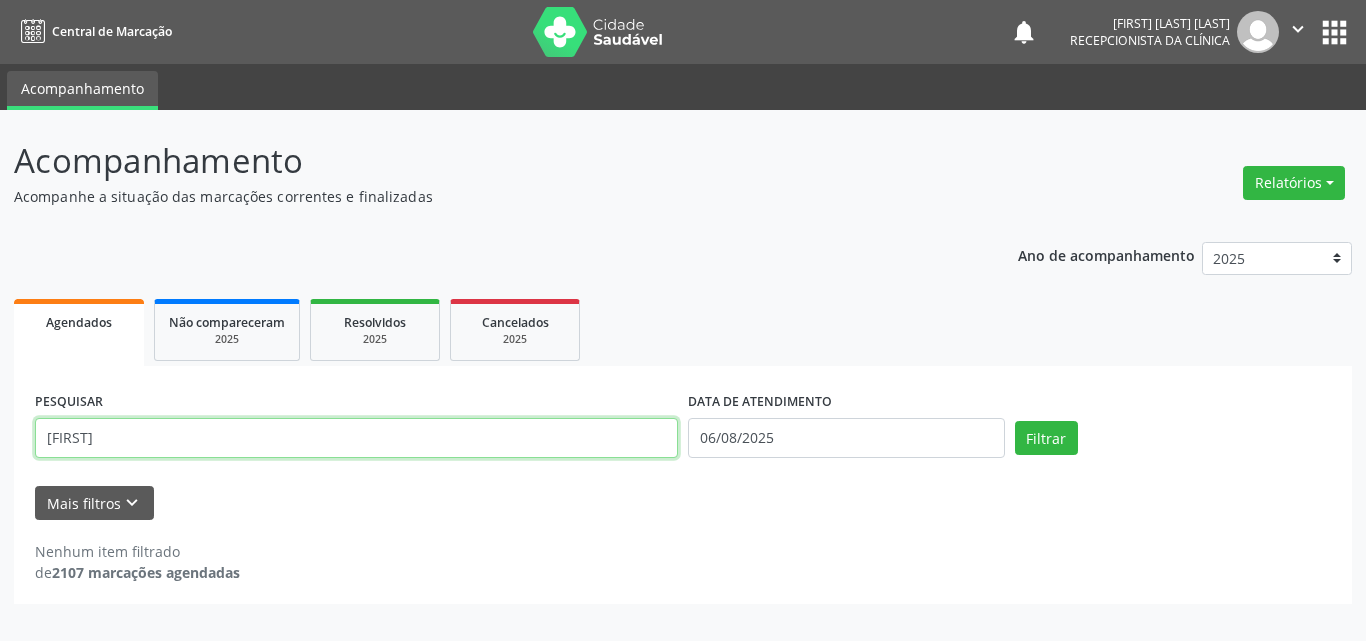 type on "[FIRST]" 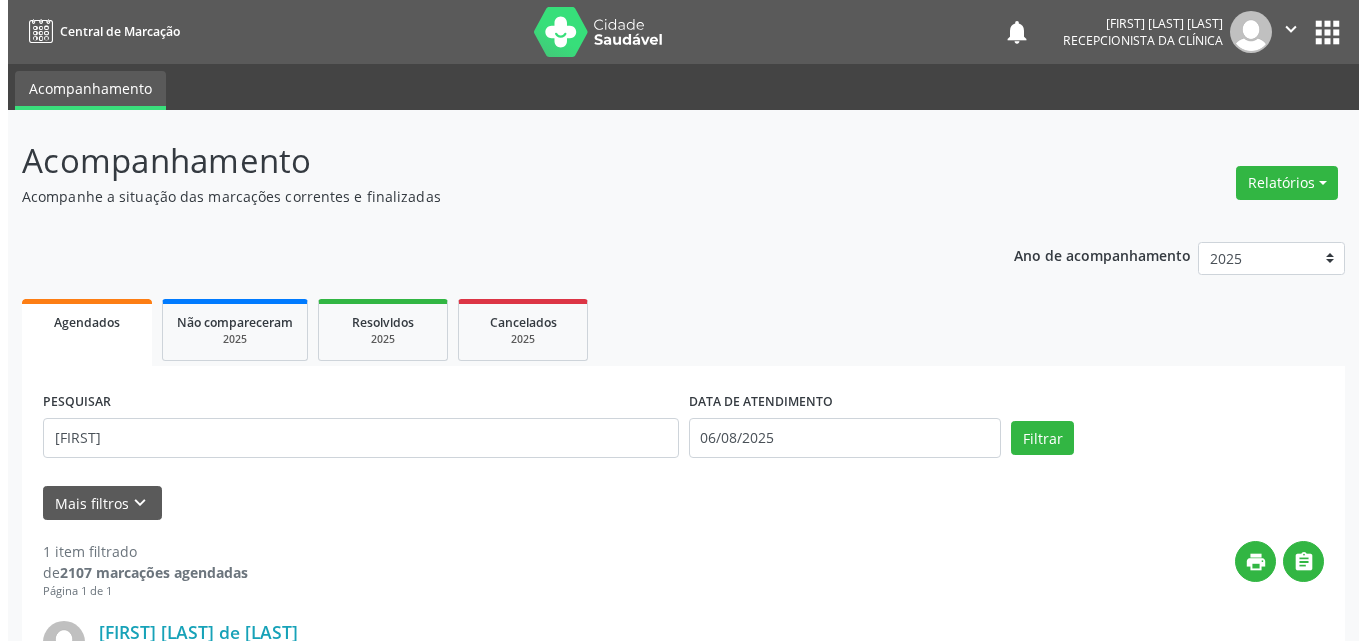 scroll, scrollTop: 264, scrollLeft: 0, axis: vertical 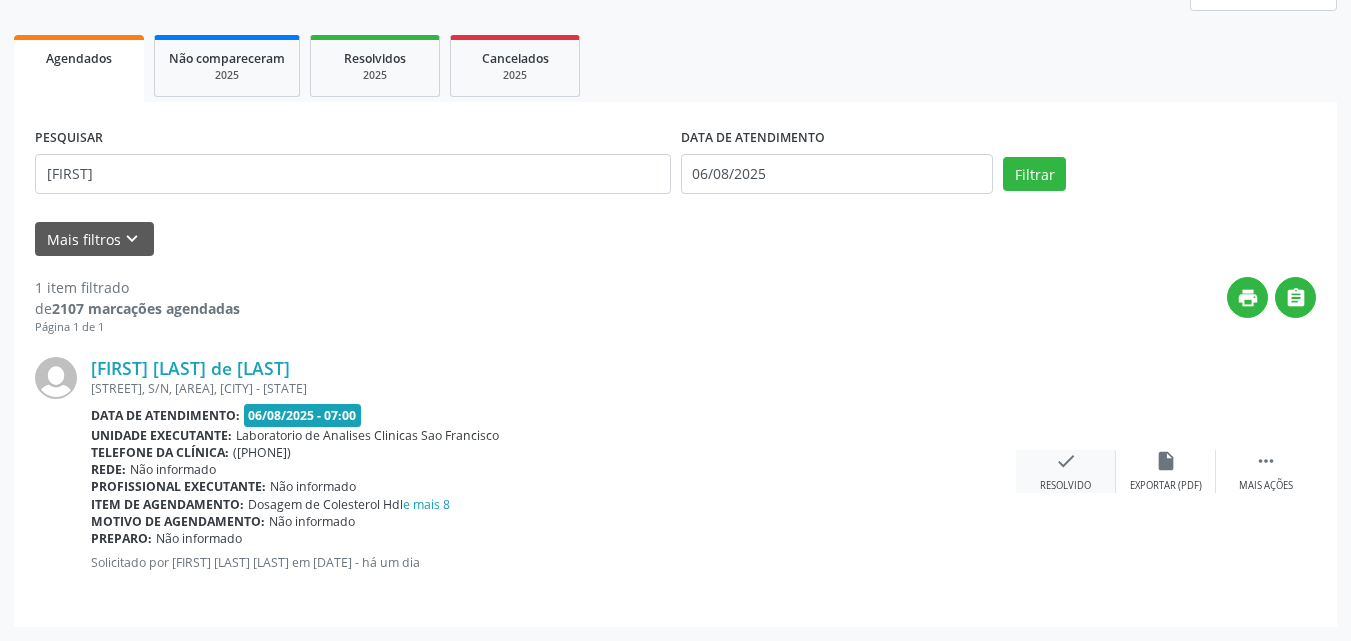 click on "check
Resolvido" at bounding box center [1066, 471] 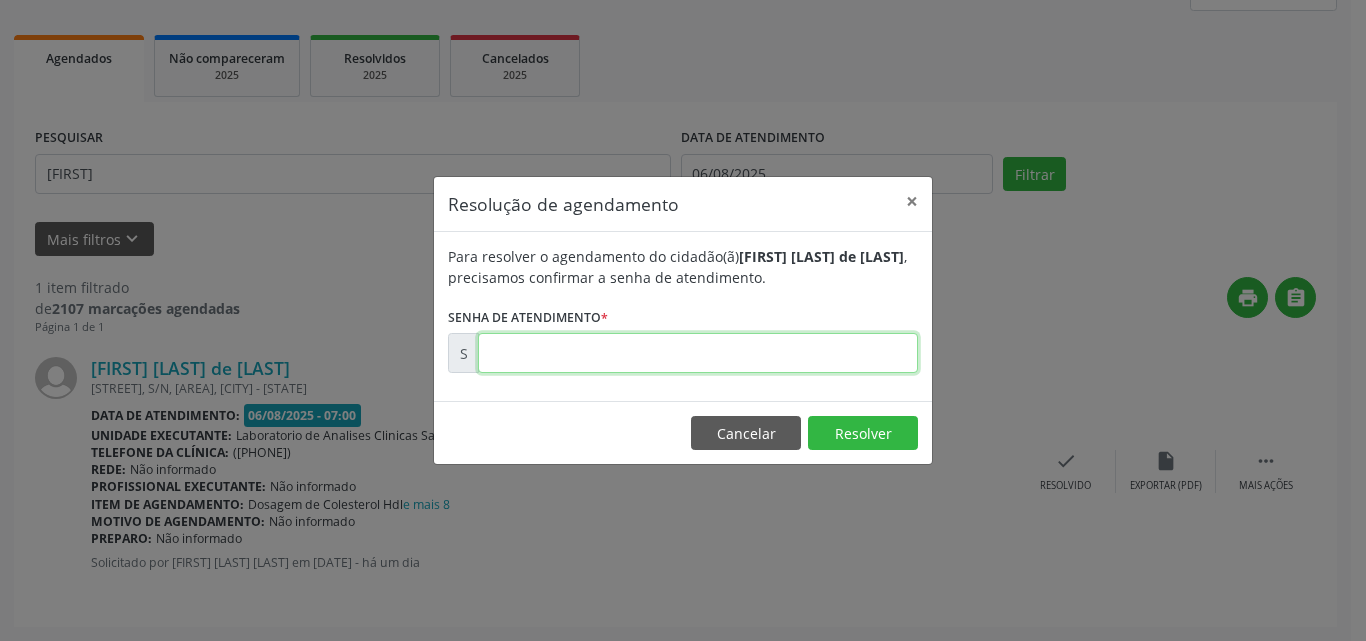 drag, startPoint x: 855, startPoint y: 351, endPoint x: 1037, endPoint y: 339, distance: 182.39517 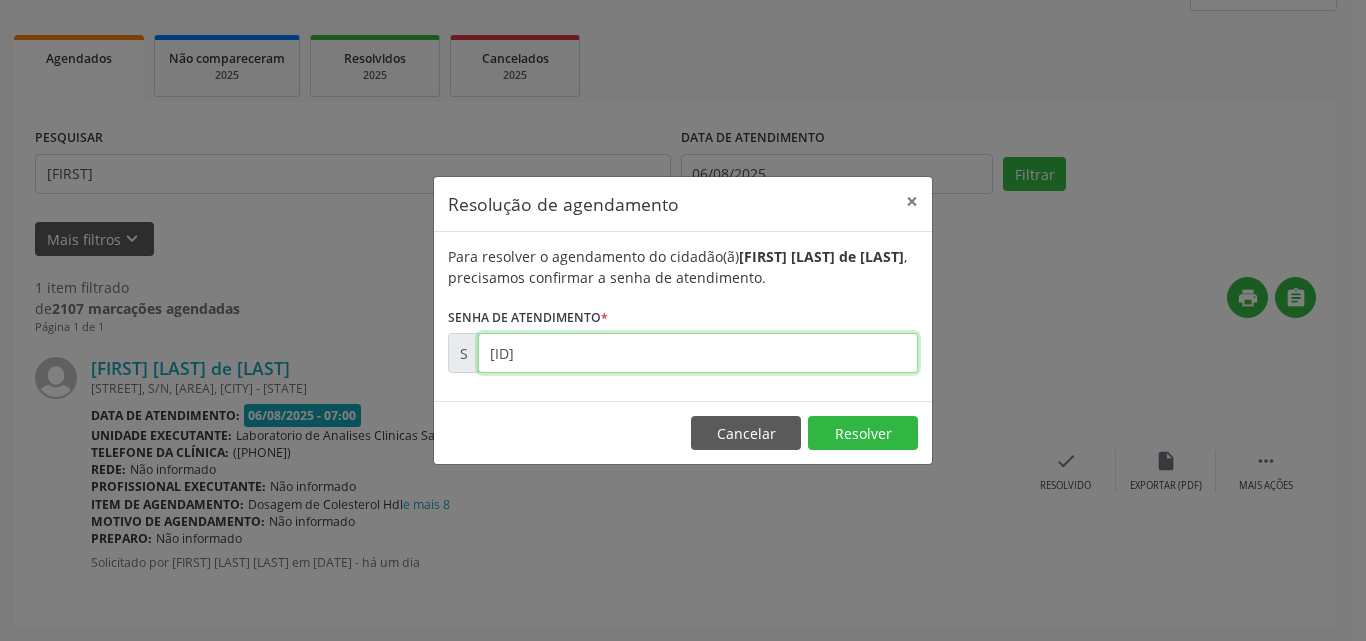 type on "[ID]" 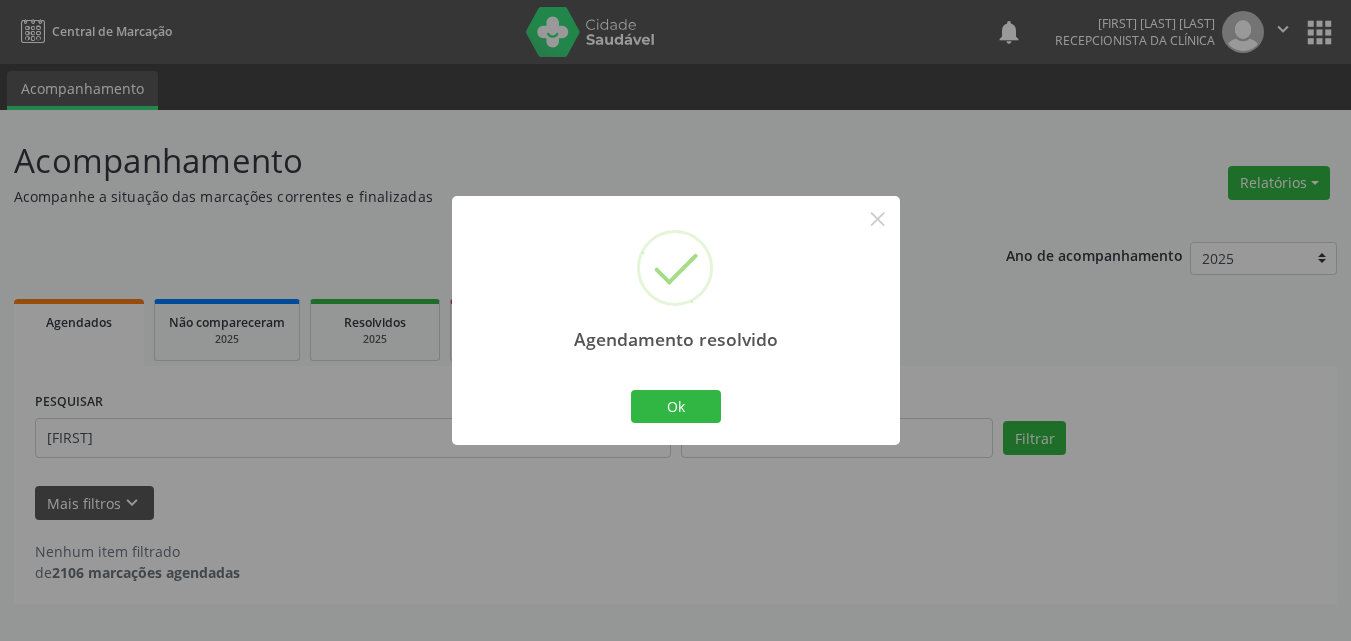 scroll, scrollTop: 0, scrollLeft: 0, axis: both 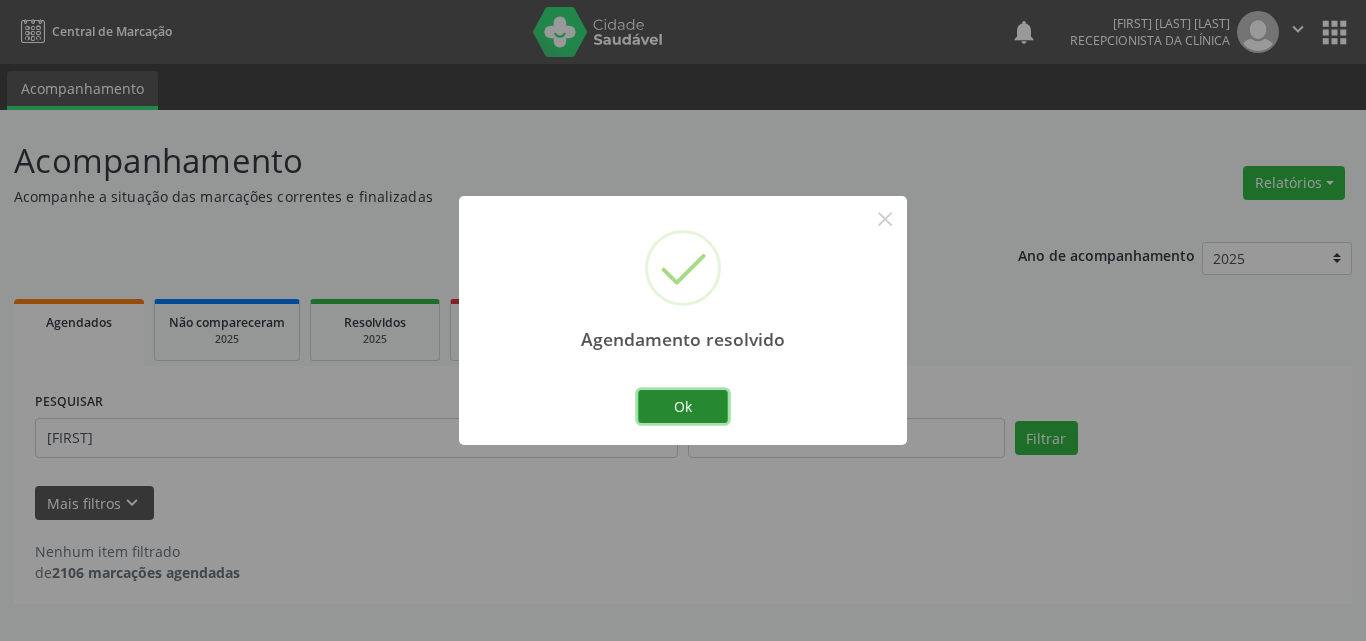 click on "Ok" at bounding box center (683, 407) 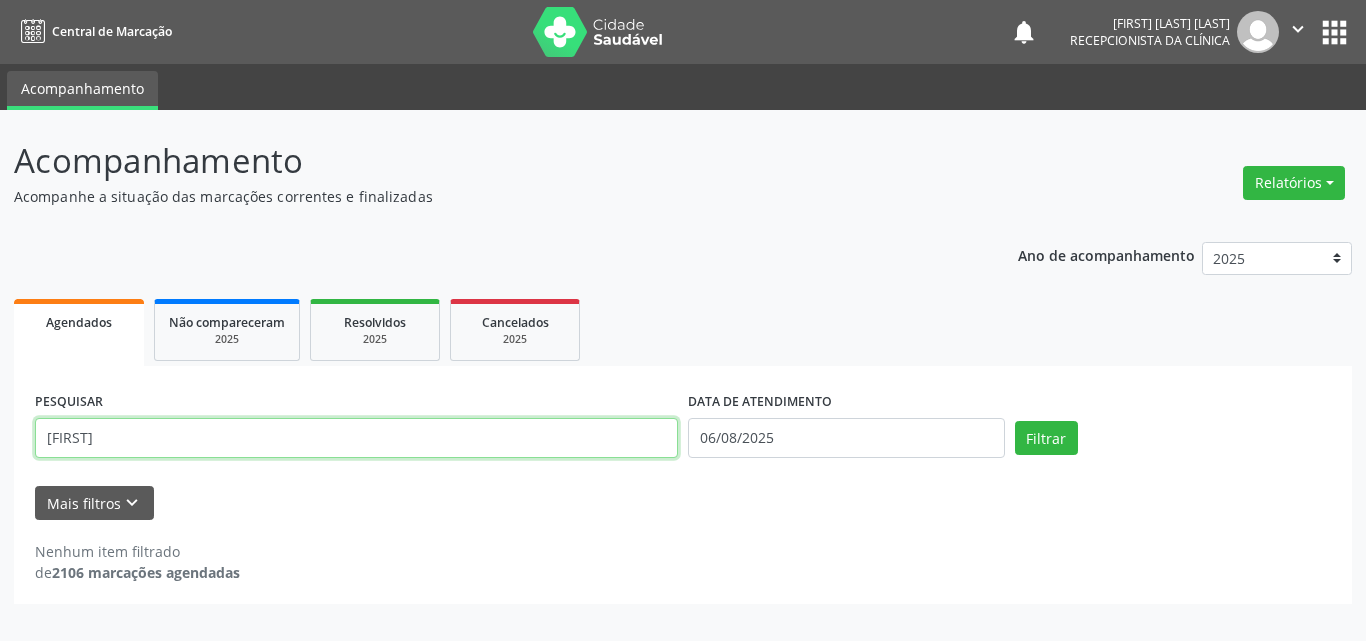 drag, startPoint x: 627, startPoint y: 438, endPoint x: 0, endPoint y: 274, distance: 648.0934 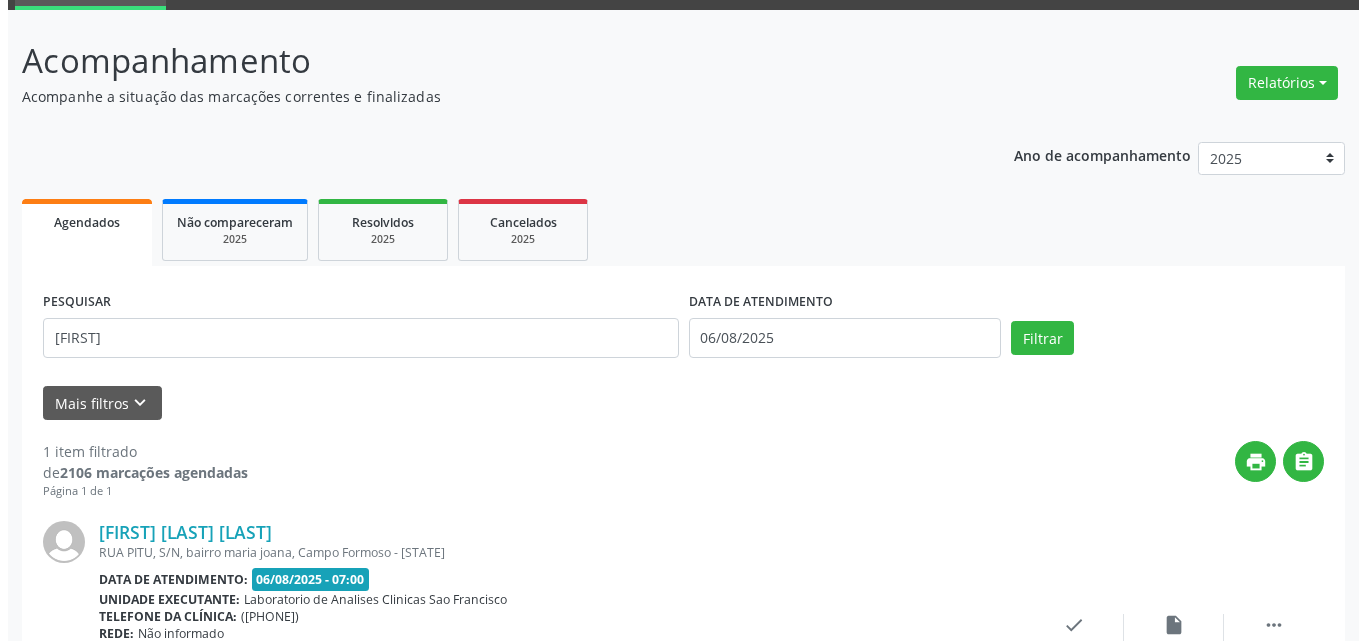 scroll, scrollTop: 264, scrollLeft: 0, axis: vertical 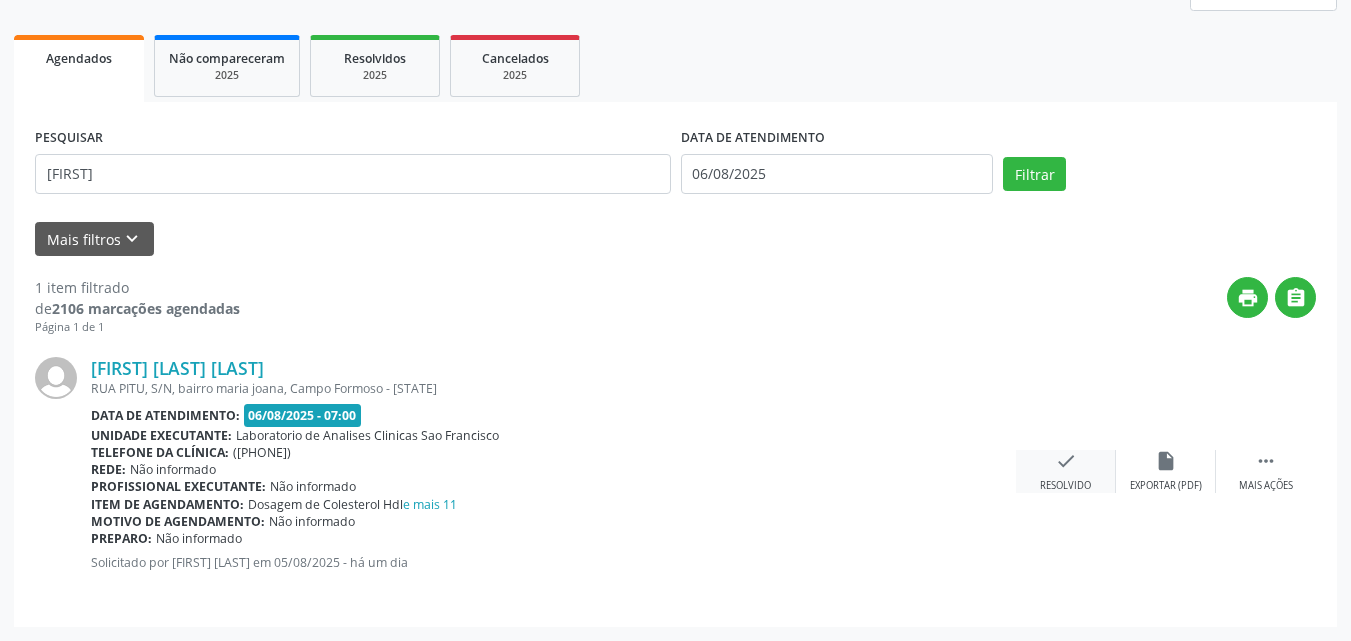 click on "check" at bounding box center (1066, 461) 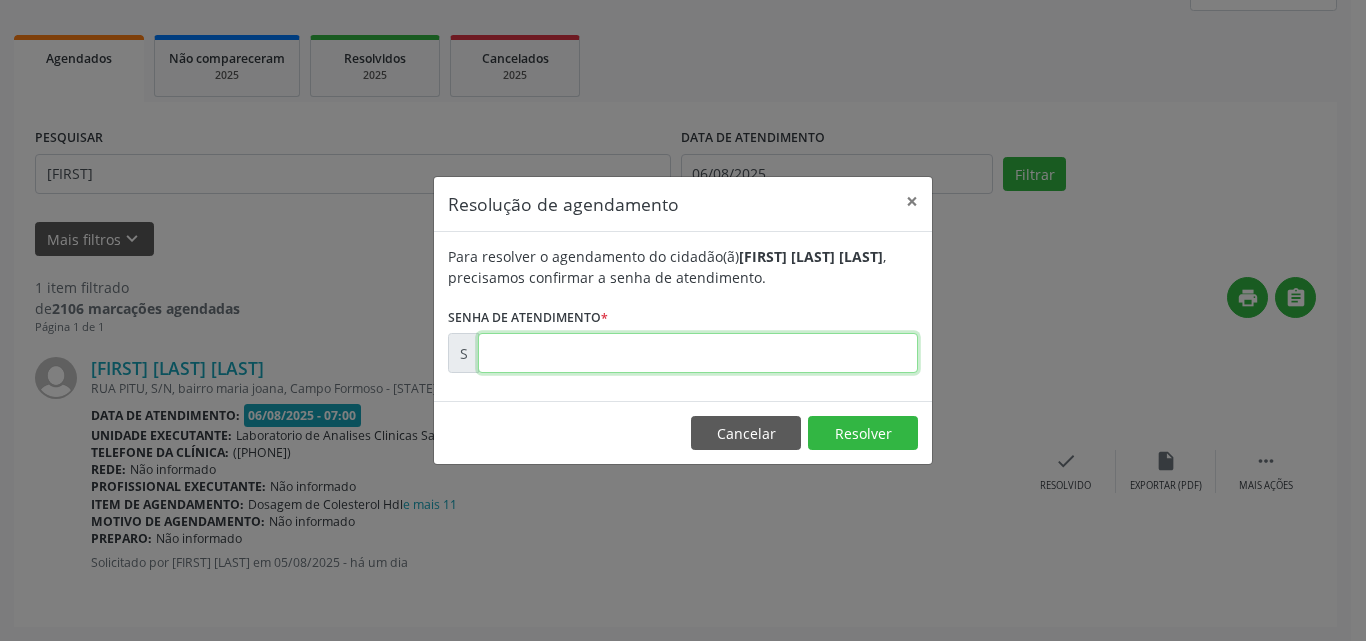 click at bounding box center [698, 353] 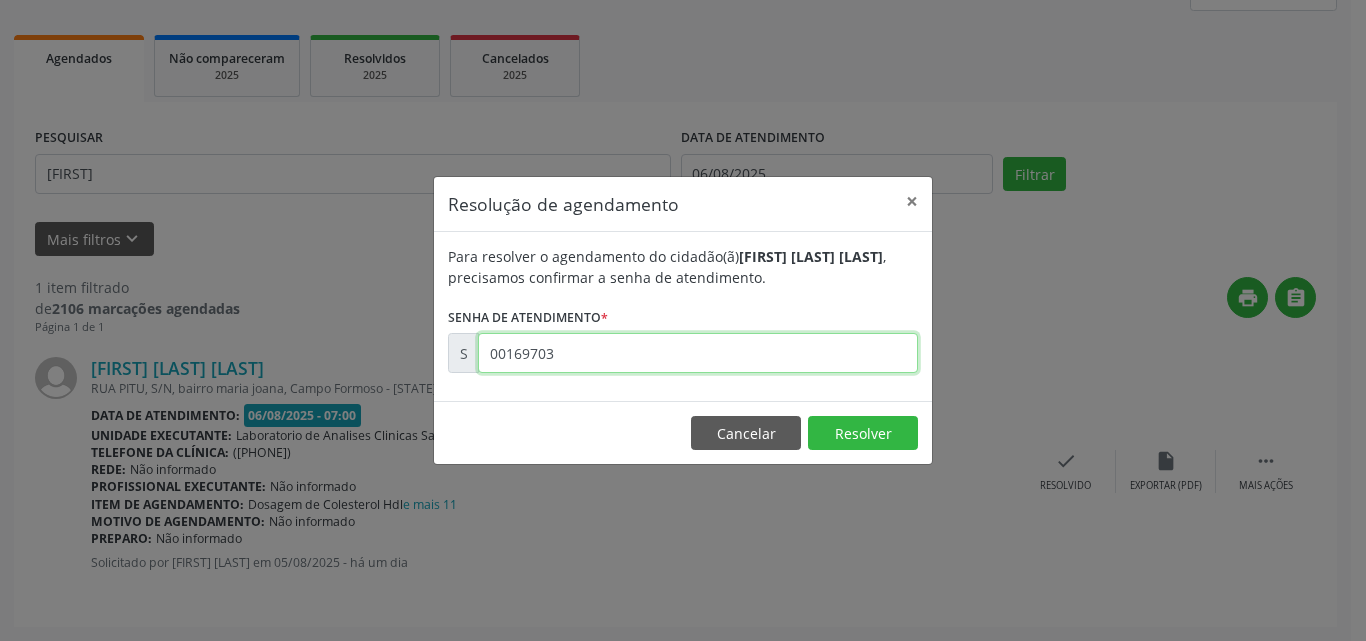 type on "00169703" 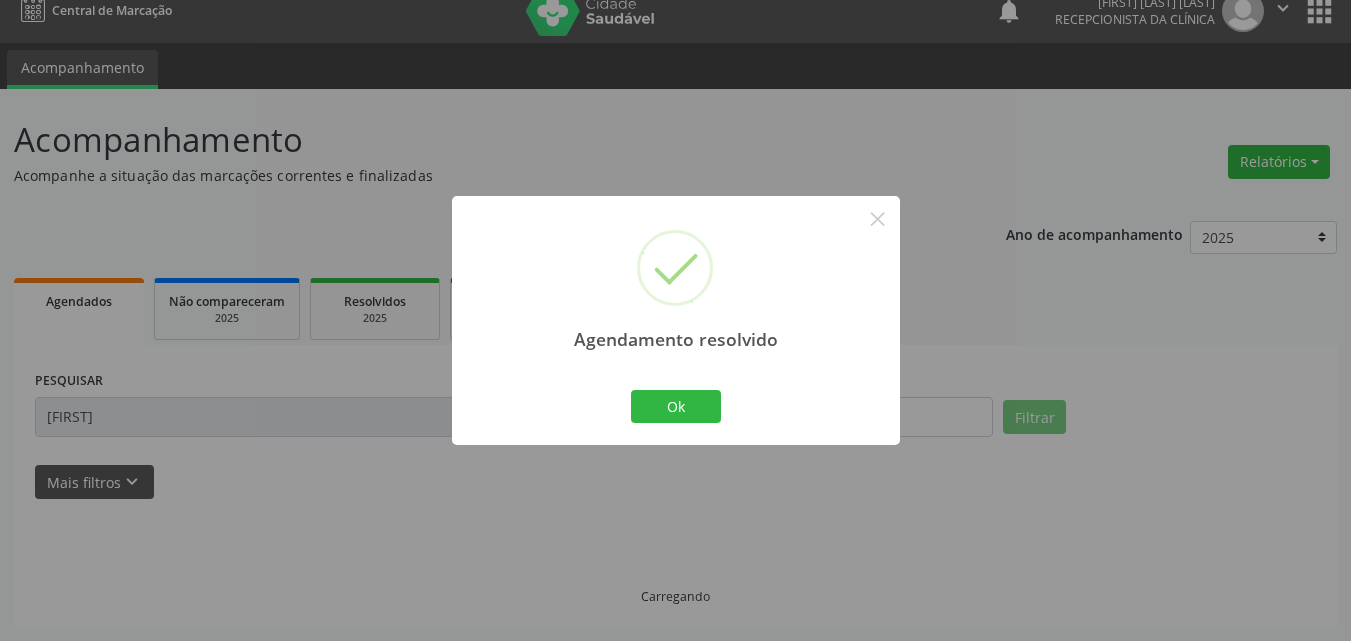 scroll, scrollTop: 0, scrollLeft: 0, axis: both 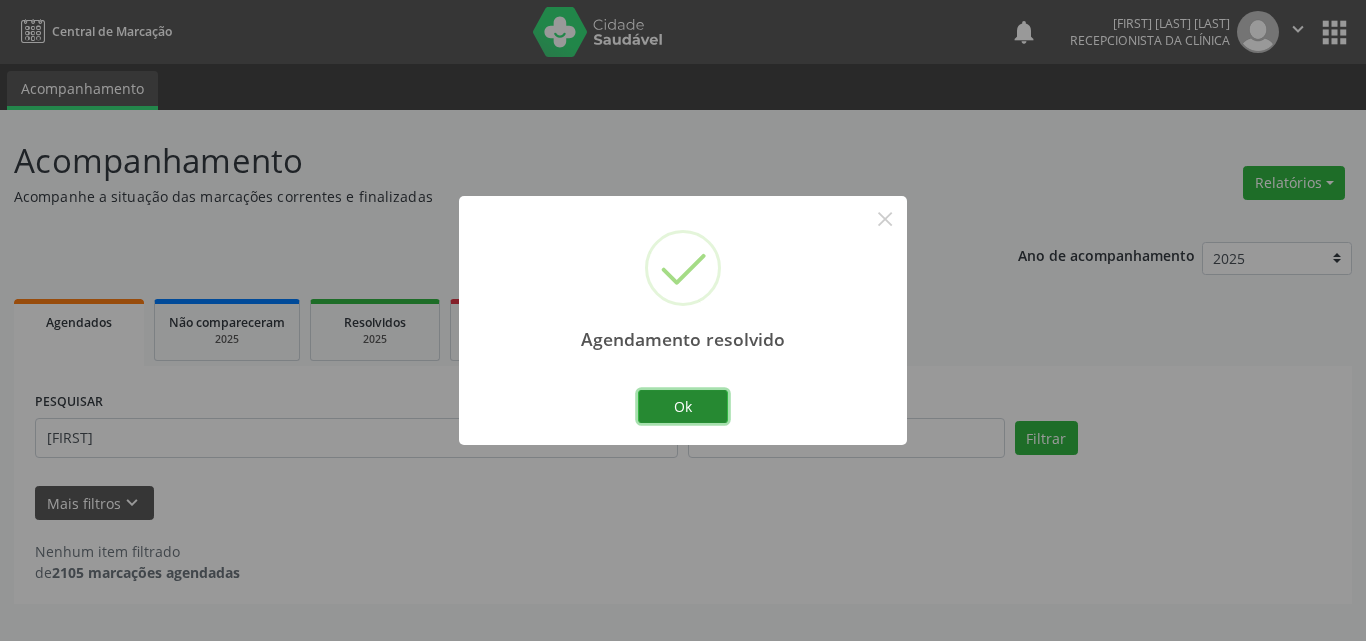 click on "Ok" at bounding box center [683, 407] 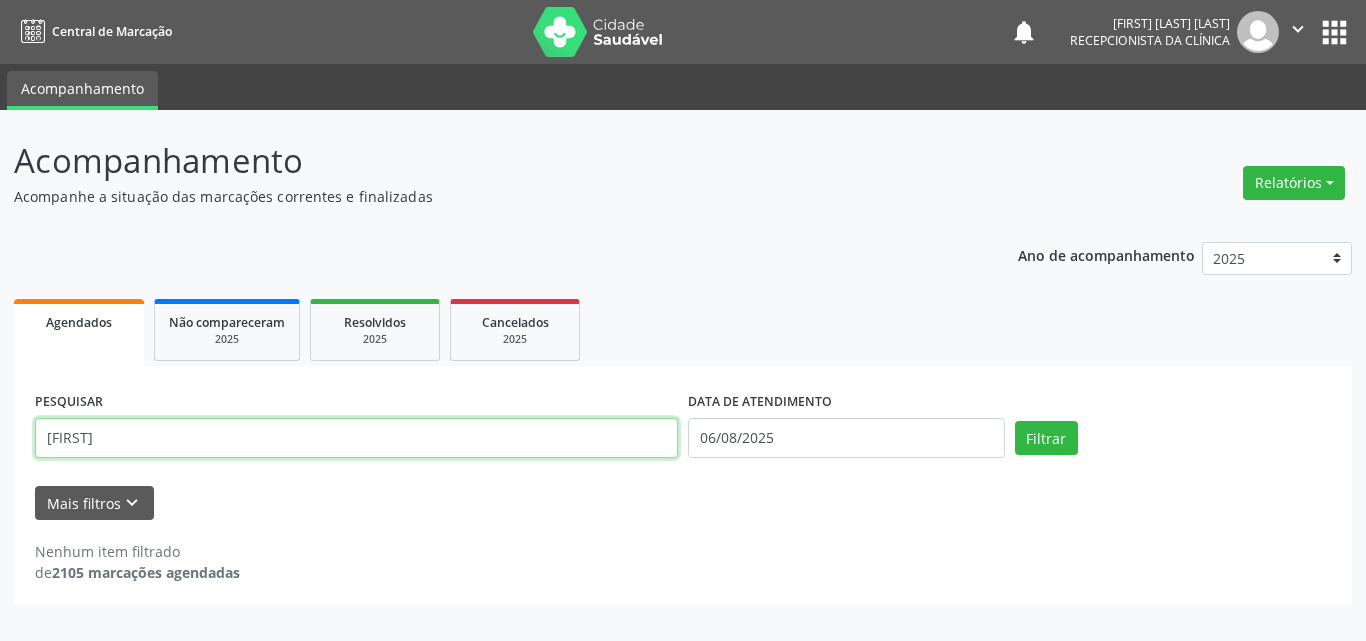 drag, startPoint x: 197, startPoint y: 439, endPoint x: 223, endPoint y: 189, distance: 251.34836 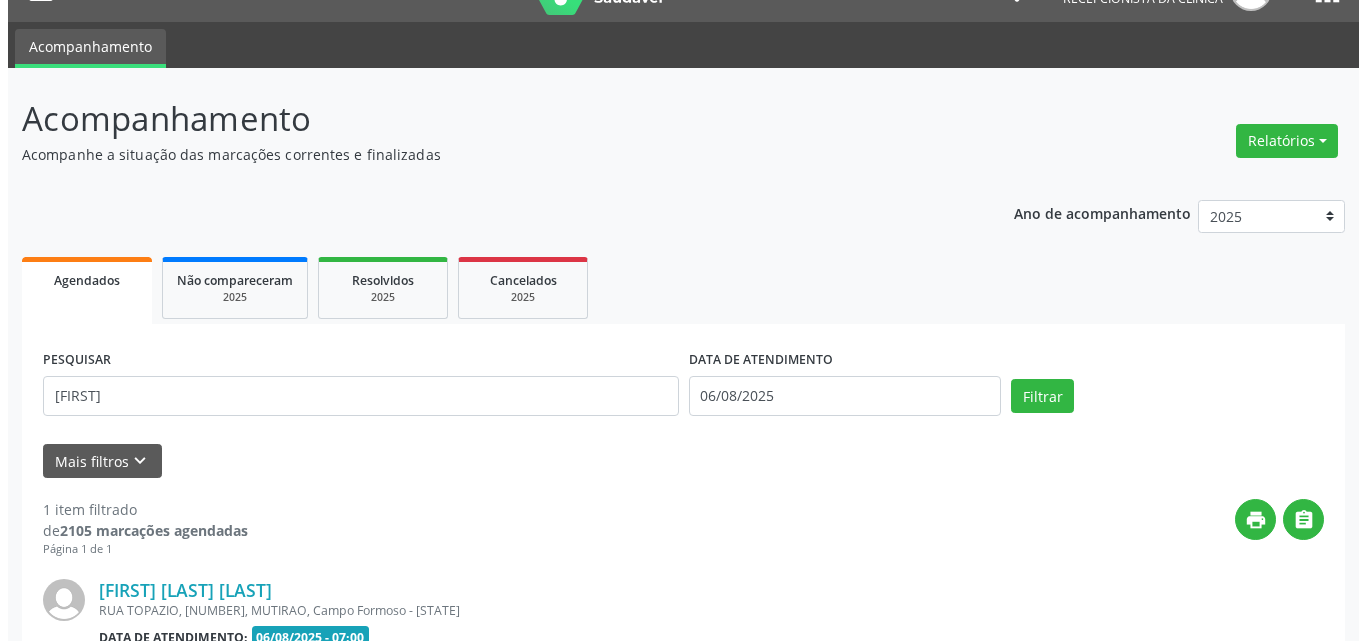 scroll, scrollTop: 264, scrollLeft: 0, axis: vertical 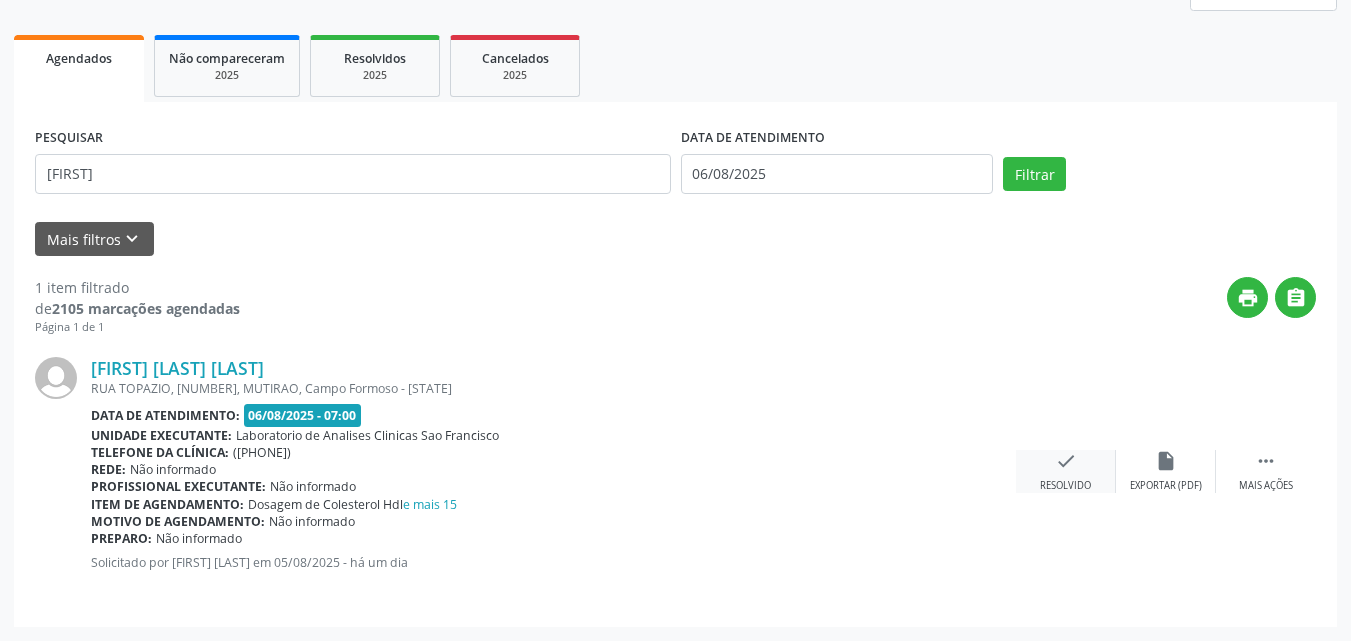 click on "check" at bounding box center [1066, 461] 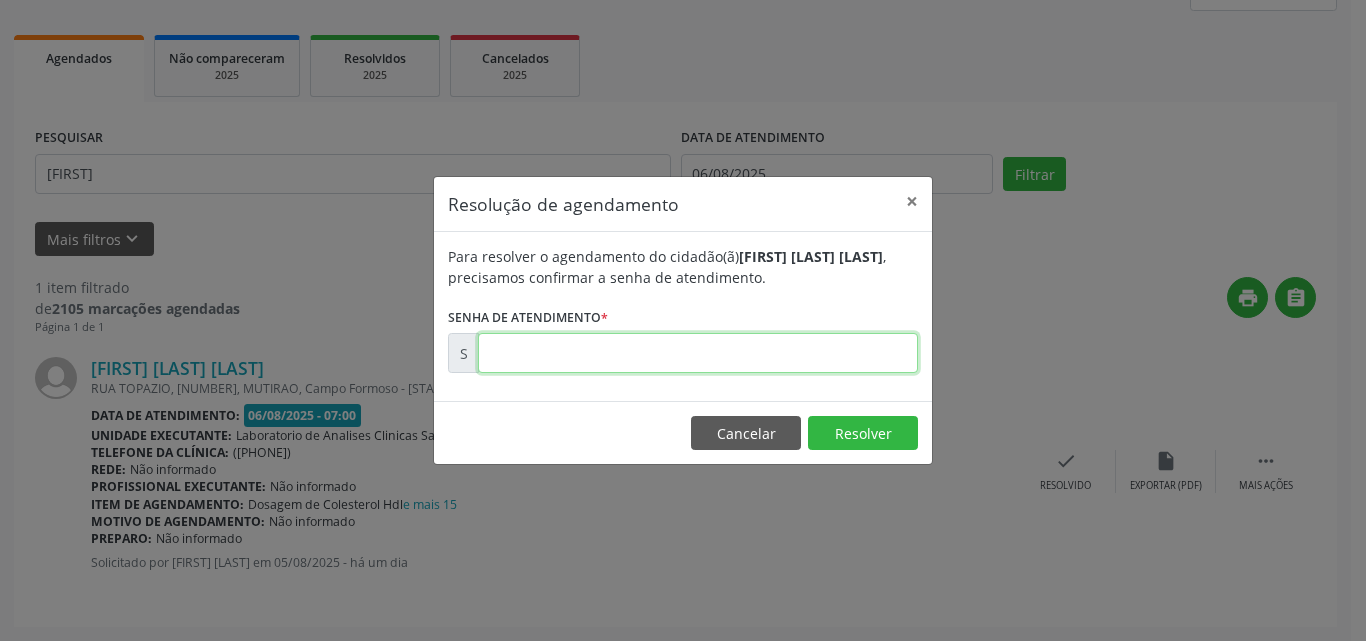 click at bounding box center [698, 353] 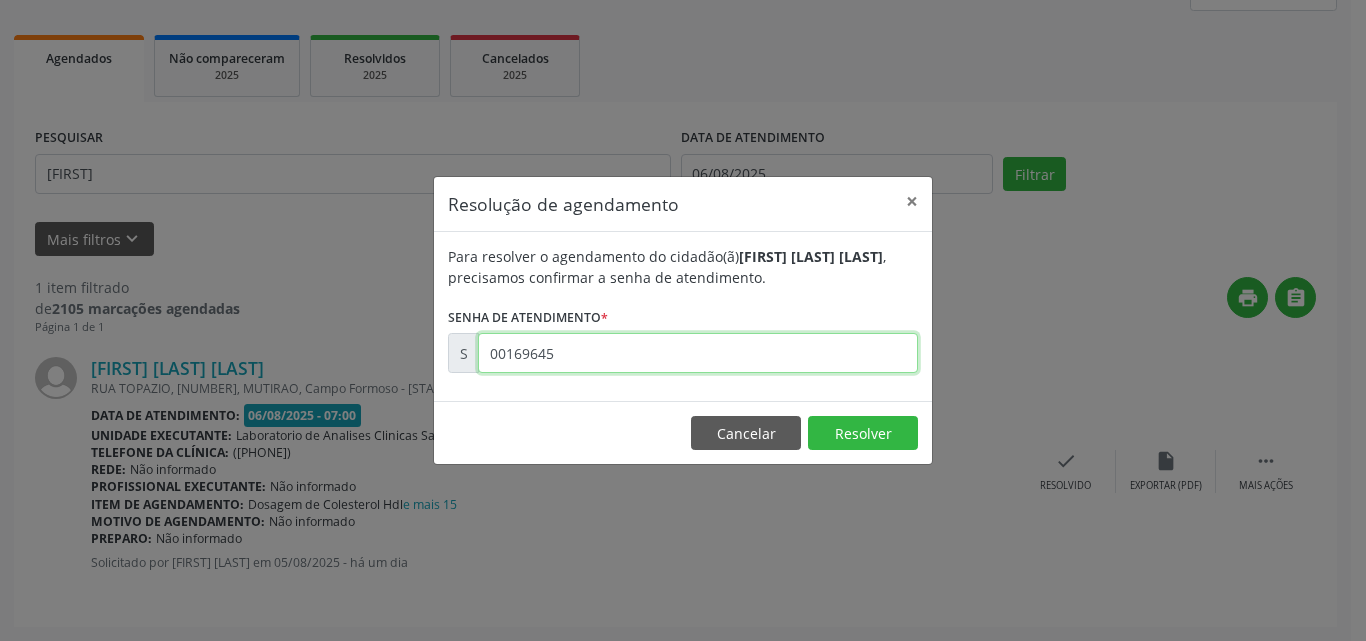type on "00169645" 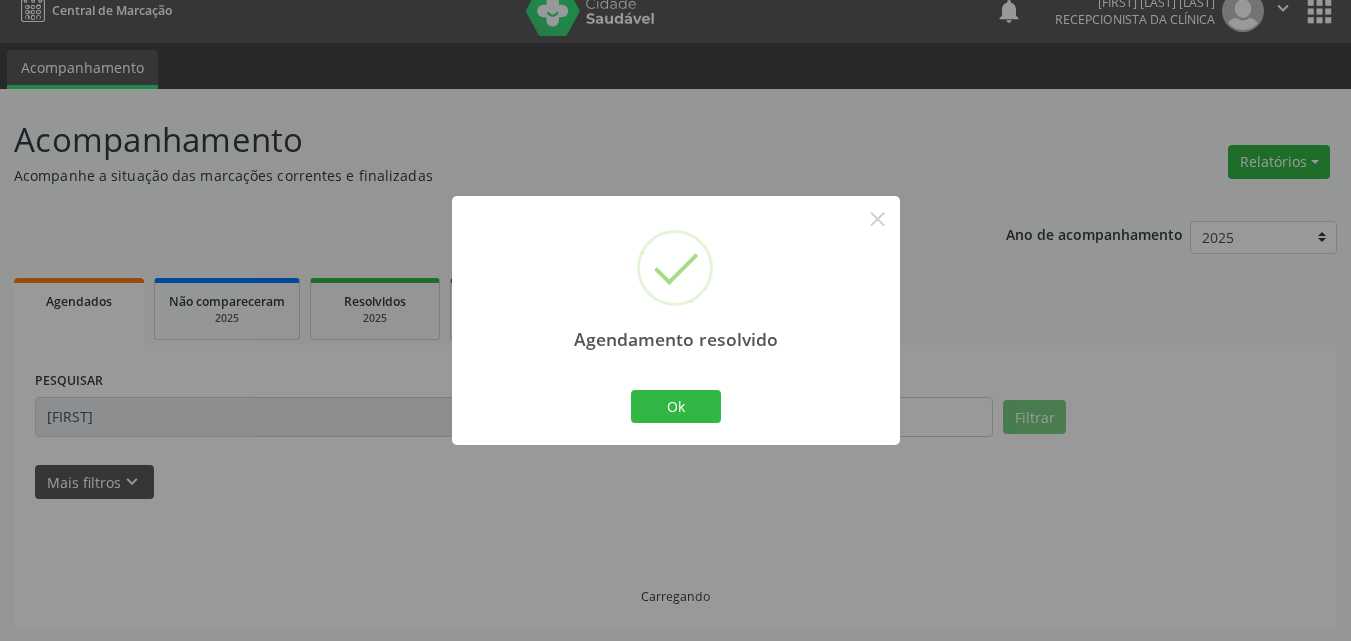 scroll, scrollTop: 0, scrollLeft: 0, axis: both 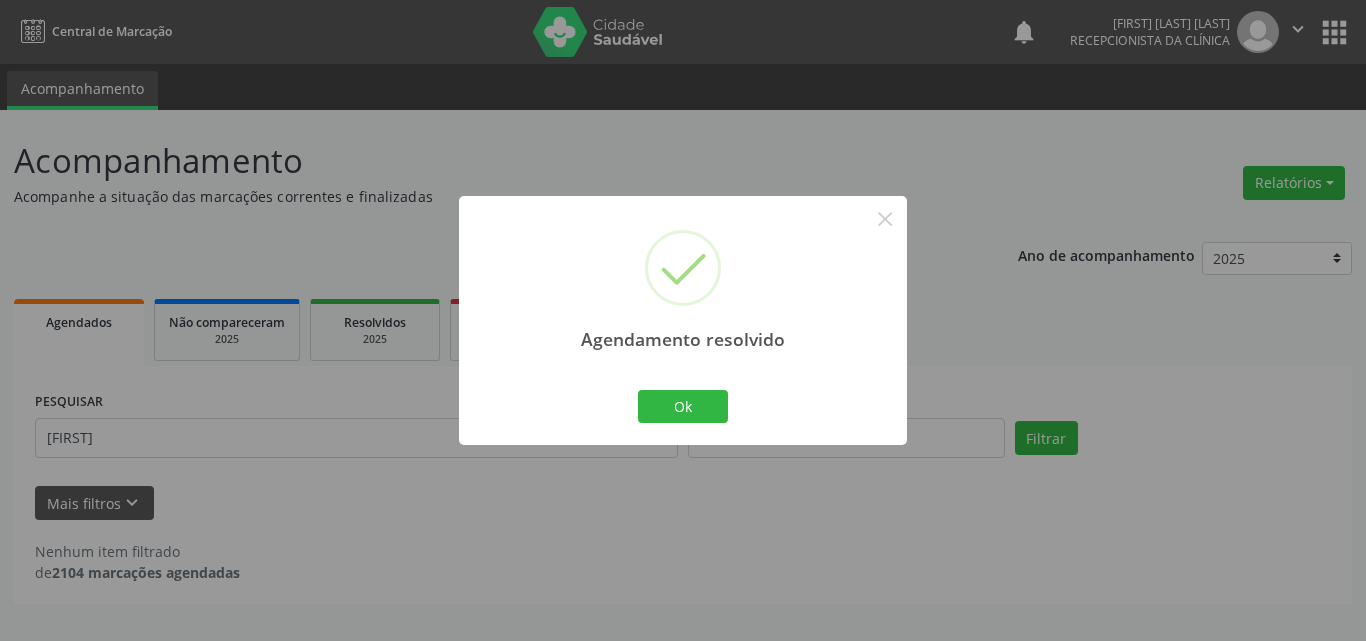 click on "Agendamento resolvido × Ok Cancel" at bounding box center (683, 320) 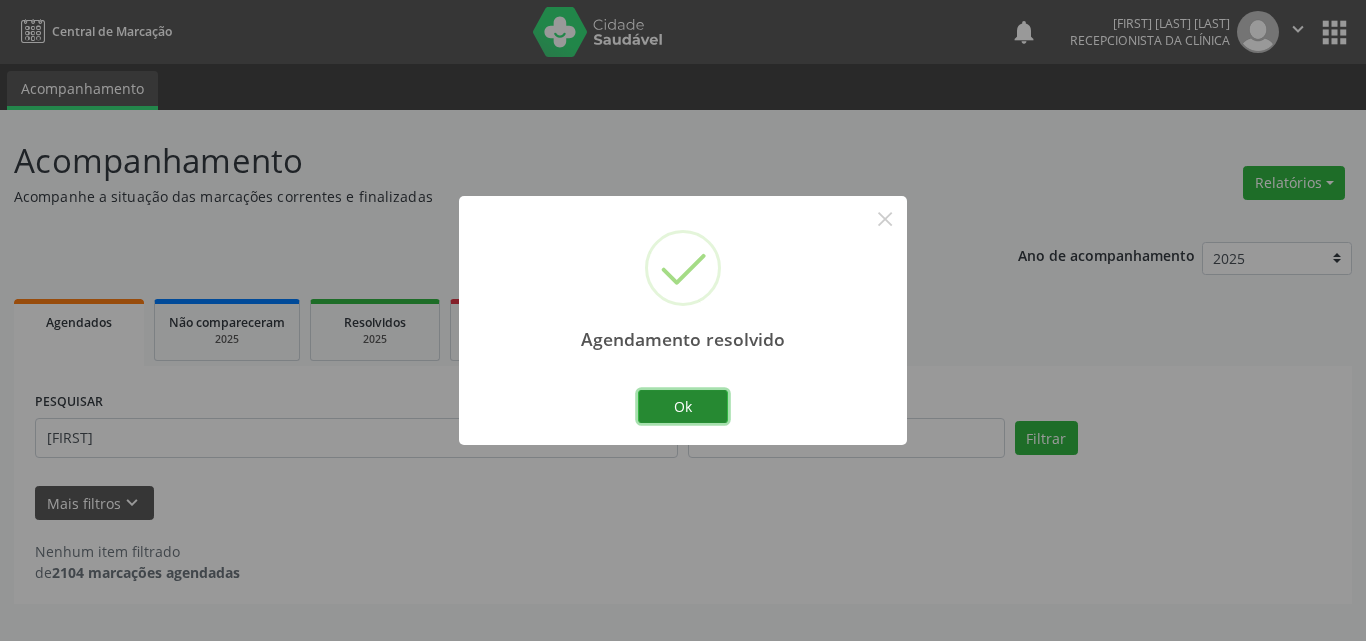 click on "Ok" at bounding box center [683, 407] 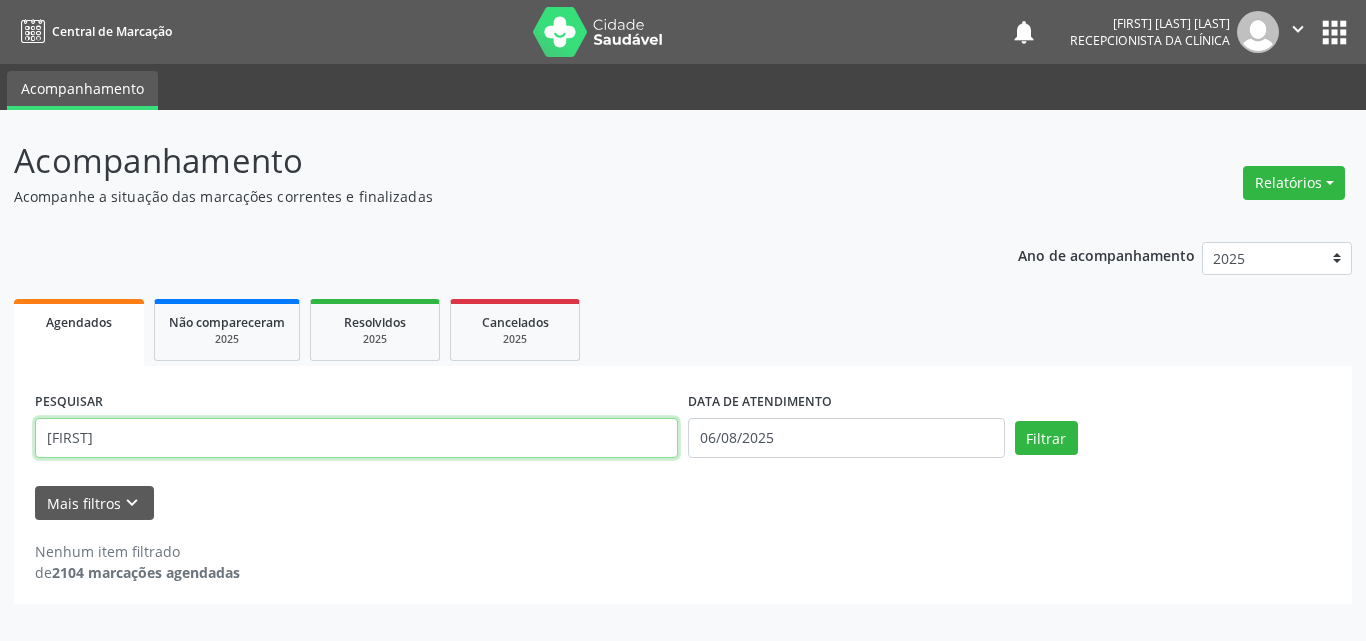 click on "[FIRST]" at bounding box center (356, 438) 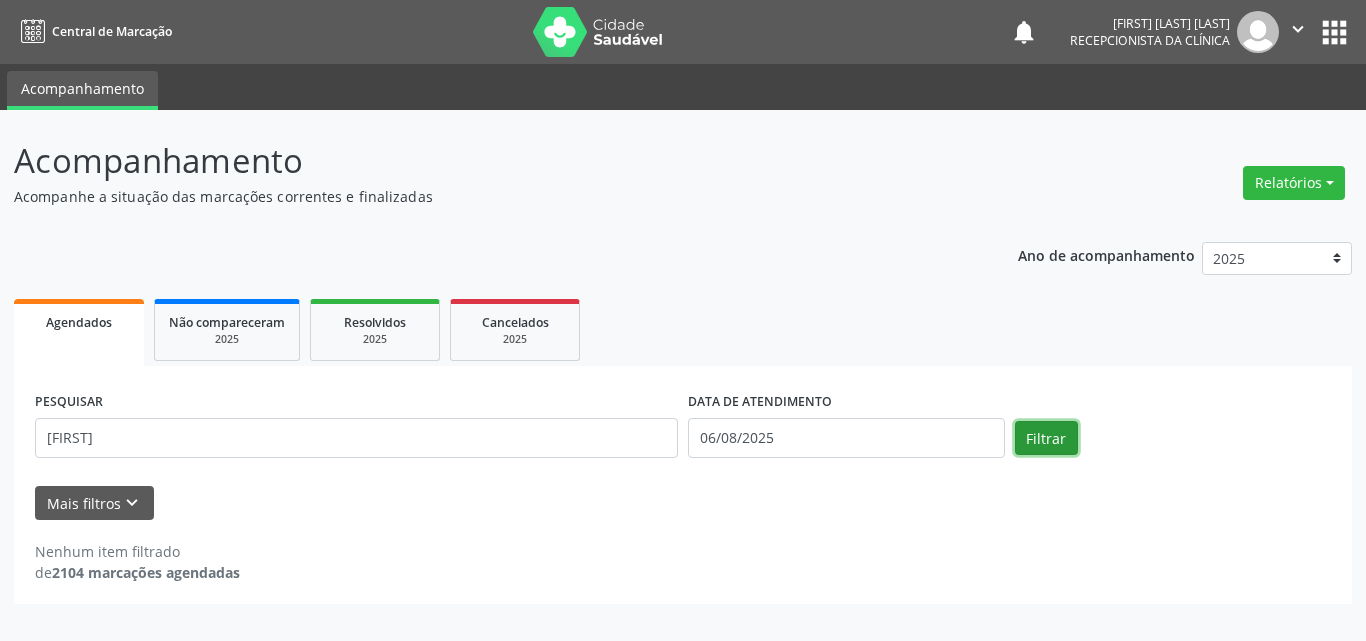 click on "Filtrar" at bounding box center (1046, 438) 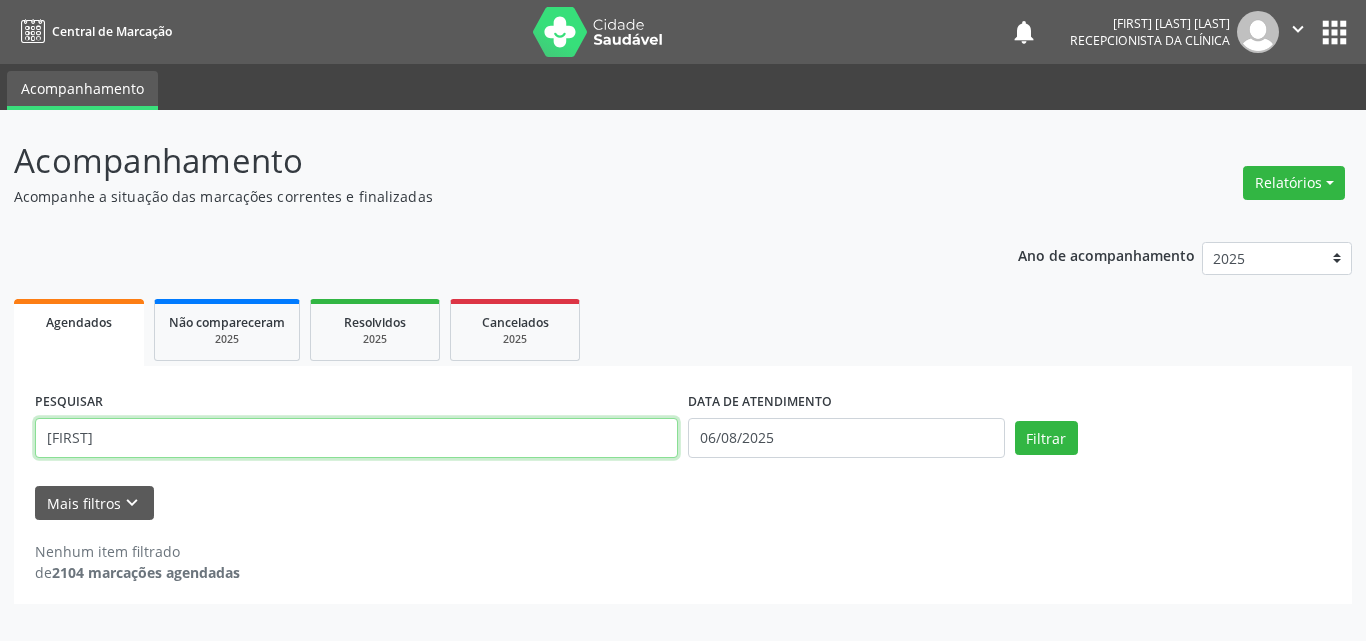 drag, startPoint x: 0, startPoint y: 421, endPoint x: 5, endPoint y: 286, distance: 135.09256 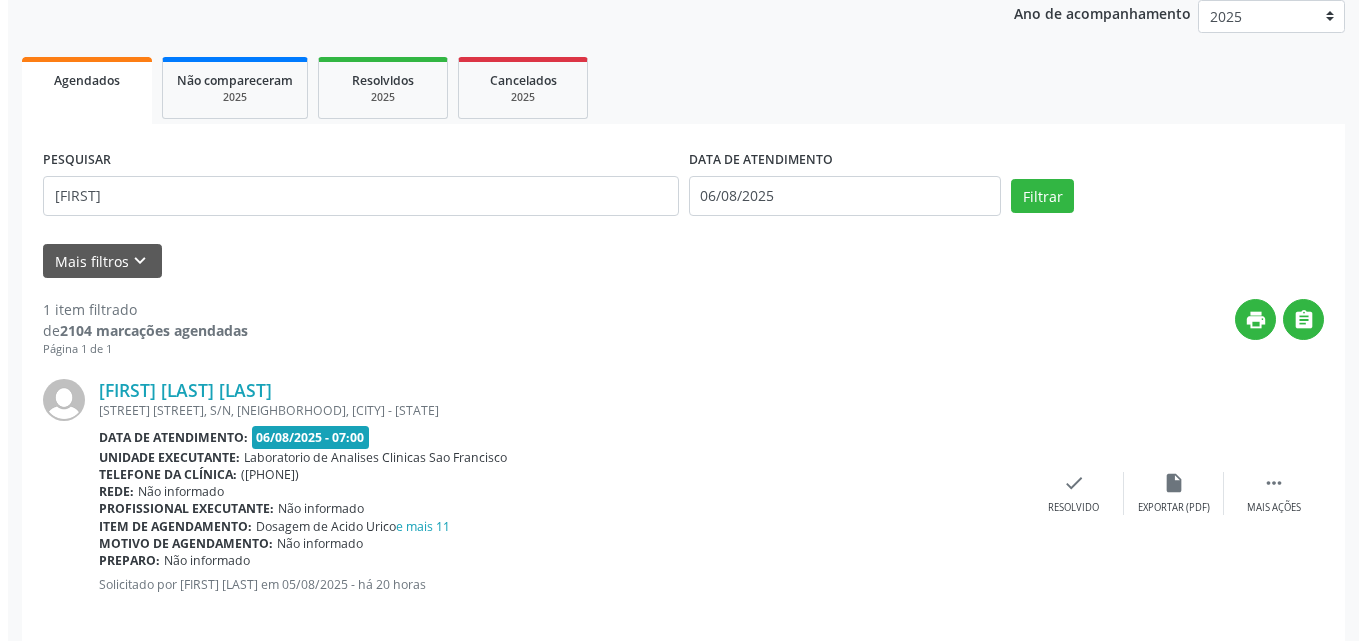 scroll, scrollTop: 264, scrollLeft: 0, axis: vertical 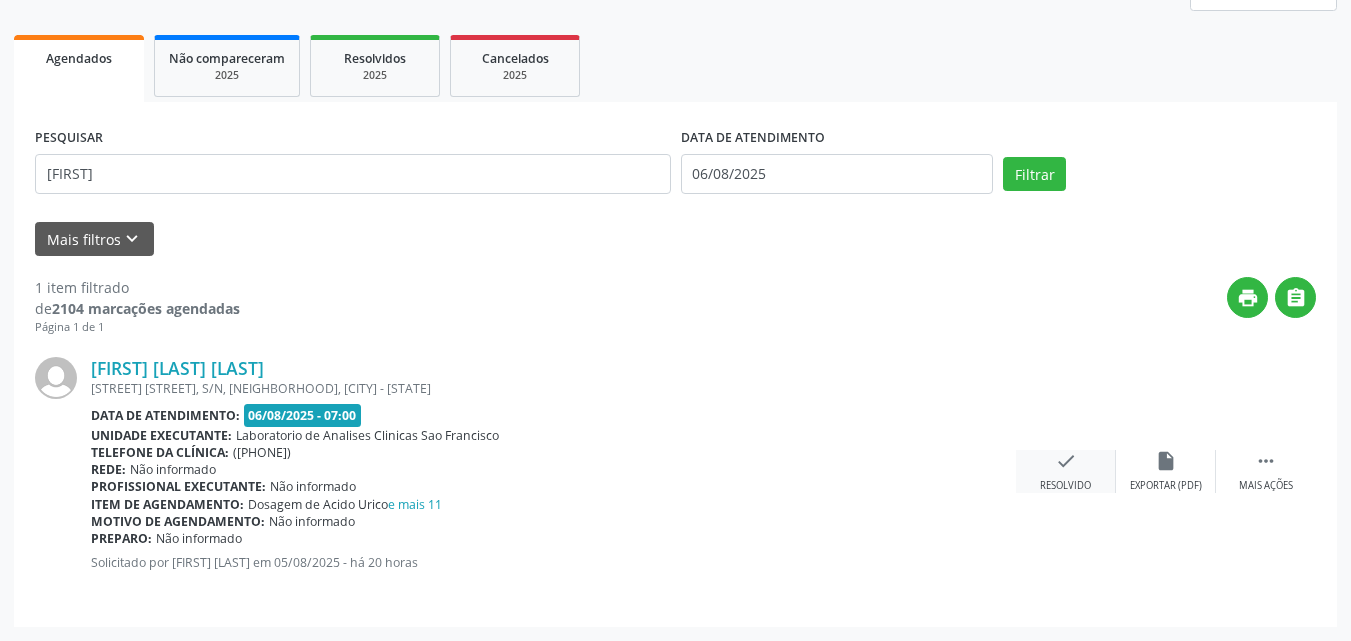 click on "check" at bounding box center (1066, 461) 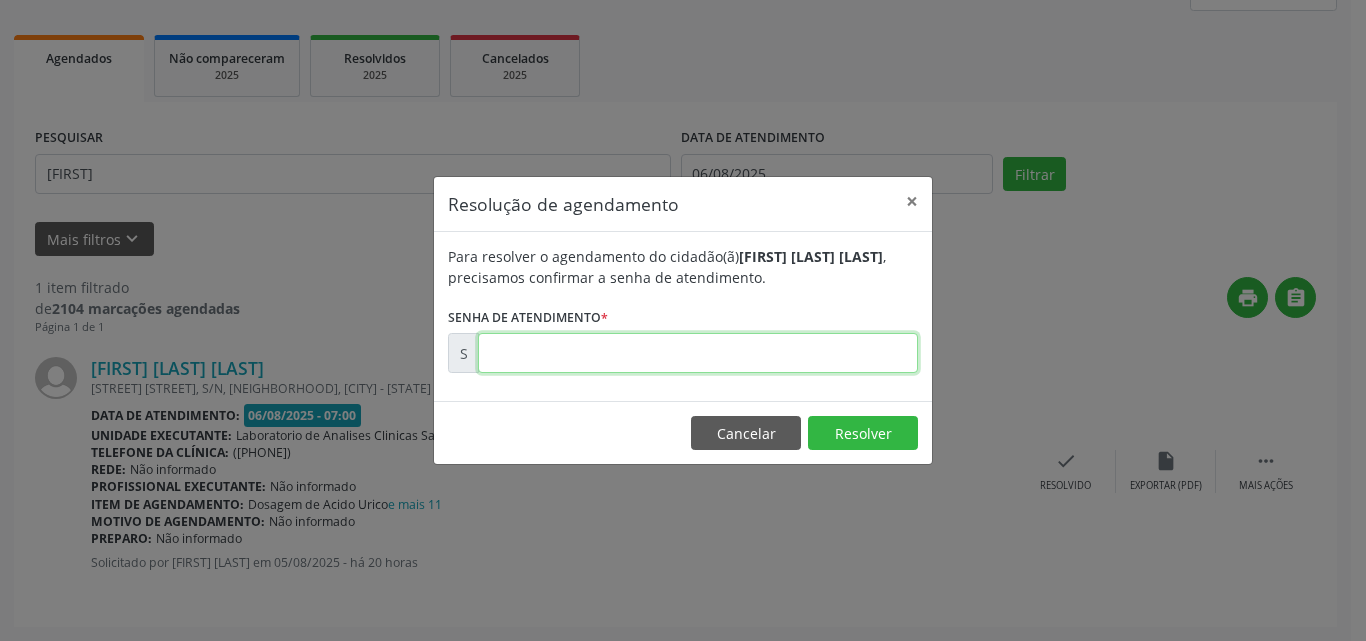 click at bounding box center [698, 353] 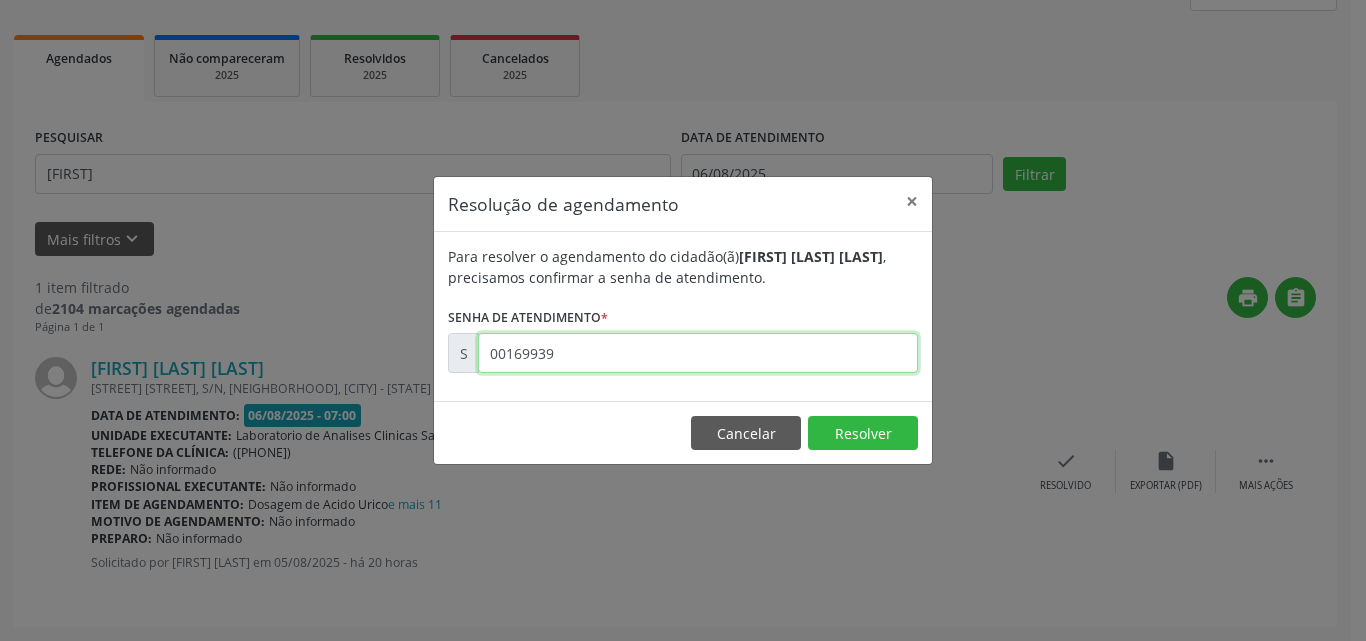 type on "00169939" 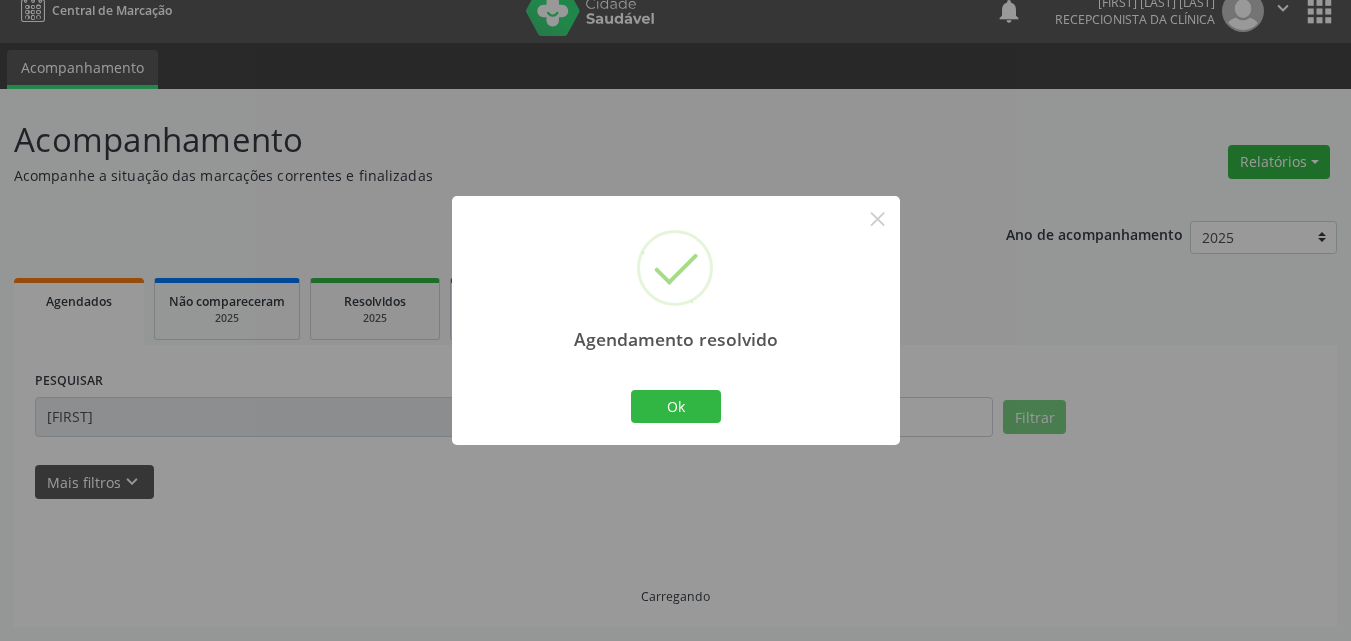 scroll, scrollTop: 0, scrollLeft: 0, axis: both 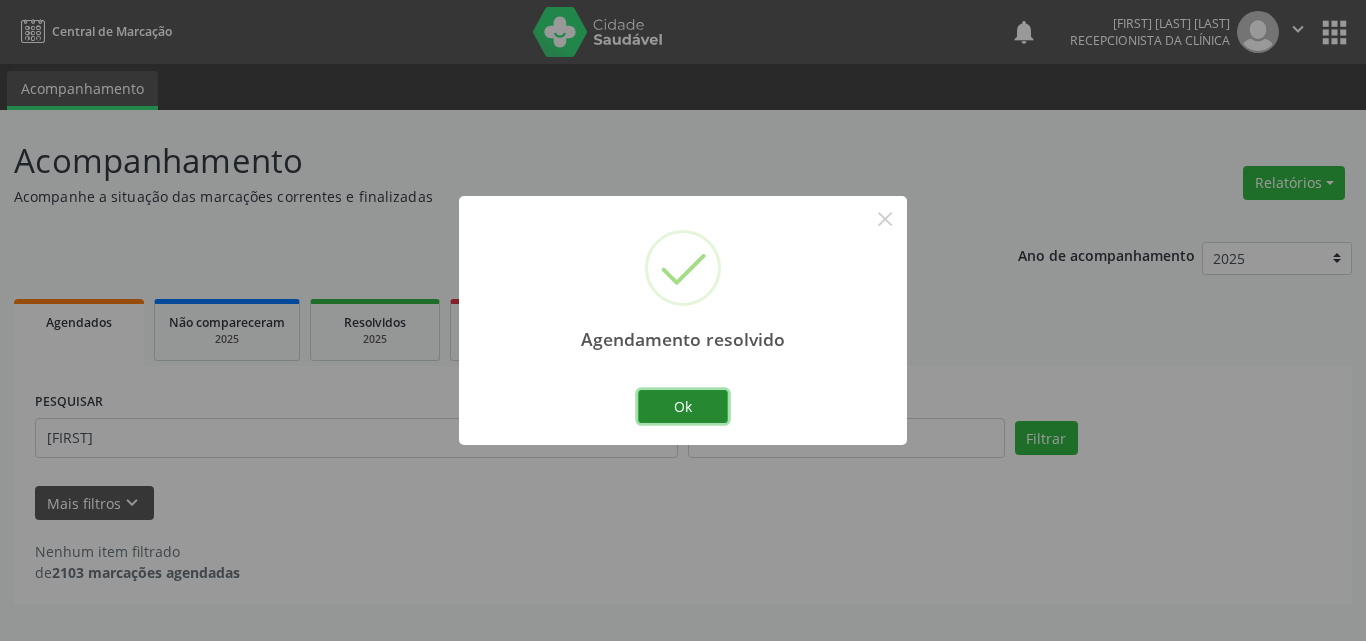 drag, startPoint x: 681, startPoint y: 413, endPoint x: 473, endPoint y: 451, distance: 211.44266 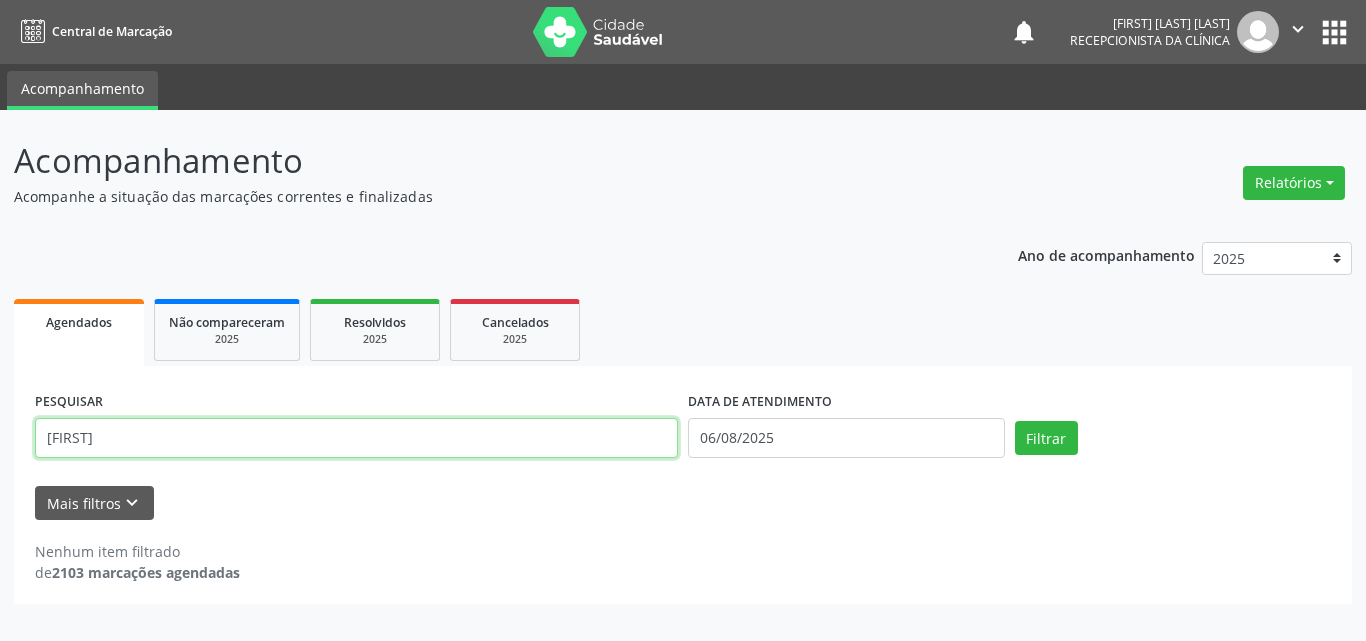 drag, startPoint x: 510, startPoint y: 450, endPoint x: 157, endPoint y: 193, distance: 436.644 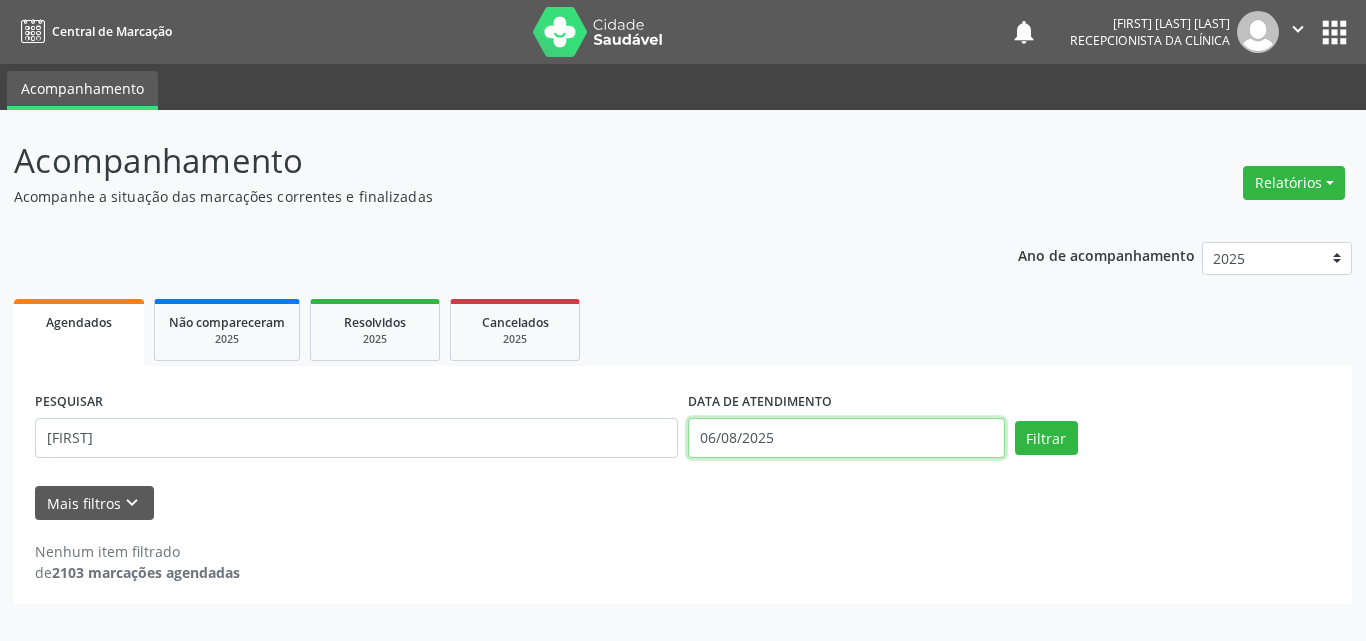 drag, startPoint x: 865, startPoint y: 433, endPoint x: 813, endPoint y: 370, distance: 81.68843 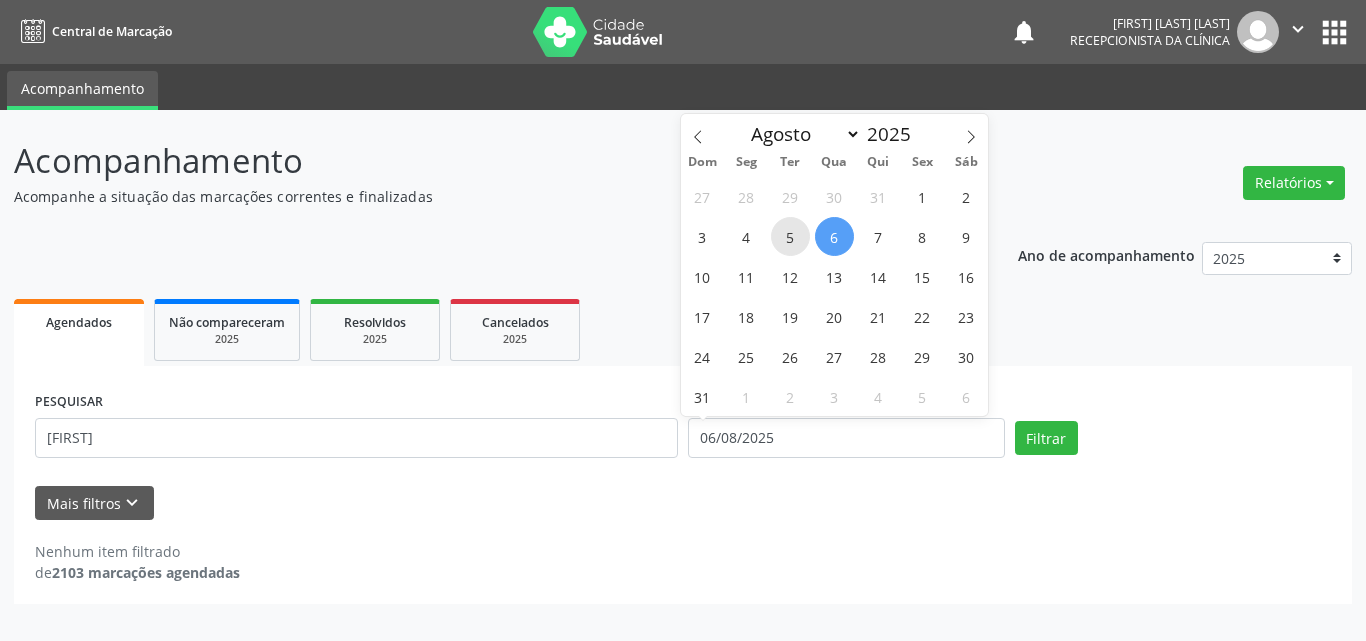 click on "5" at bounding box center [790, 236] 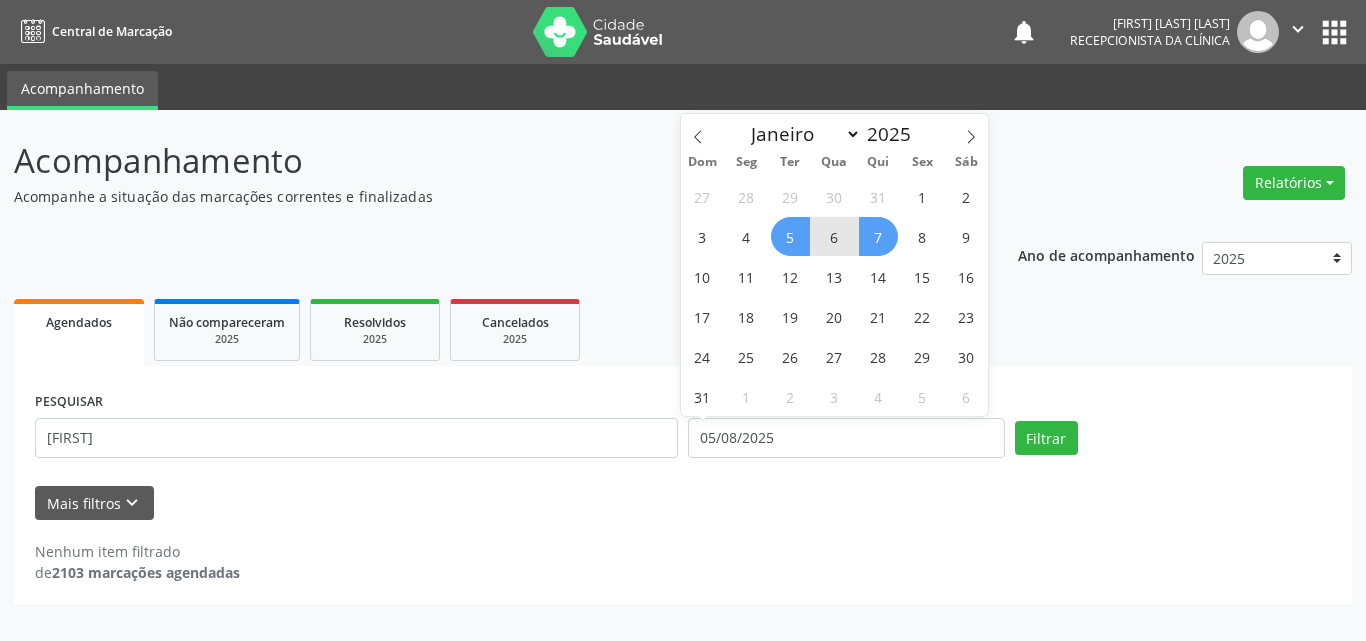 click on "7" at bounding box center [878, 236] 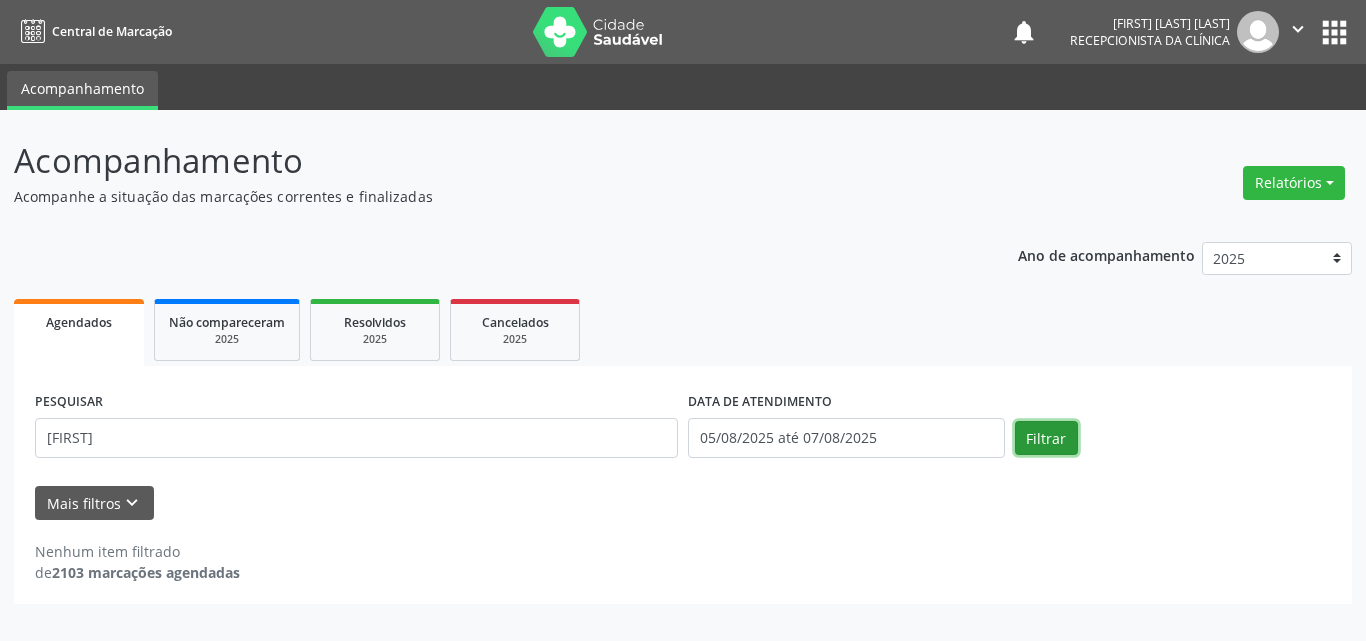 click on "Filtrar" at bounding box center [1046, 438] 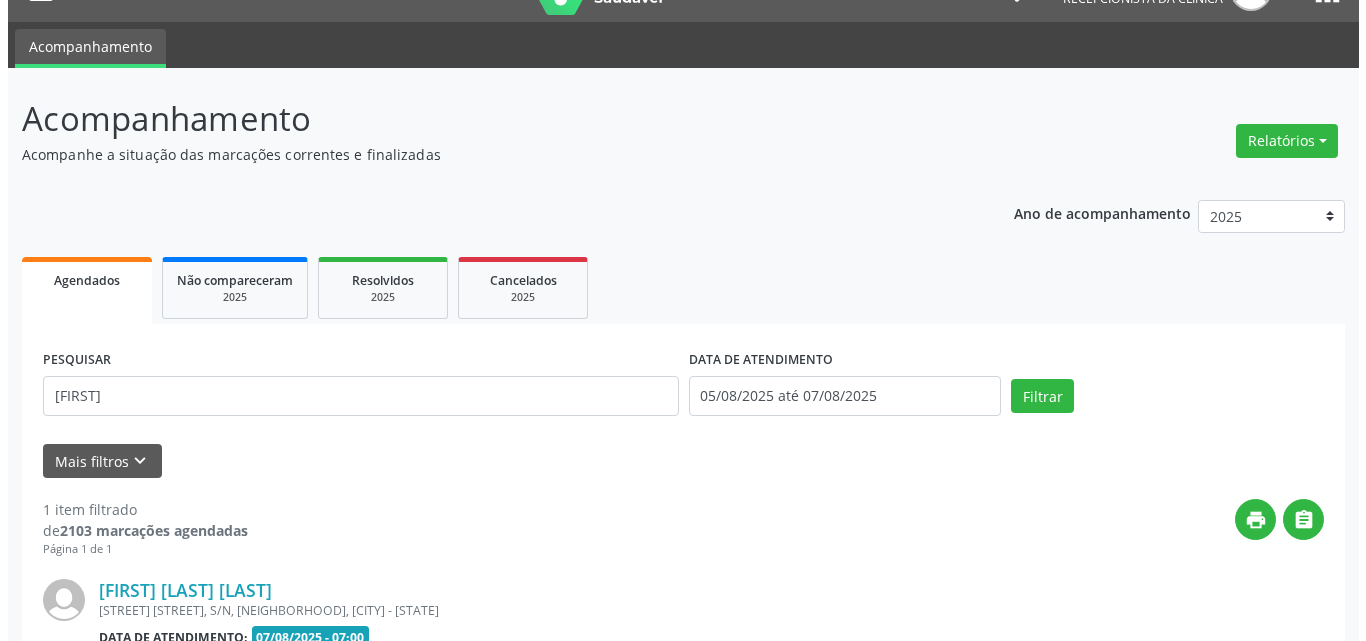scroll, scrollTop: 264, scrollLeft: 0, axis: vertical 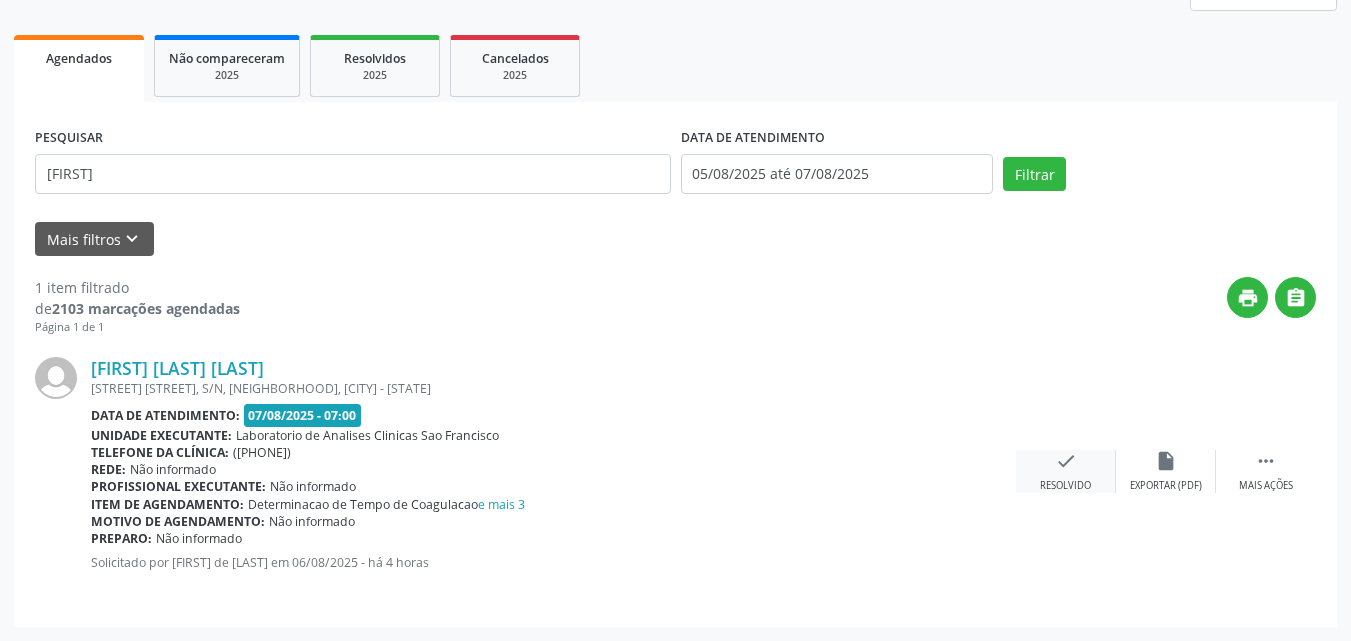 click on "check
Resolvido" at bounding box center [1066, 471] 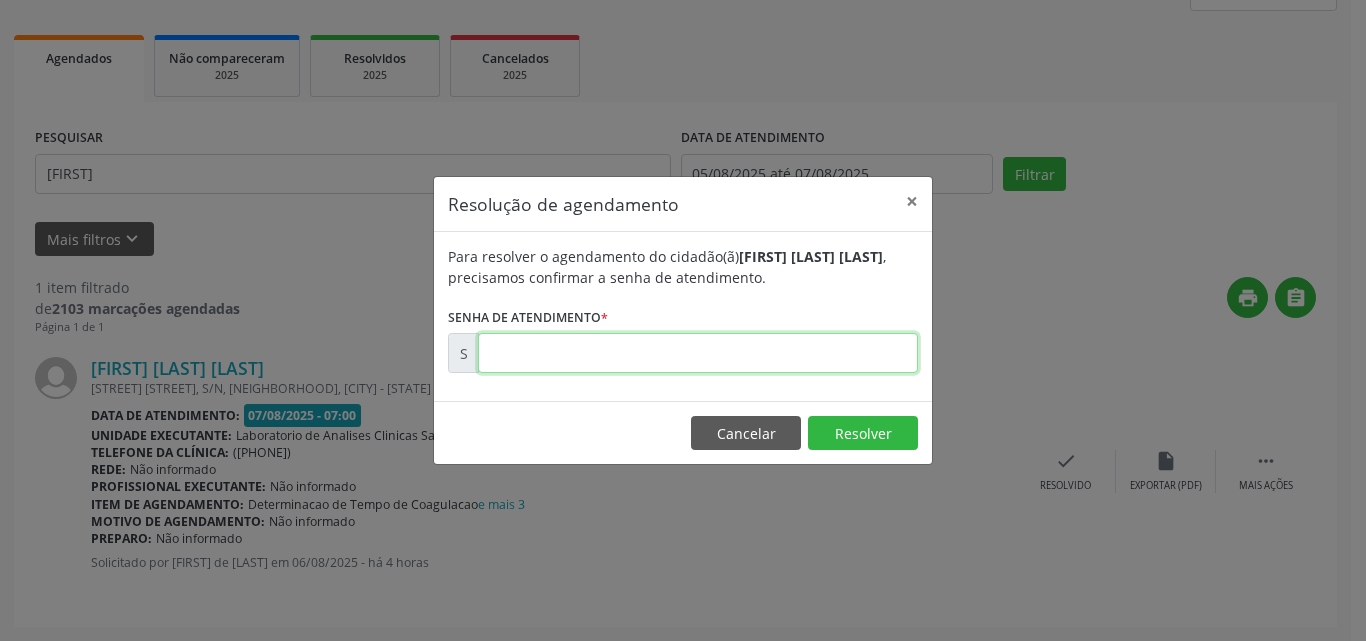 click at bounding box center (698, 353) 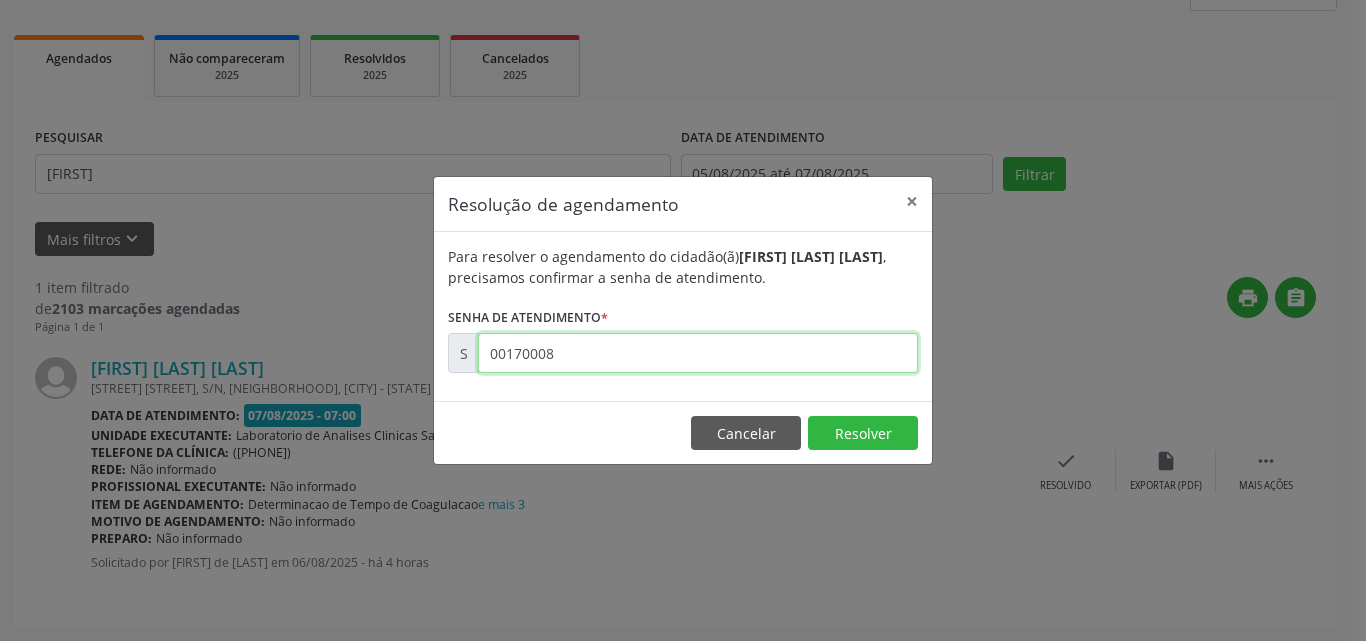 type on "00170008" 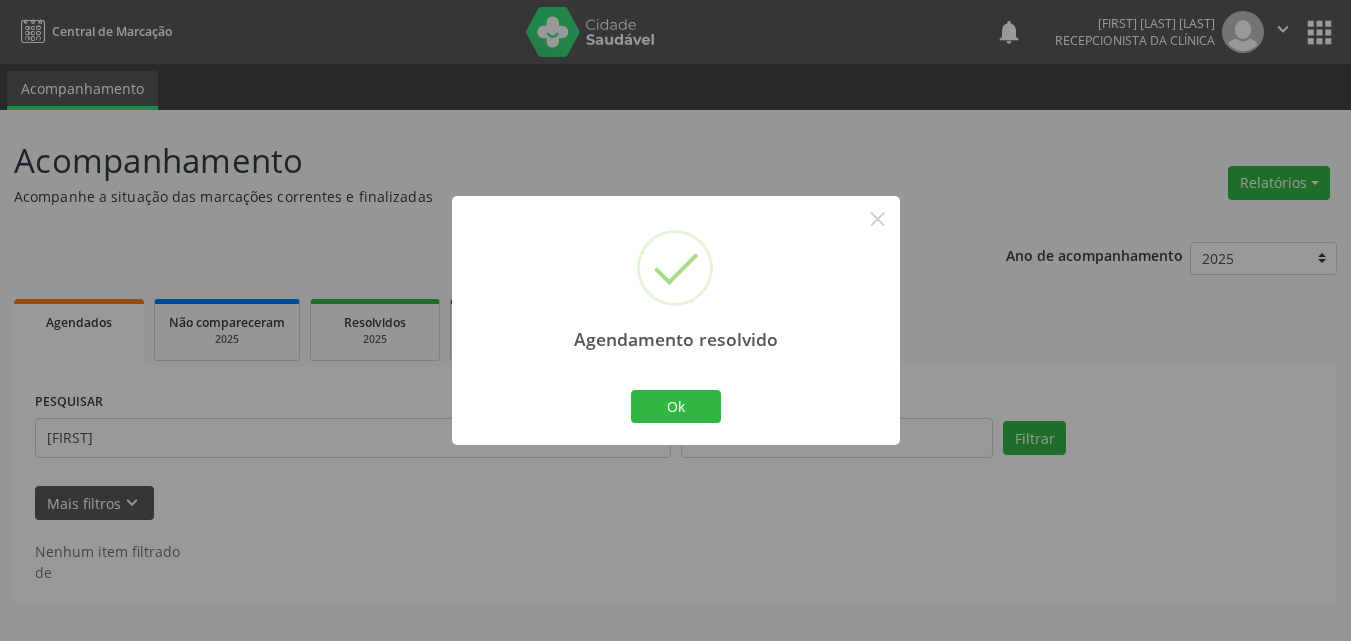 scroll, scrollTop: 0, scrollLeft: 0, axis: both 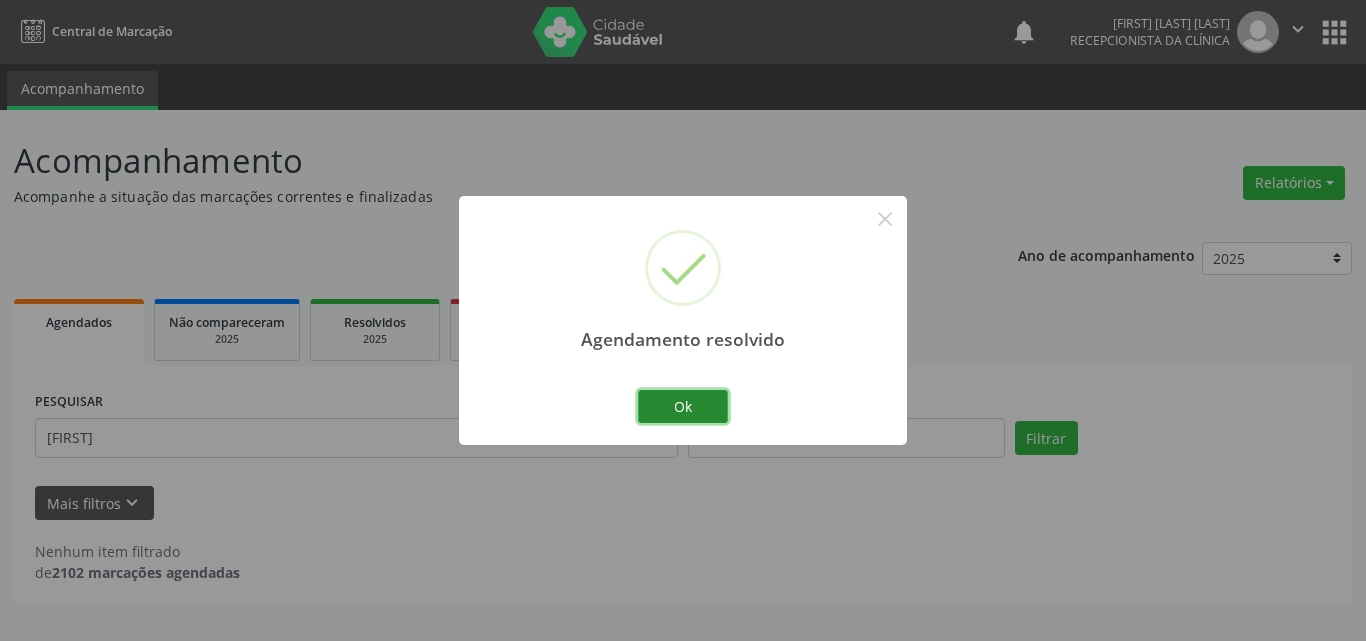 click on "Ok" at bounding box center [683, 407] 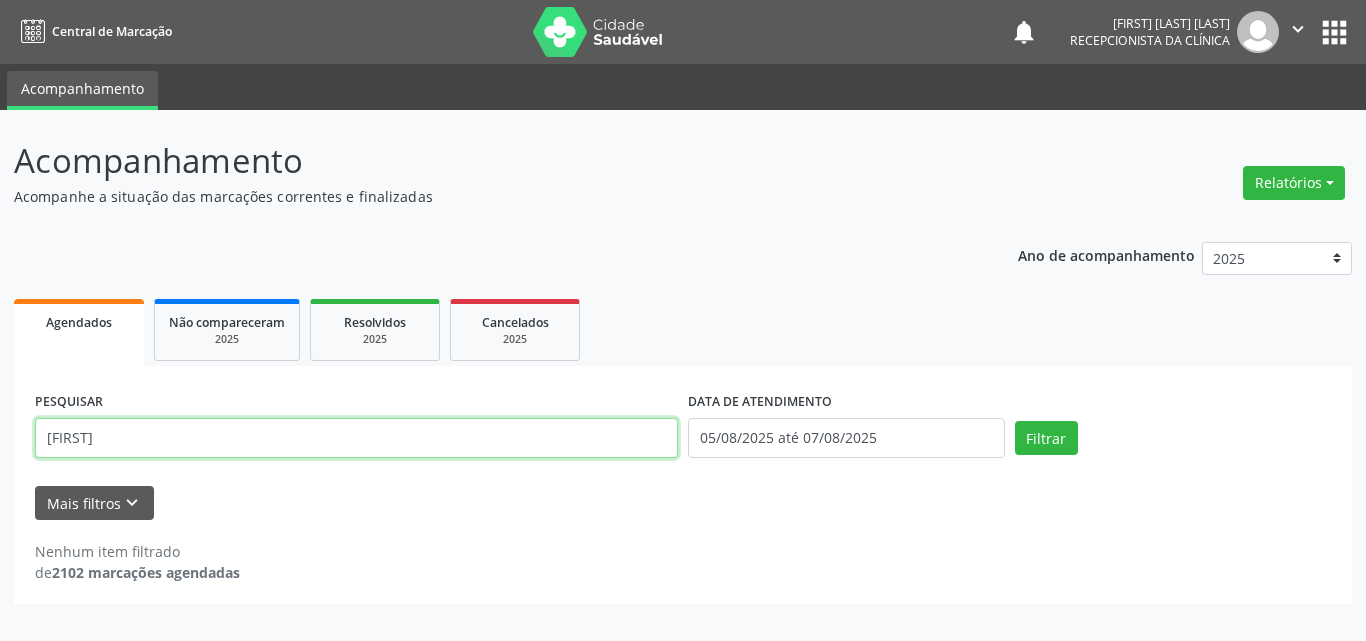 drag, startPoint x: 299, startPoint y: 461, endPoint x: 0, endPoint y: 320, distance: 330.57828 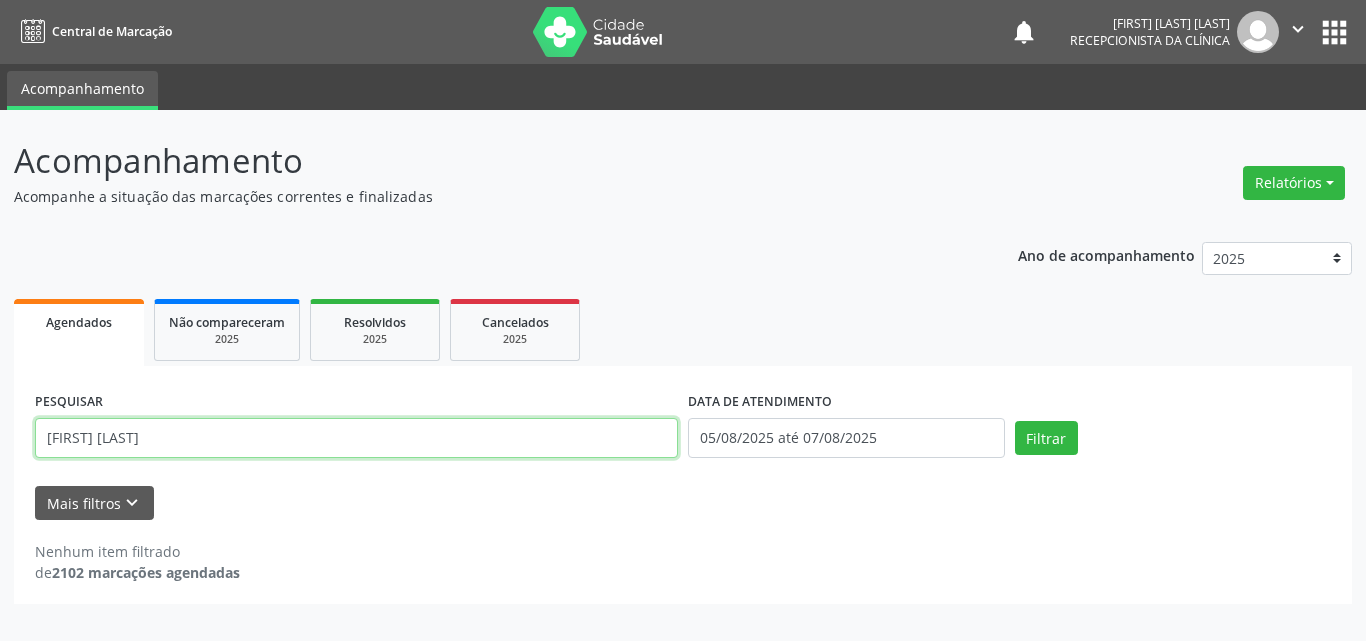 type on "[FIRST] [LAST]" 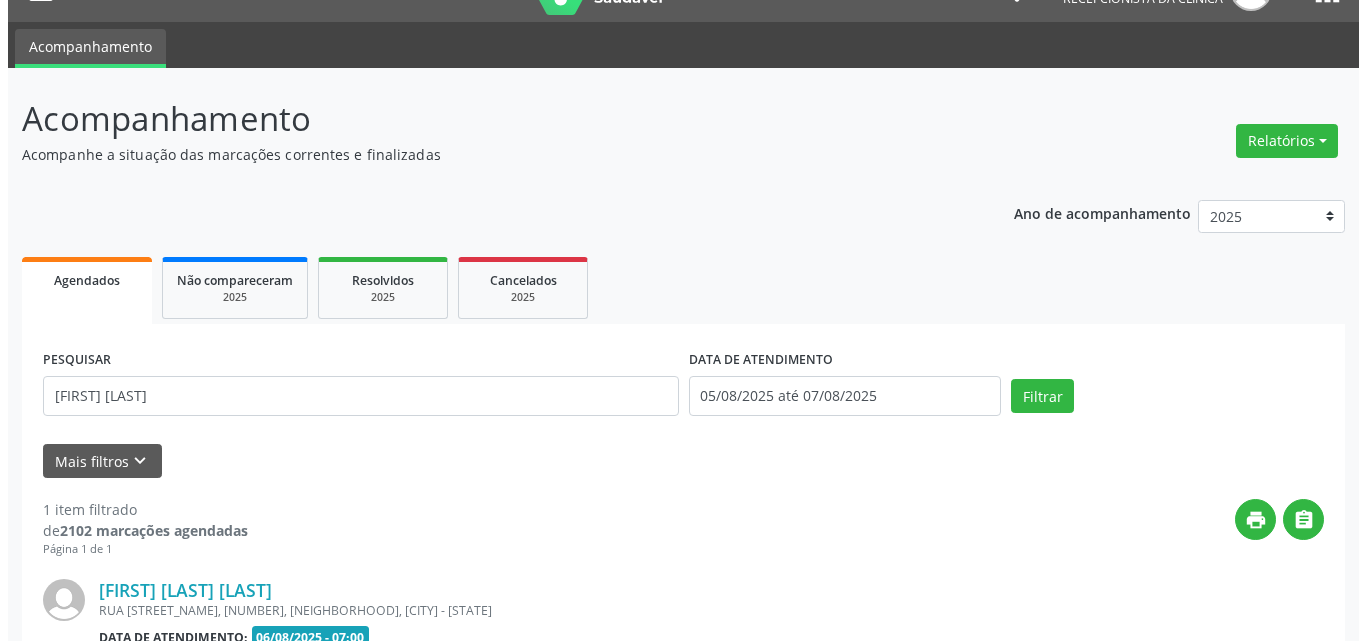 scroll, scrollTop: 264, scrollLeft: 0, axis: vertical 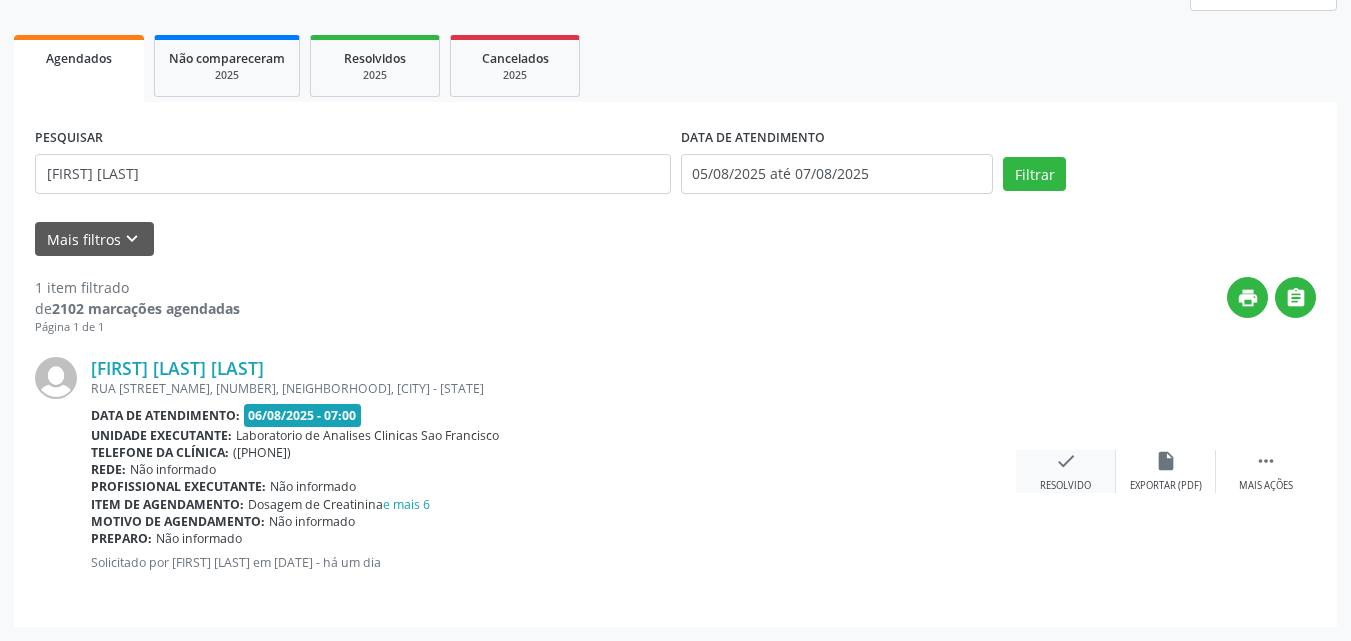 click on "check
Resolvido" at bounding box center (1066, 471) 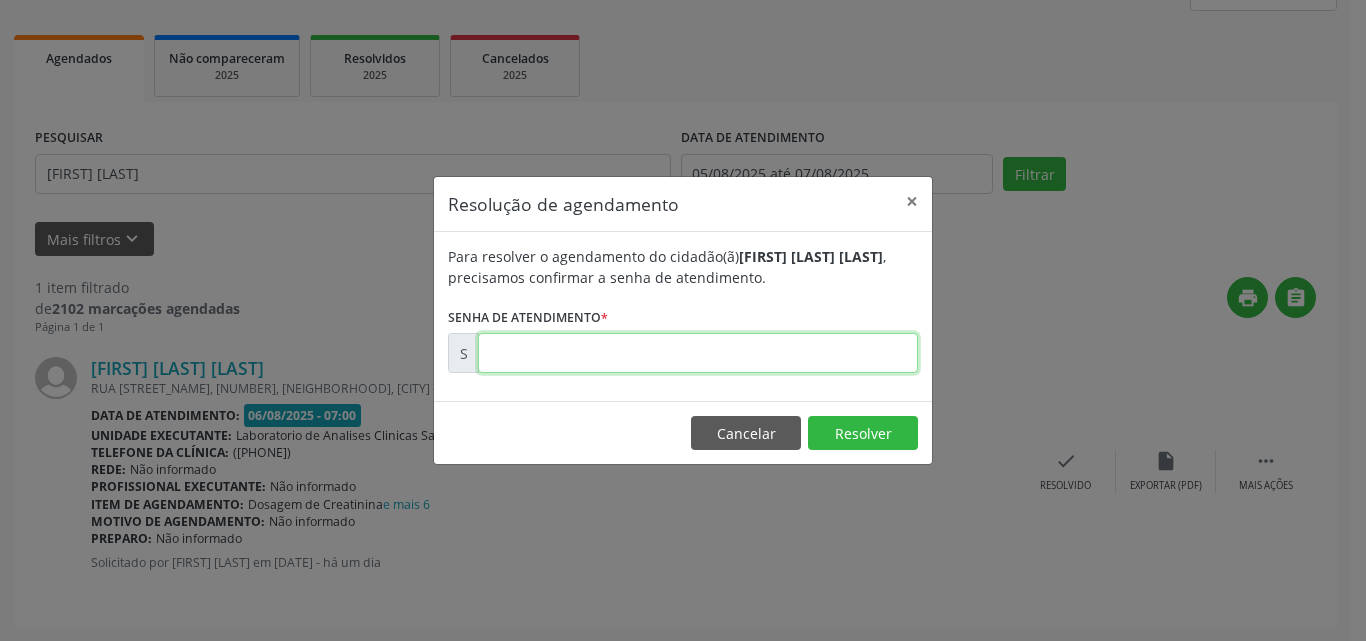 click at bounding box center (698, 353) 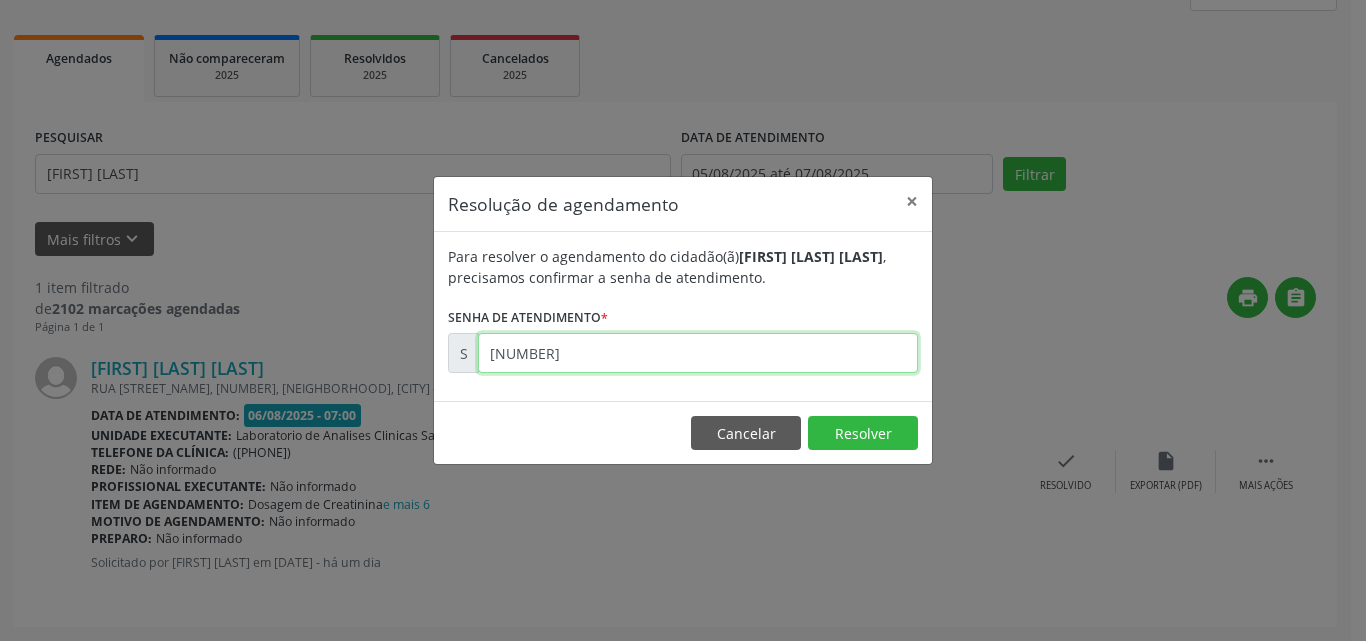 type on "[NUMBER]" 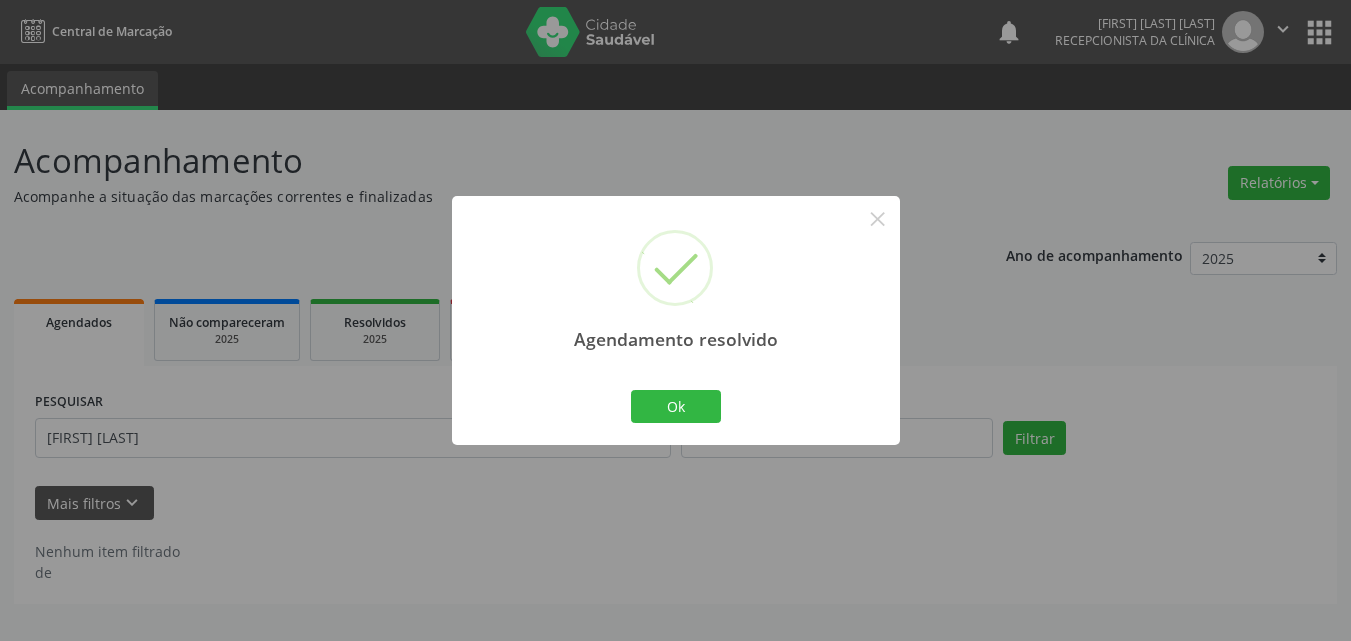 scroll, scrollTop: 0, scrollLeft: 0, axis: both 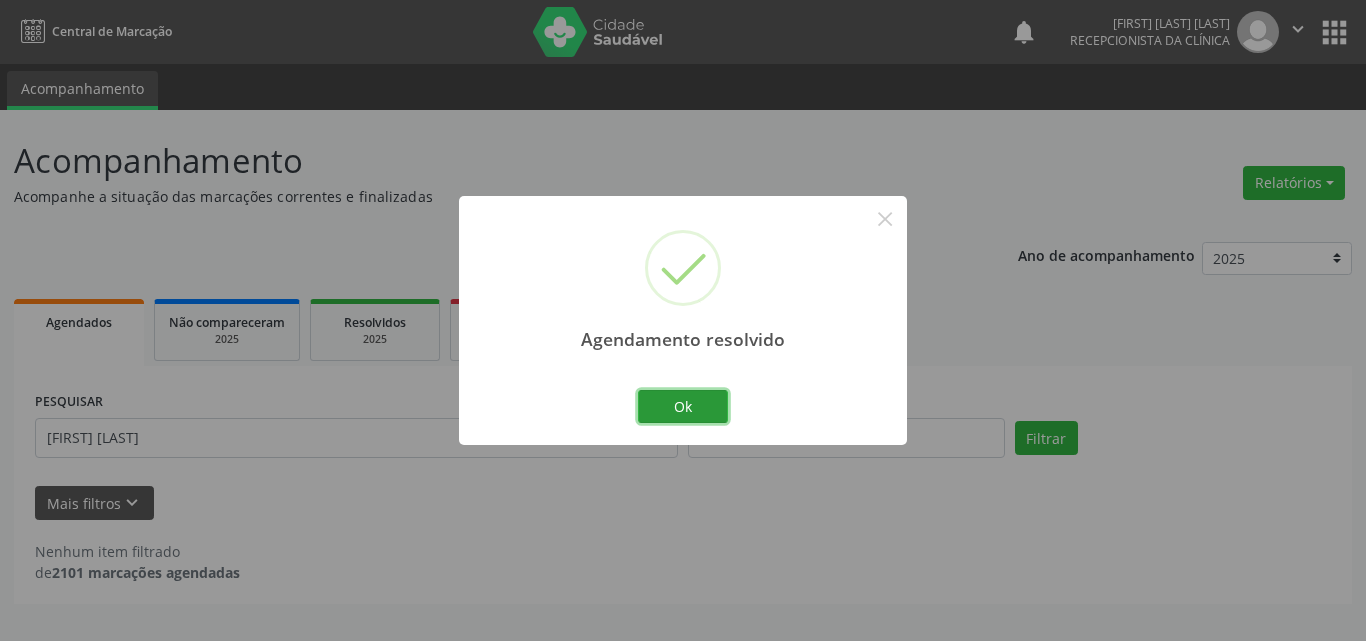 drag, startPoint x: 714, startPoint y: 400, endPoint x: 622, endPoint y: 434, distance: 98.0816 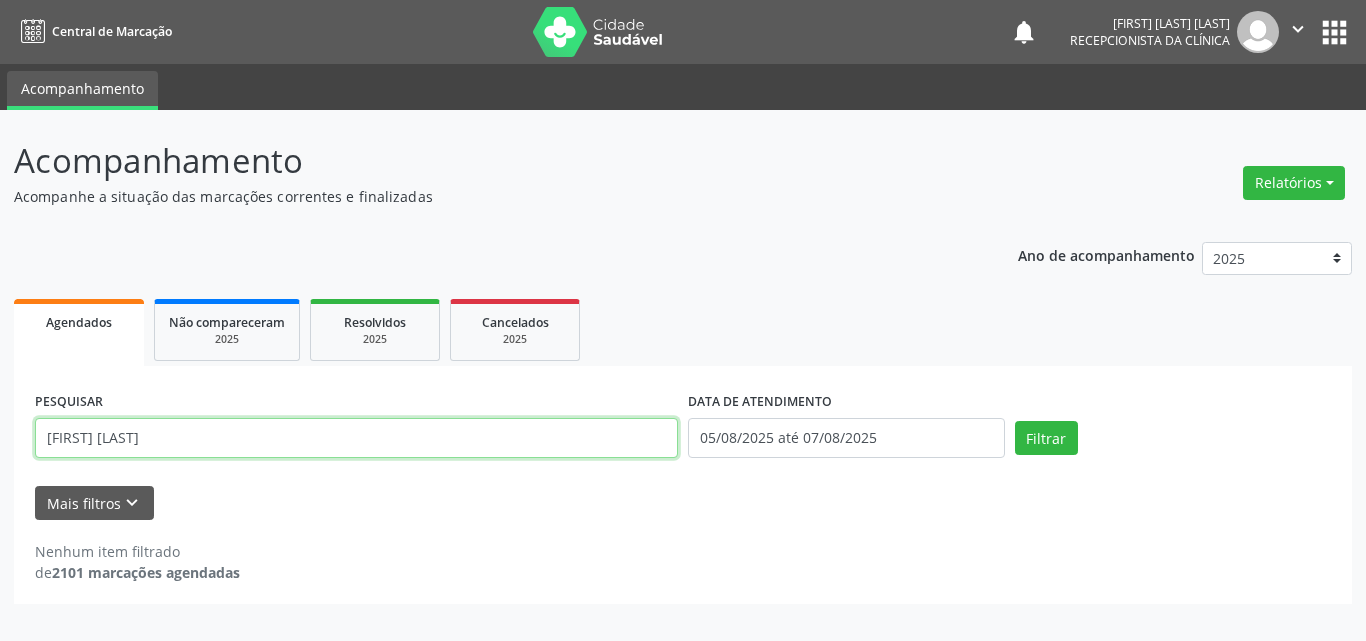 drag, startPoint x: 613, startPoint y: 435, endPoint x: 0, endPoint y: 394, distance: 614.36957 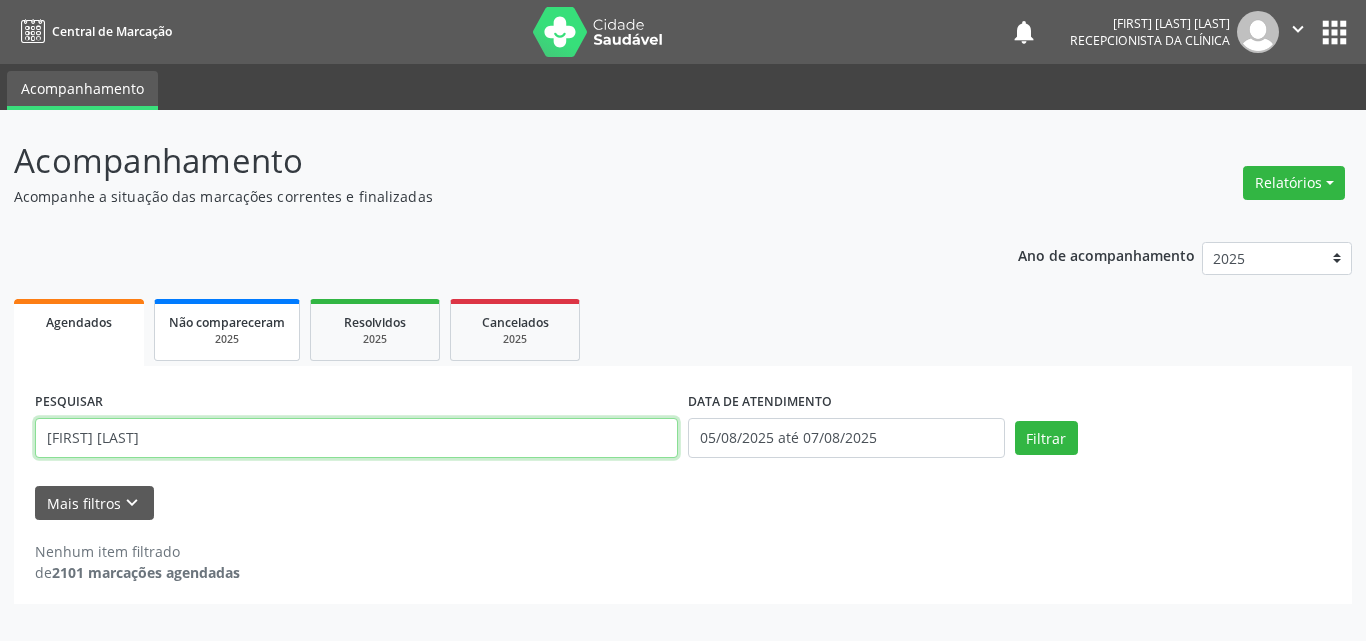 type on "[FIRST] [LAST]" 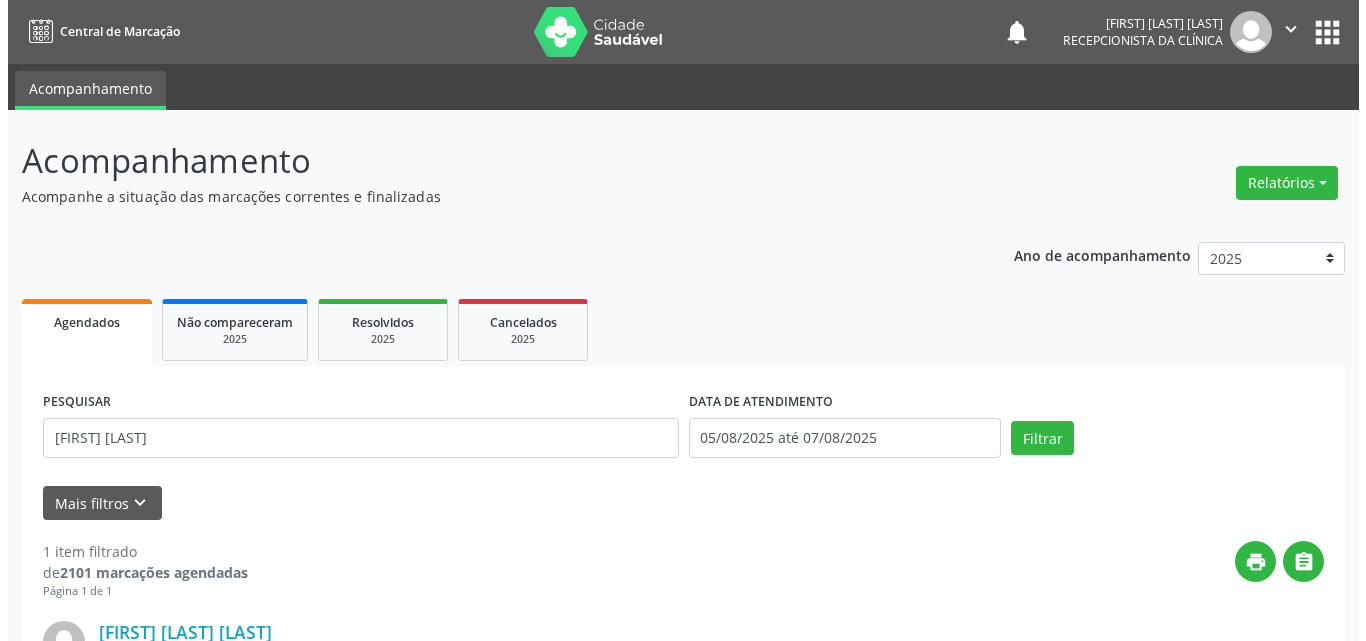 scroll, scrollTop: 264, scrollLeft: 0, axis: vertical 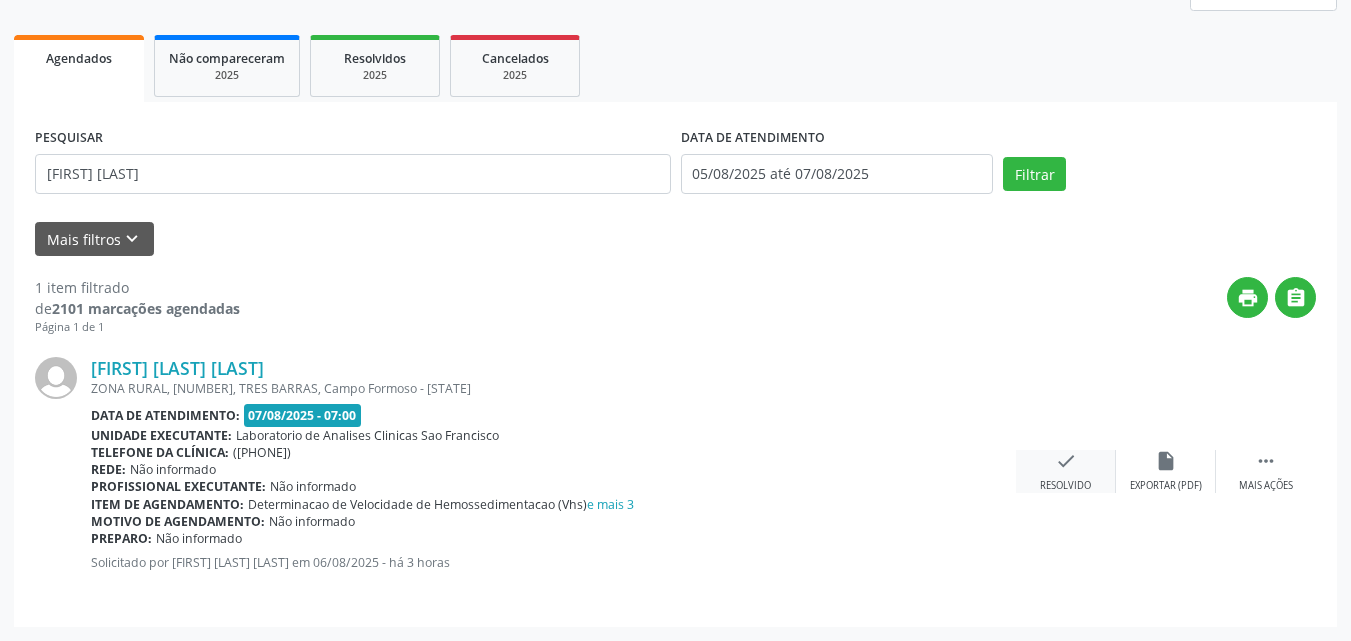 click on "Resolvido" at bounding box center [1065, 486] 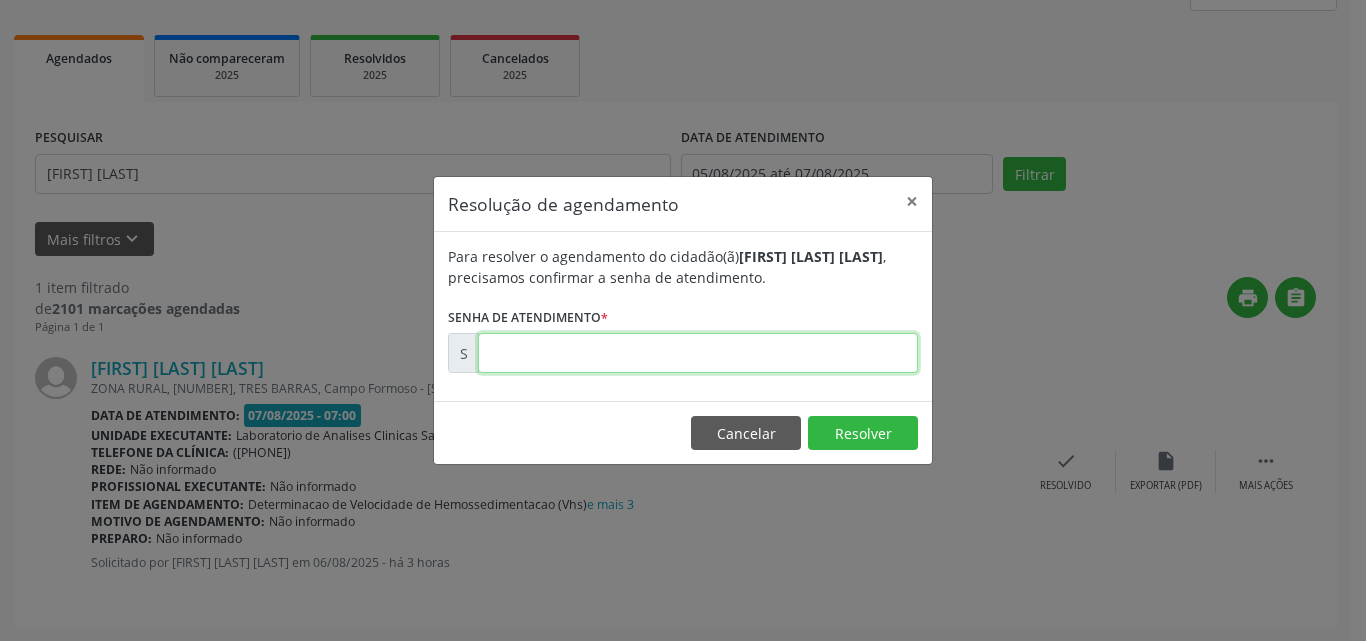 click at bounding box center [698, 353] 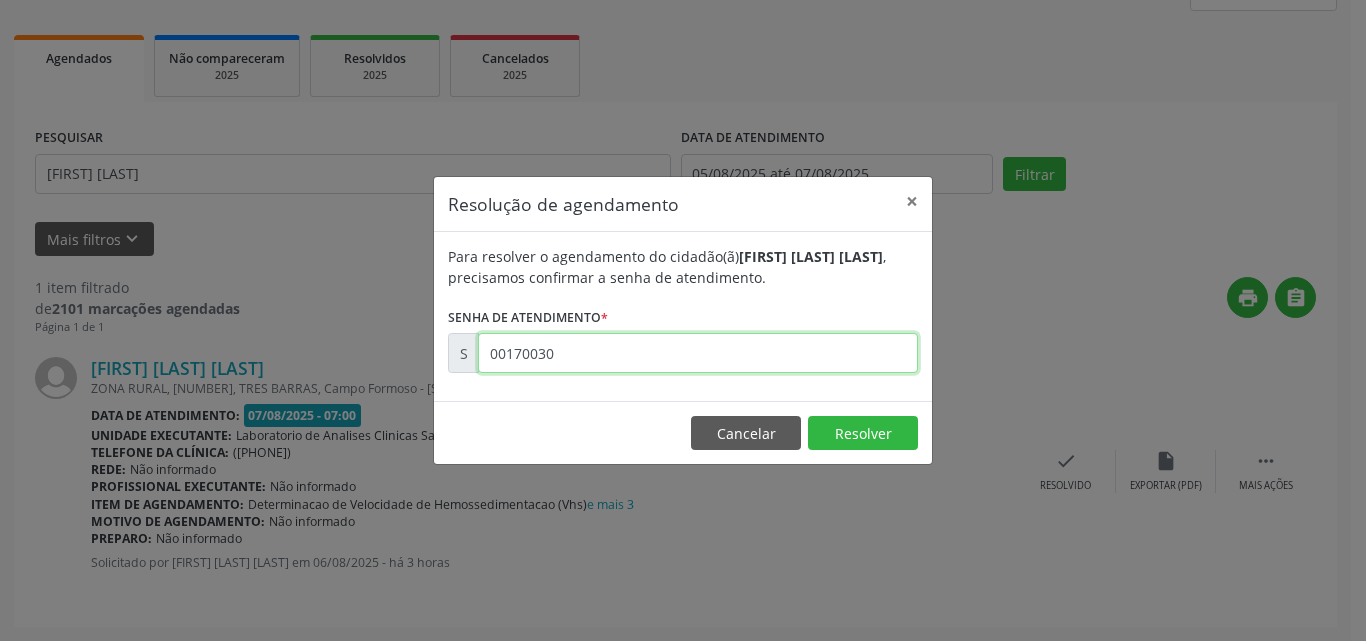 type on "00170030" 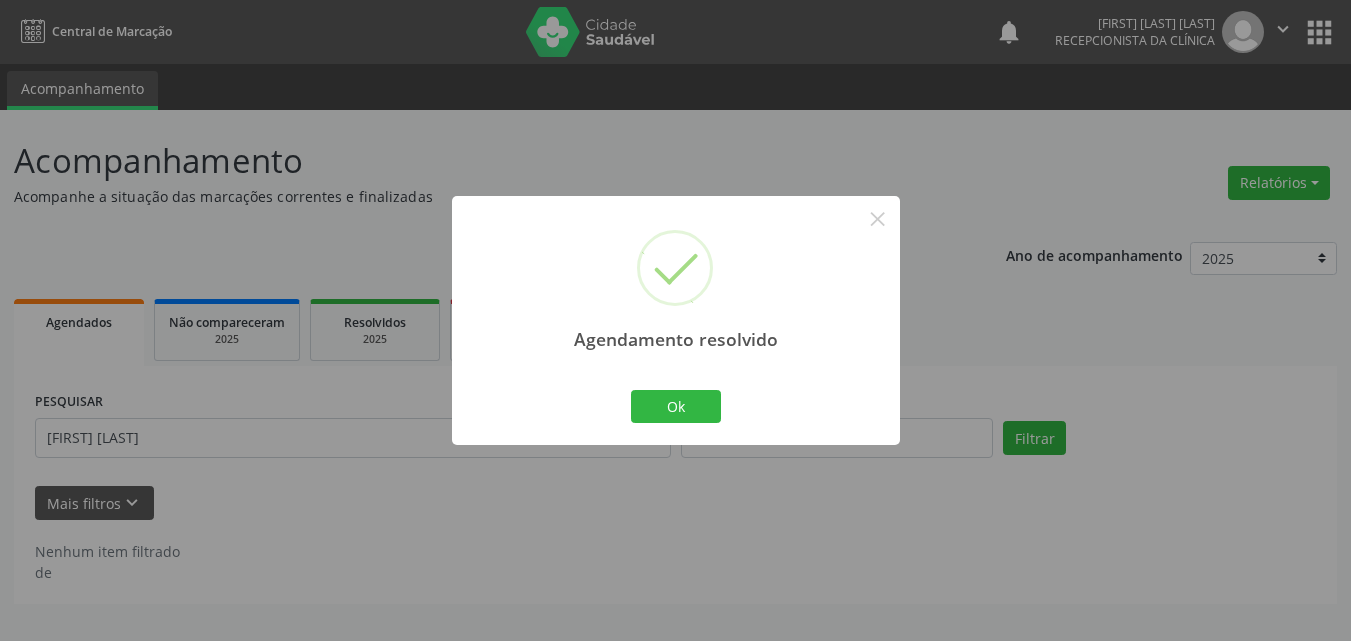 scroll, scrollTop: 0, scrollLeft: 0, axis: both 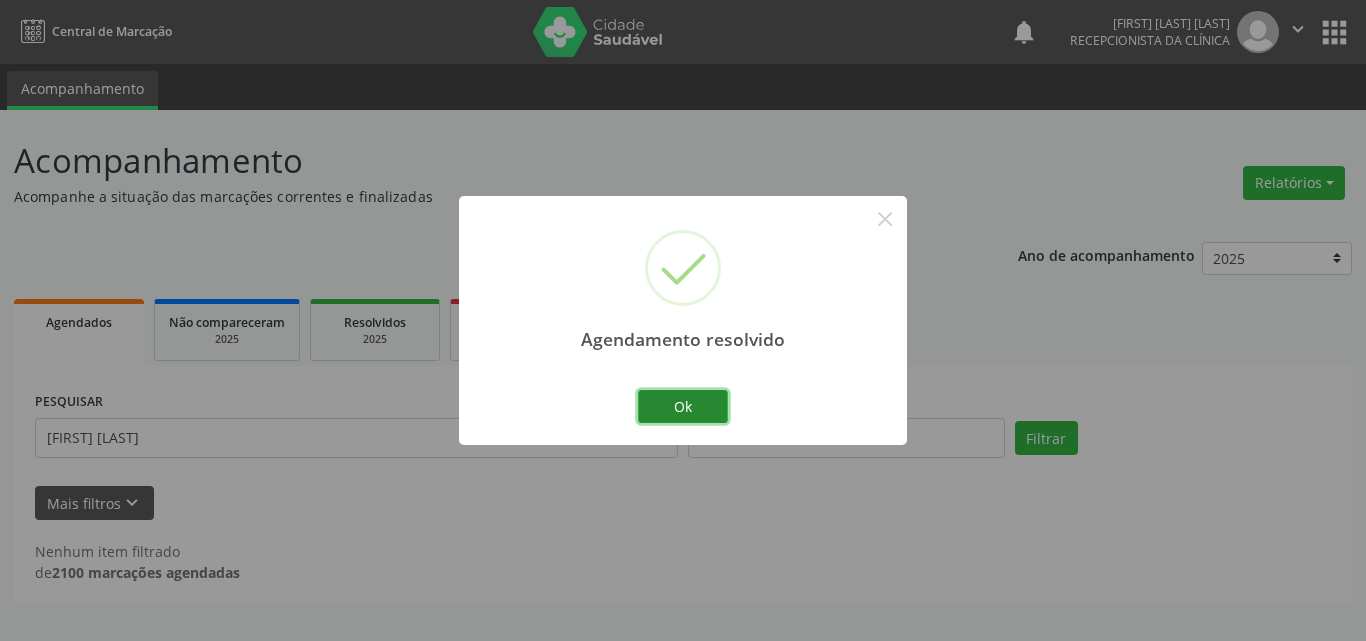 click on "Ok" at bounding box center (683, 407) 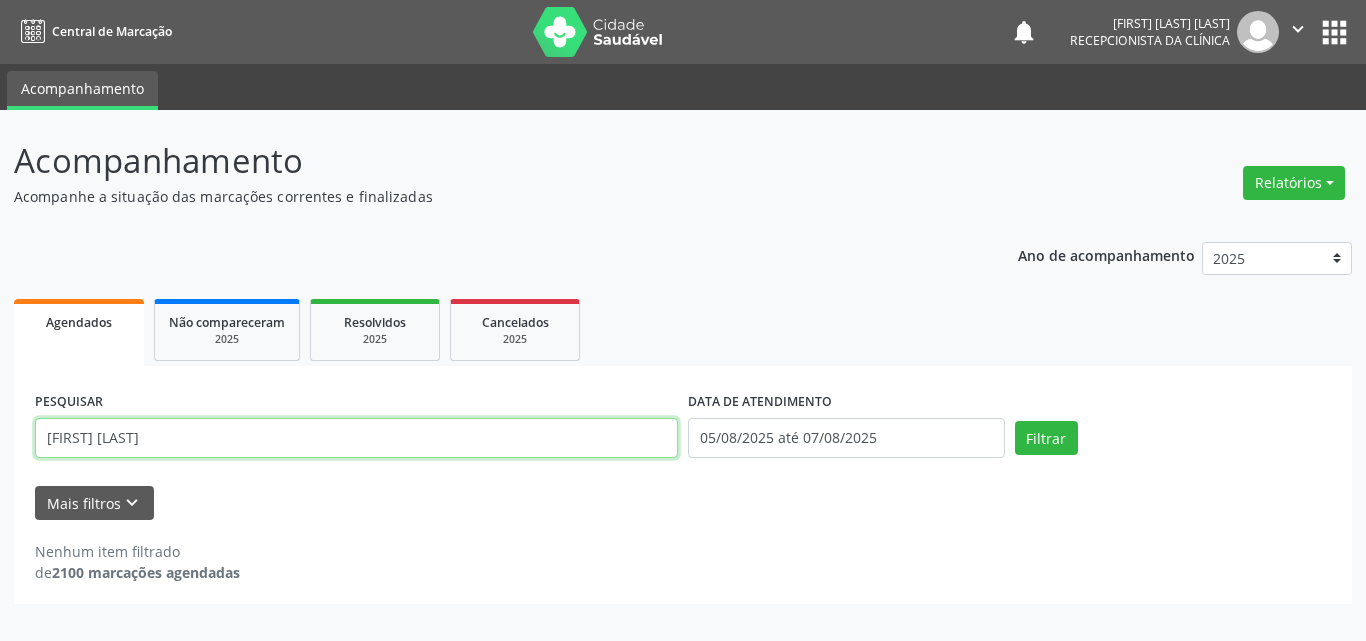 click on "Acompanhamento
Acompanhe a situação das marcações correntes e finalizadas
Relatórios
Agendamentos
Procedimentos realizados
Ano de acompanhamento
2025 2024 2023   Agendados   Não compareceram
2025
Resolvidos
2025
Cancelados
2025
PESQUISAR
[FIRST] [LAST]
DATA DE ATENDIMENTO
[DATE] até [DATE]
Filtrar
UNIDADE DE REFERÊNCIA
Selecione uma UBS
Todas as UBS   Unidade Basica de Saude da Familia Dr Paulo Sudre   Centro de Enfrentamento Para Covid 19 de Campo Formoso   Central de Marcacao de Consultas e Exames de Campo Formoso   Vigilancia em Saude de Campo Formoso   PSF Lage dos Negros III   P S da Familia do Povoado de Caraibas   Unidade Basica de Saude da Familia Maninho Ferreira   P S de Curral da Ponta Psf Oseas Manoel da Silva   Farmacia Basica     P S da Familia do Povoado de Pocos" at bounding box center [683, 375] 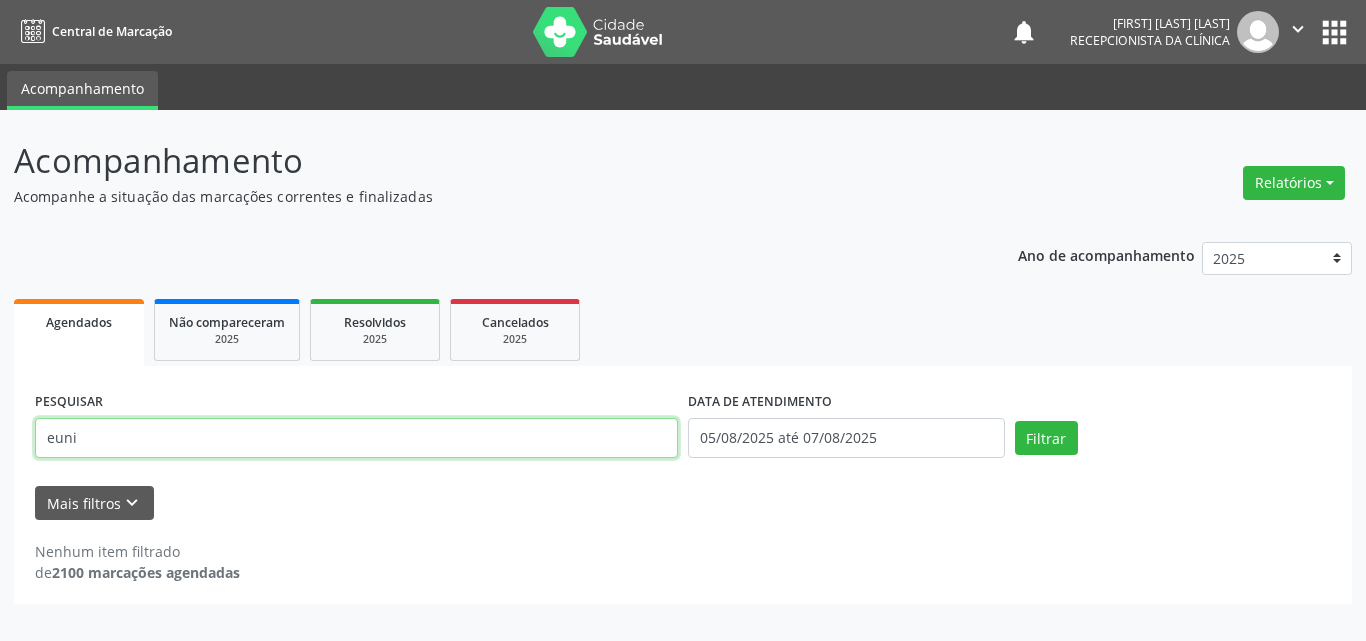 type on "euni" 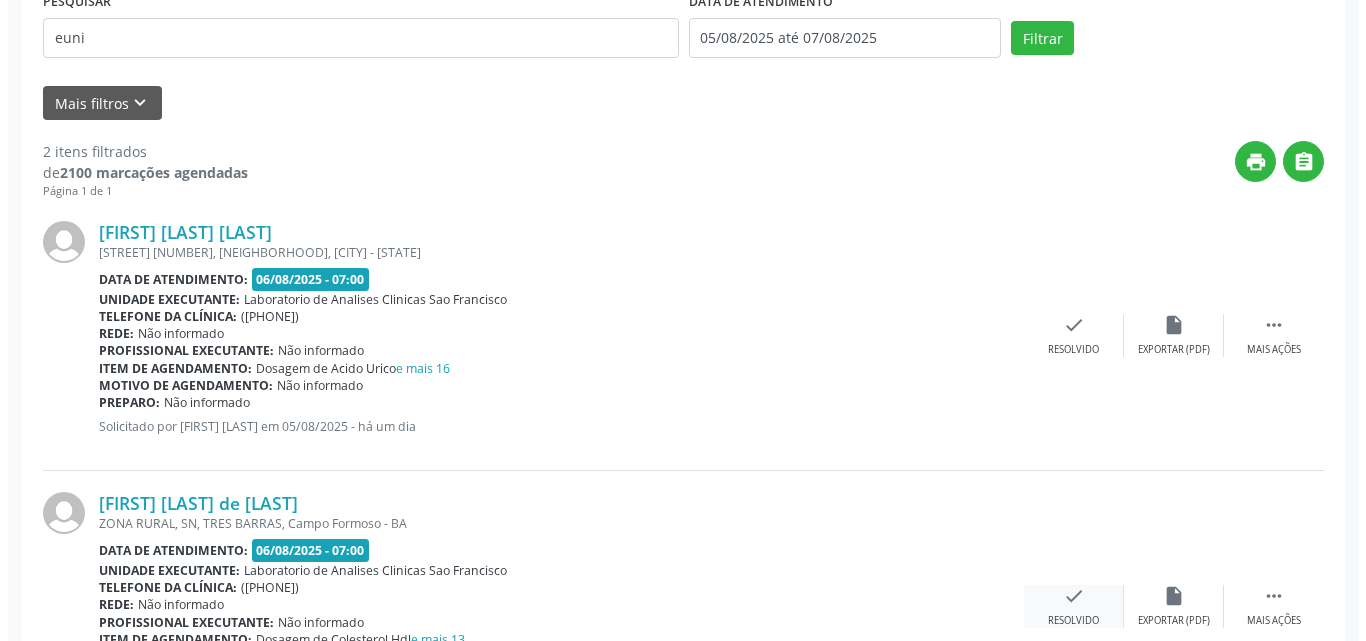 scroll, scrollTop: 535, scrollLeft: 0, axis: vertical 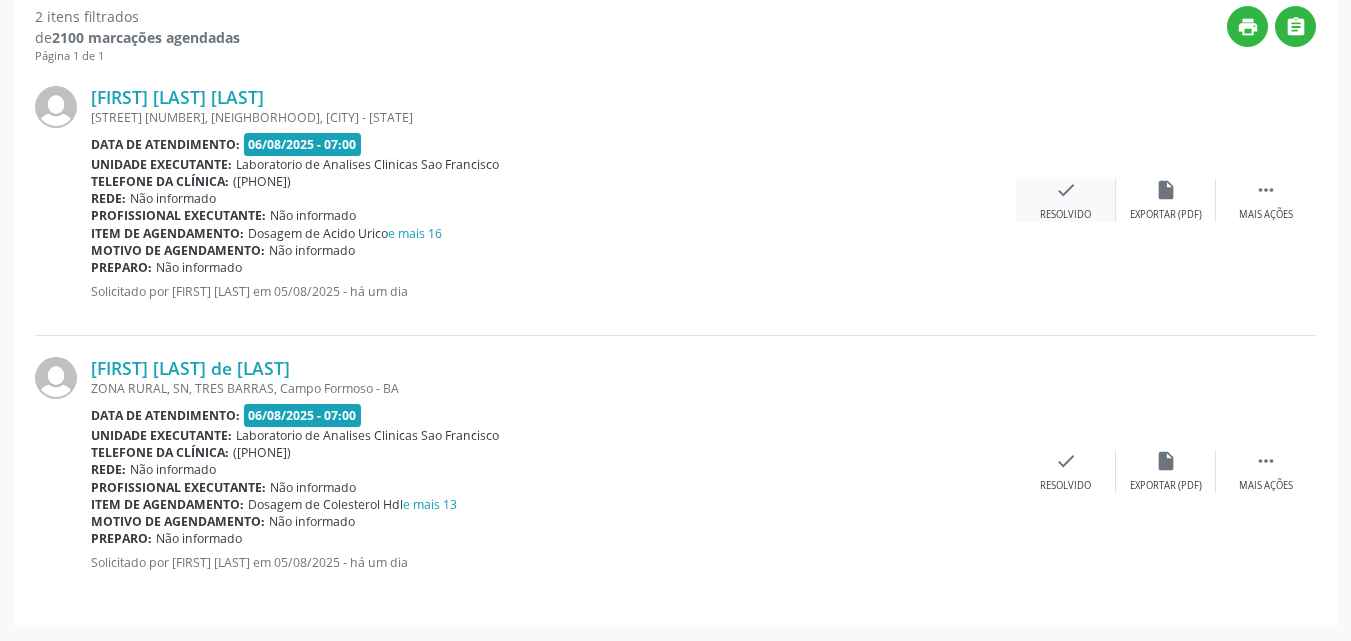 click on "check" at bounding box center (1066, 190) 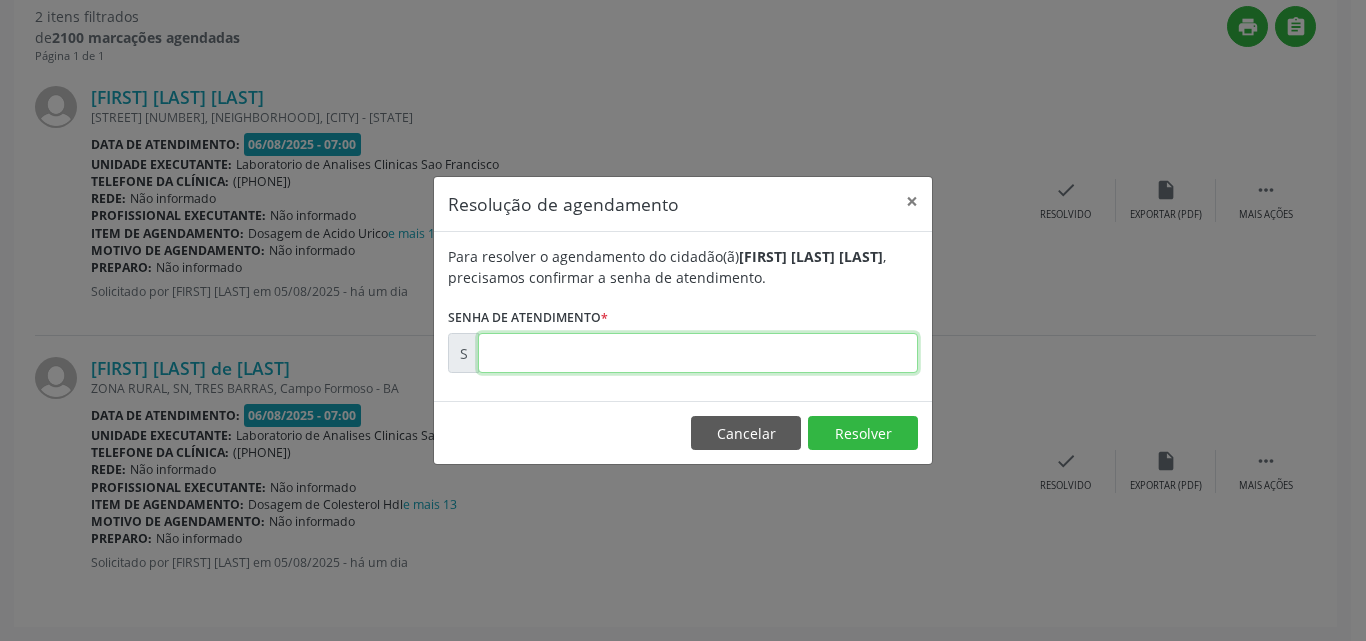 drag, startPoint x: 827, startPoint y: 354, endPoint x: 896, endPoint y: 375, distance: 72.12489 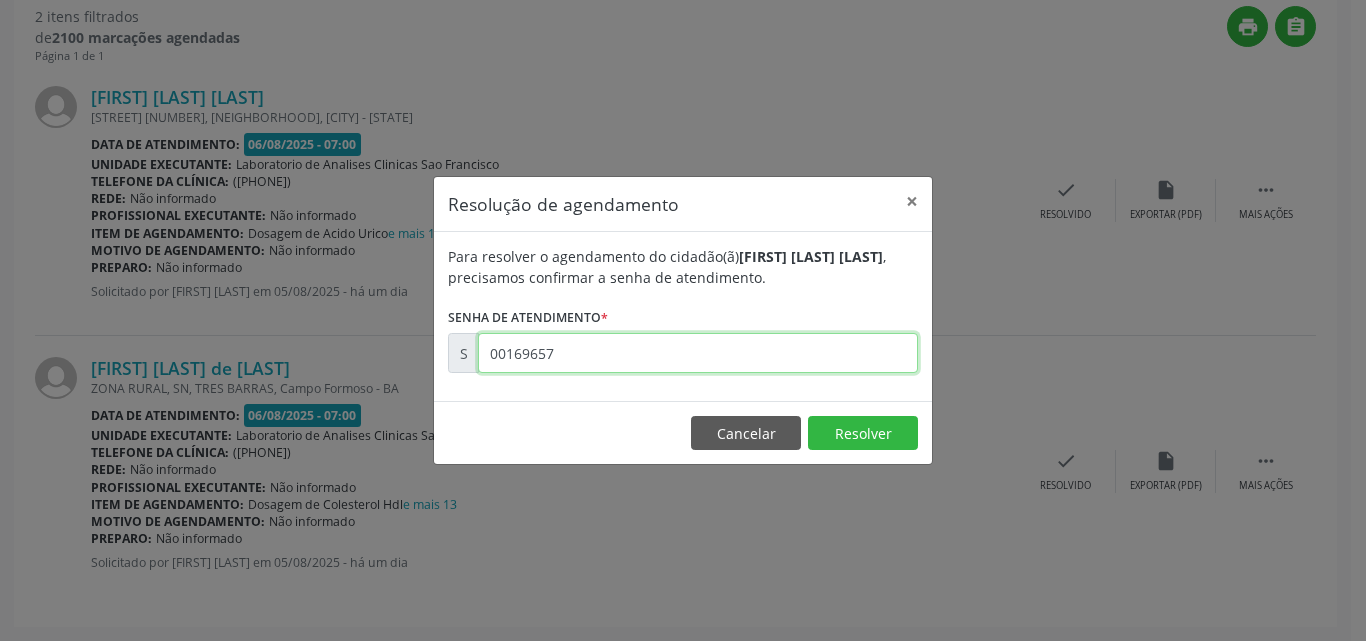 type on "00169657" 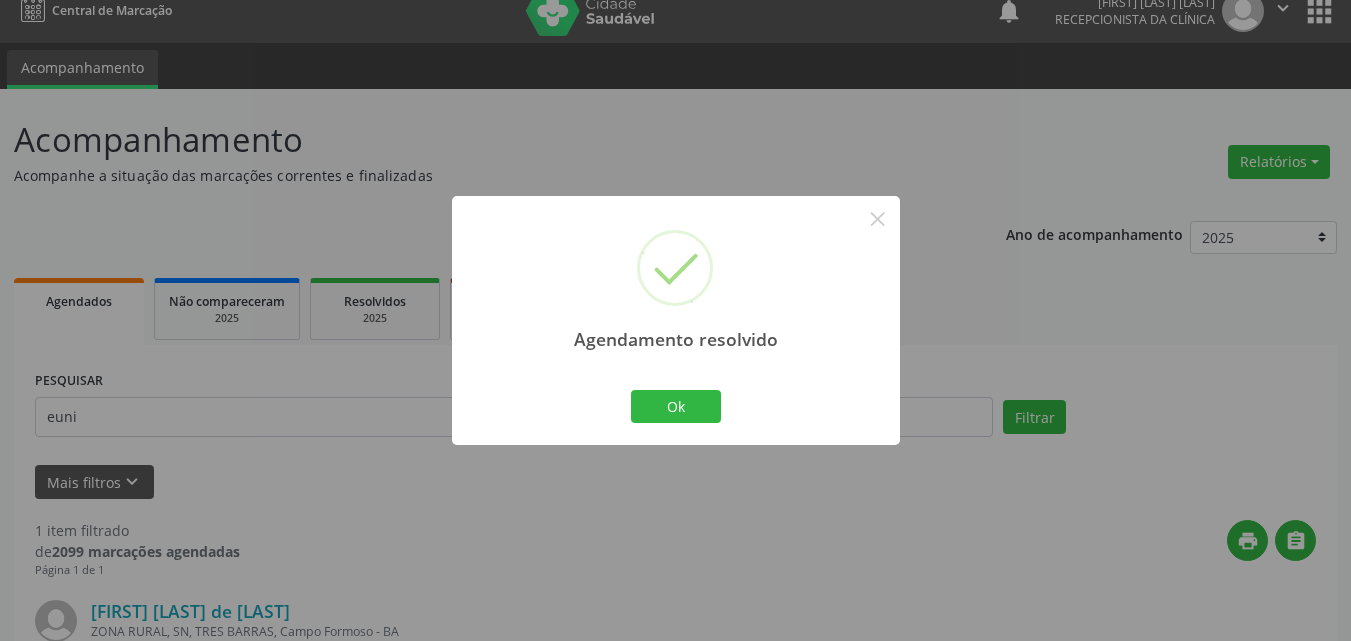 scroll, scrollTop: 264, scrollLeft: 0, axis: vertical 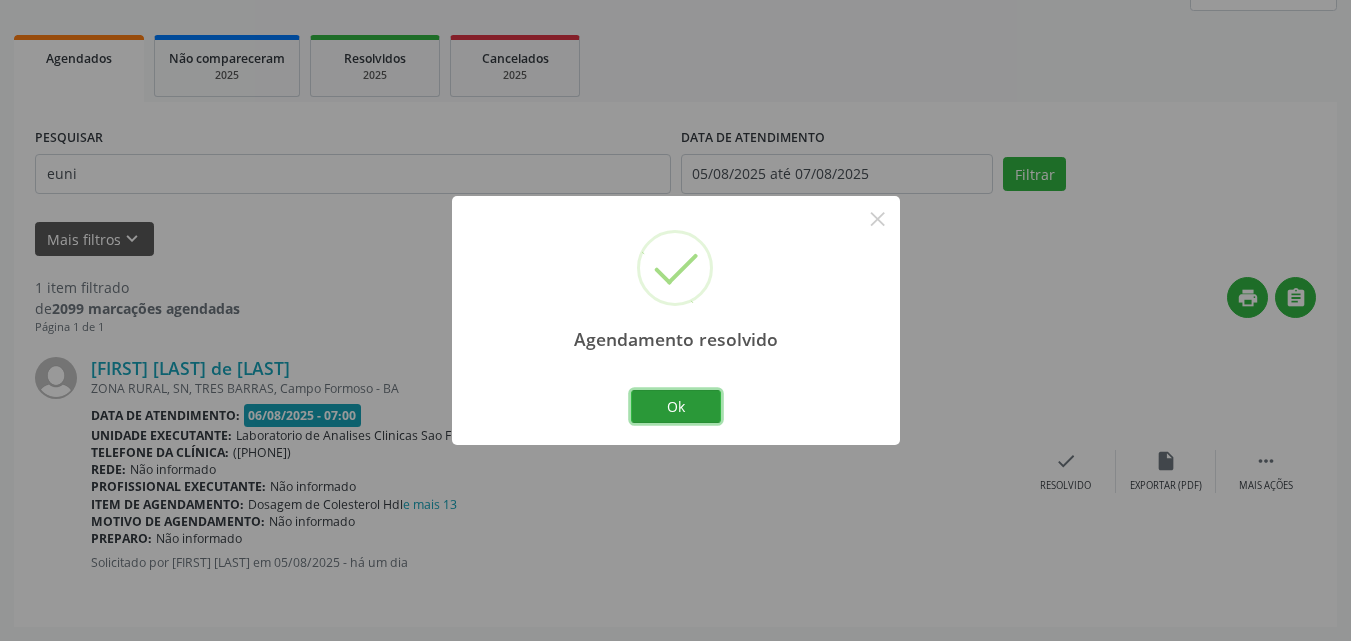 drag, startPoint x: 676, startPoint y: 414, endPoint x: 682, endPoint y: 443, distance: 29.614185 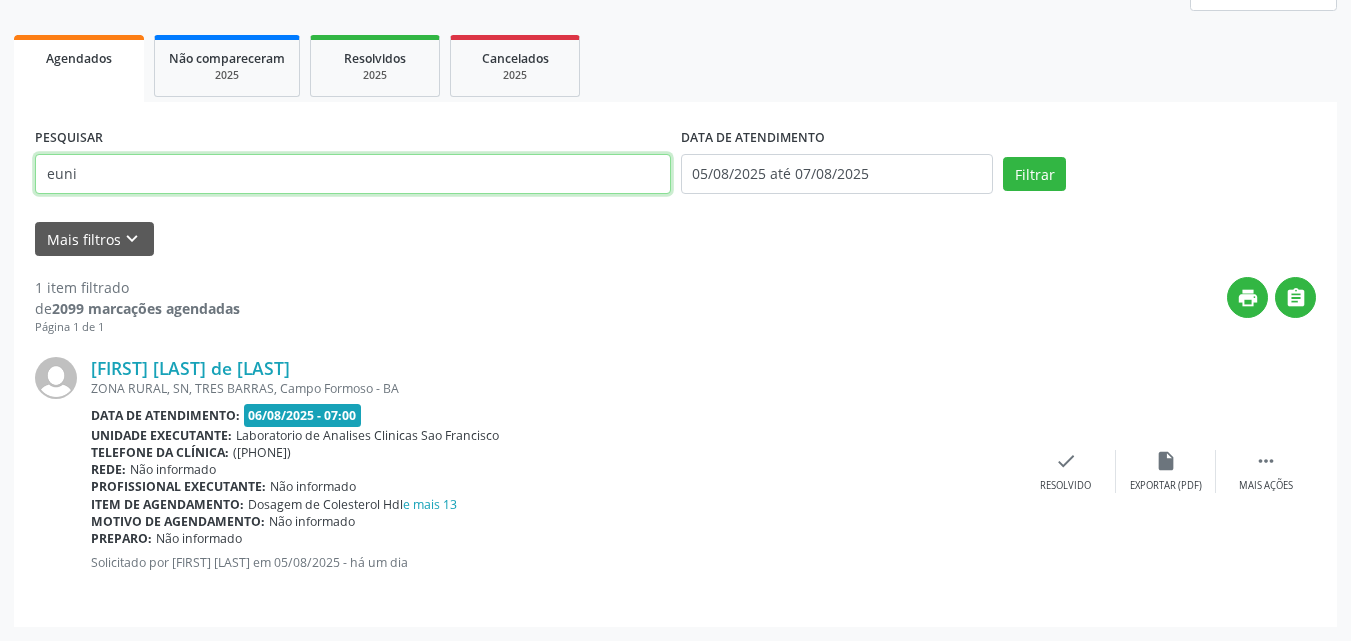 scroll, scrollTop: 0, scrollLeft: 0, axis: both 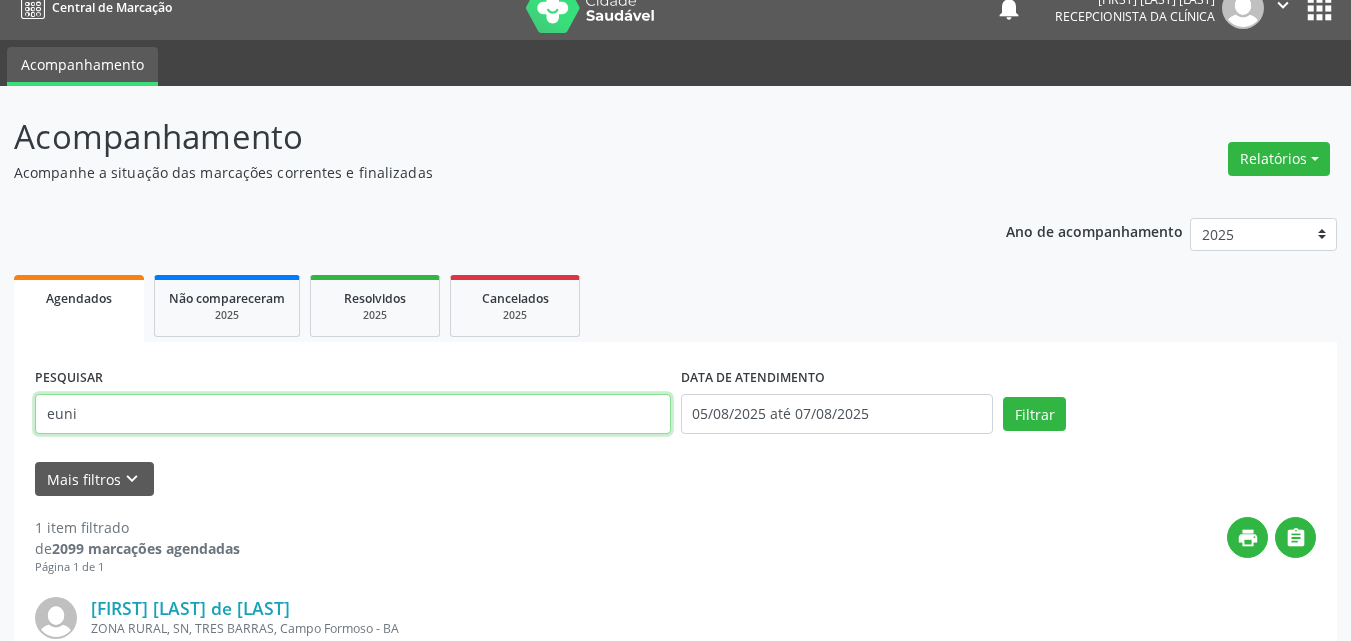 drag, startPoint x: 0, startPoint y: -28, endPoint x: 0, endPoint y: -86, distance: 58 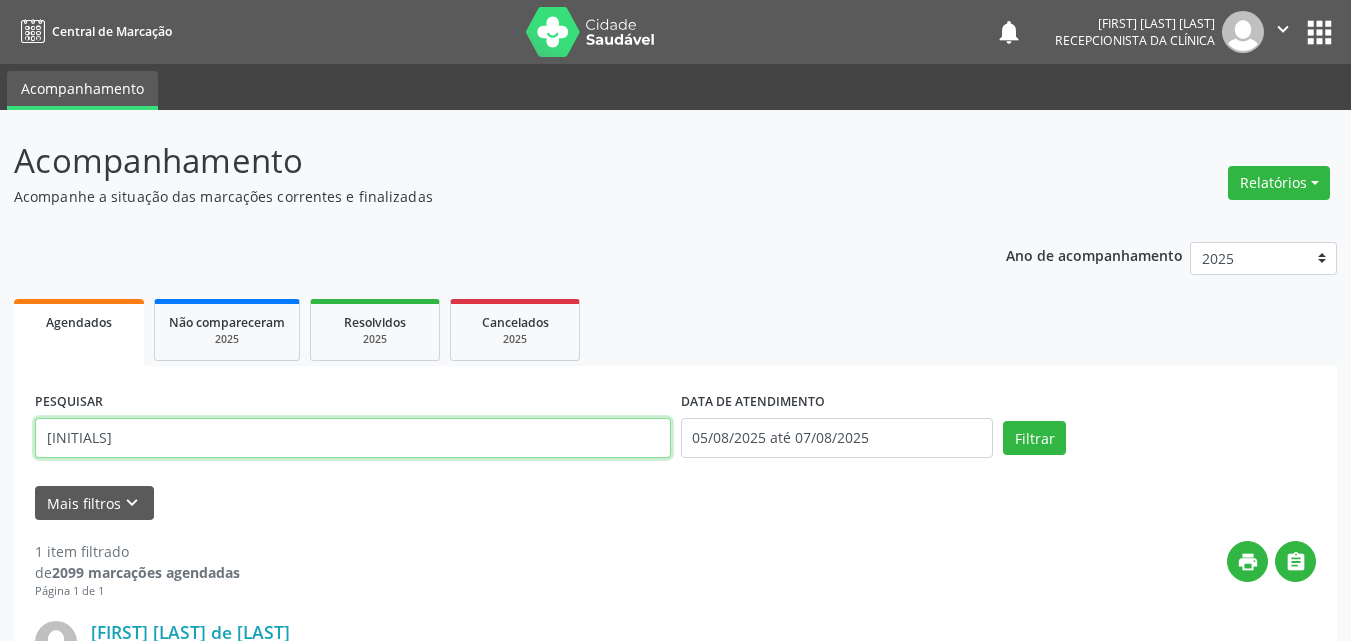 click on "Filtrar" at bounding box center [1034, 438] 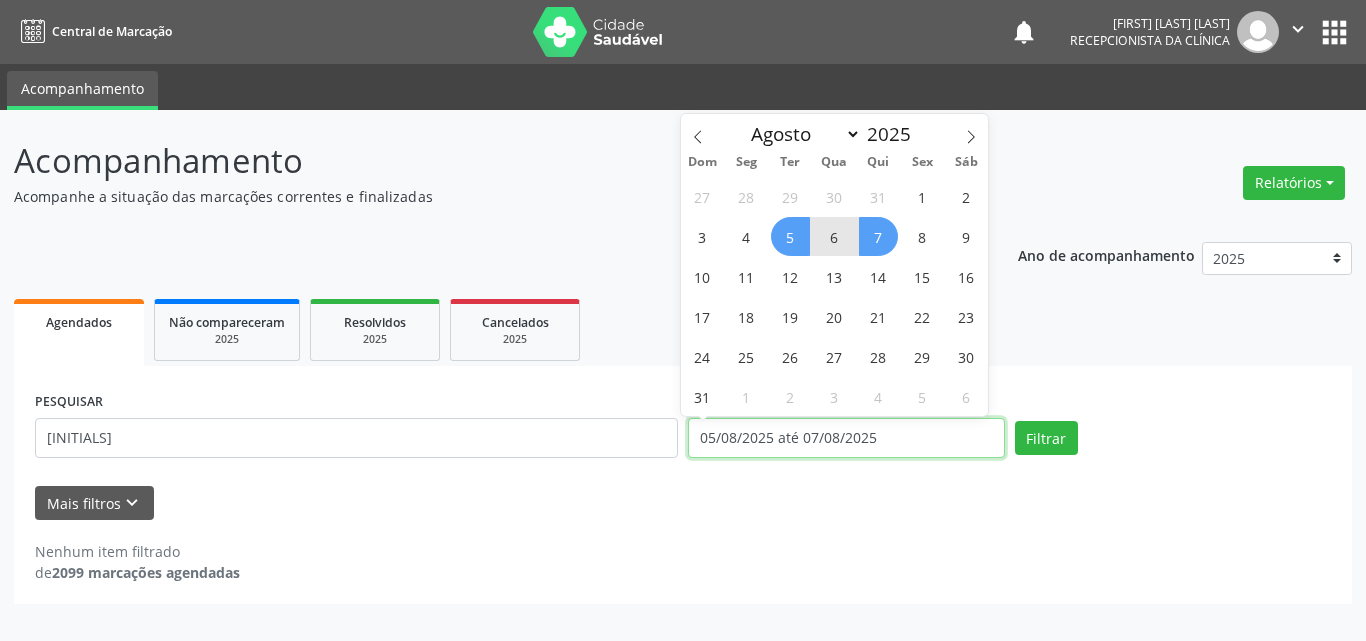 click on "05/08/2025 até 07/08/2025" at bounding box center [846, 438] 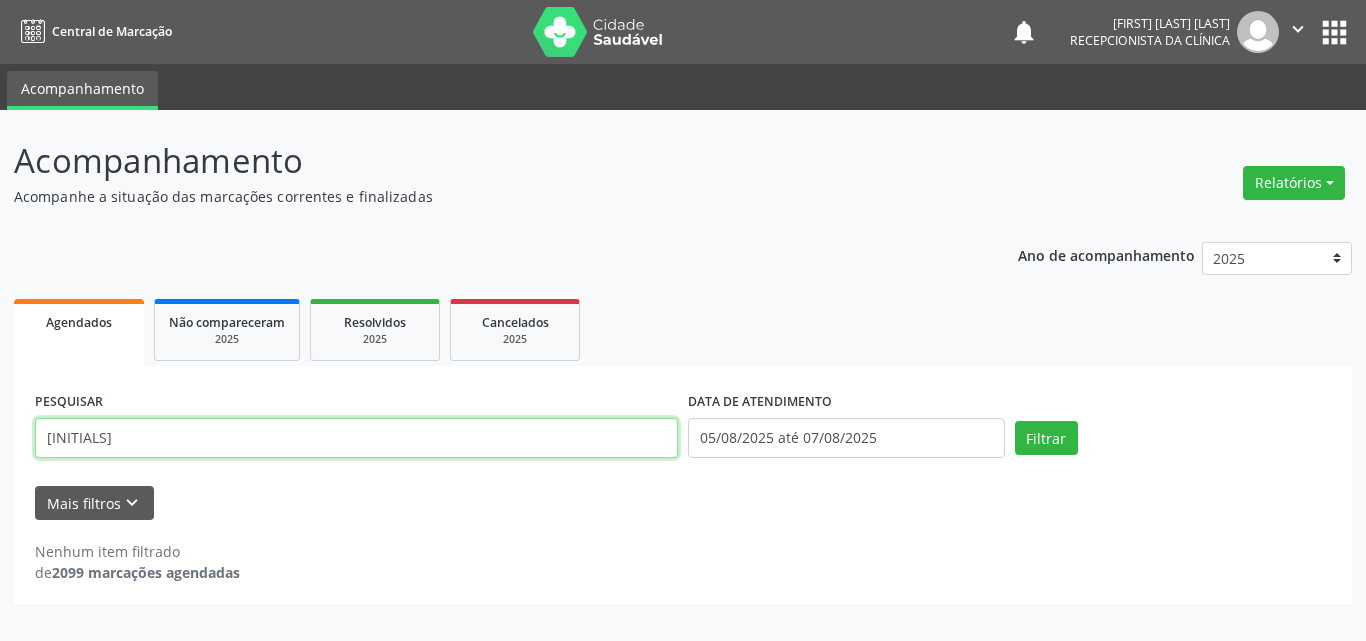 drag, startPoint x: 115, startPoint y: 424, endPoint x: 0, endPoint y: 432, distance: 115.27792 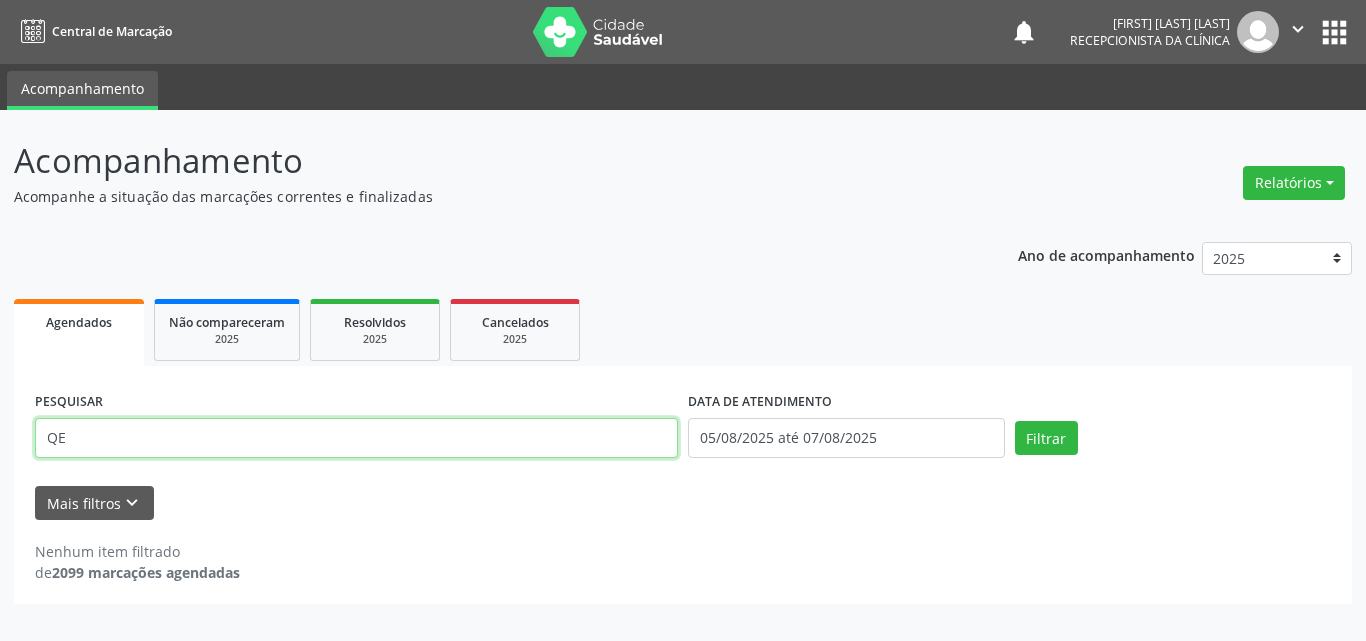type on "QE" 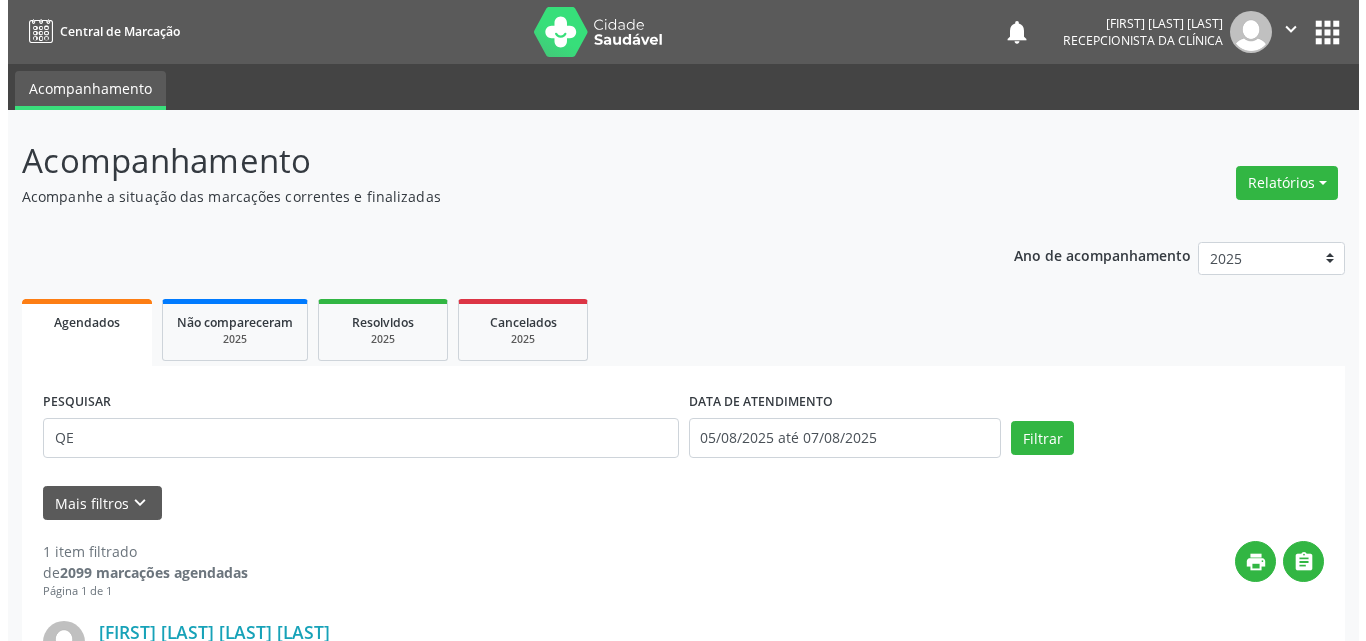 scroll, scrollTop: 264, scrollLeft: 0, axis: vertical 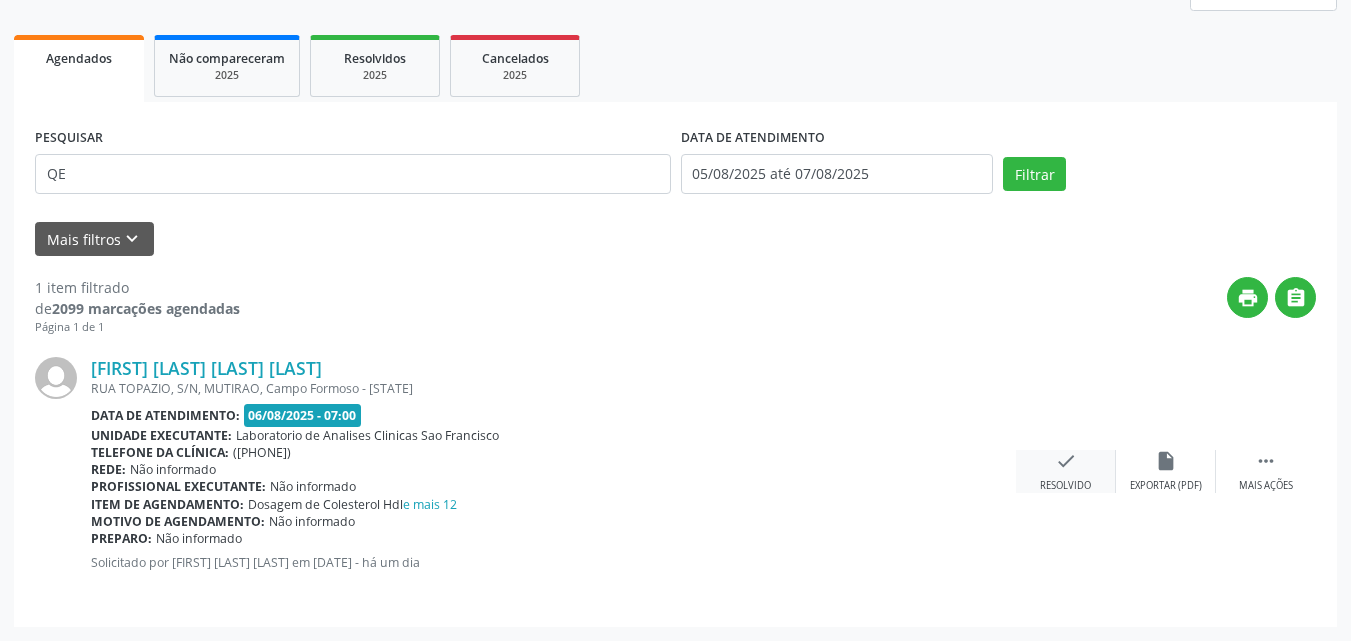 click on "check
Resolvido" at bounding box center (1066, 471) 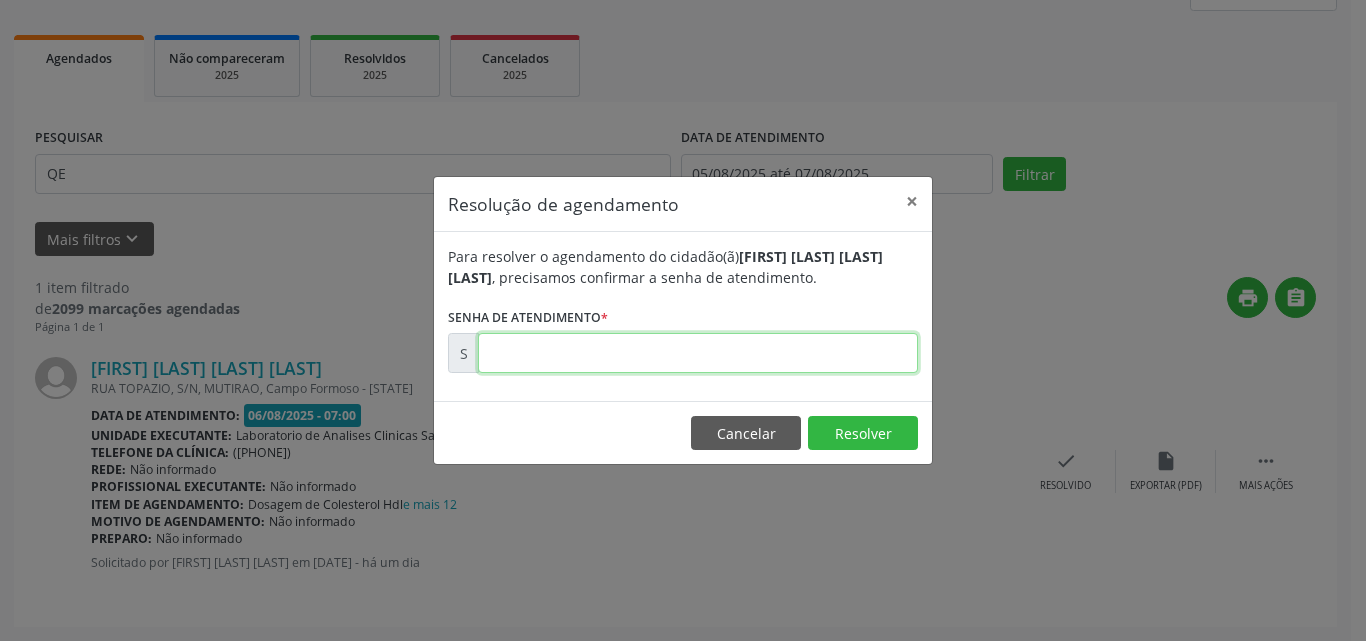 drag, startPoint x: 848, startPoint y: 347, endPoint x: 925, endPoint y: 357, distance: 77.64664 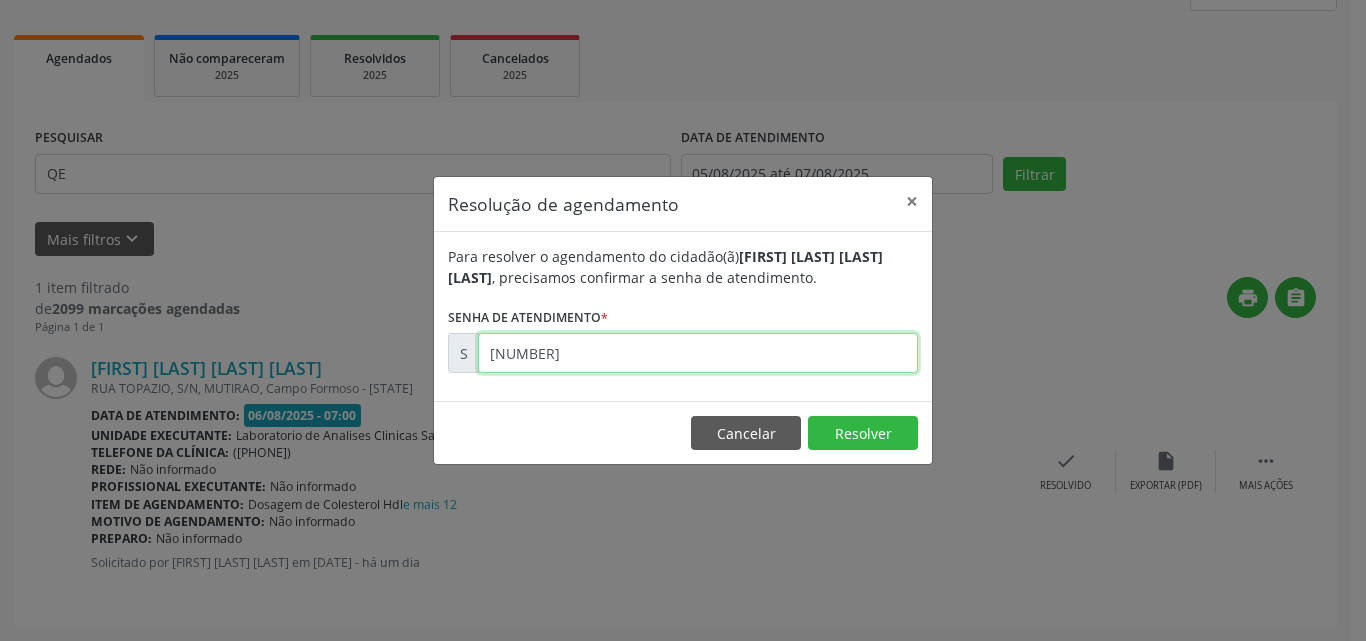 type on "[NUMBER]" 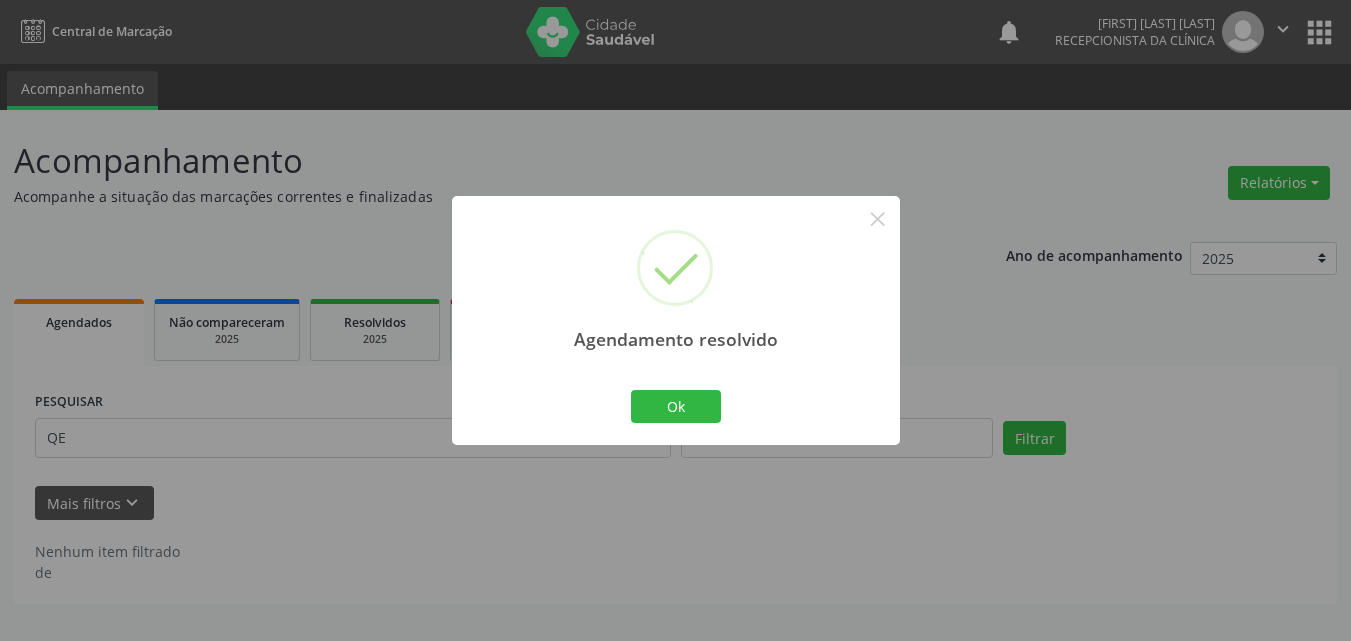 scroll, scrollTop: 0, scrollLeft: 0, axis: both 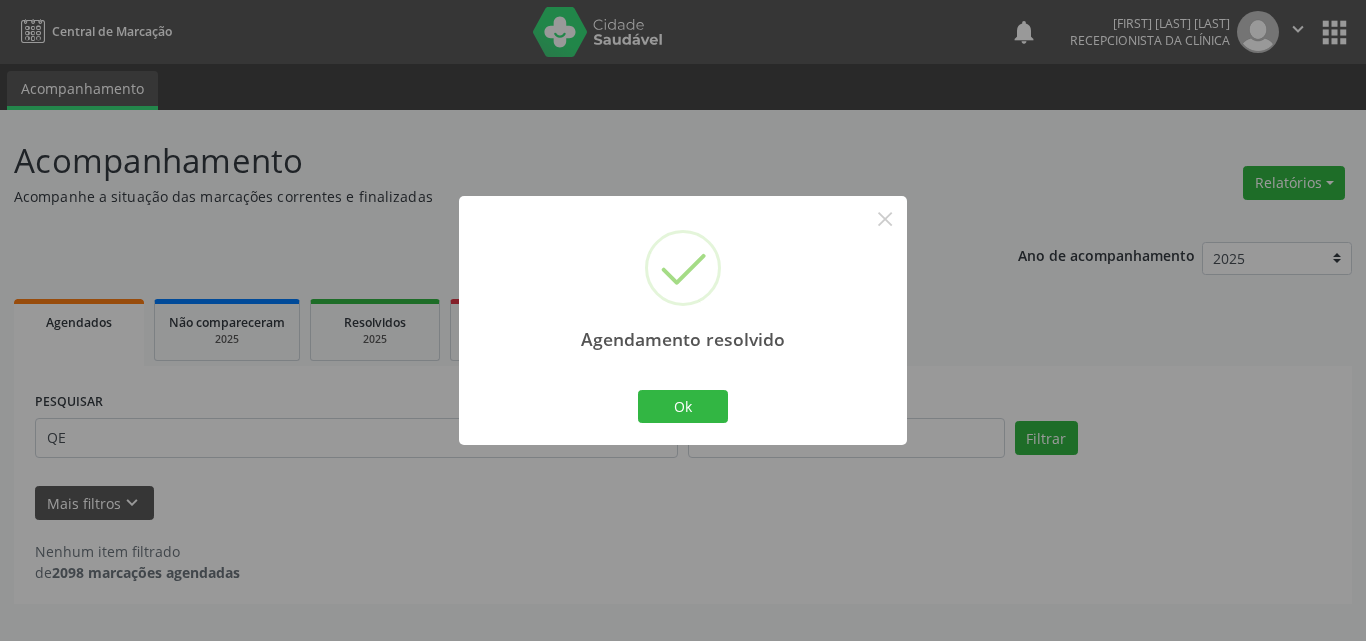 click on "Ok Cancel" at bounding box center [683, 406] 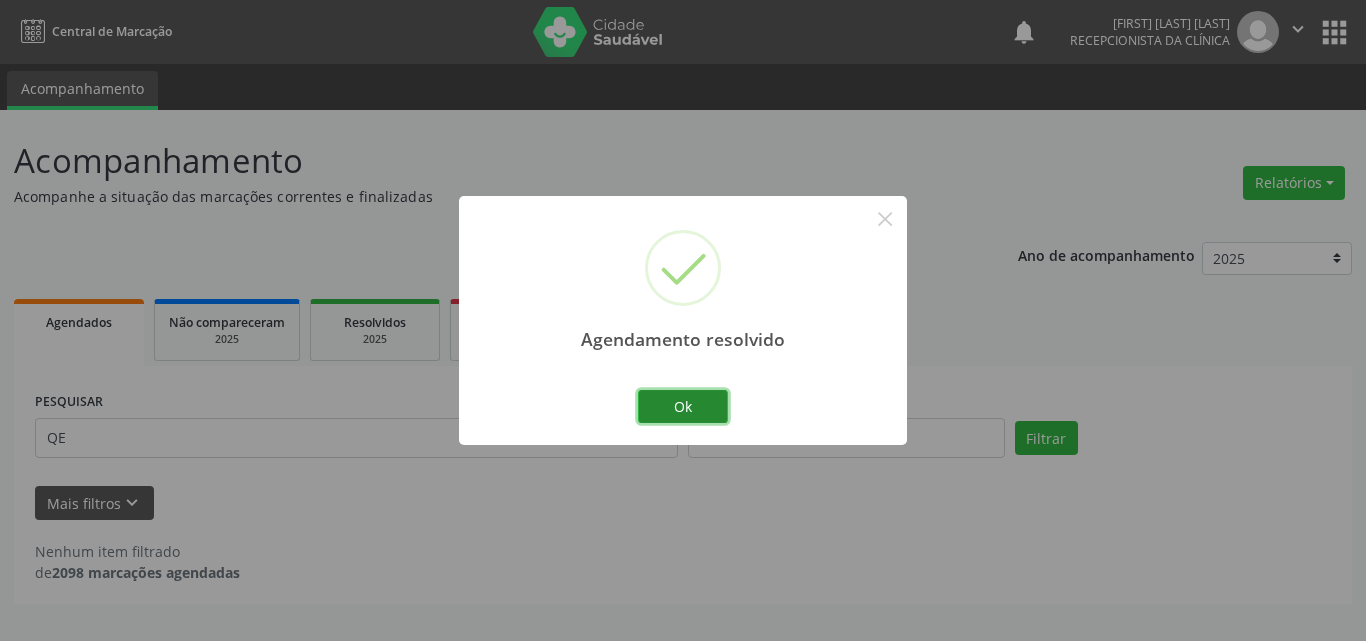 click on "Ok" at bounding box center [683, 407] 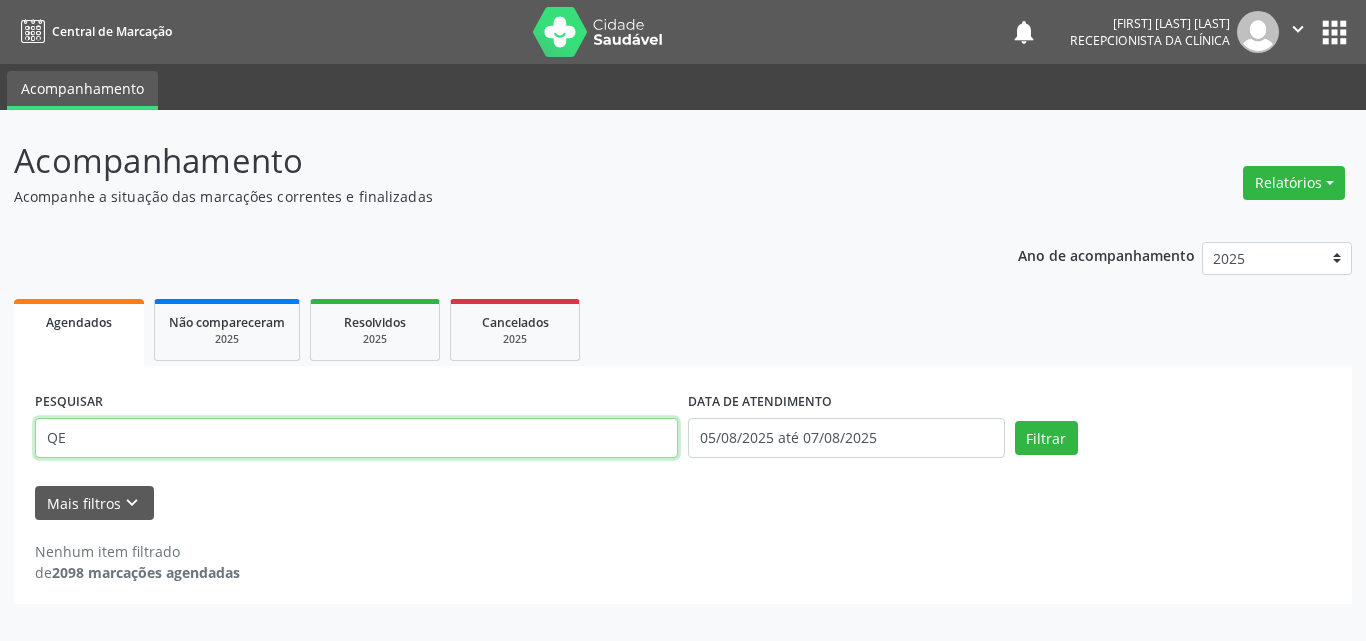 drag, startPoint x: 663, startPoint y: 431, endPoint x: 0, endPoint y: 194, distance: 704.0867 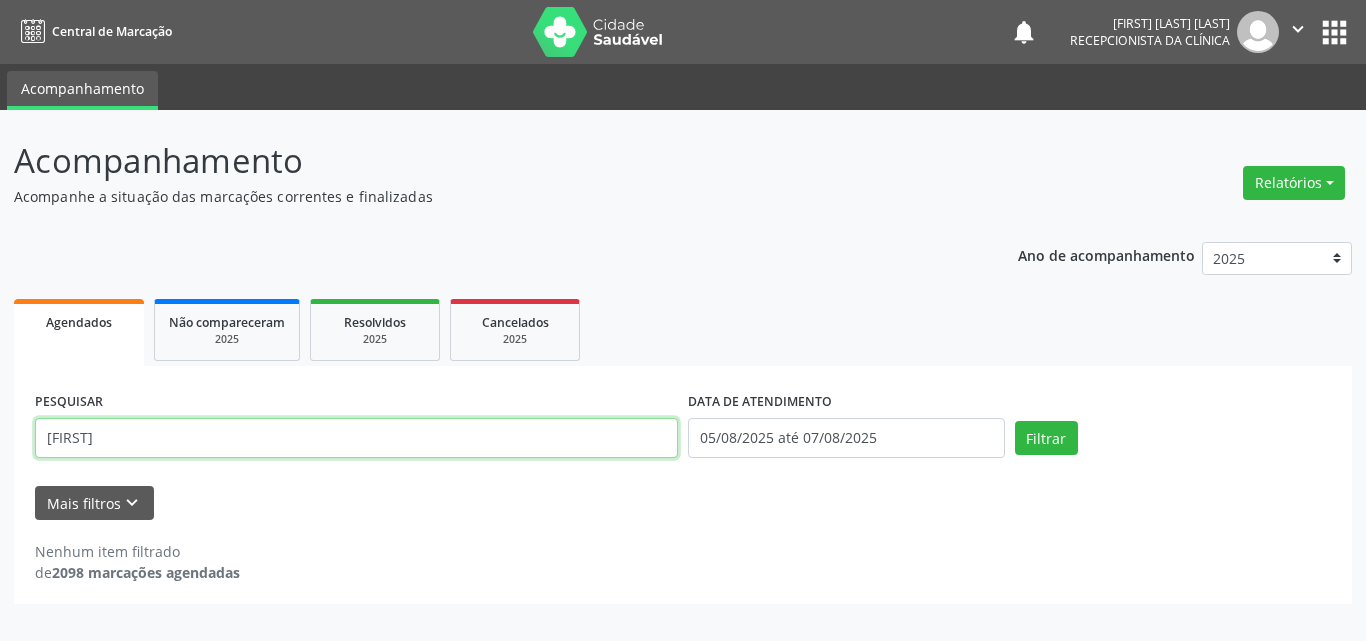 type on "[FIRST]" 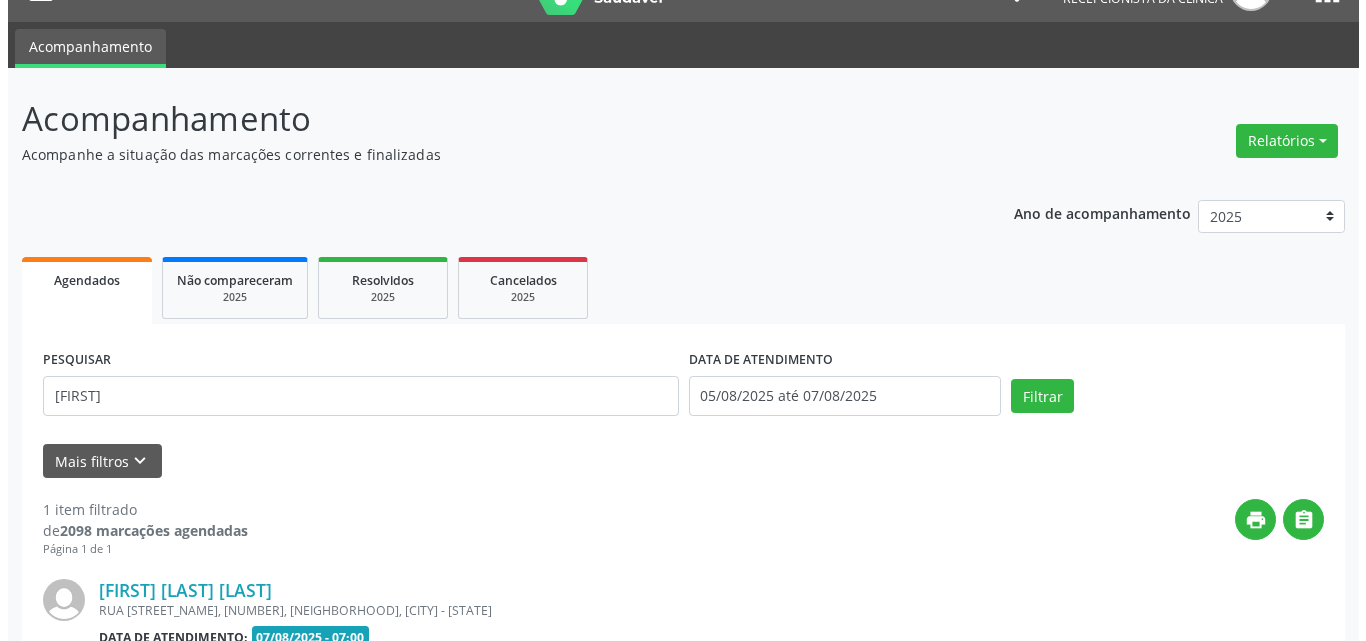 scroll, scrollTop: 264, scrollLeft: 0, axis: vertical 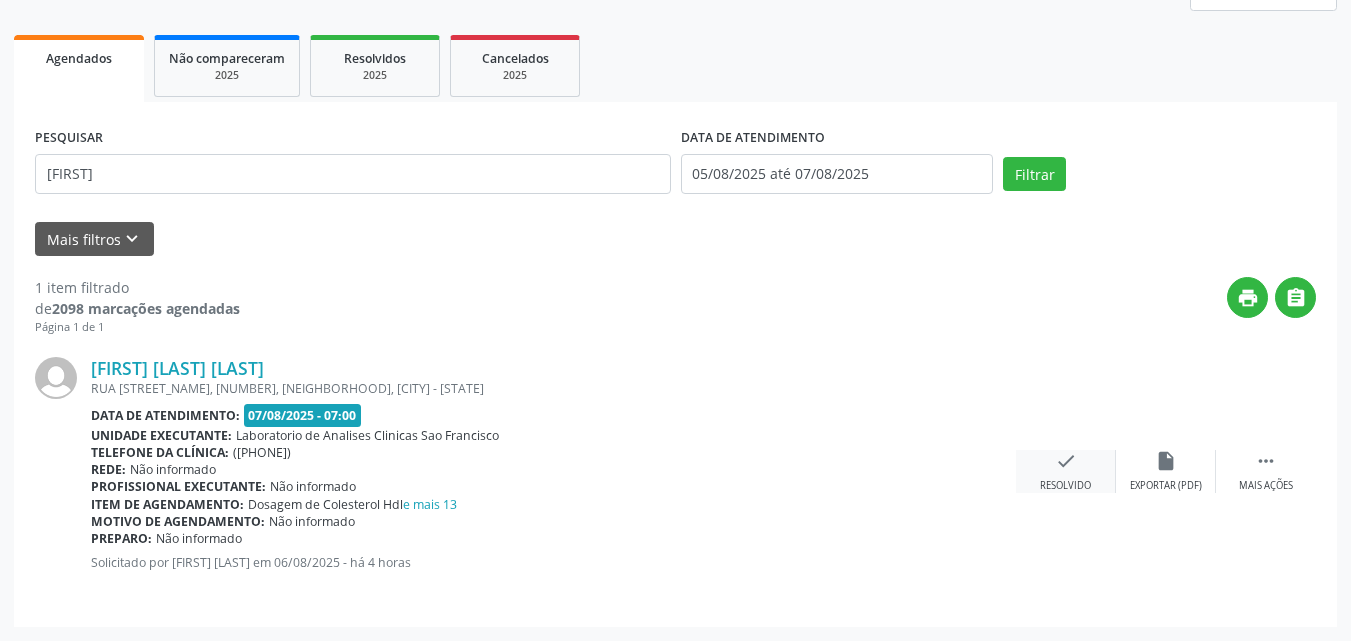 click on "check" at bounding box center [1066, 461] 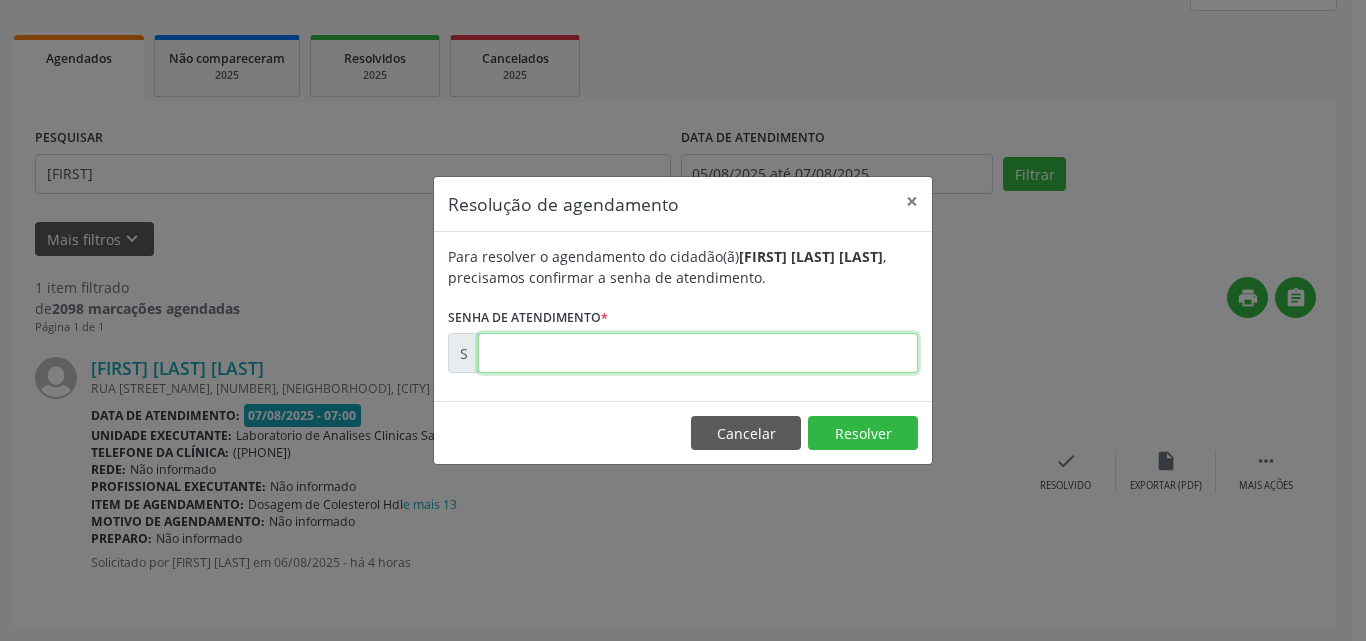 click at bounding box center (698, 353) 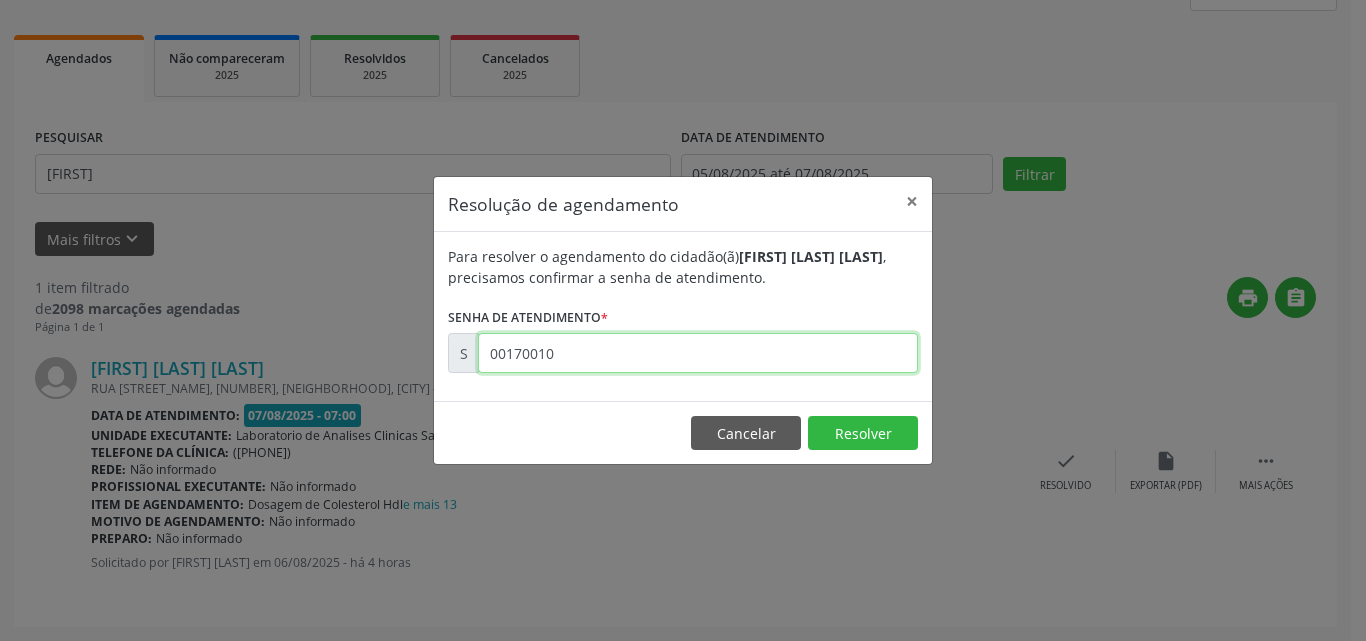 type on "00170010" 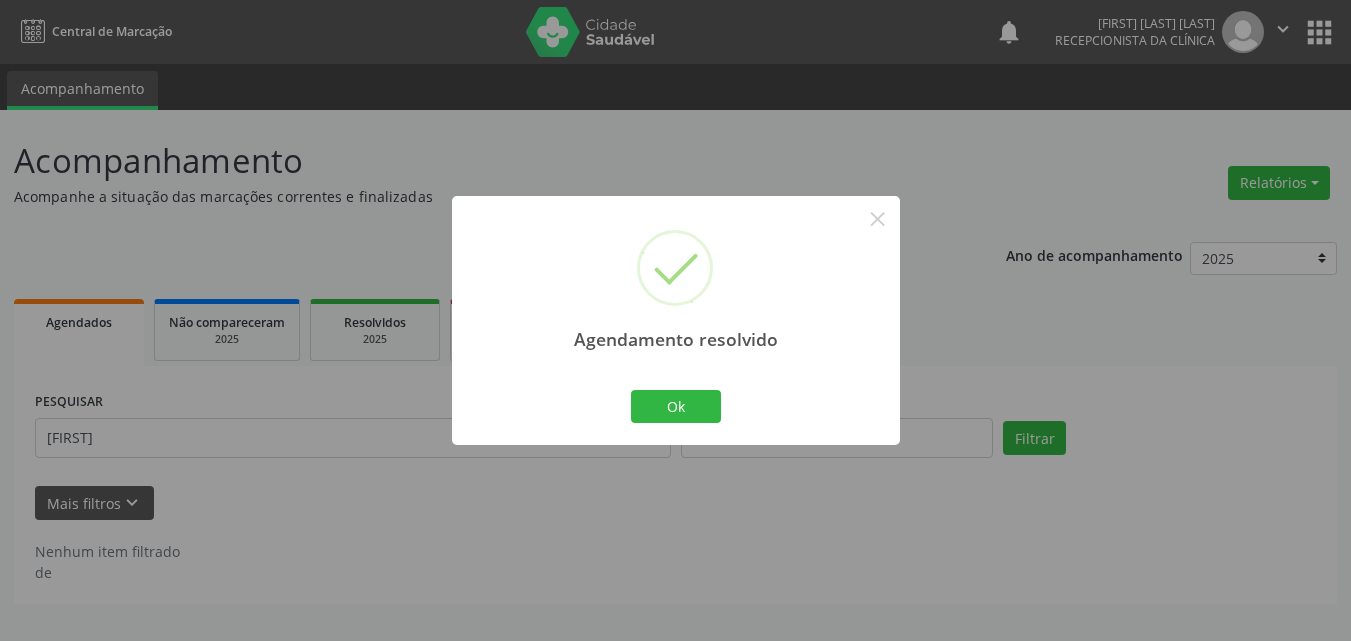 scroll, scrollTop: 0, scrollLeft: 0, axis: both 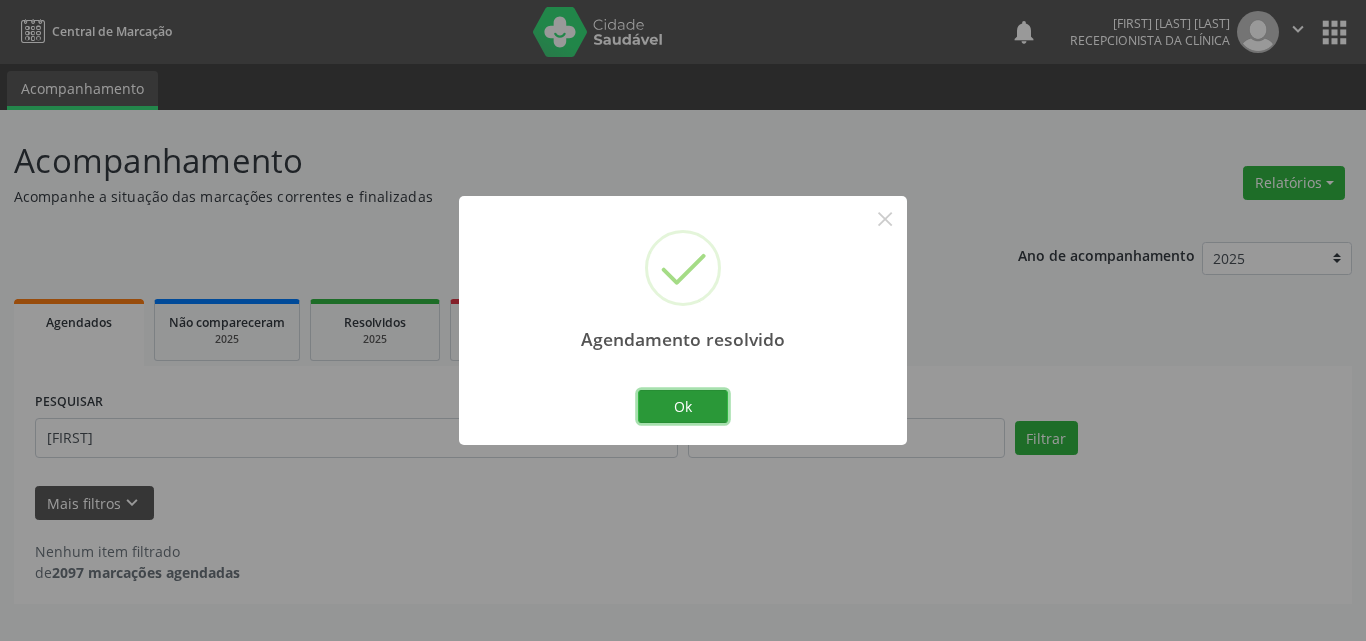 drag, startPoint x: 691, startPoint y: 404, endPoint x: 561, endPoint y: 419, distance: 130.86252 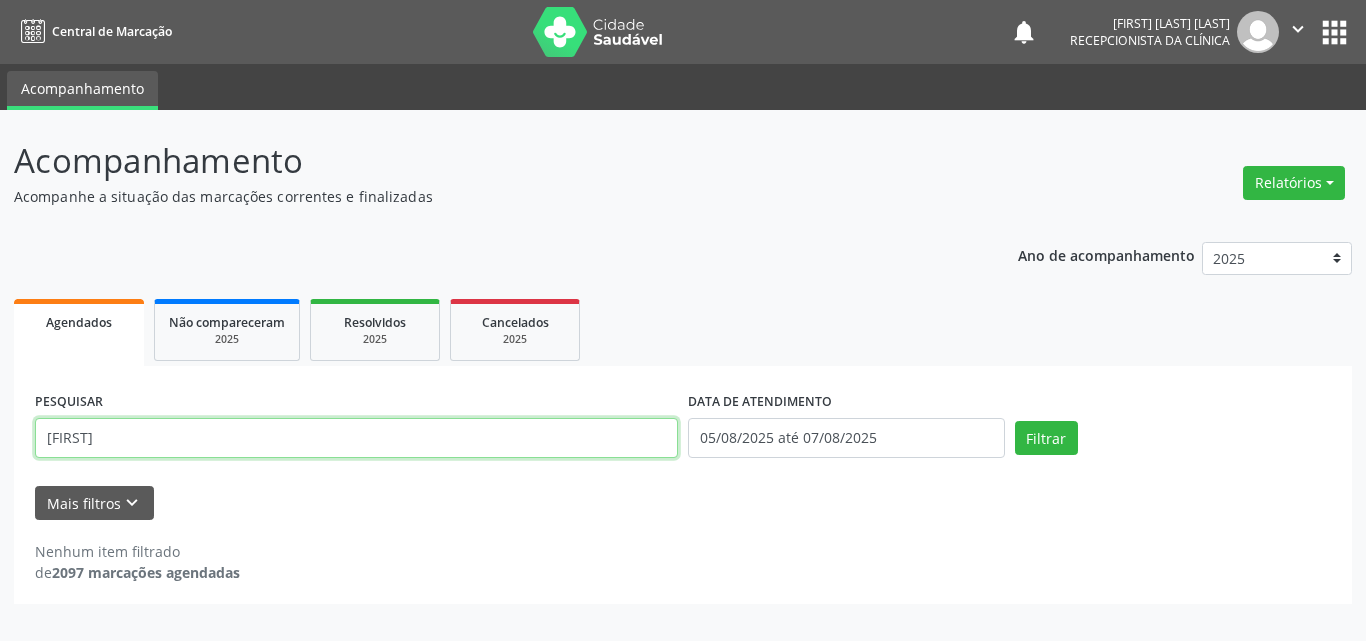drag, startPoint x: 485, startPoint y: 448, endPoint x: 0, endPoint y: 3, distance: 658.2173 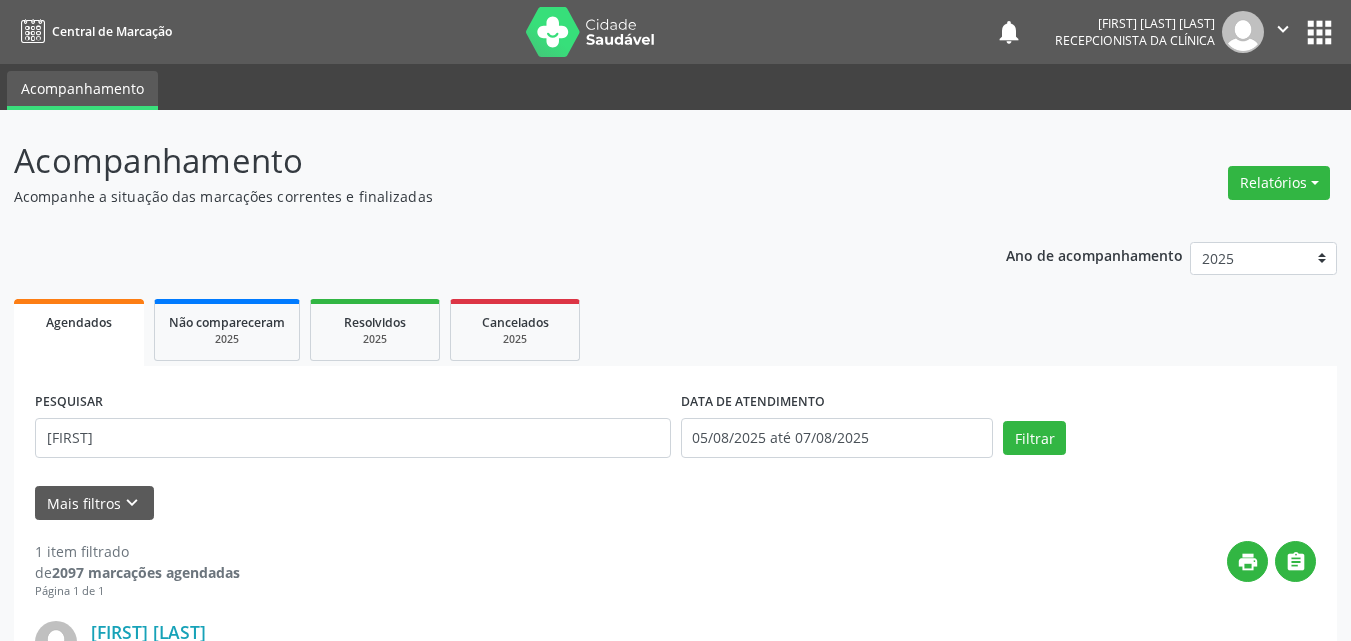 scroll, scrollTop: 264, scrollLeft: 0, axis: vertical 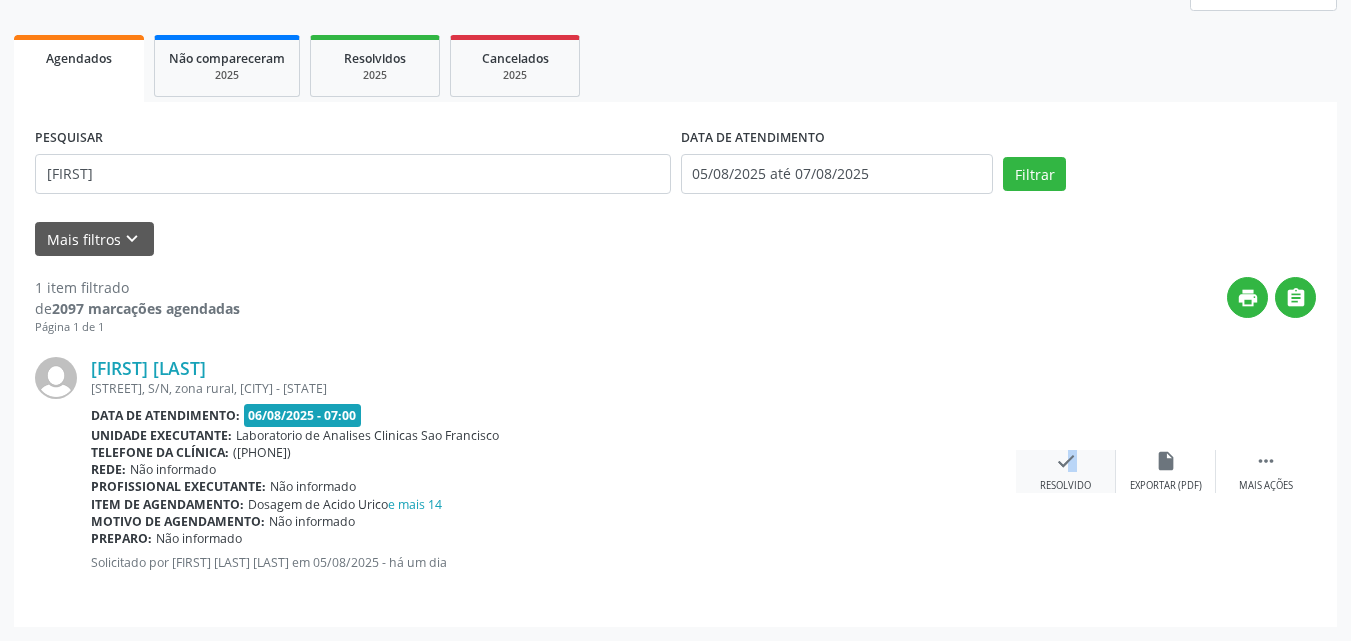 click on "check
Resolvido" at bounding box center (1066, 471) 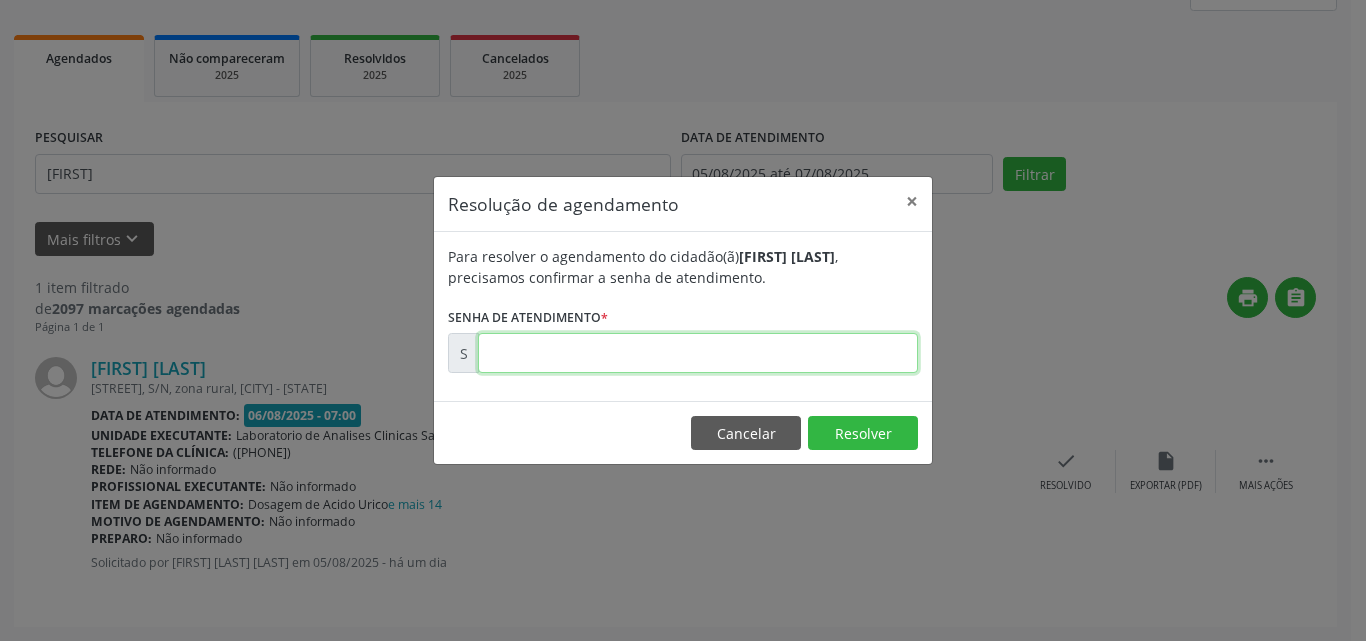 click at bounding box center [698, 353] 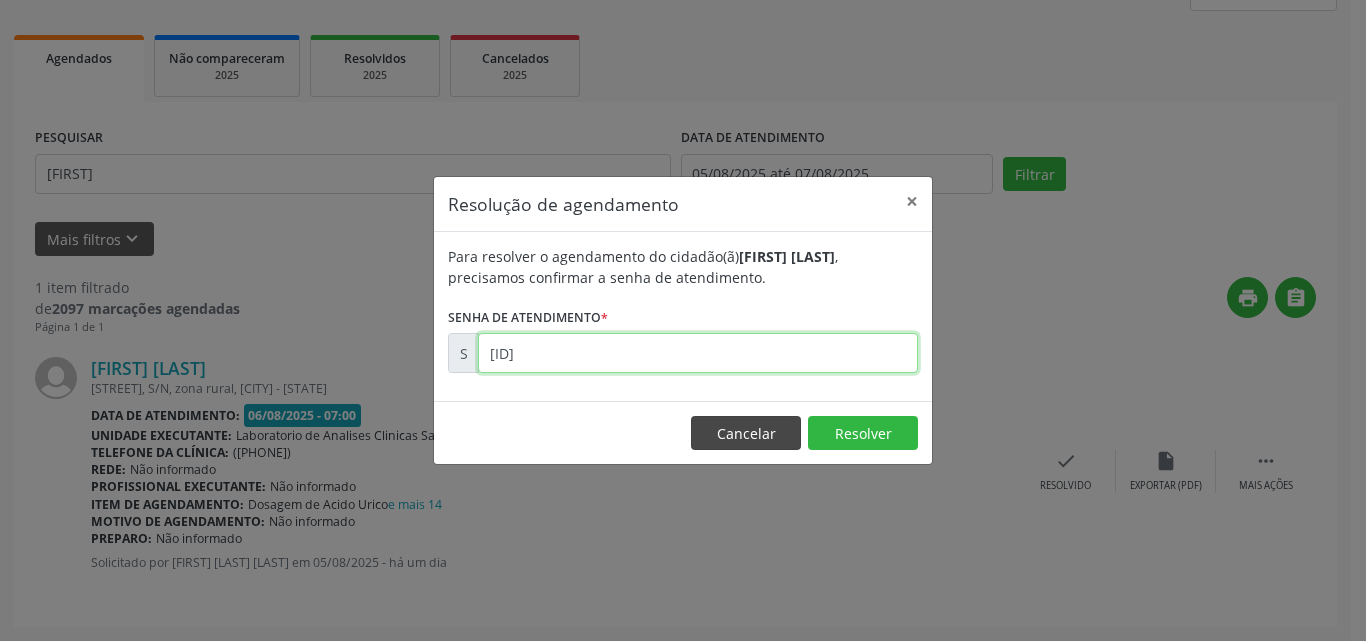 type on "[ID]" 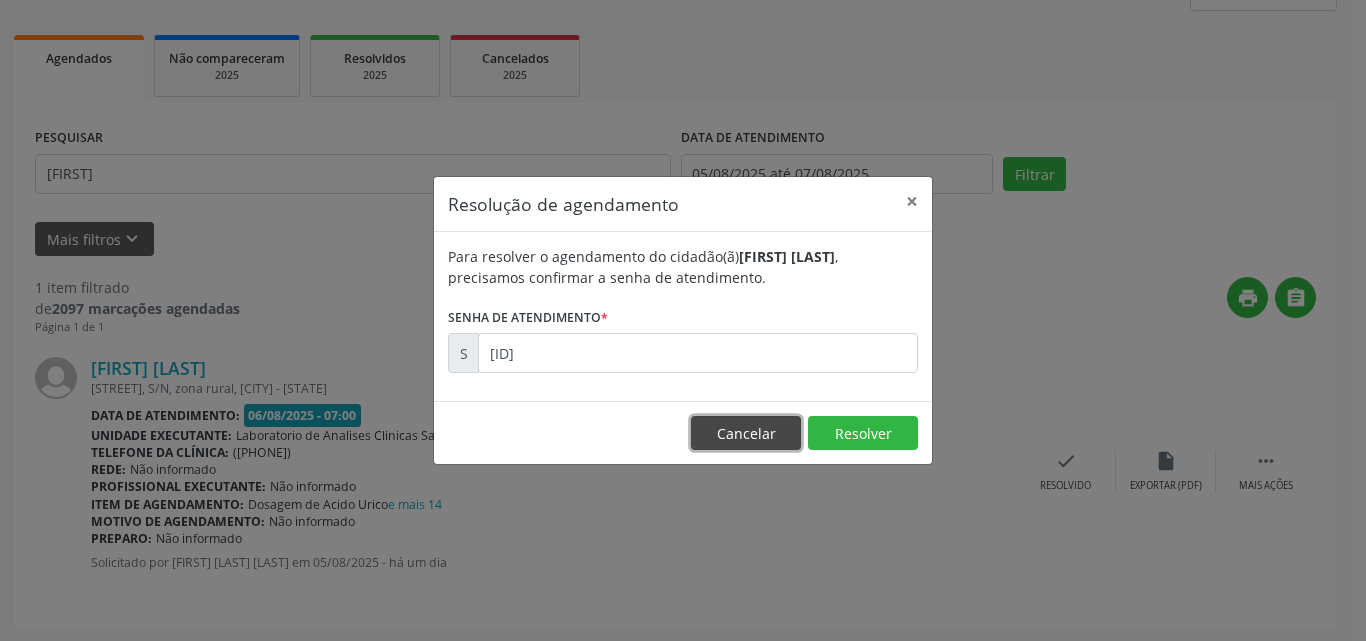 click on "Cancelar" at bounding box center [746, 433] 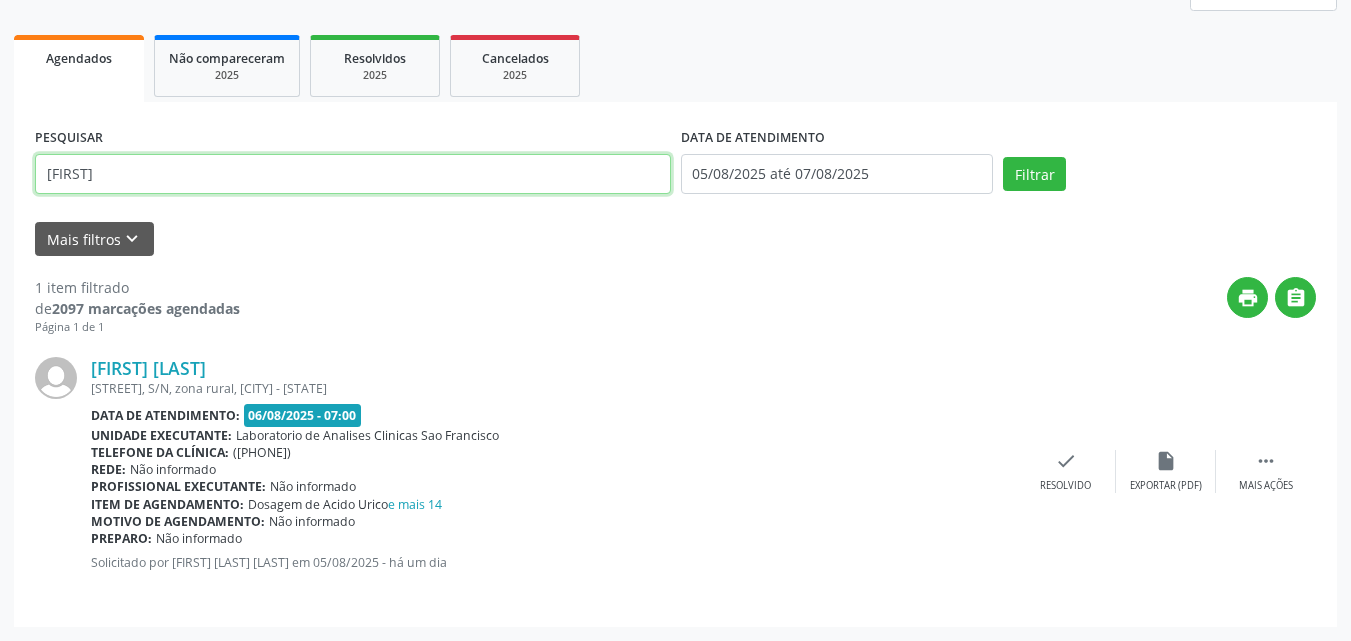 drag, startPoint x: 173, startPoint y: 116, endPoint x: 0, endPoint y: -78, distance: 259.93268 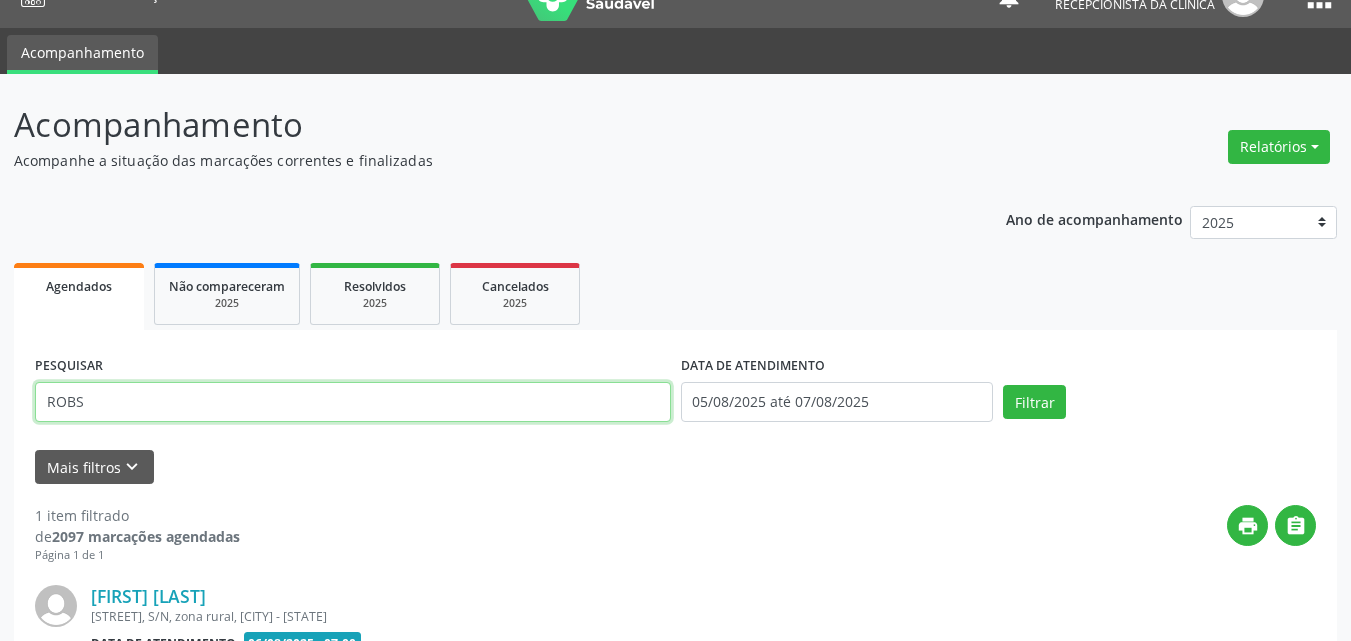 type on "ROBS" 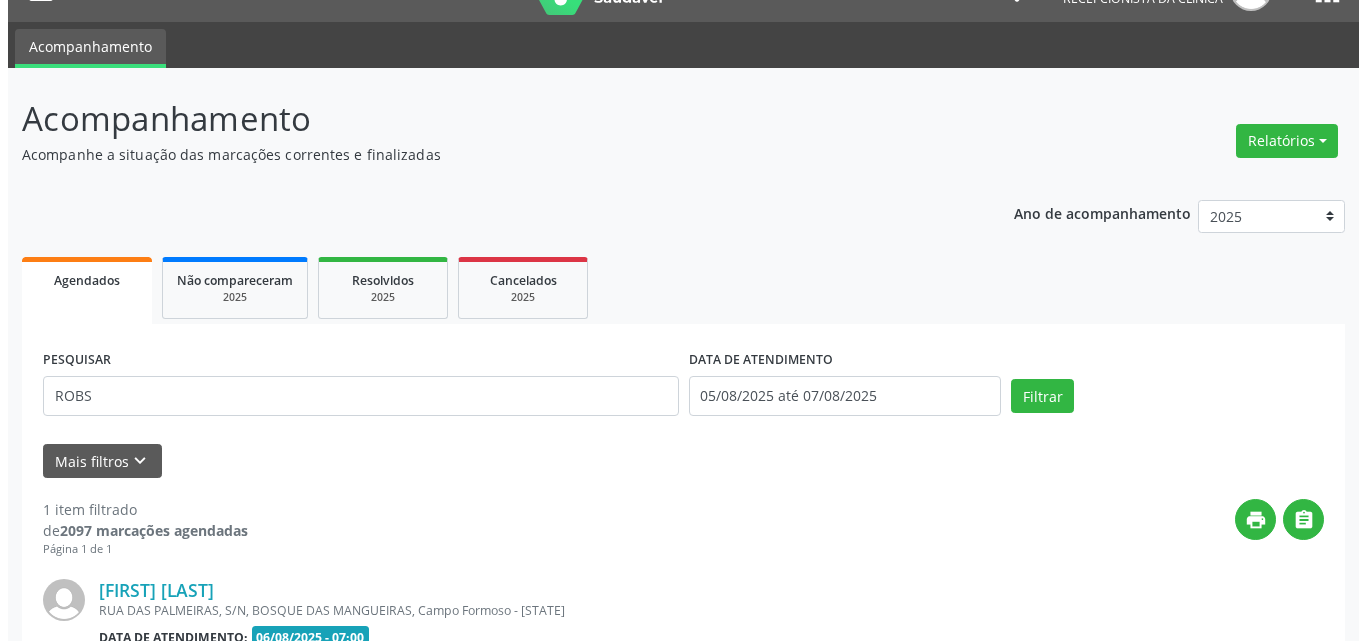 scroll, scrollTop: 264, scrollLeft: 0, axis: vertical 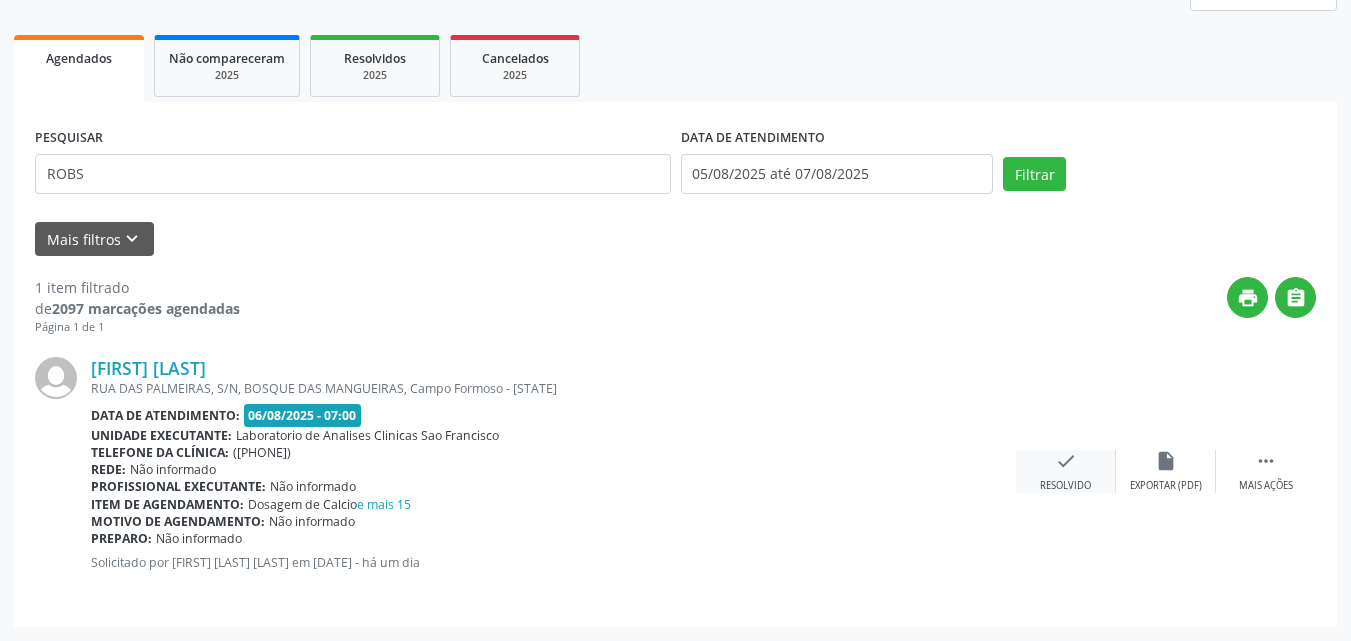click on "check" at bounding box center (1066, 461) 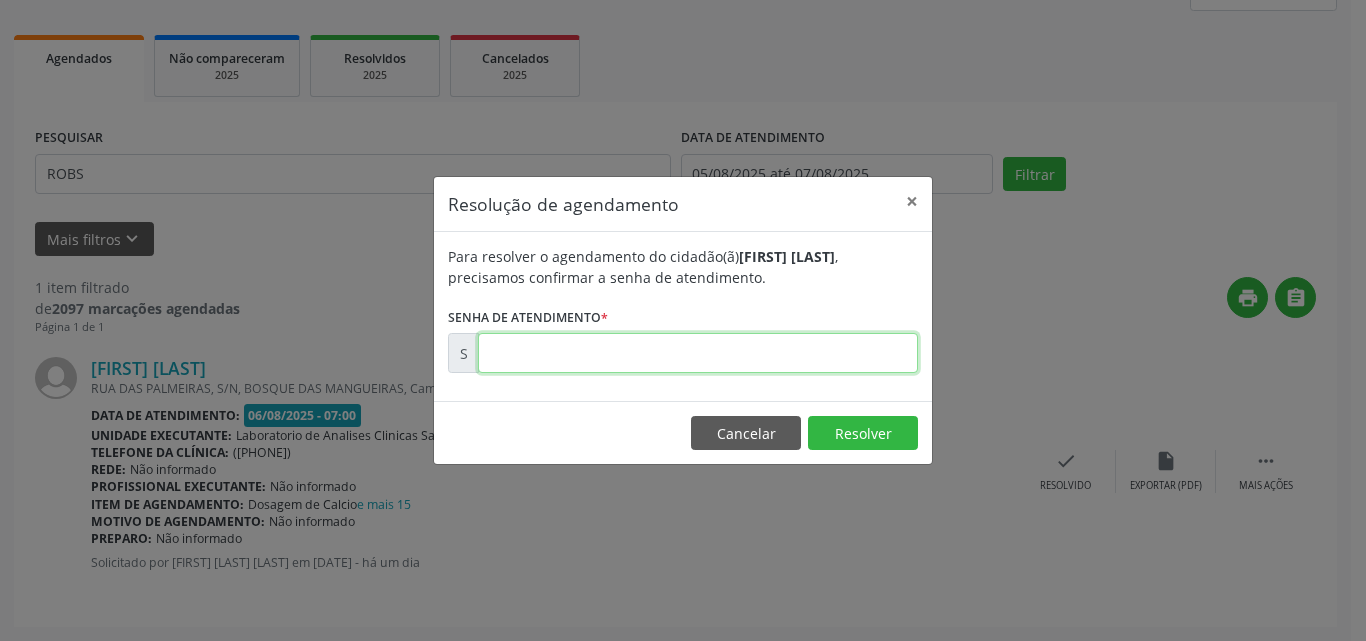 drag, startPoint x: 797, startPoint y: 349, endPoint x: 835, endPoint y: 362, distance: 40.16217 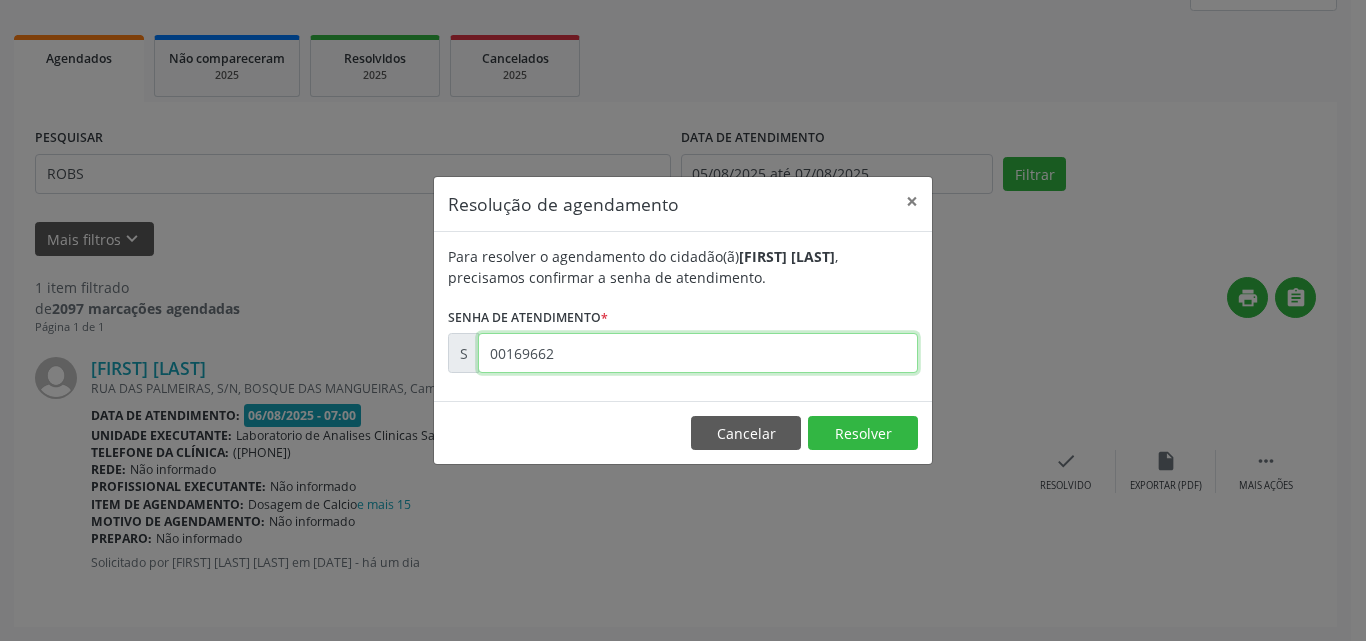 type on "00169662" 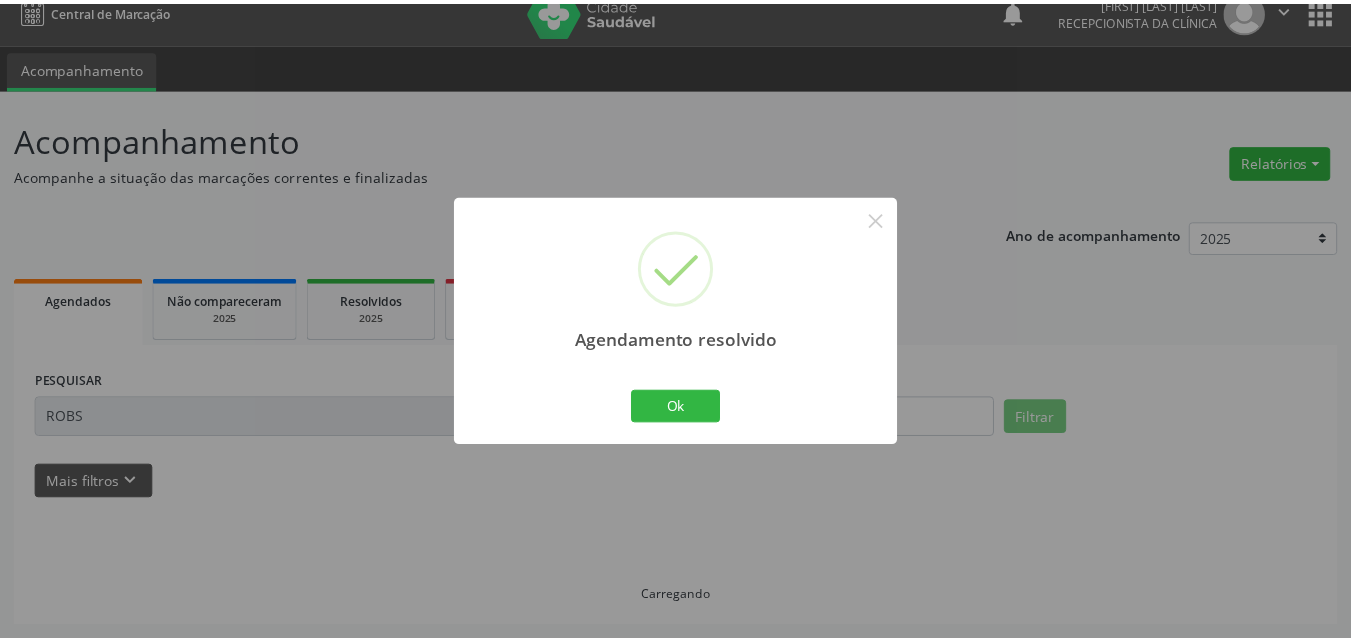 scroll, scrollTop: 21, scrollLeft: 0, axis: vertical 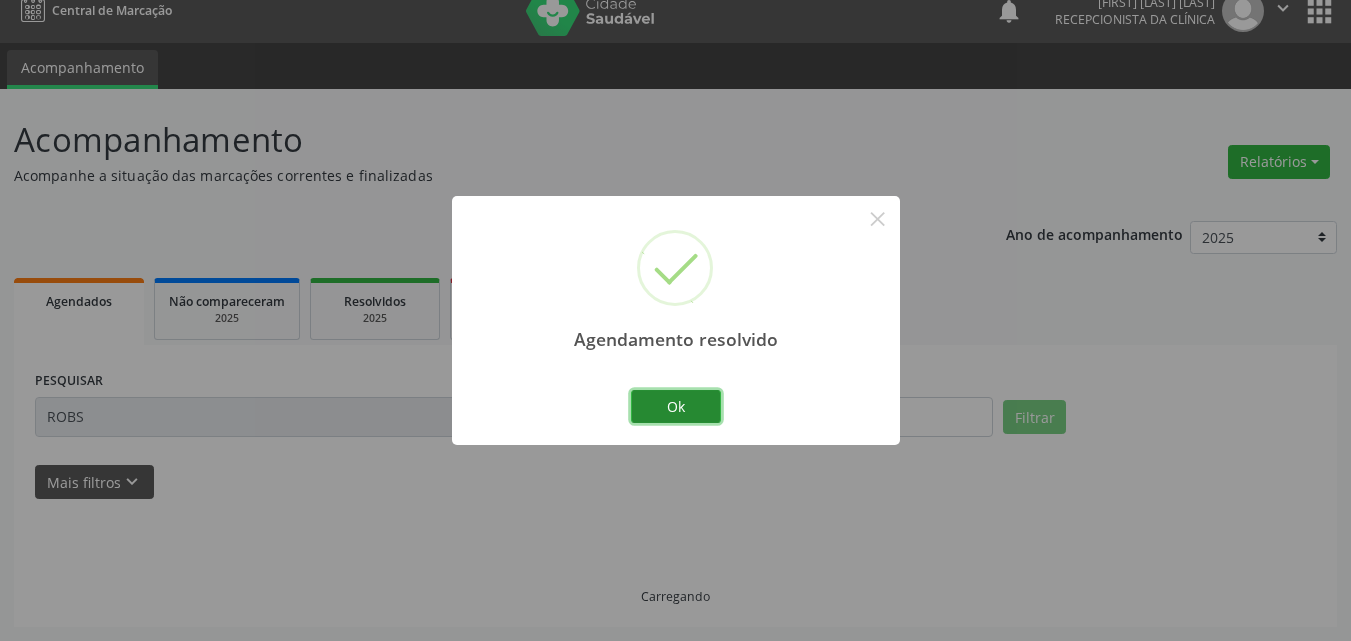 click on "Ok" at bounding box center (676, 407) 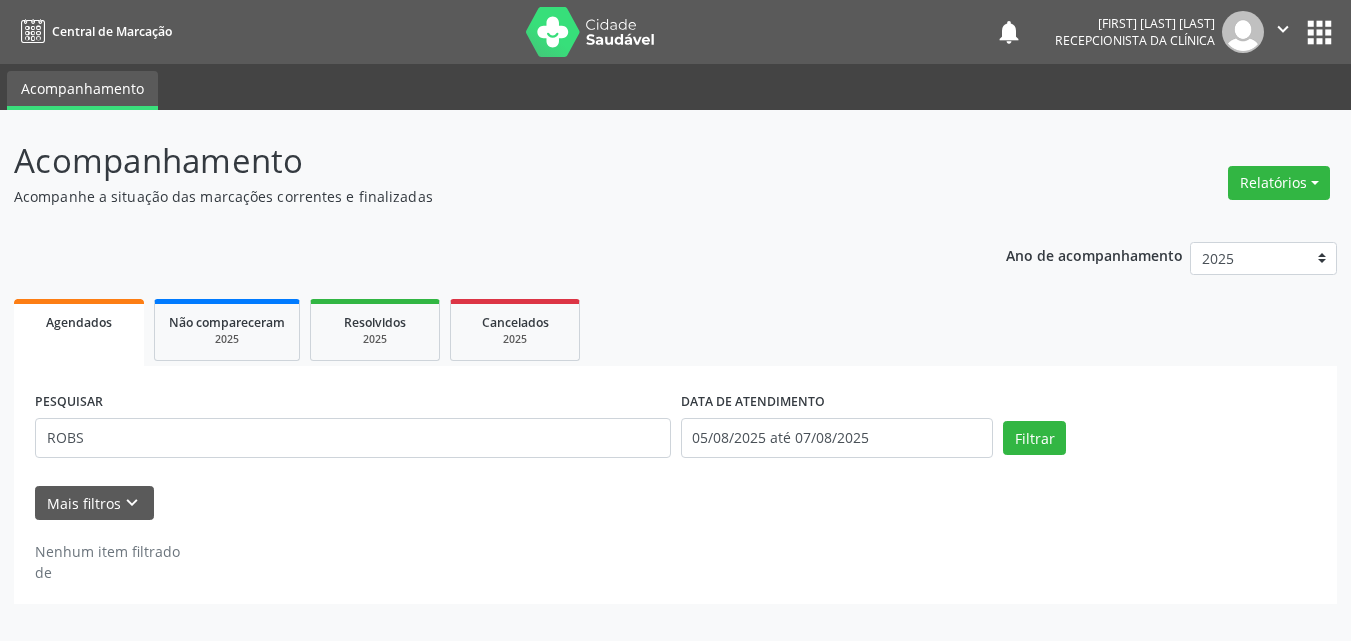 scroll, scrollTop: 0, scrollLeft: 0, axis: both 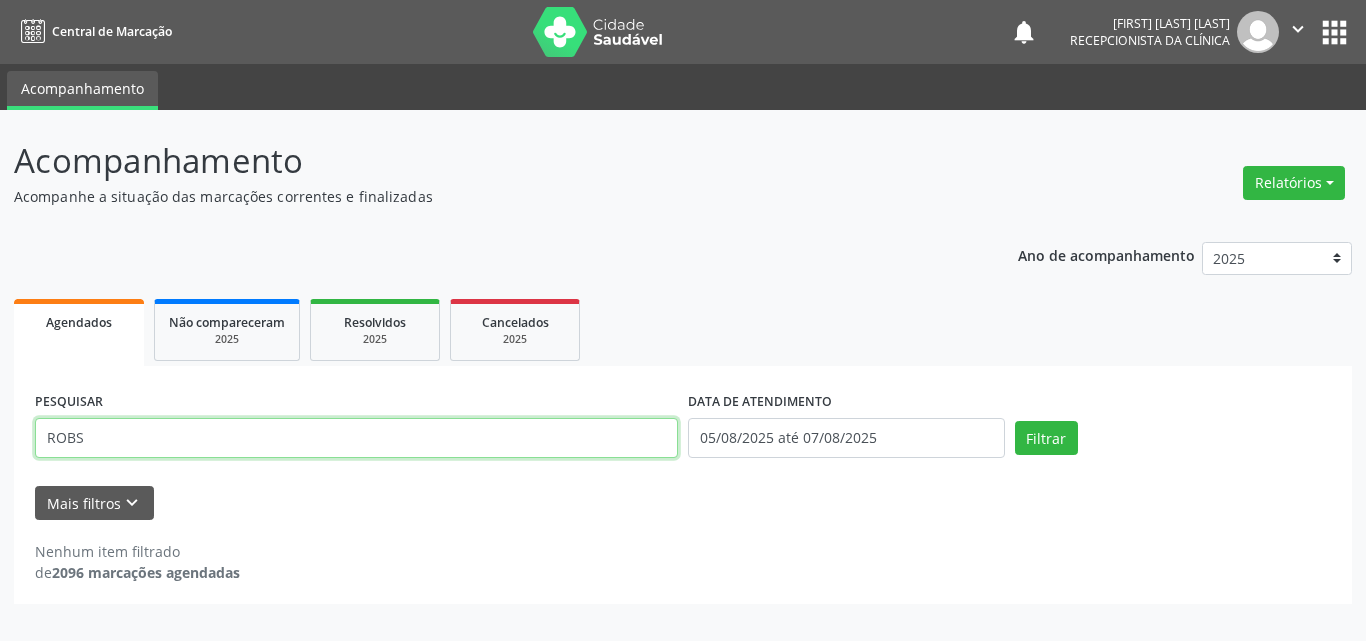 drag, startPoint x: 590, startPoint y: 448, endPoint x: 0, endPoint y: 455, distance: 590.0415 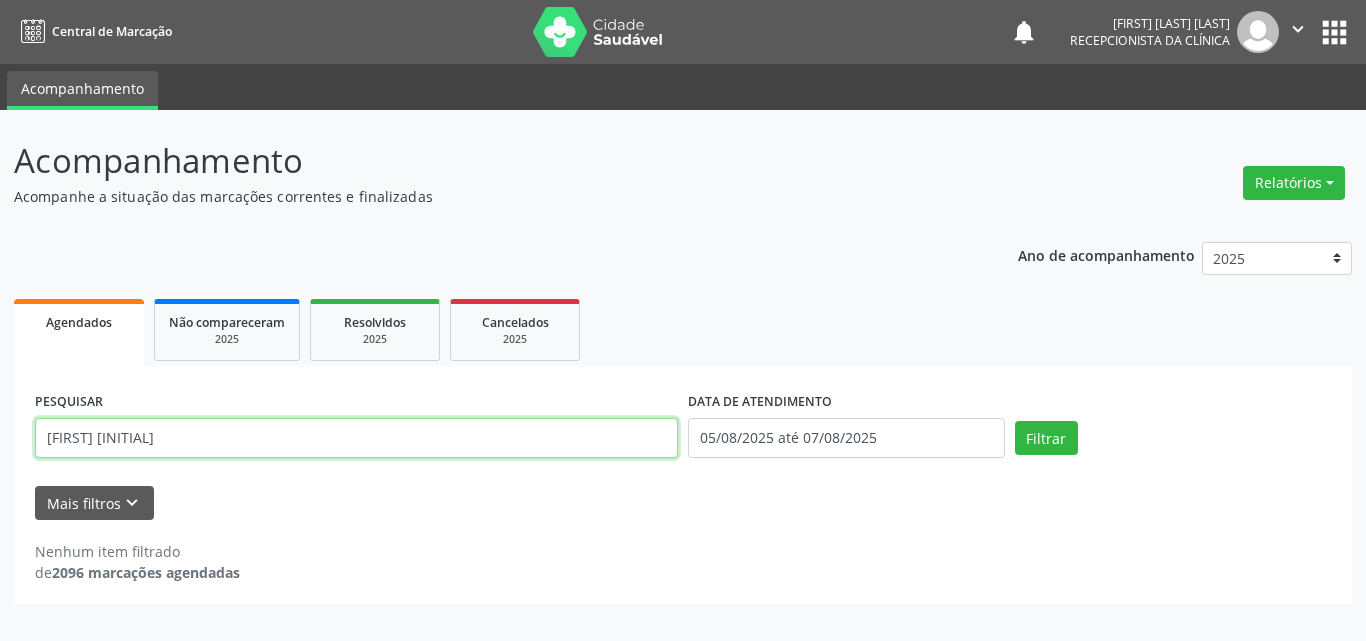 type on "[FIRST] [INITIAL]" 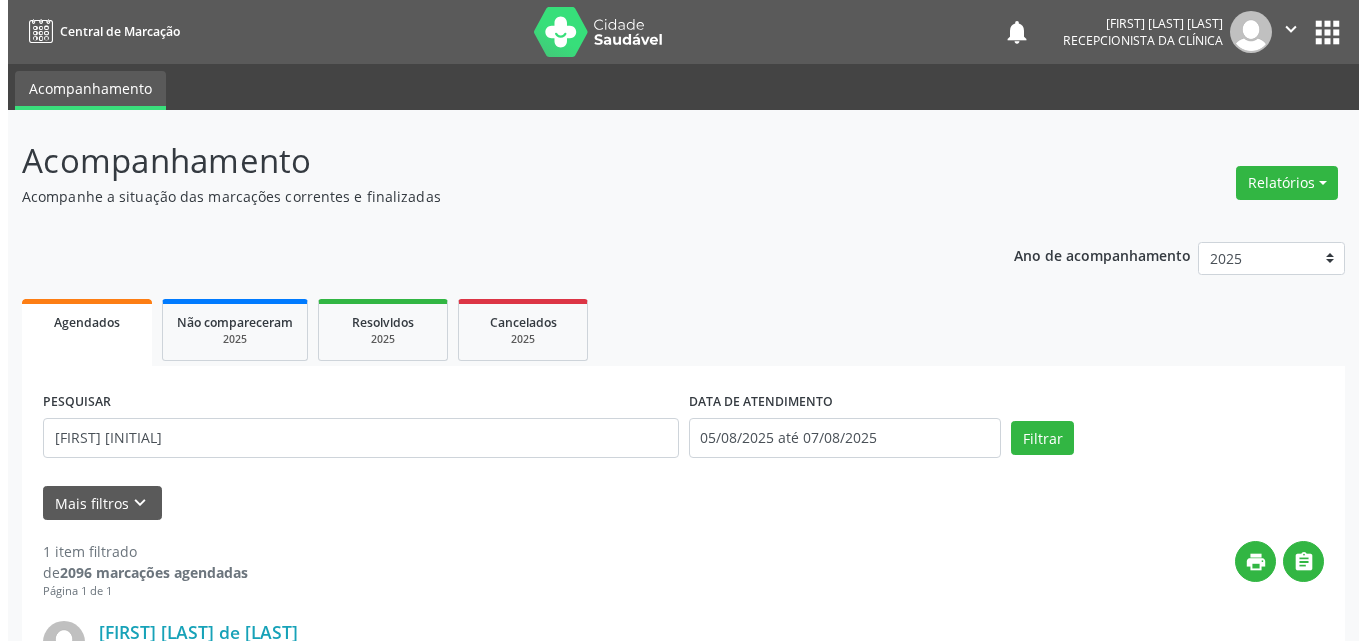 scroll, scrollTop: 264, scrollLeft: 0, axis: vertical 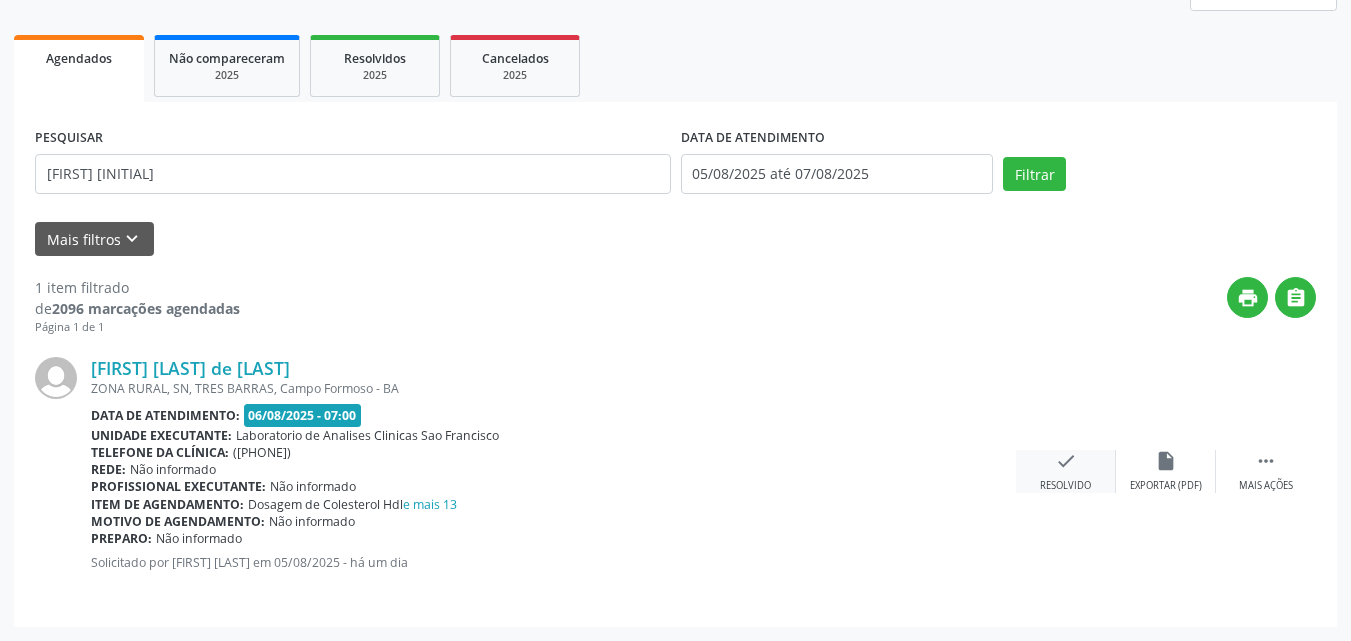 click on "check
Resolvido" at bounding box center (1066, 471) 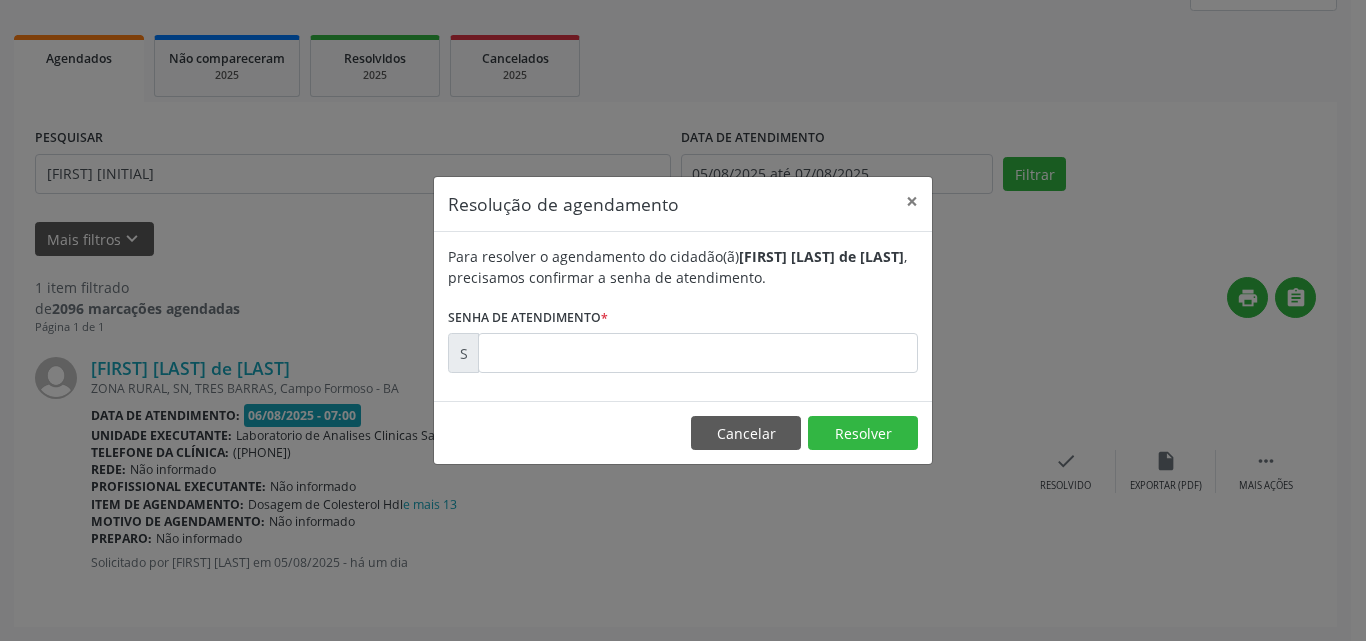 click on "Para resolver o agendamento do cidadão(ã)  [FIRST] [LAST] [LAST] ,
precisamos confirmar a senha de atendimento.
Senha de atendimento
*
S" at bounding box center [683, 309] 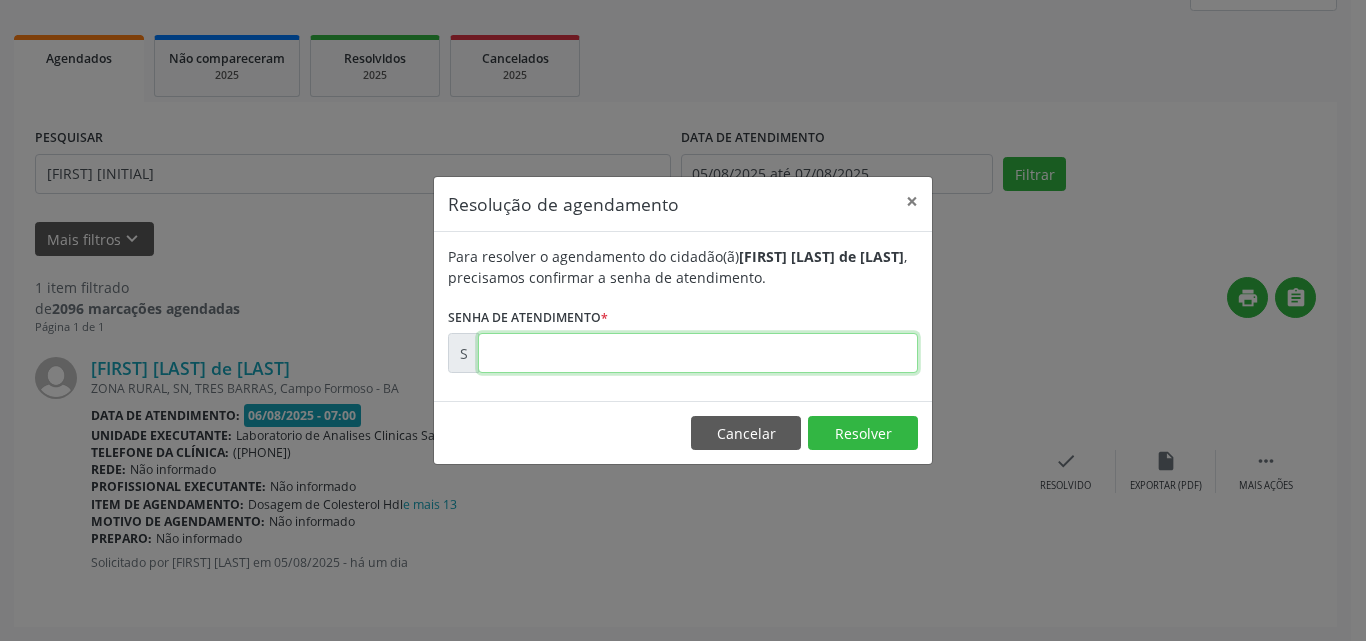 click at bounding box center (698, 353) 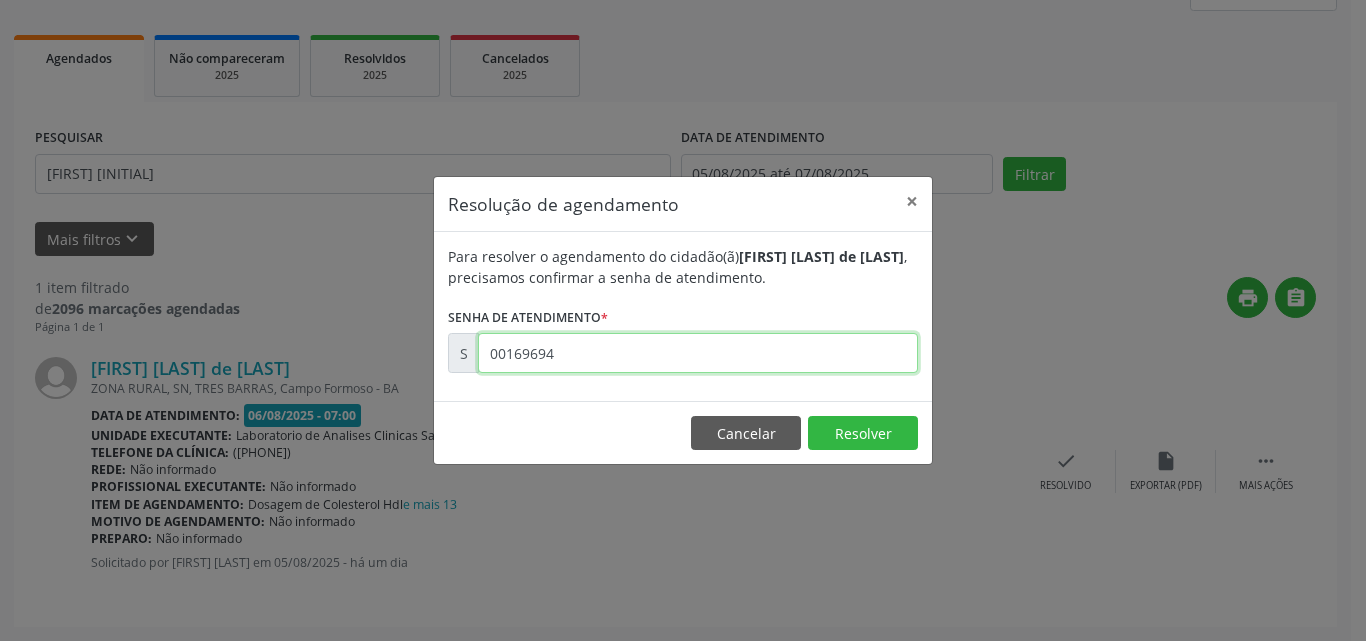 type on "00169694" 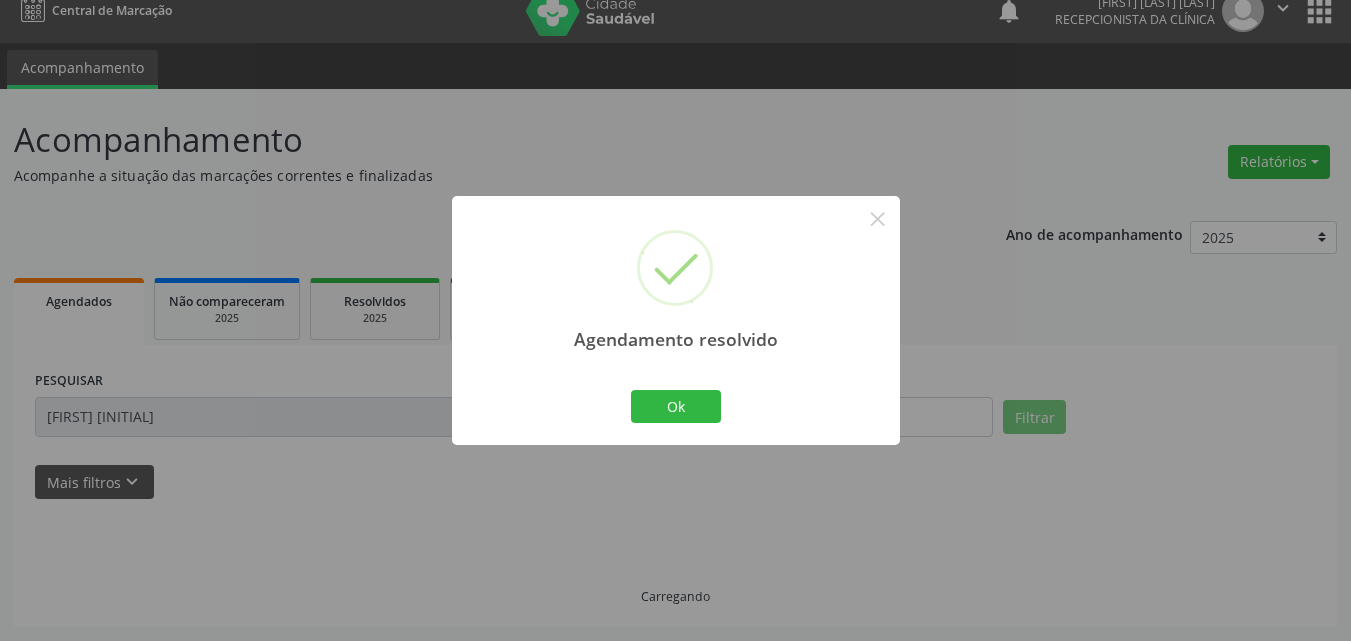 scroll, scrollTop: 0, scrollLeft: 0, axis: both 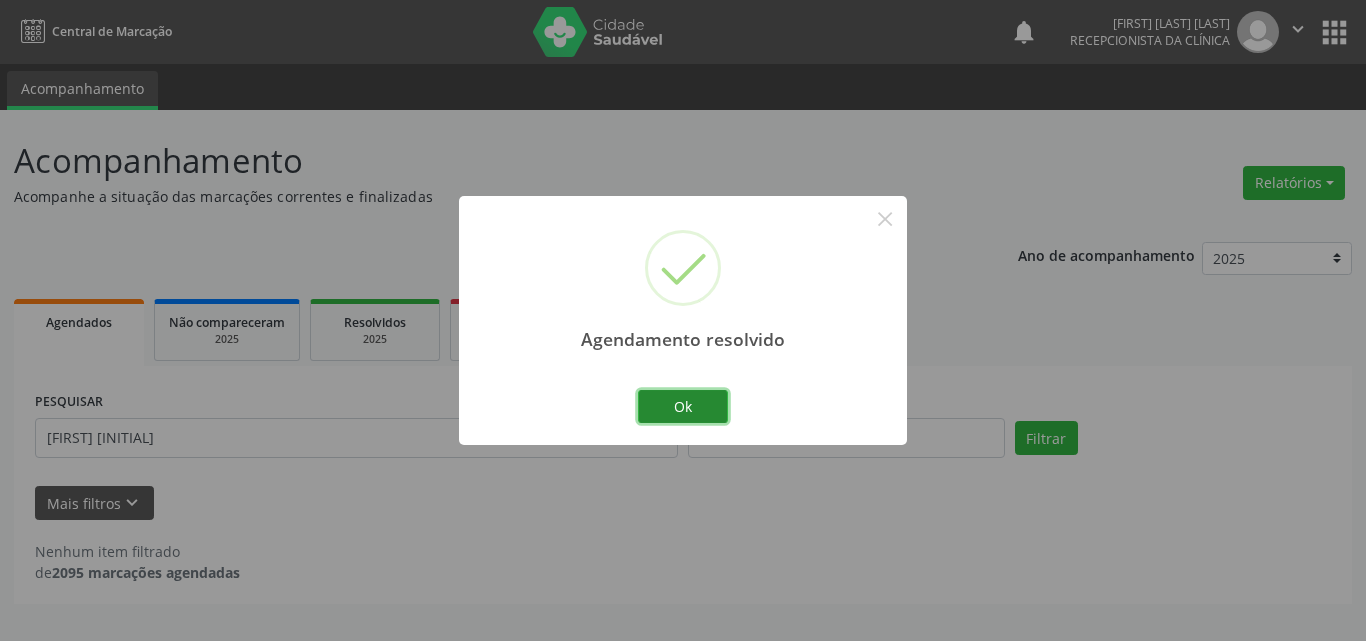 click on "Ok" at bounding box center [683, 407] 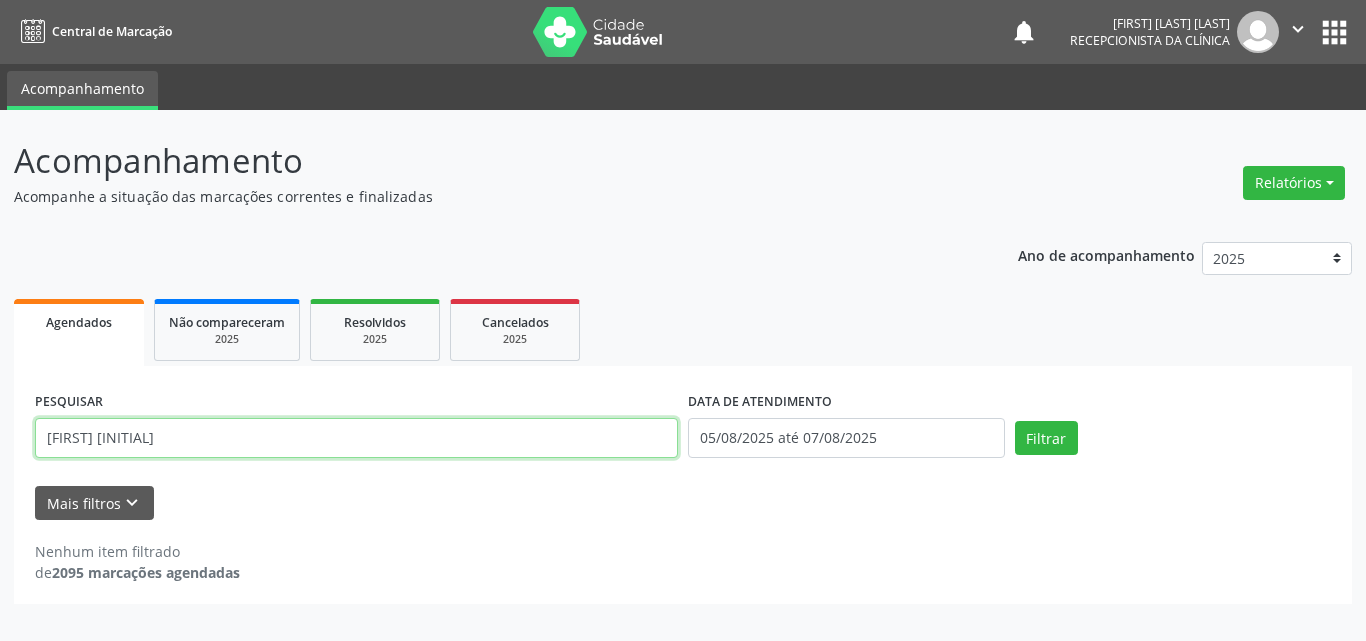 drag, startPoint x: 249, startPoint y: 435, endPoint x: 0, endPoint y: 171, distance: 362.90082 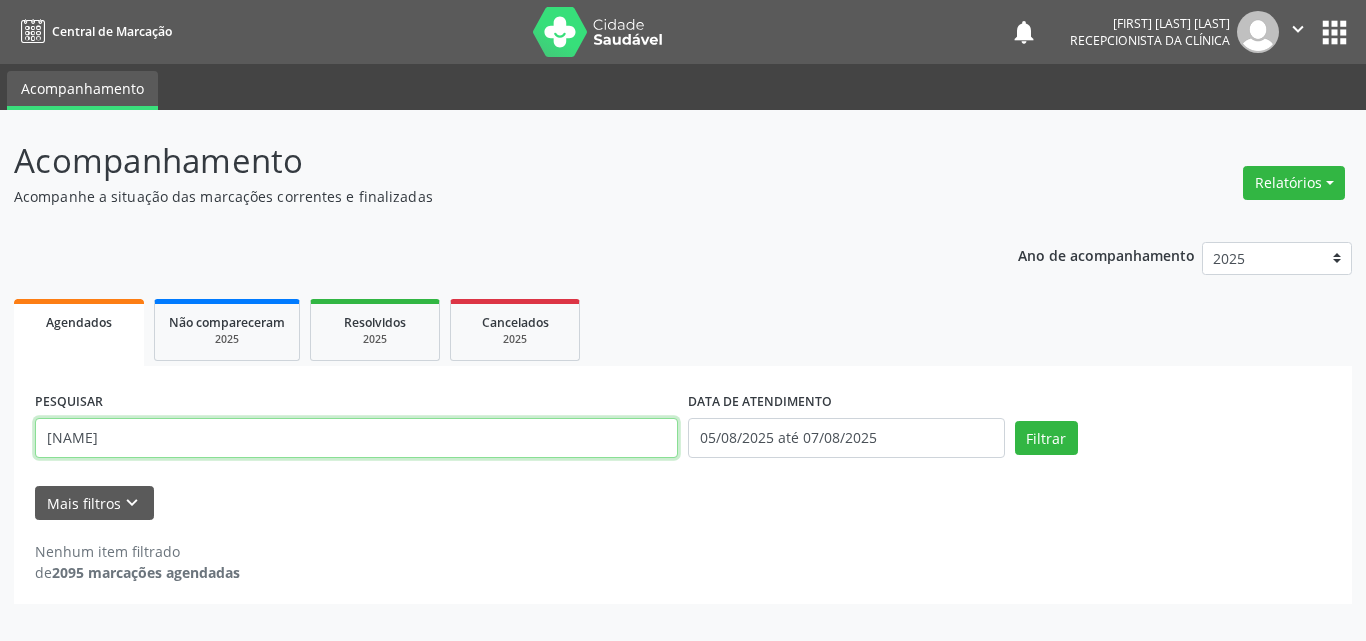 type on "[NAME]" 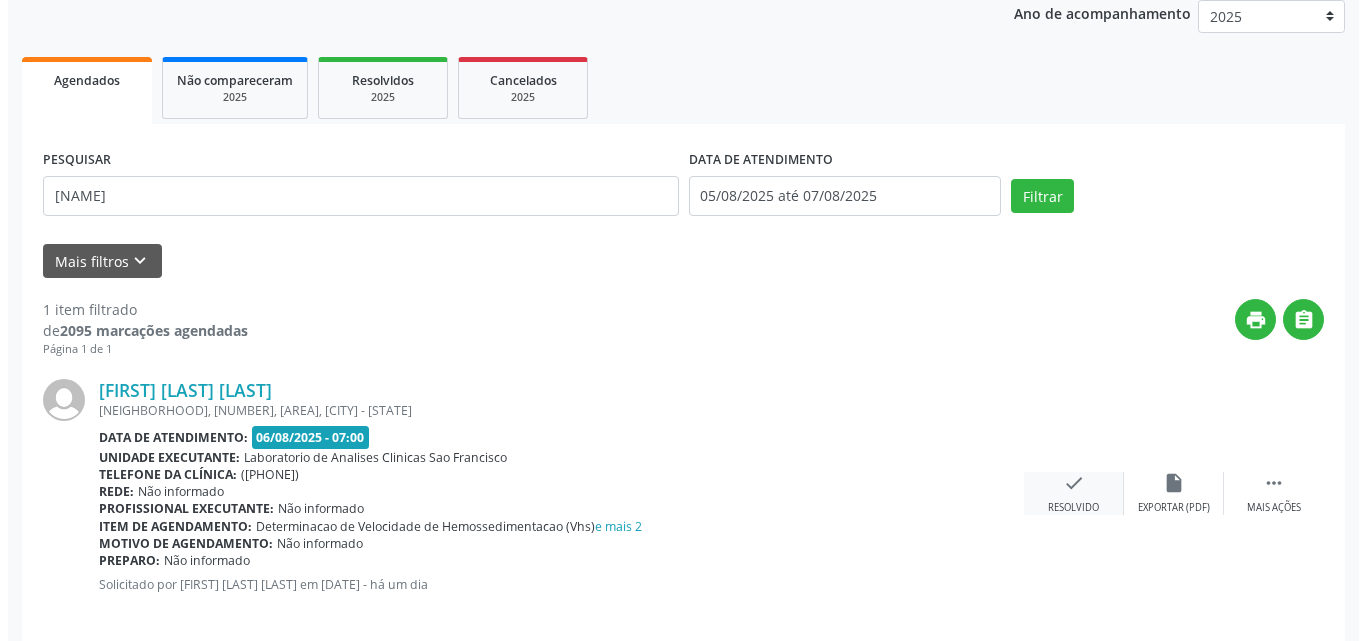scroll, scrollTop: 264, scrollLeft: 0, axis: vertical 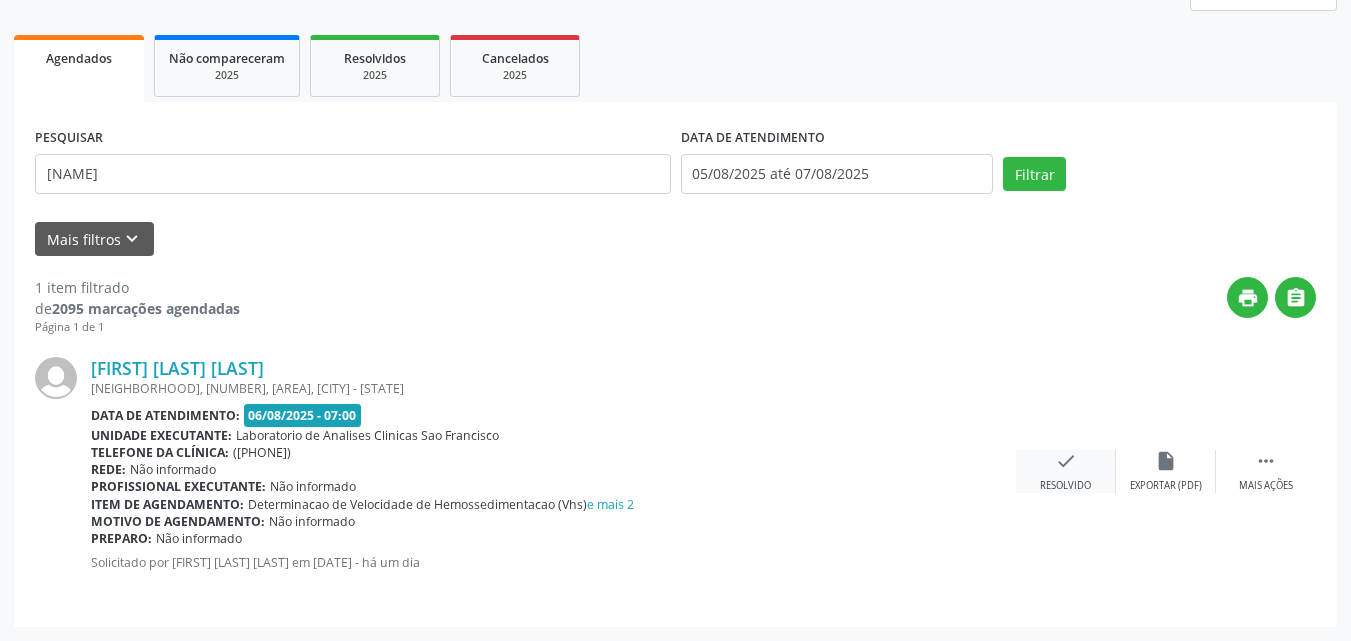 click on "Resolvido" at bounding box center (1065, 486) 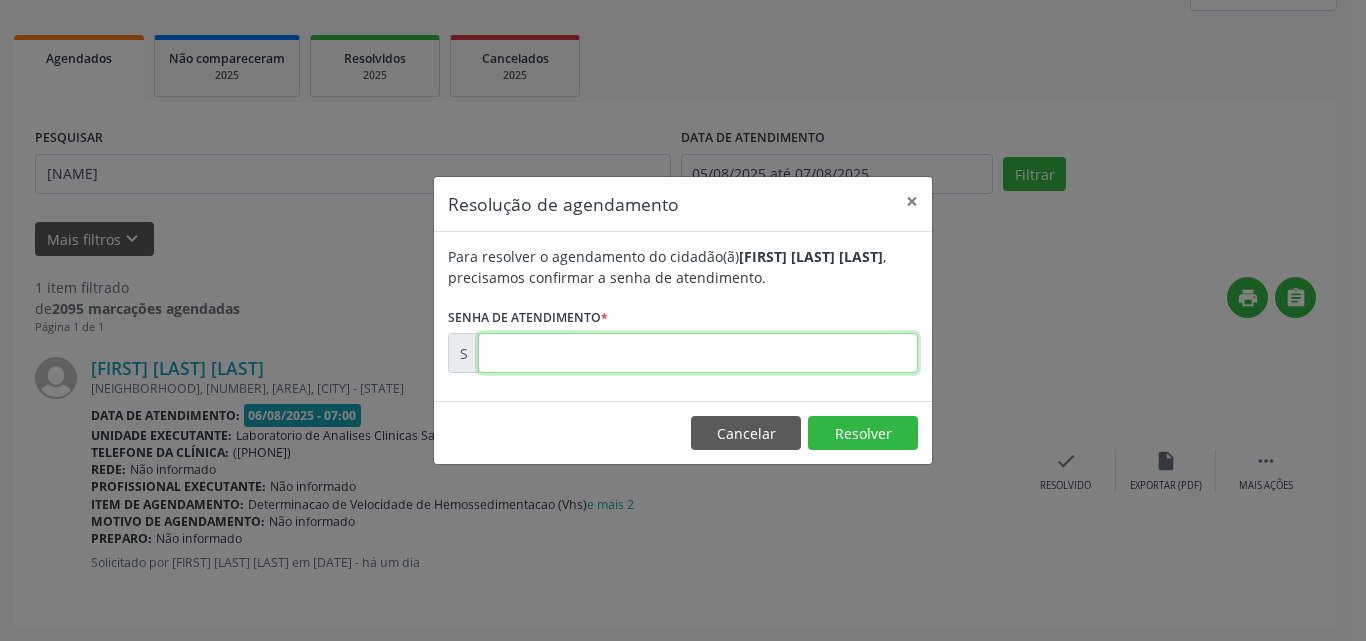 drag, startPoint x: 876, startPoint y: 353, endPoint x: 891, endPoint y: 347, distance: 16.155495 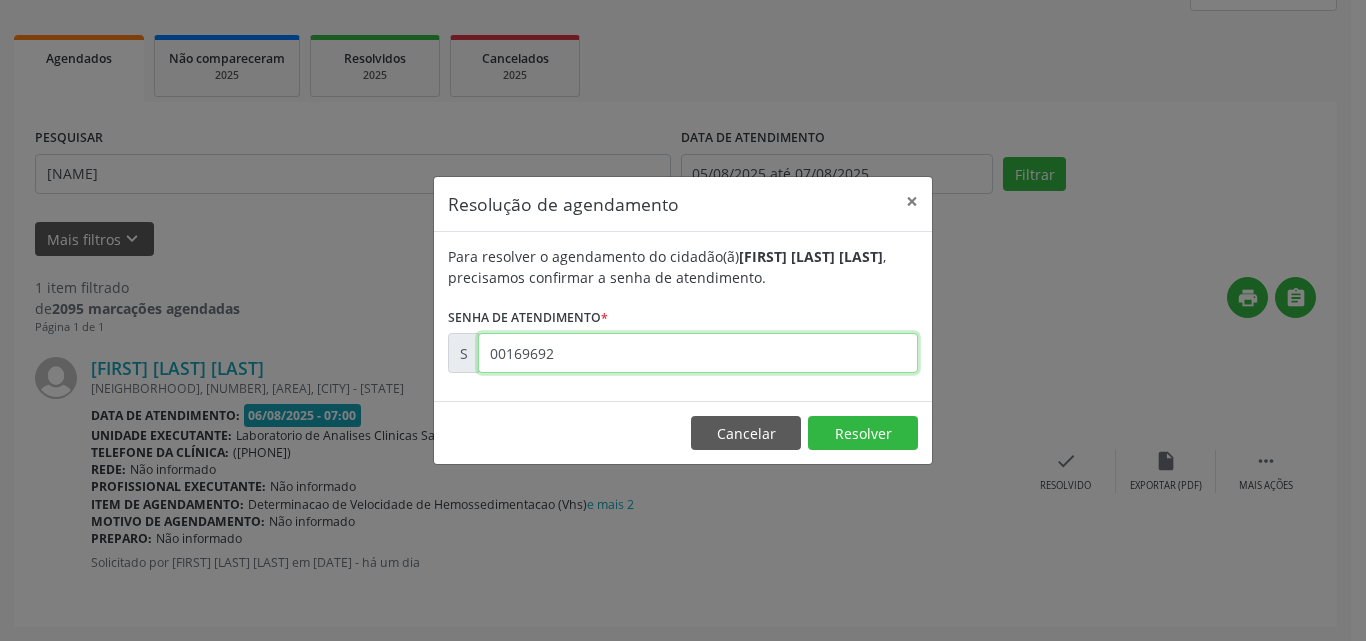 type on "00169692" 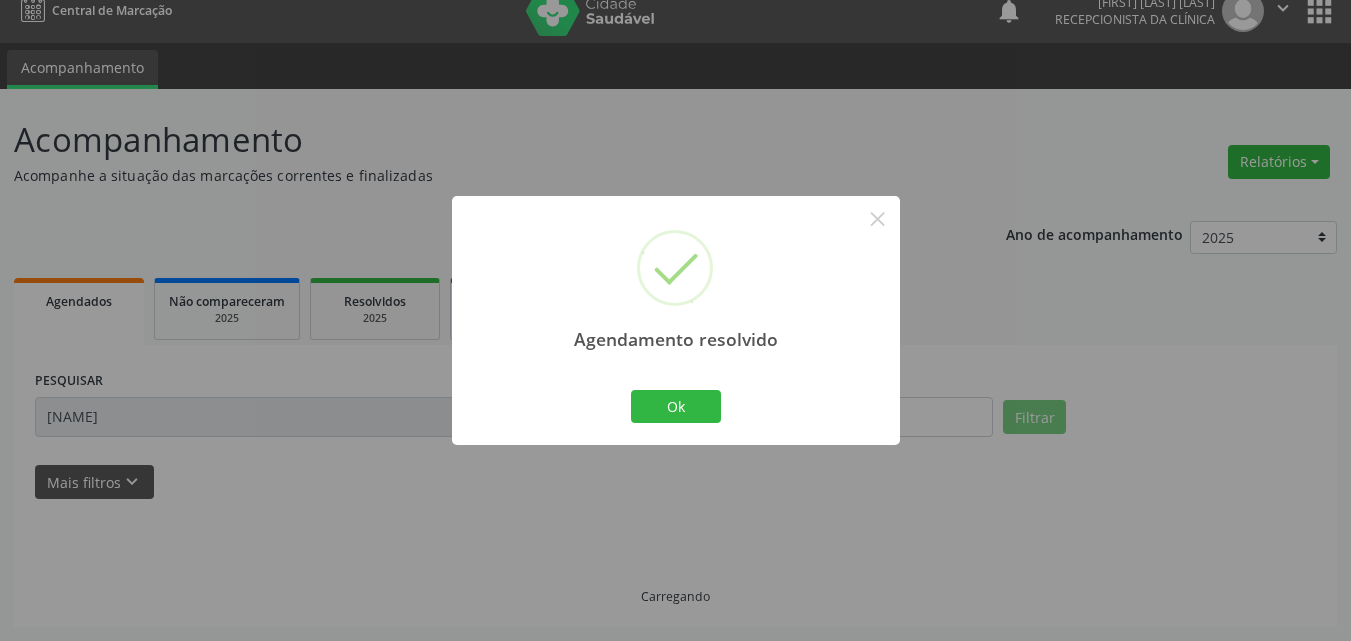 scroll, scrollTop: 0, scrollLeft: 0, axis: both 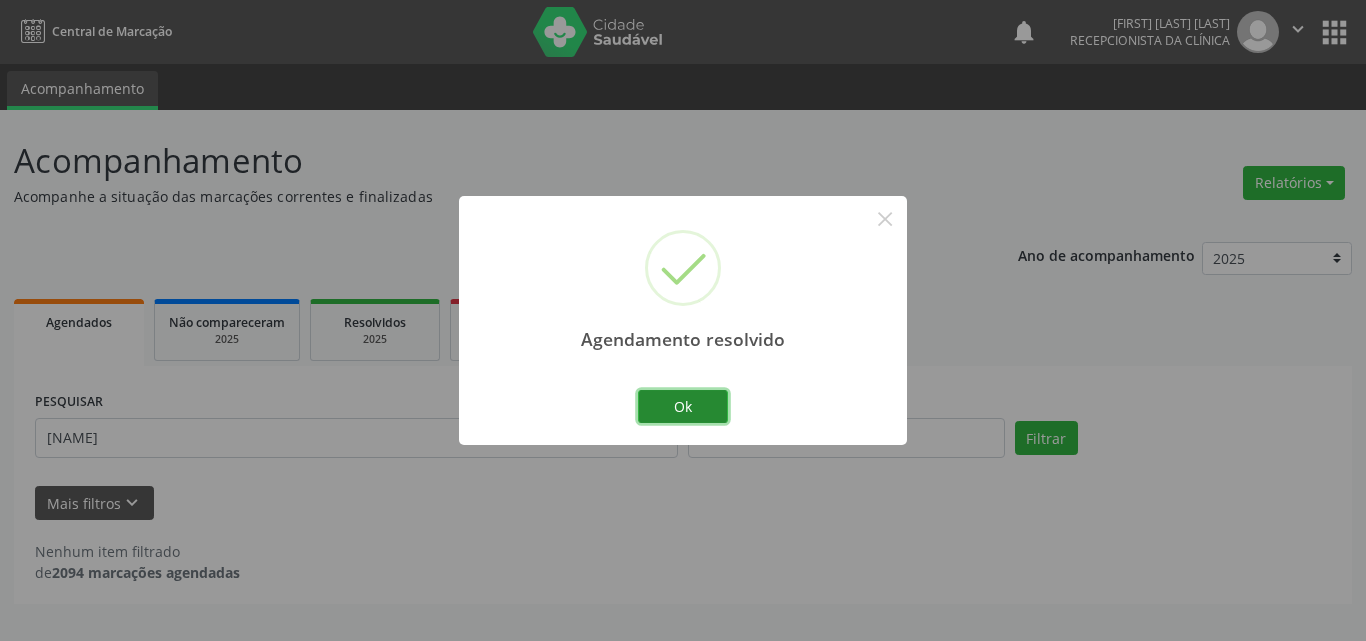 click on "Ok" at bounding box center (683, 407) 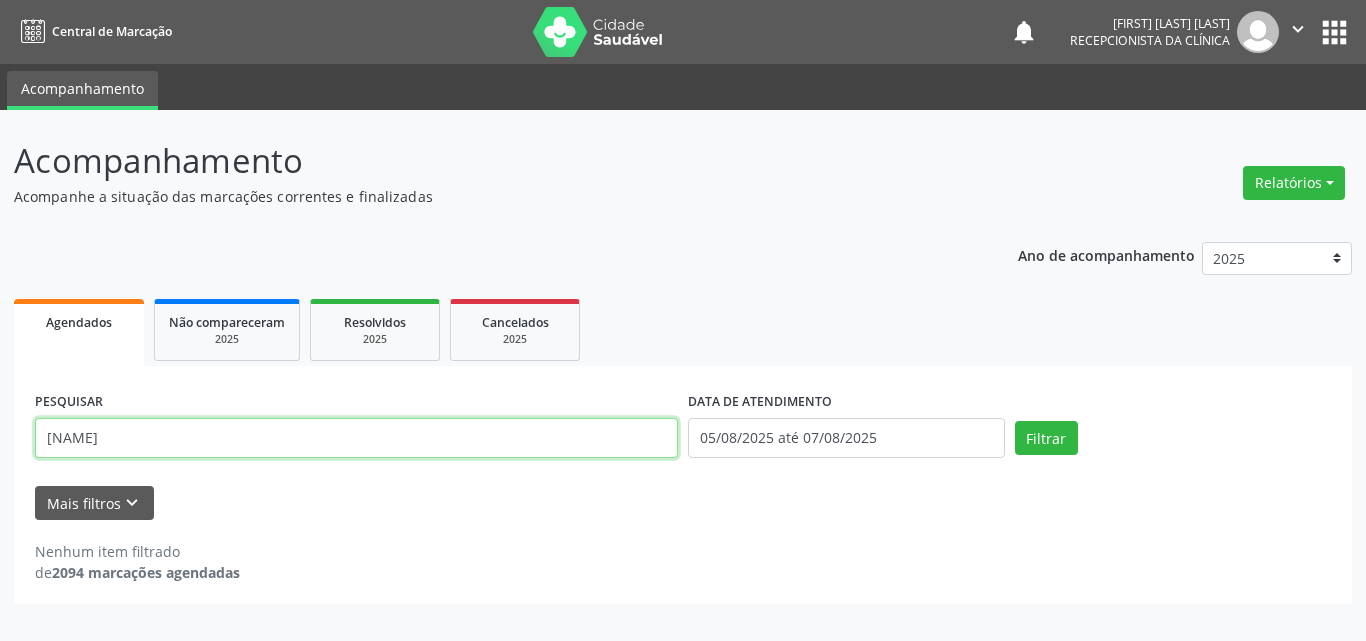 drag, startPoint x: 616, startPoint y: 445, endPoint x: 0, endPoint y: 242, distance: 648.5869 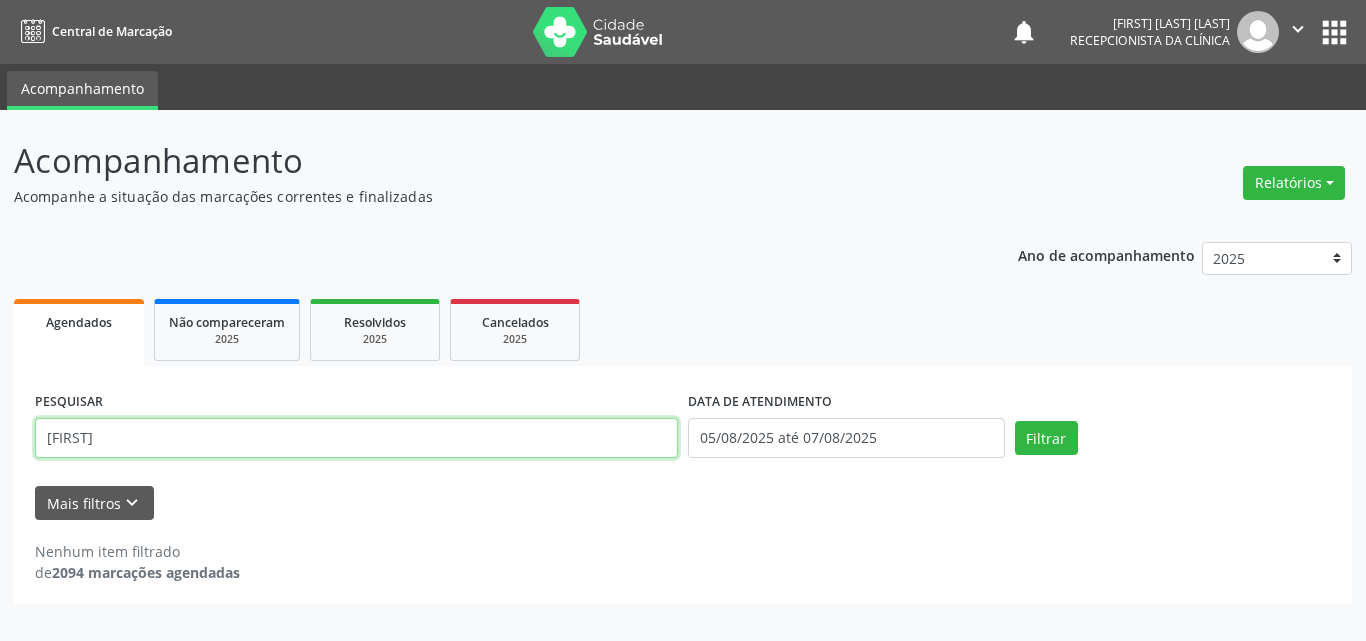 type on "[FIRST]" 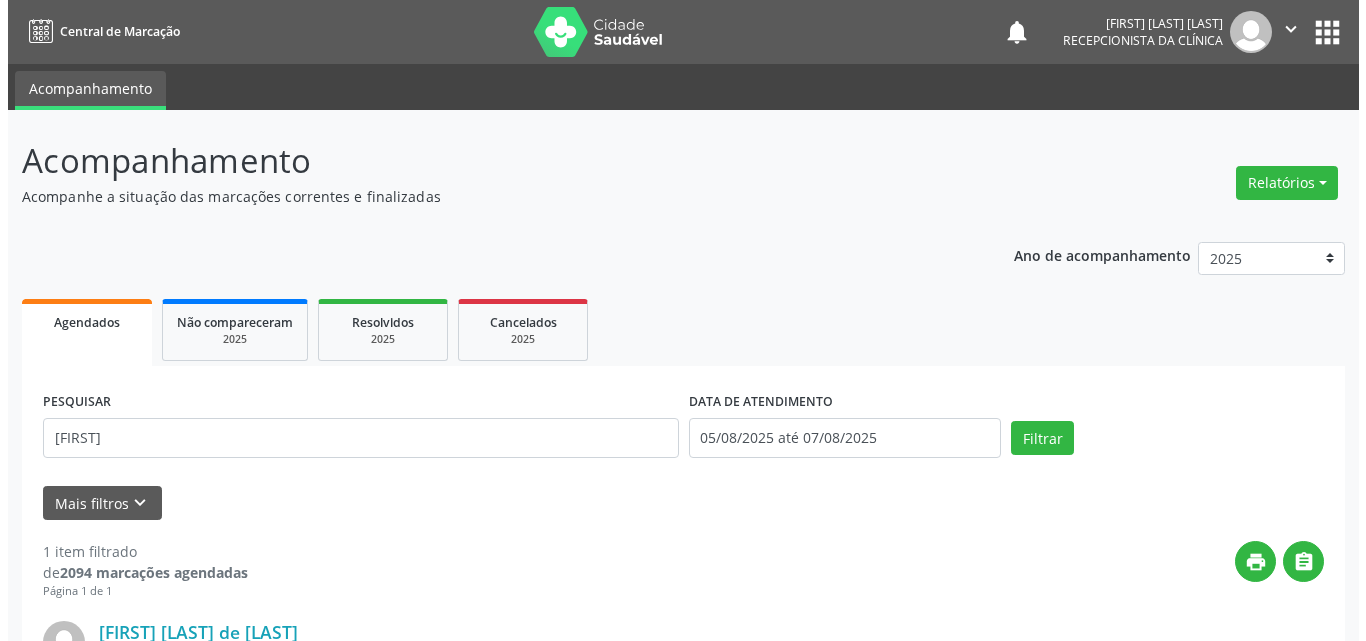 scroll, scrollTop: 264, scrollLeft: 0, axis: vertical 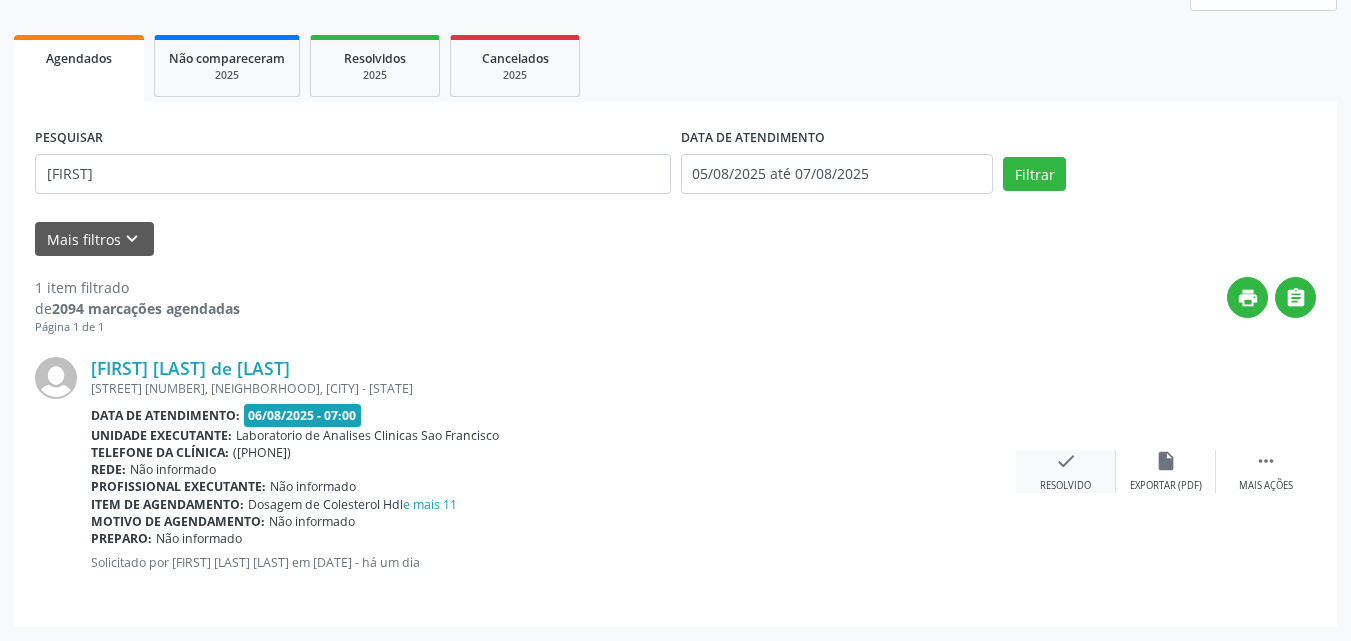 click on "check
Resolvido" at bounding box center [1066, 471] 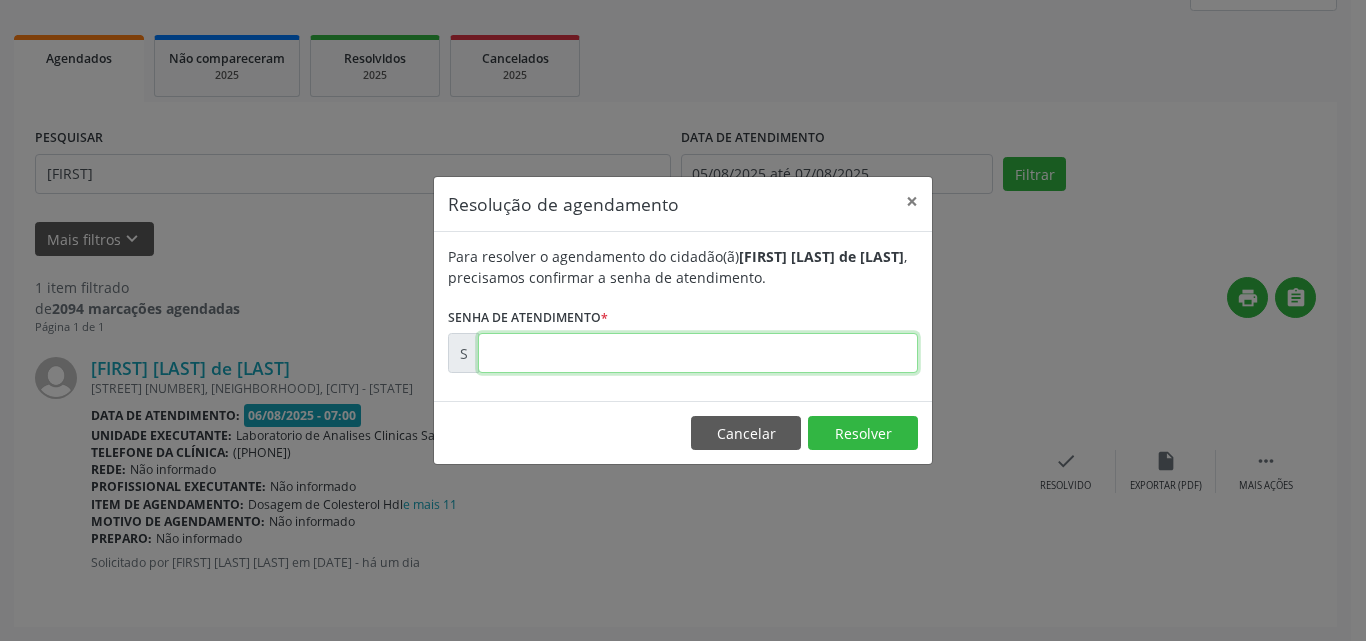 click at bounding box center [698, 353] 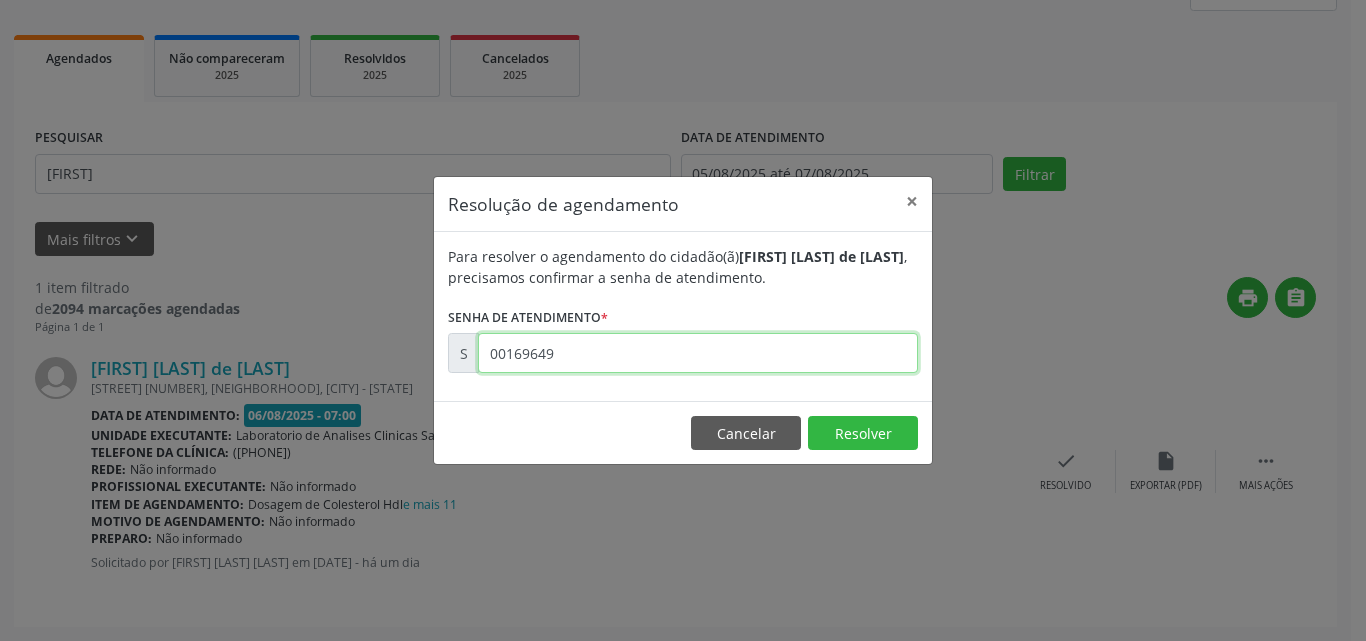 type on "00169649" 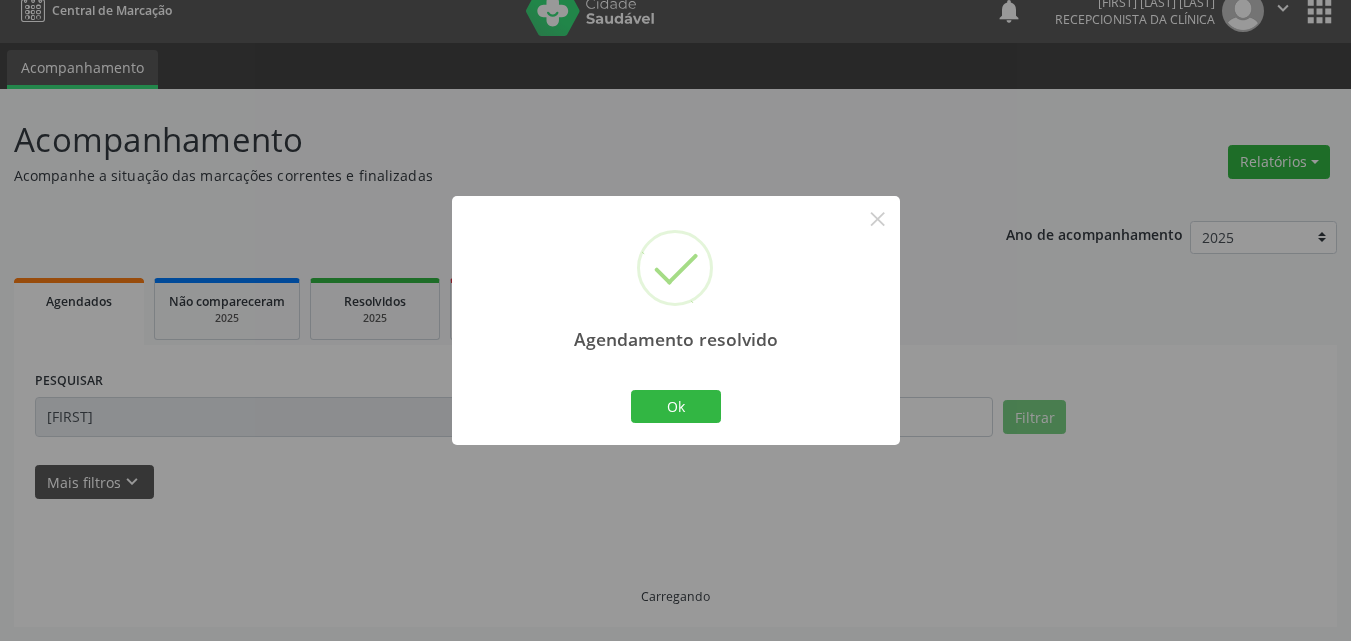 scroll, scrollTop: 0, scrollLeft: 0, axis: both 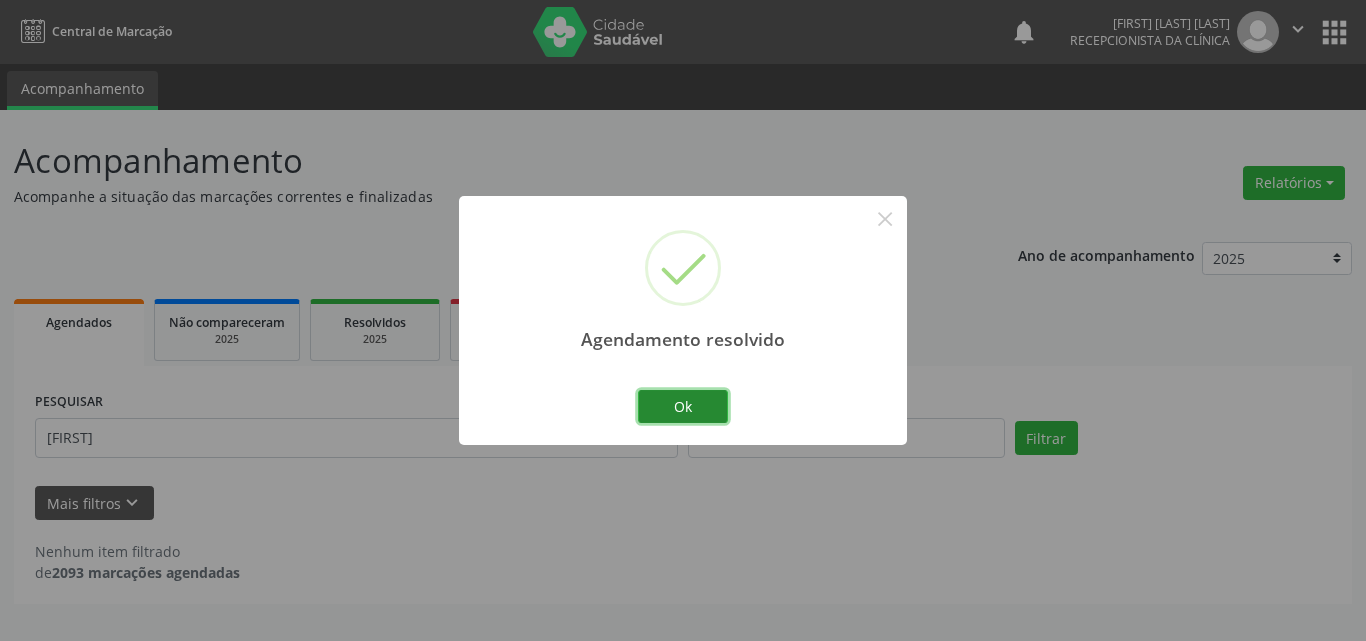 drag, startPoint x: 671, startPoint y: 415, endPoint x: 537, endPoint y: 431, distance: 134.95184 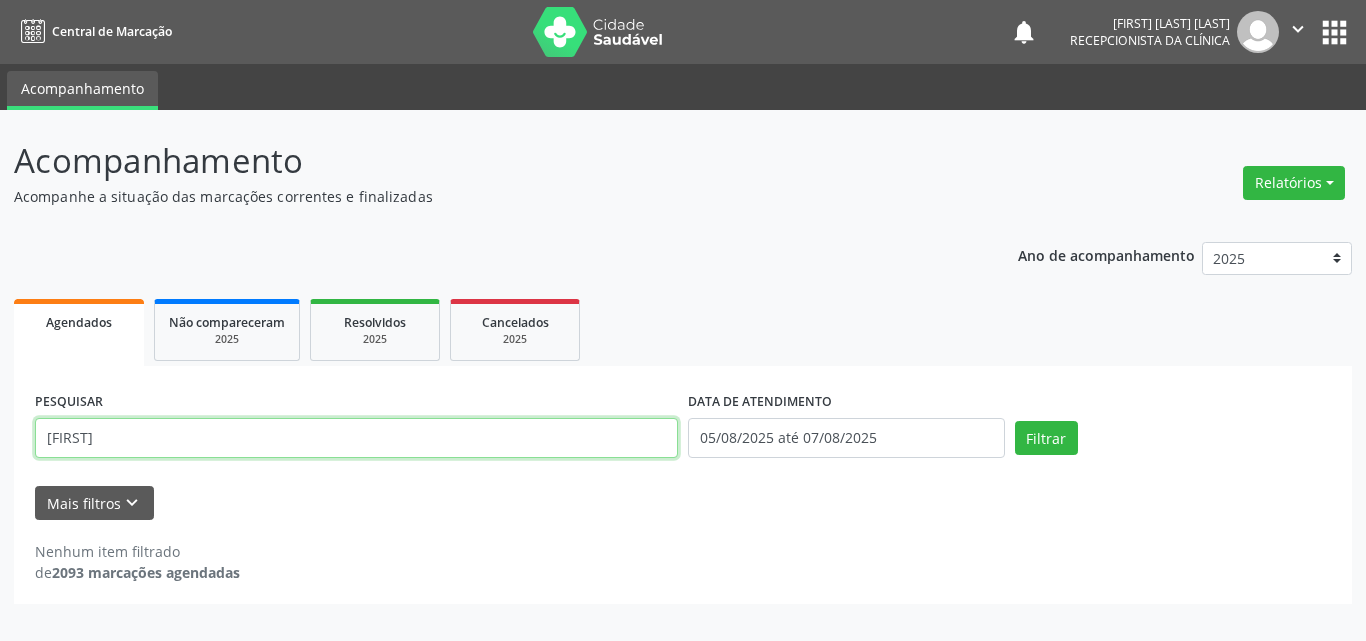 drag, startPoint x: 487, startPoint y: 436, endPoint x: 0, endPoint y: 174, distance: 553.0036 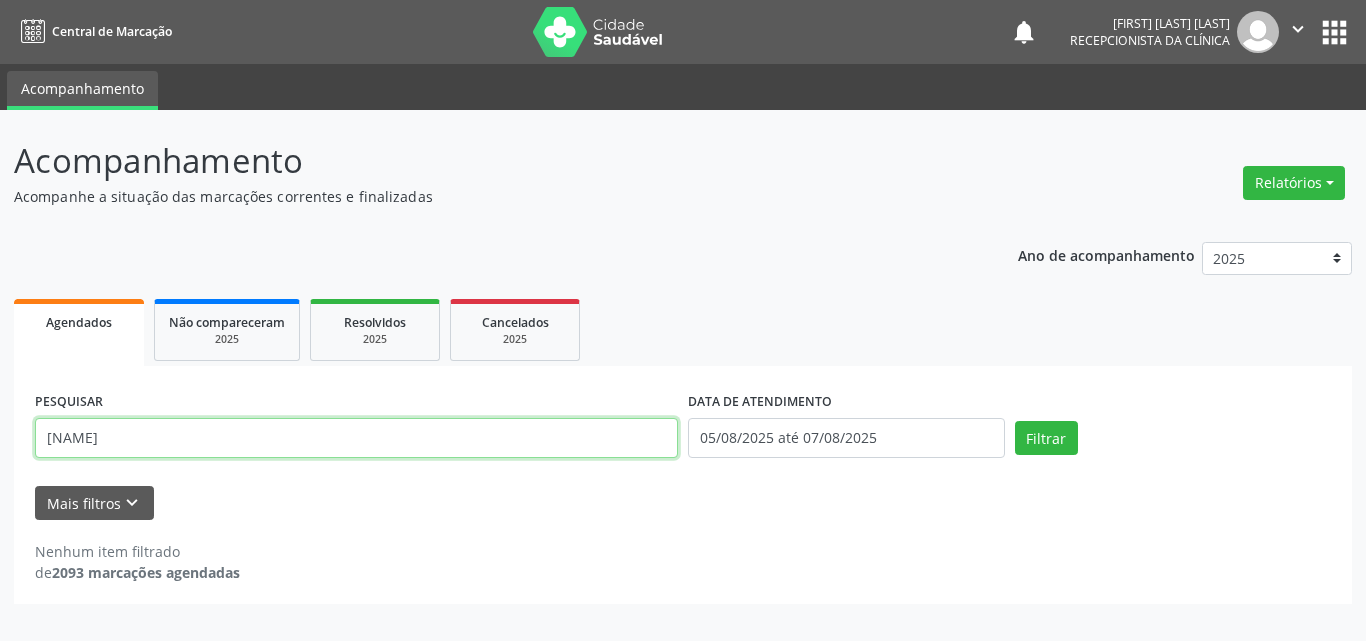 type on "[NAME]" 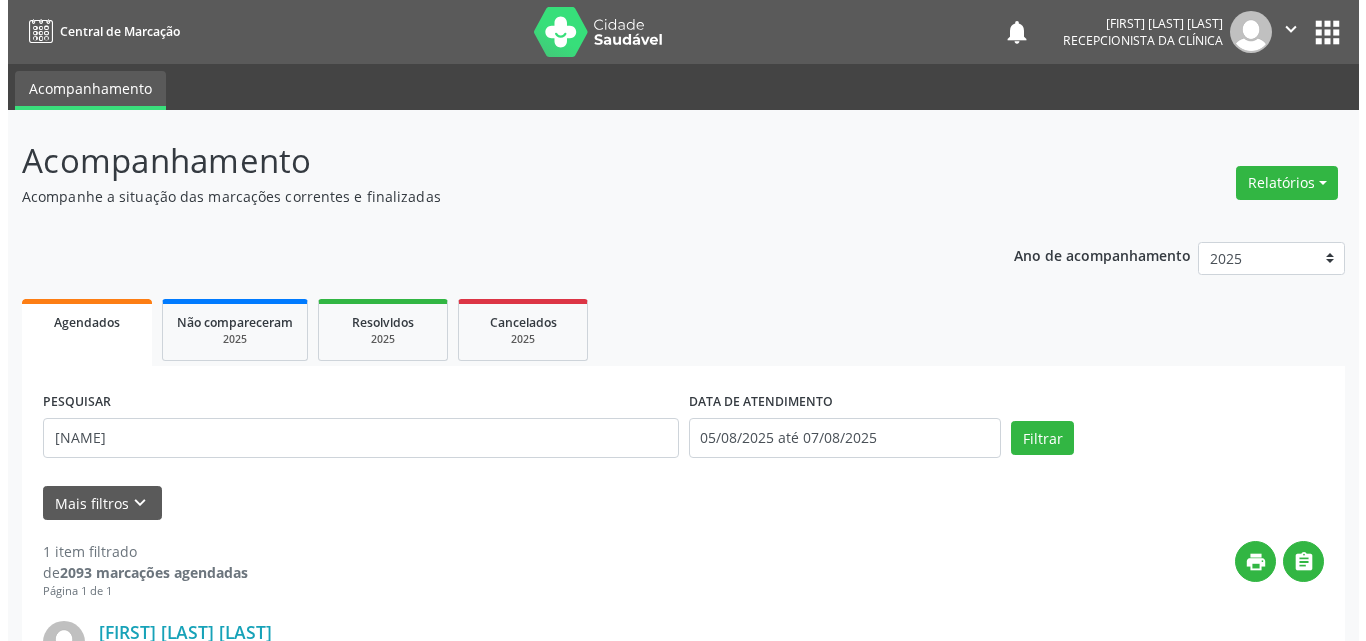 scroll, scrollTop: 264, scrollLeft: 0, axis: vertical 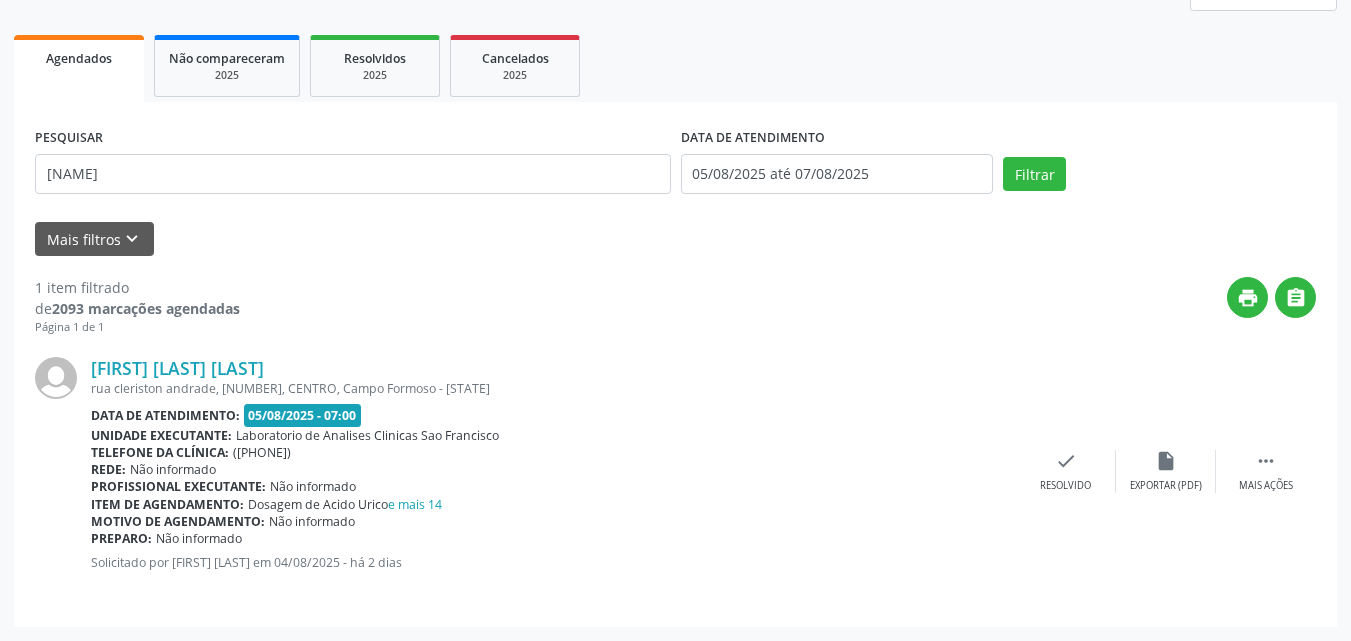 drag, startPoint x: 1073, startPoint y: 494, endPoint x: 929, endPoint y: 381, distance: 183.04372 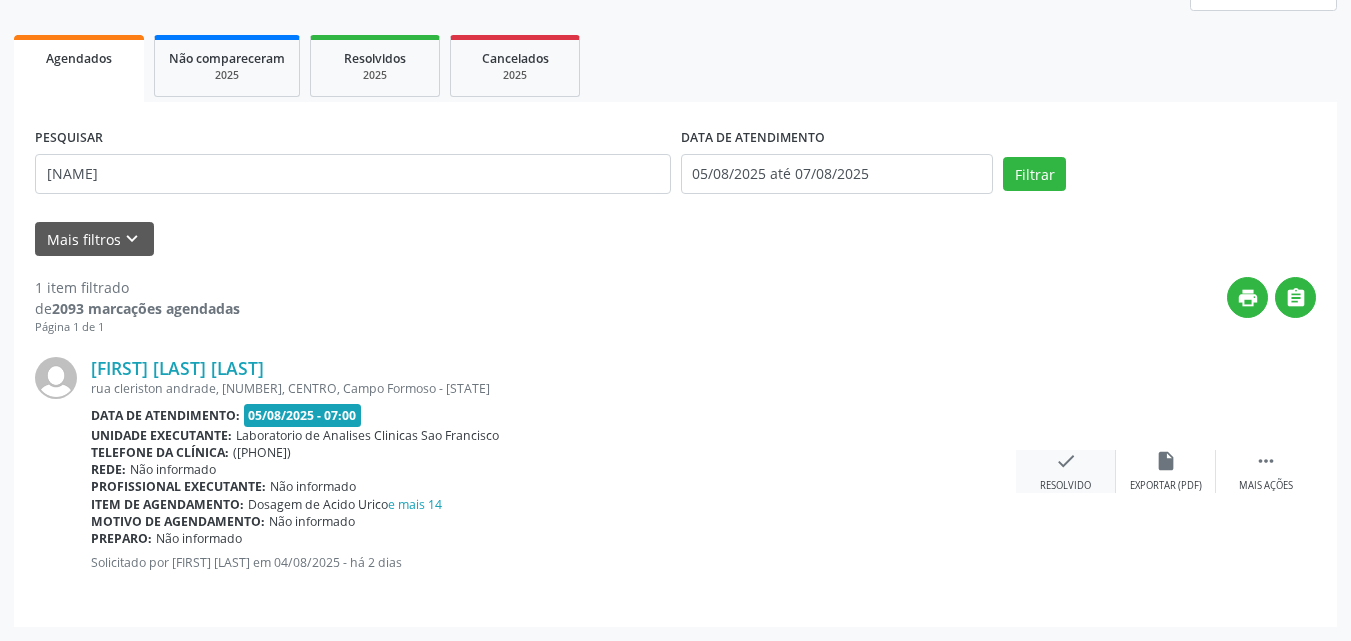 click on "Resolvido" at bounding box center [1065, 486] 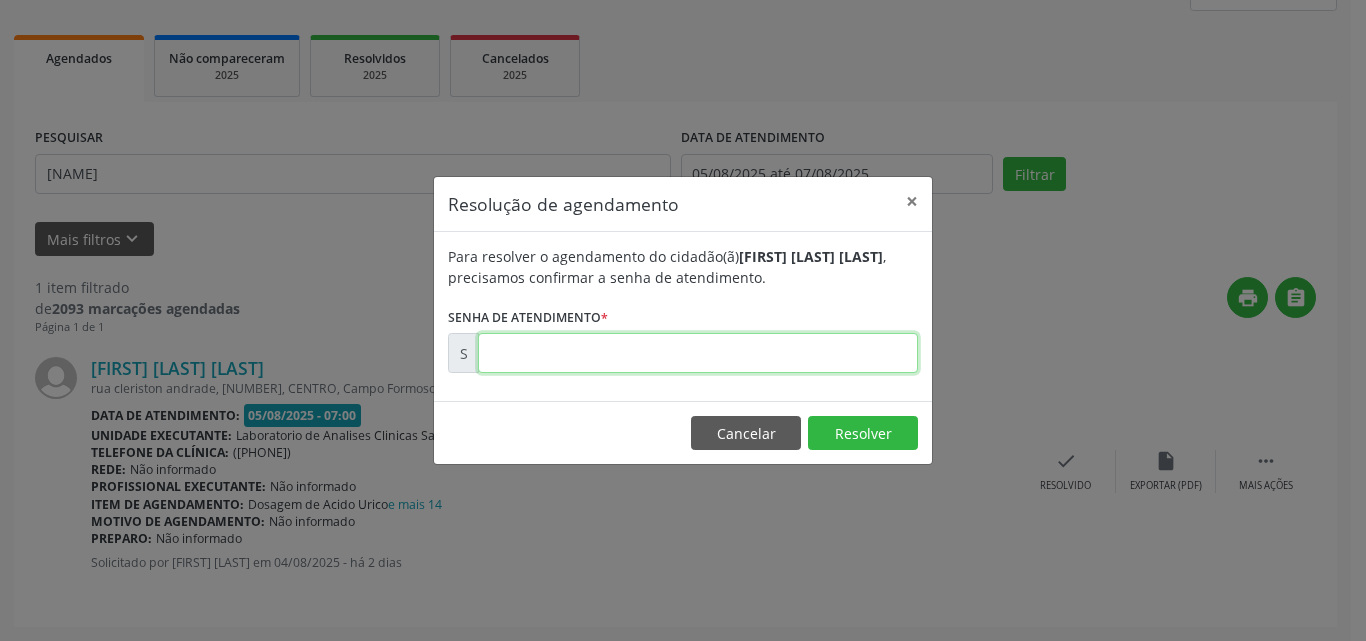 click at bounding box center [698, 353] 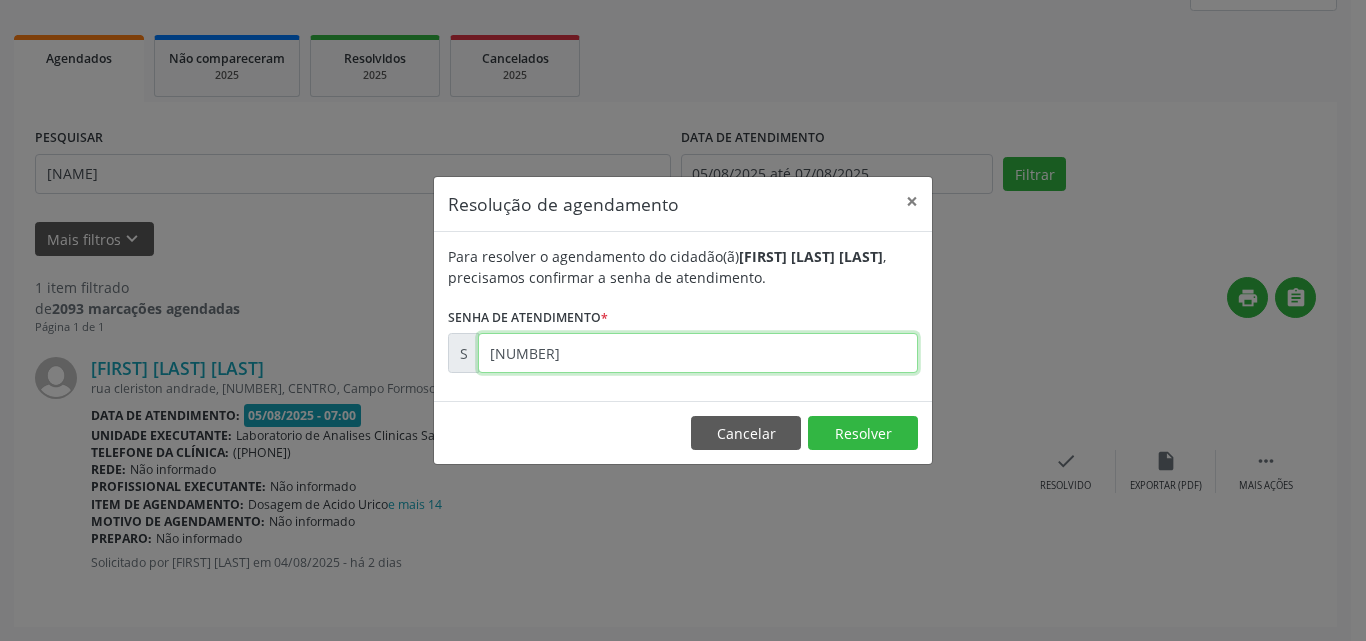 type on "[NUMBER]" 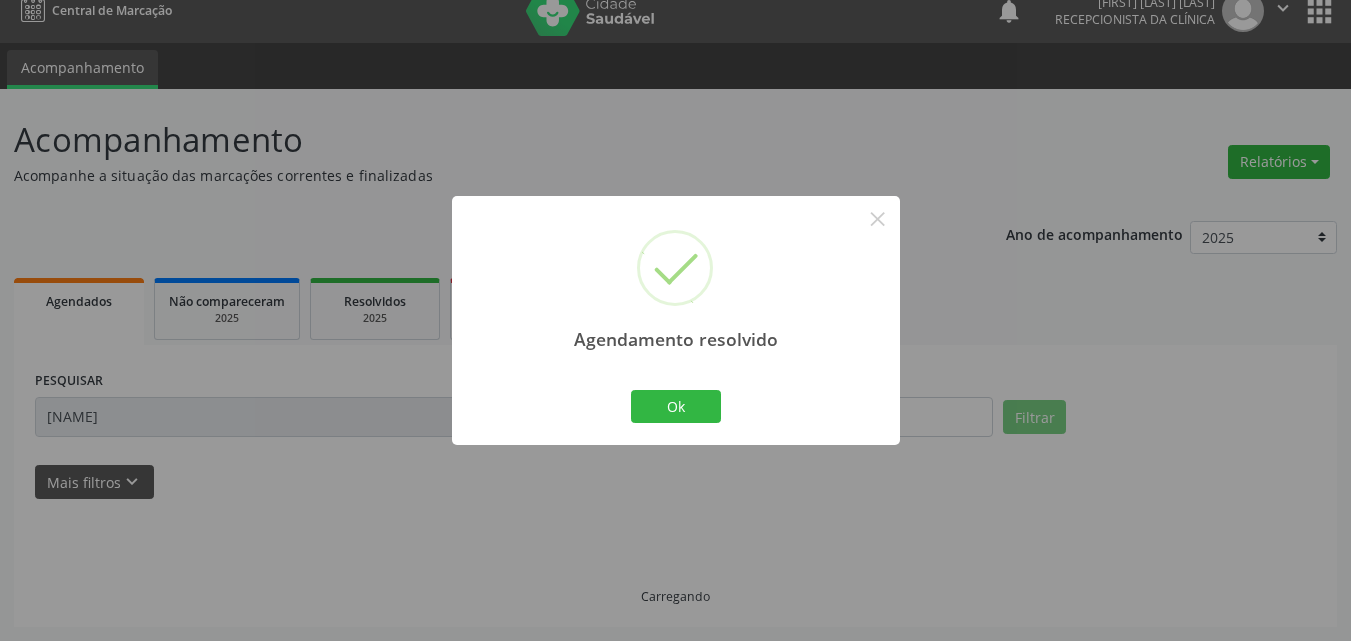 scroll, scrollTop: 0, scrollLeft: 0, axis: both 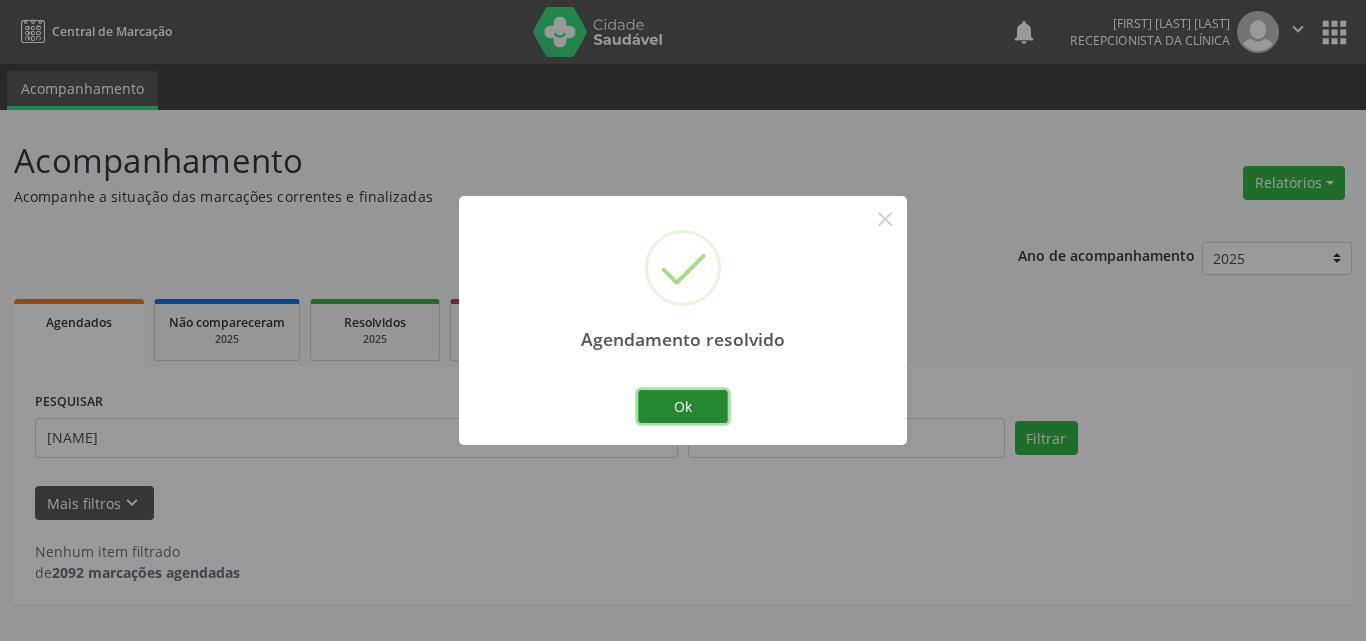 click on "Ok" at bounding box center (683, 407) 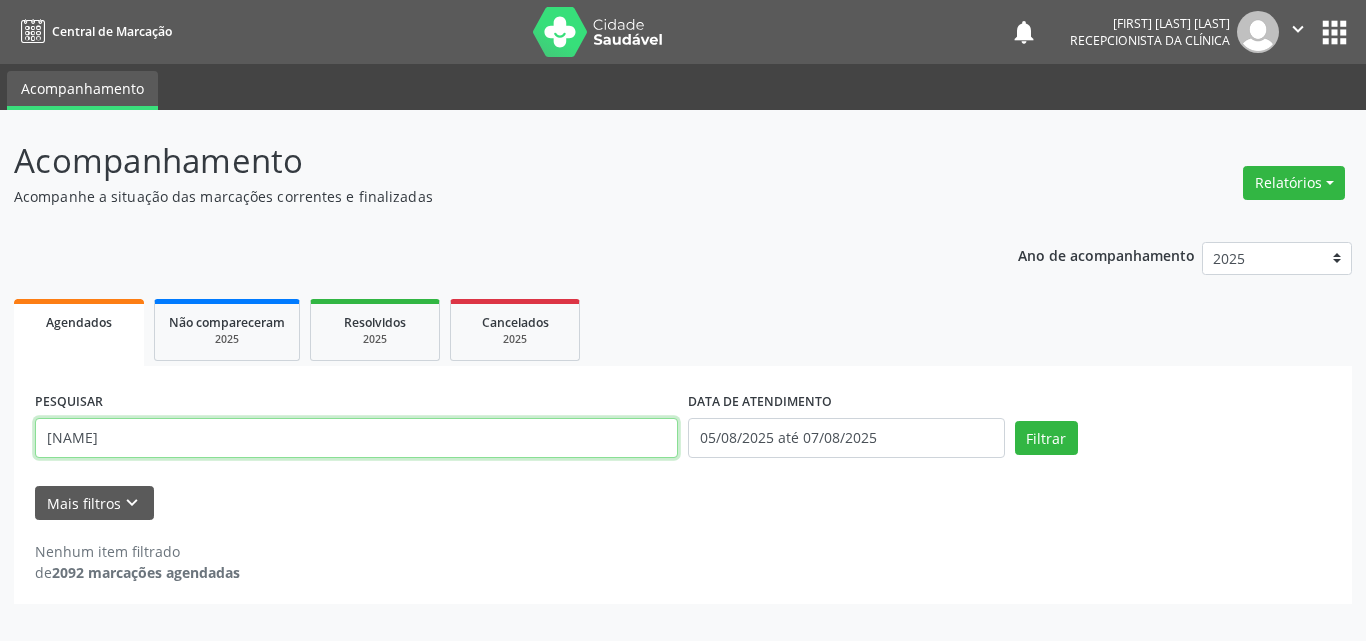 drag, startPoint x: 438, startPoint y: 432, endPoint x: 0, endPoint y: 243, distance: 477.03772 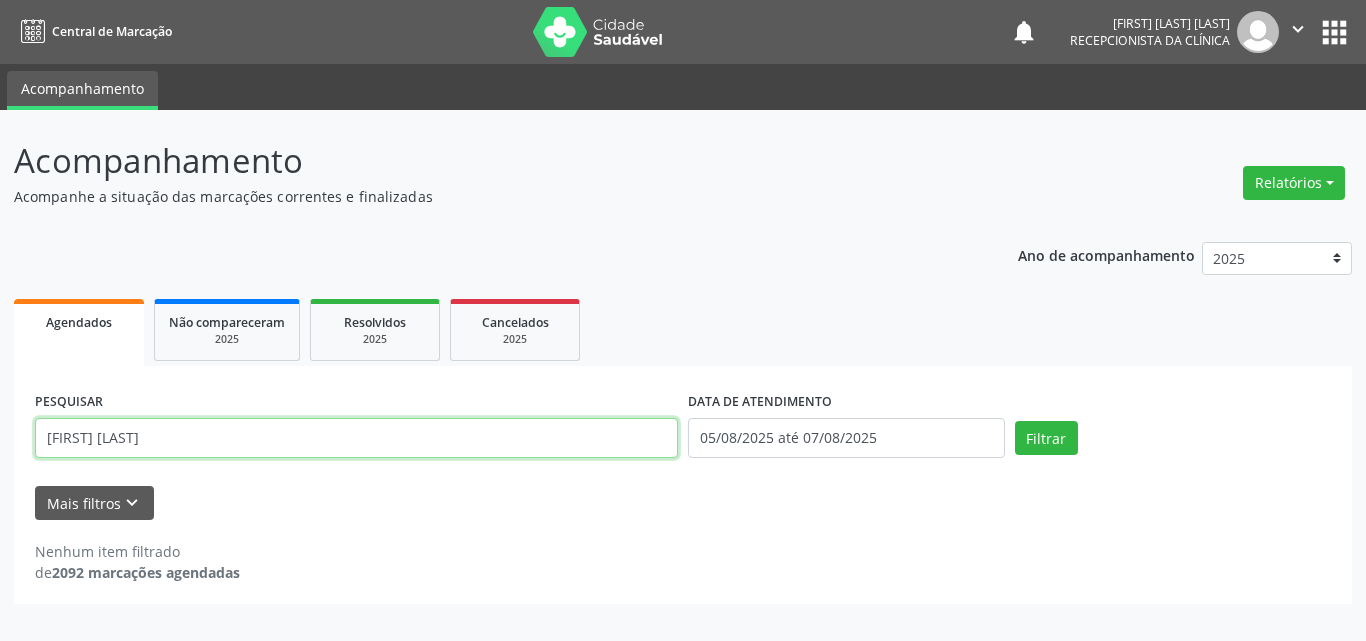 type on "[FIRST] [LAST]" 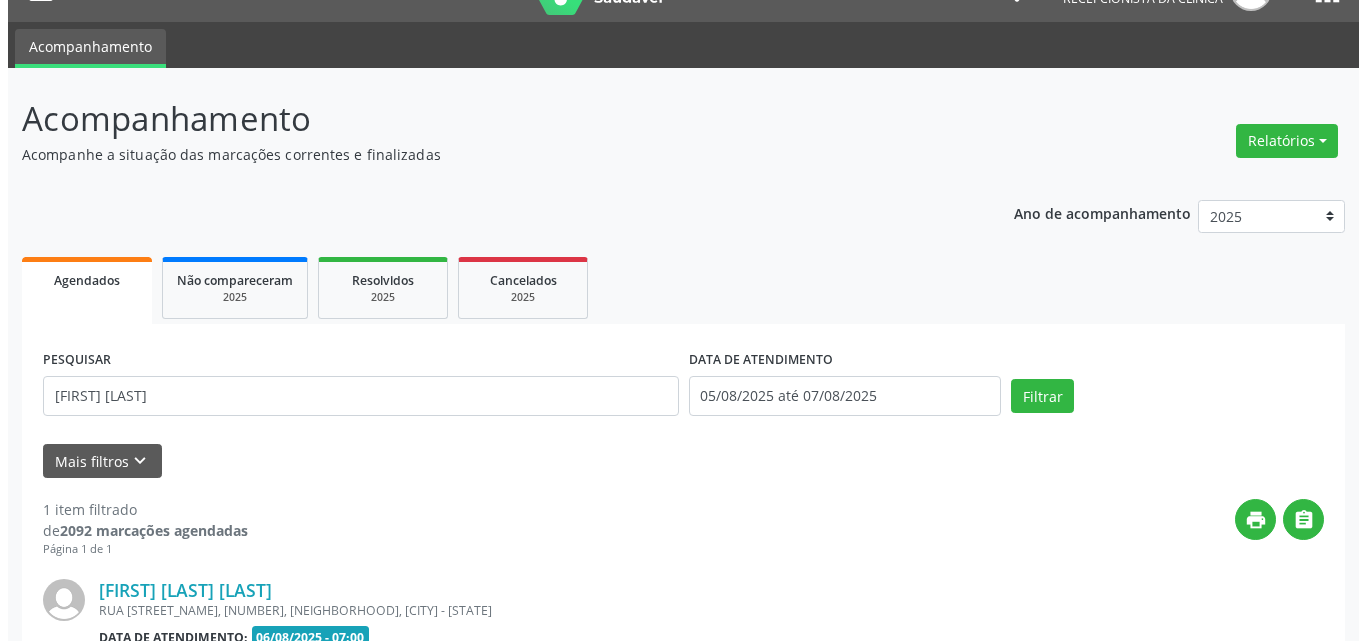 scroll, scrollTop: 264, scrollLeft: 0, axis: vertical 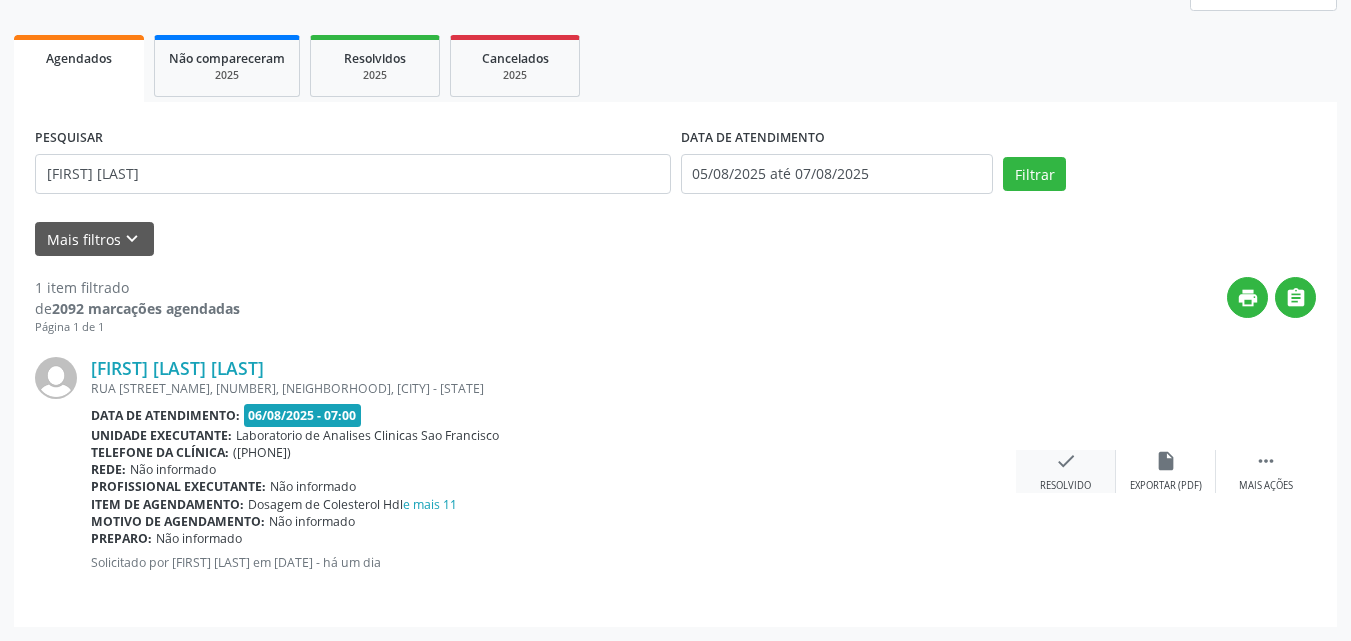 click on "check" at bounding box center (1066, 461) 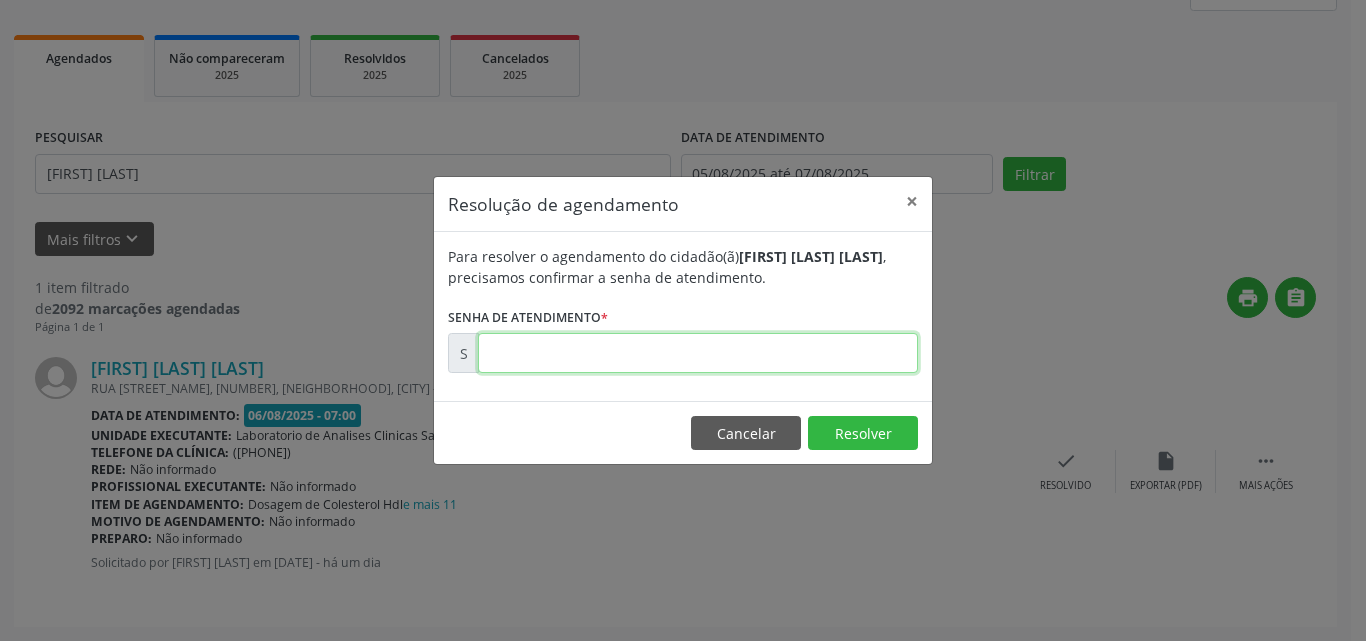 click at bounding box center [698, 353] 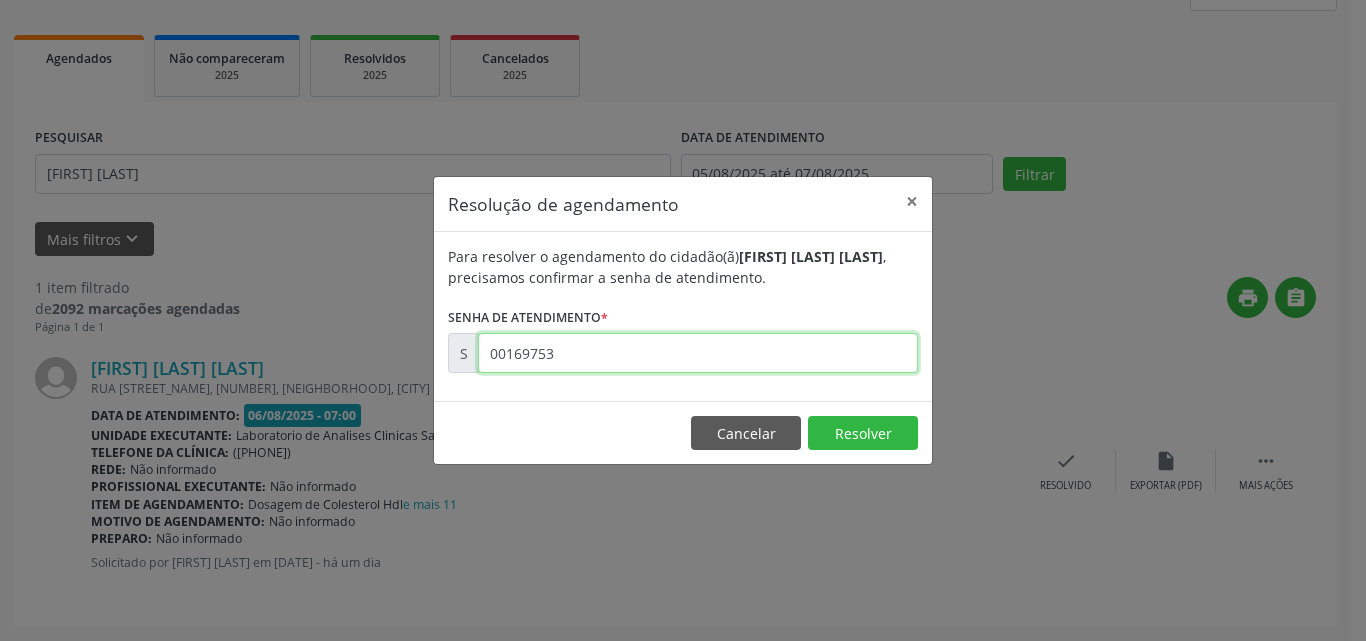 type on "00169753" 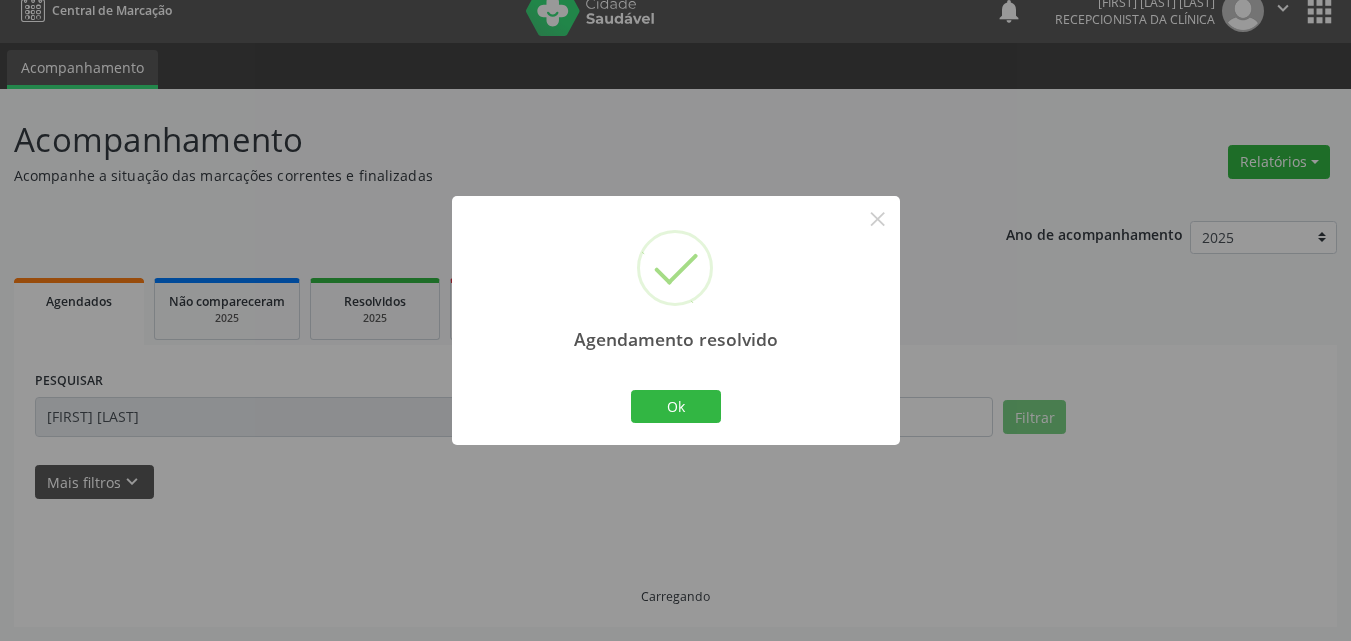 scroll, scrollTop: 0, scrollLeft: 0, axis: both 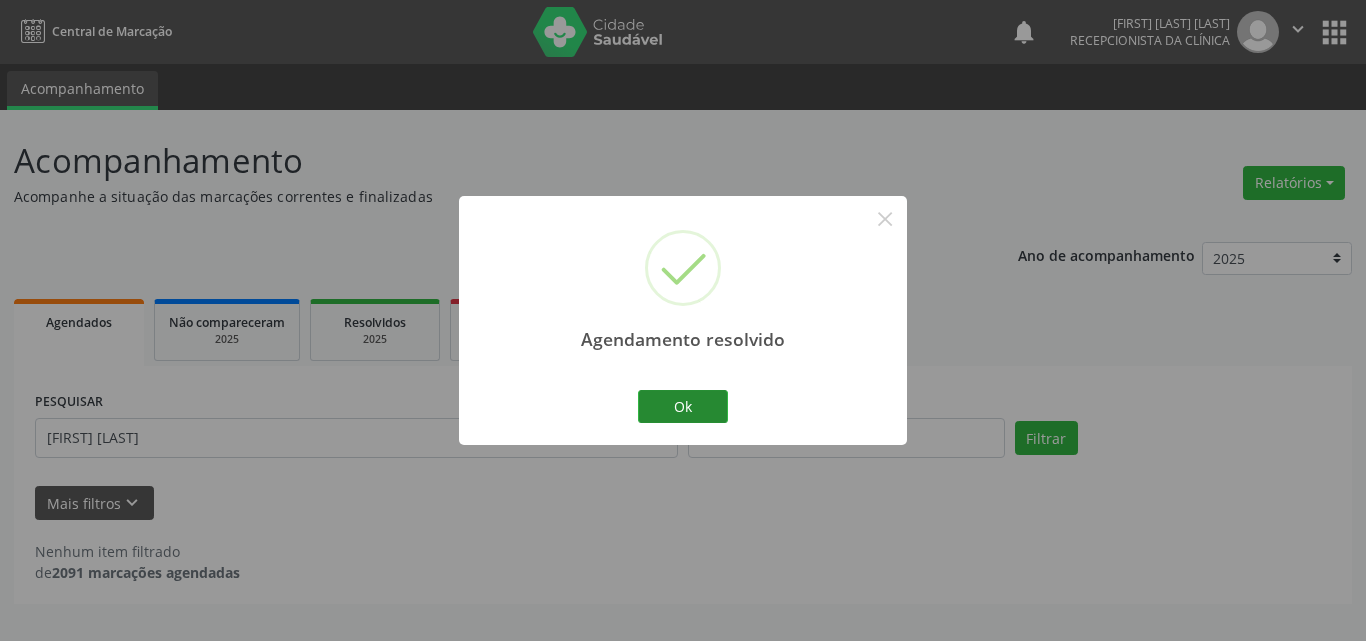 click on "Ok Cancel" at bounding box center [683, 406] 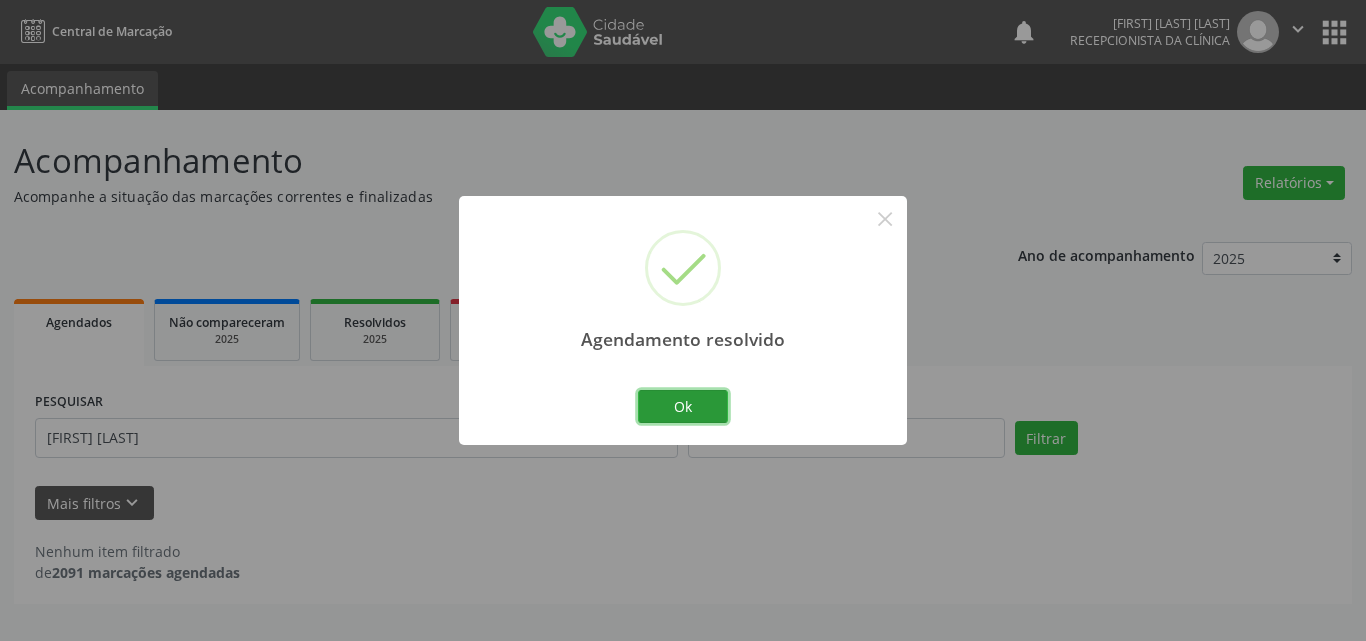 click on "Ok" at bounding box center (683, 407) 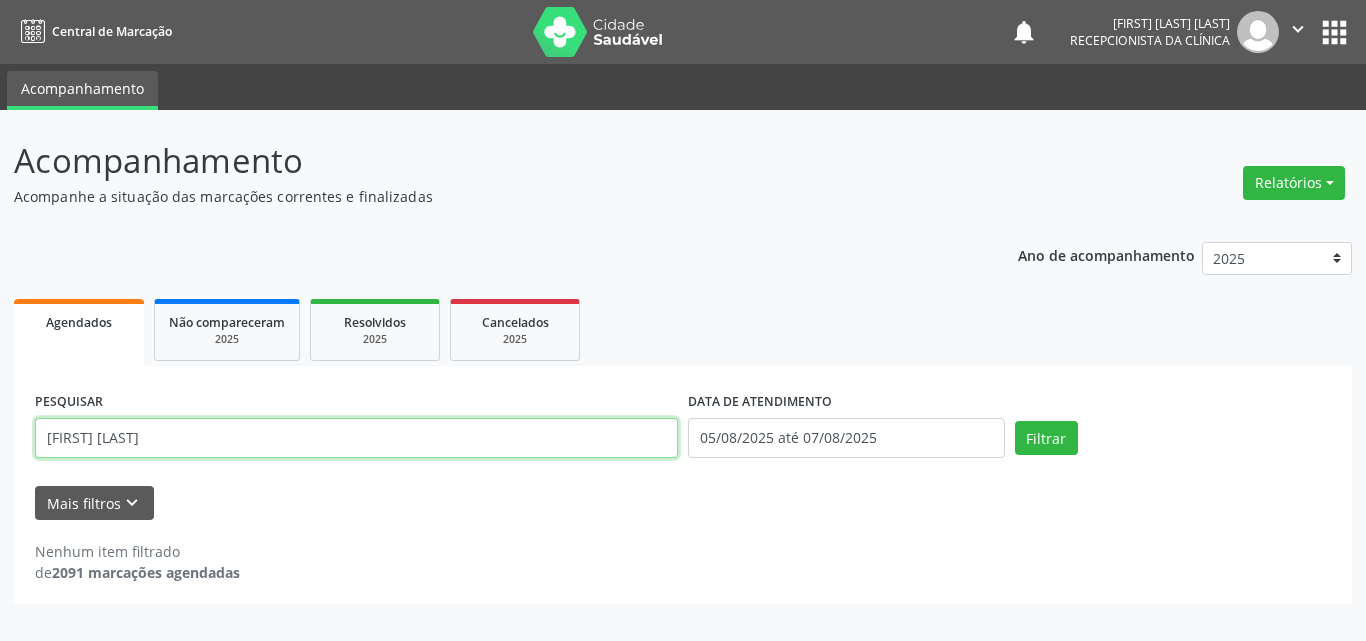 drag, startPoint x: 593, startPoint y: 449, endPoint x: 0, endPoint y: 319, distance: 607.08234 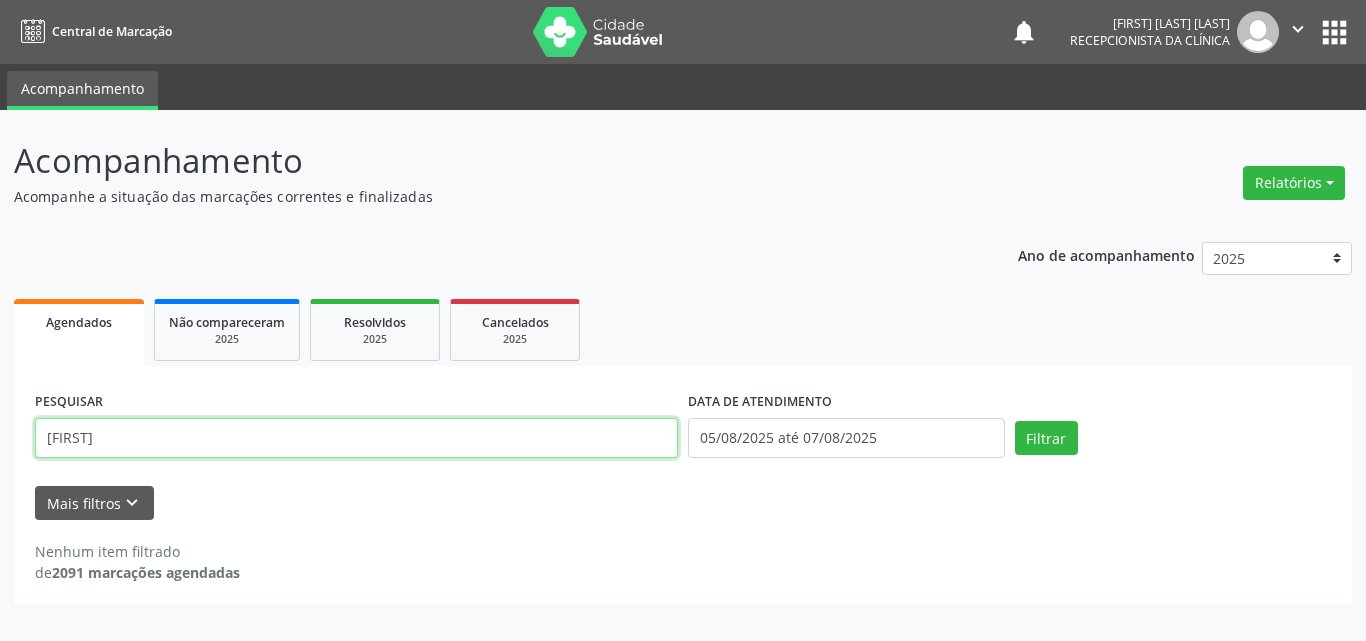 type on "[FIRST]" 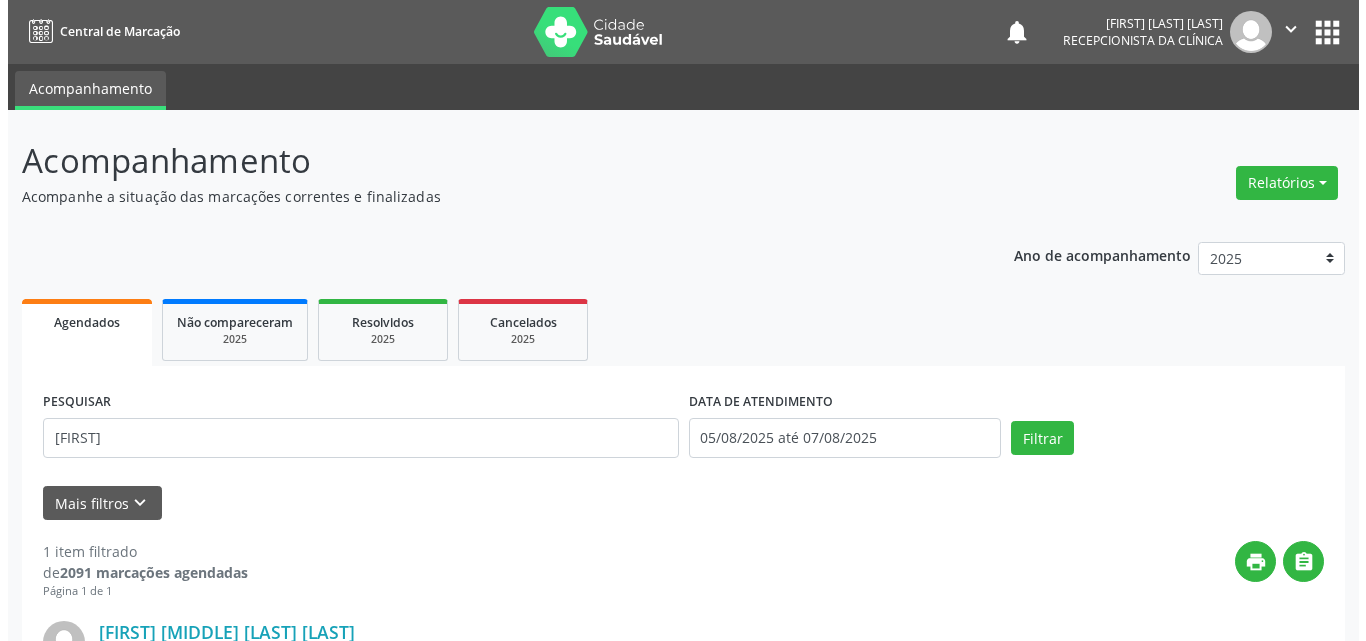 scroll, scrollTop: 264, scrollLeft: 0, axis: vertical 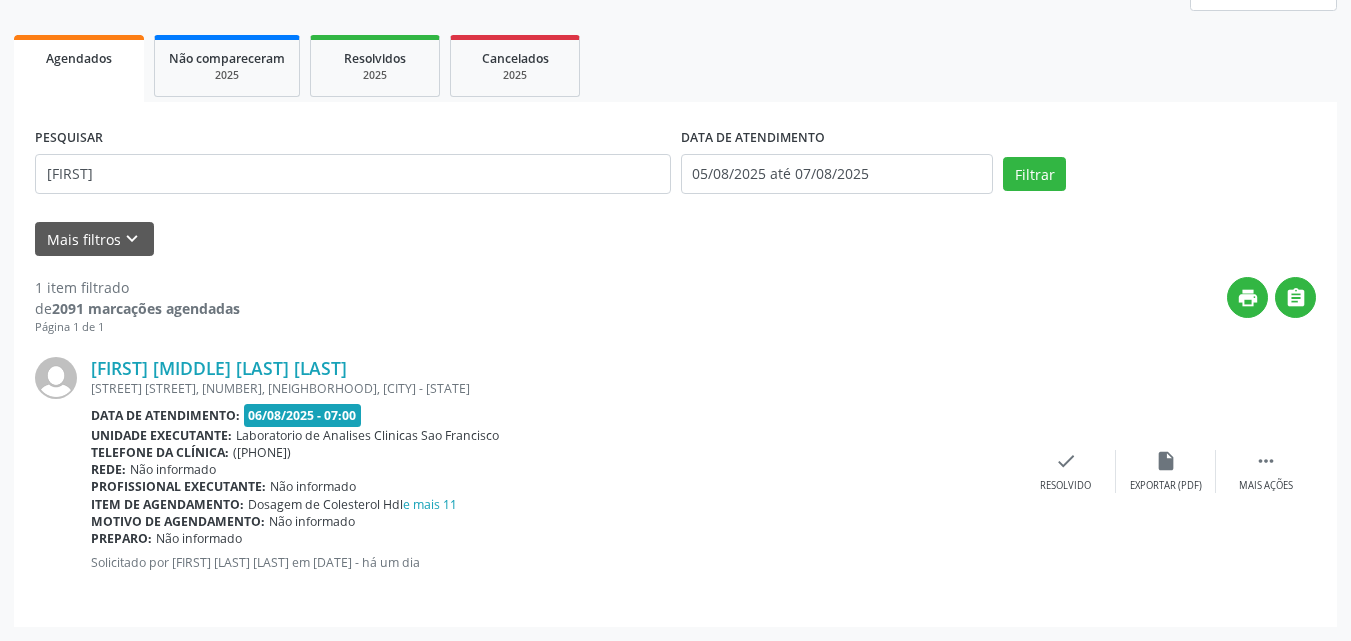 click on "[FIRST] [MIDDLE] [LAST] [LAST]
RUA JOAO PESSOA, 145, CENTRO, [CITY] - [STATE]
Data de atendimento:
06/08/2025 - 07:00
Unidade executante:
Laboratorio de Analises Clinicas Sao Francisco
Telefone da clínica:
(74) 36453588
Rede:
Não informado
Profissional executante:
Não informado
Item de agendamento:
Dosagem de Colesterol Hdl
e mais 11
Motivo de agendamento:
Não informado
Preparo:
Não informado
Solicitado por [FIRST] [LAST] [LAST] em 05/08/2025 - há um dia

Mais ações
insert_drive_file
Exportar (PDF)
check
Resolvido" at bounding box center (675, 471) 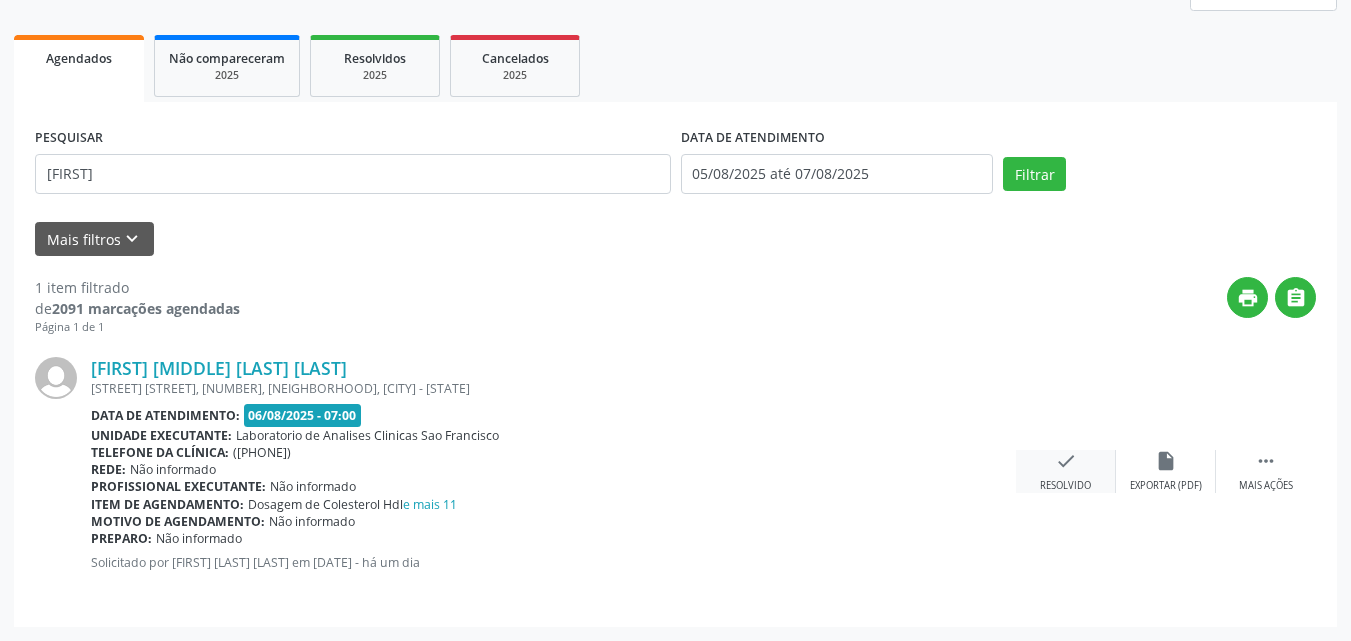 click on "check
Resolvido" at bounding box center (1066, 471) 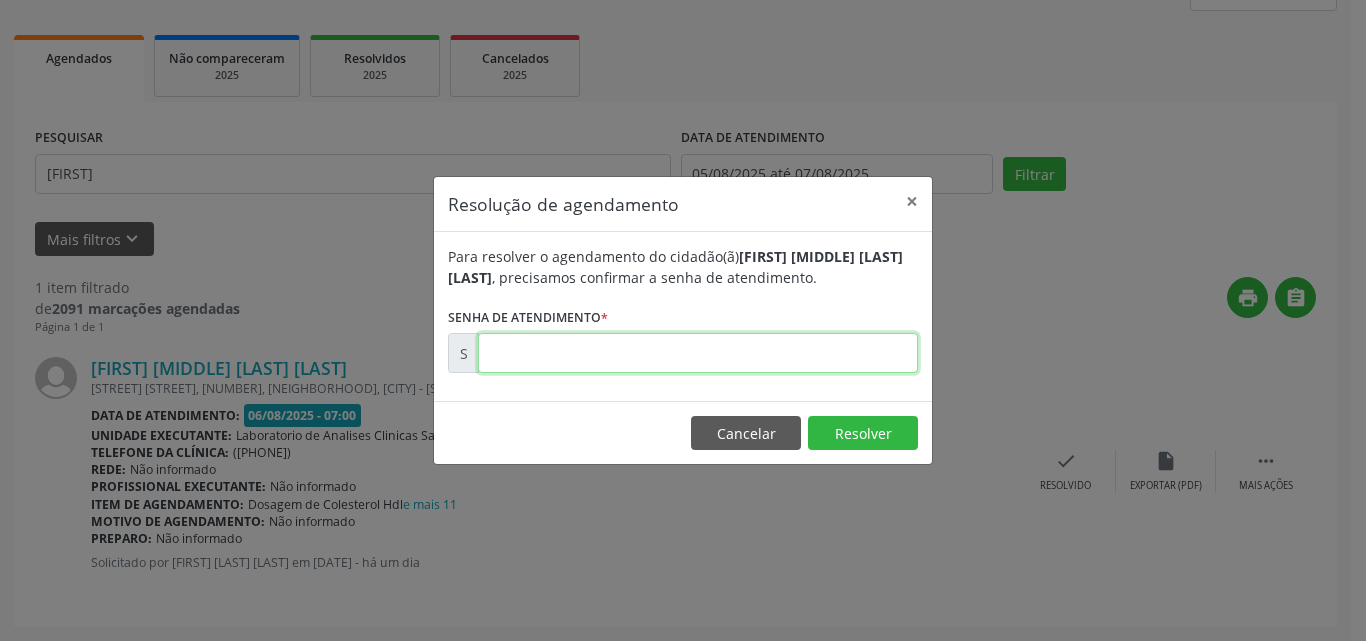 click at bounding box center [698, 353] 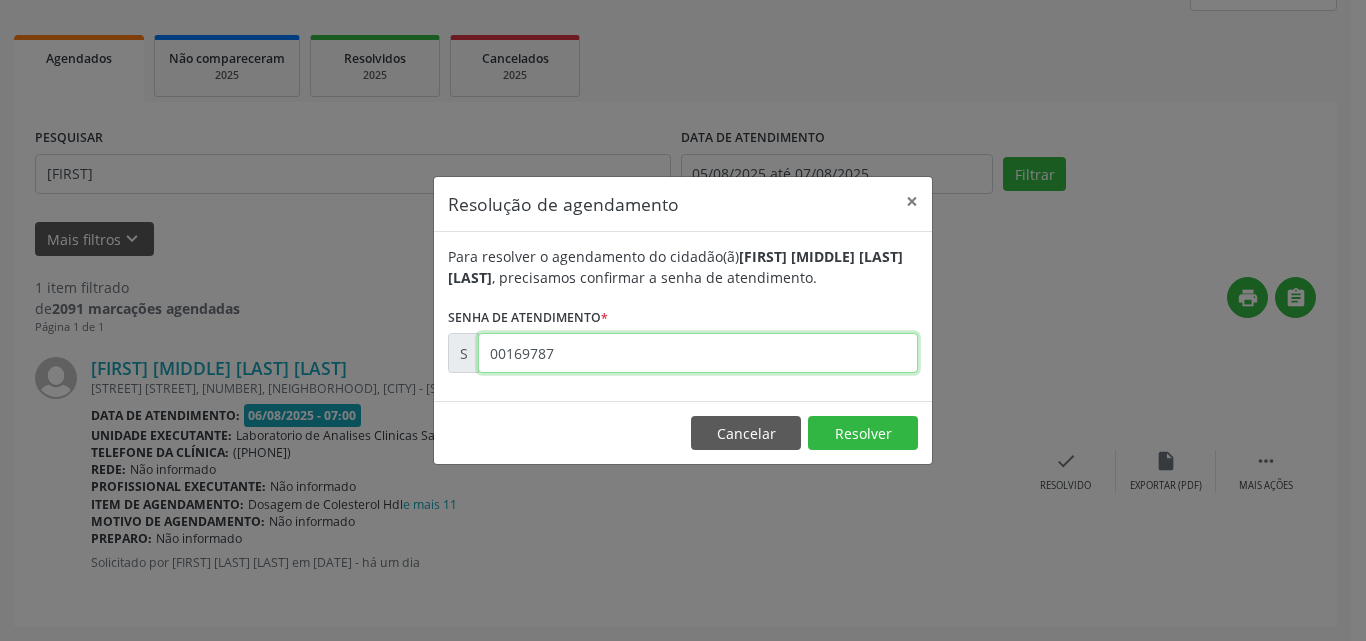 type on "00169787" 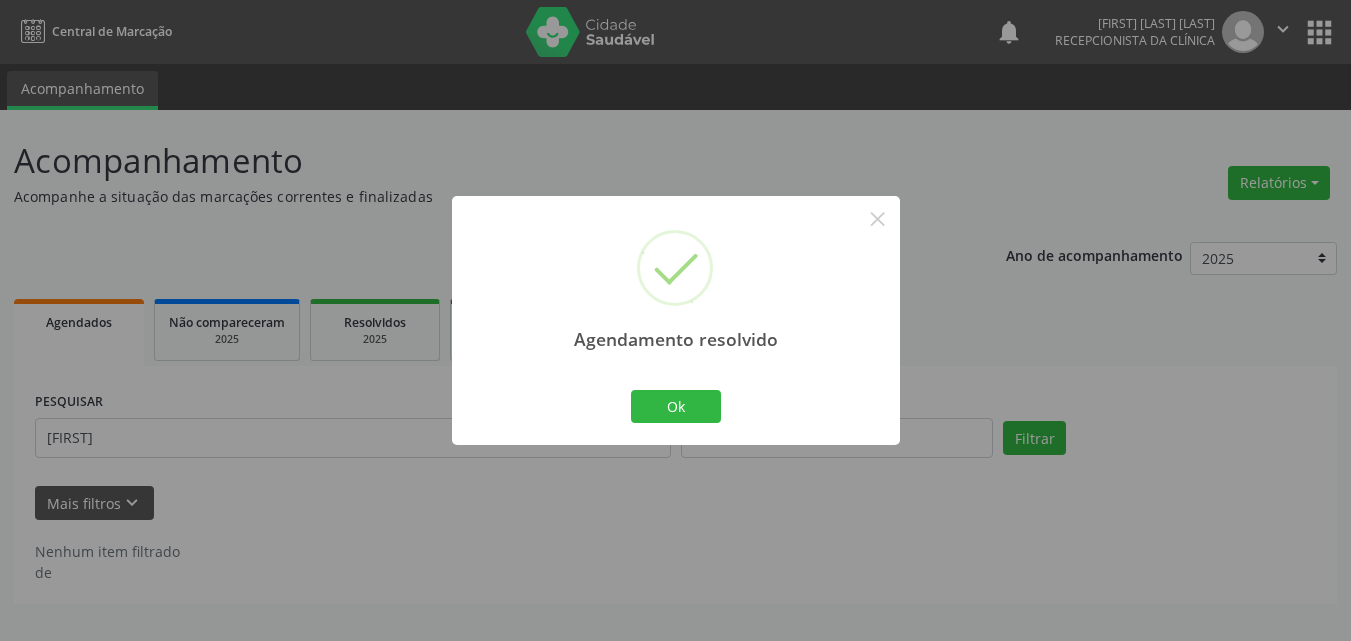 scroll, scrollTop: 0, scrollLeft: 0, axis: both 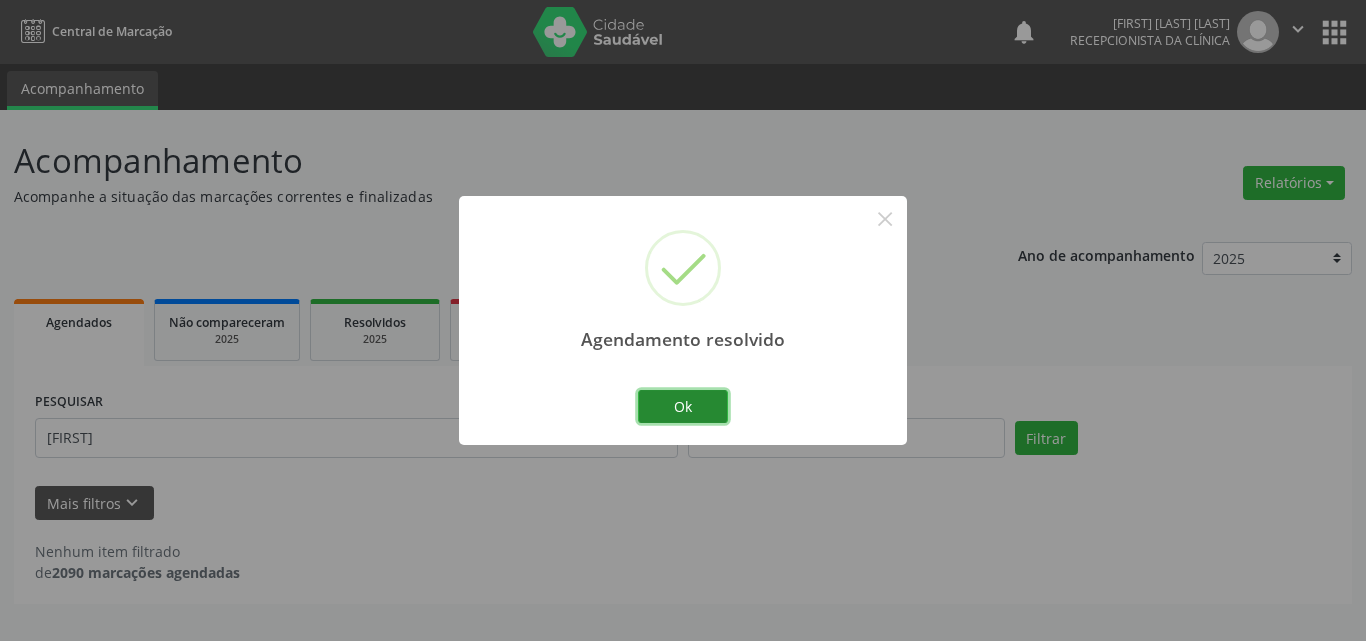 click on "Ok" at bounding box center [683, 407] 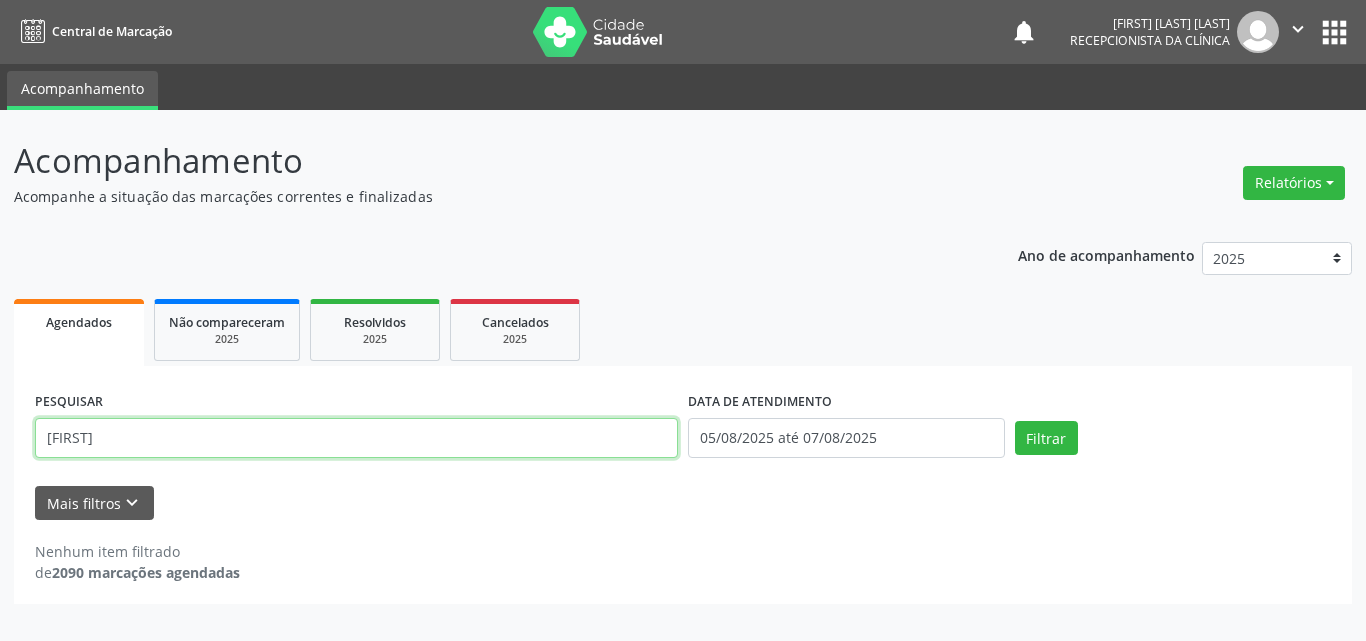 drag, startPoint x: 429, startPoint y: 416, endPoint x: 0, endPoint y: 211, distance: 475.464 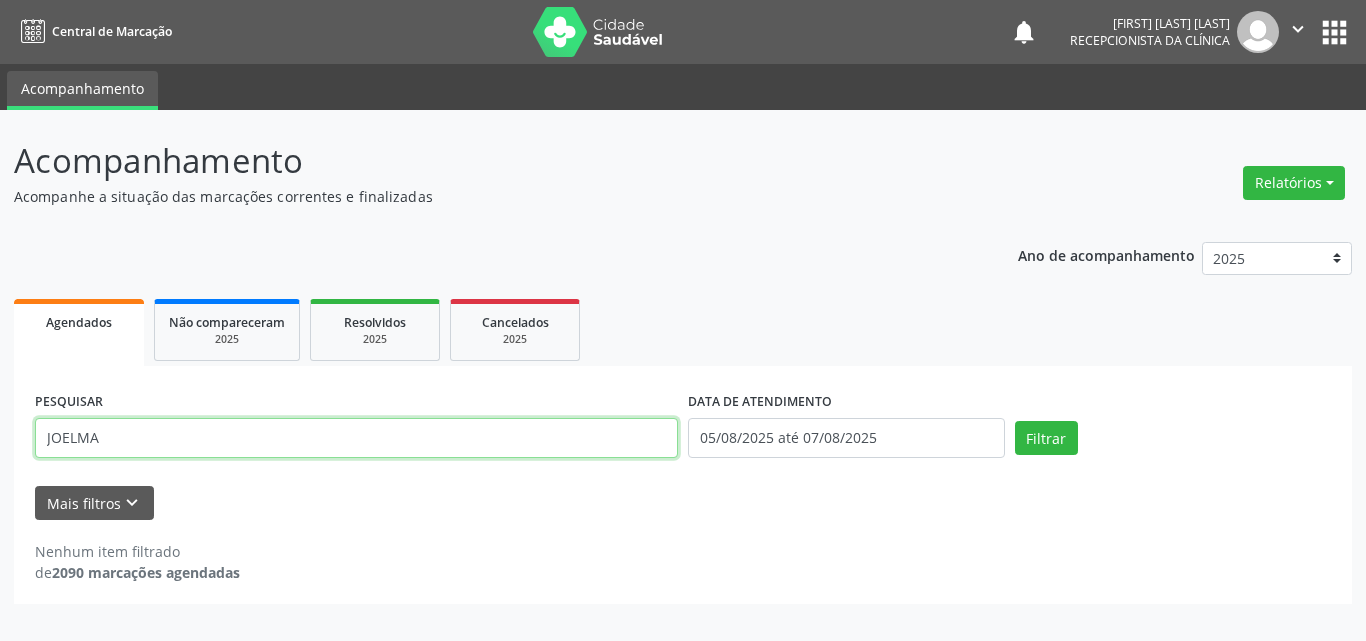 type on "JOELMA" 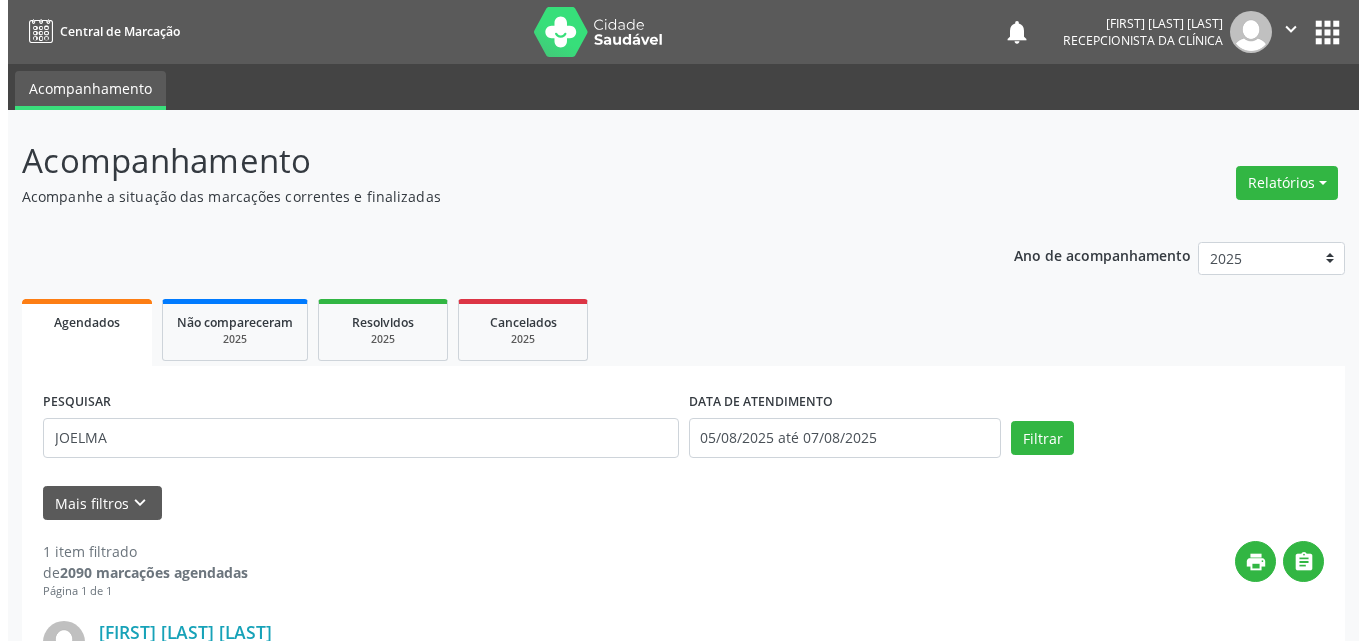 scroll, scrollTop: 264, scrollLeft: 0, axis: vertical 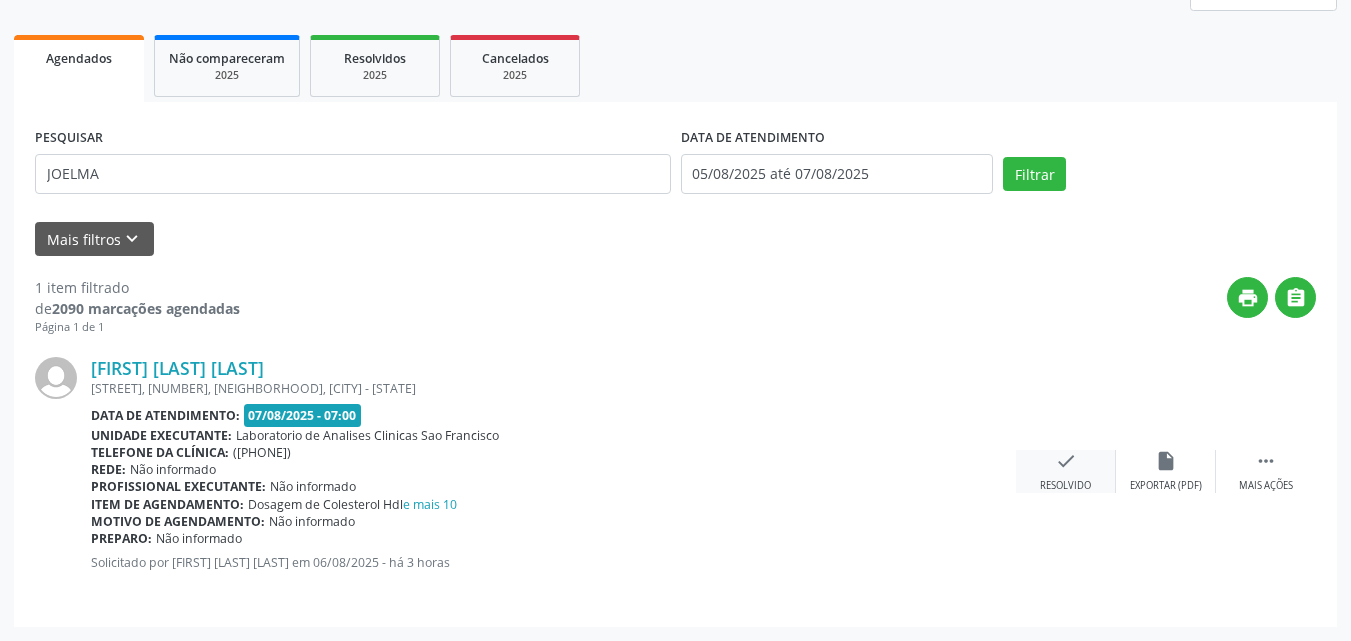 click on "check
Resolvido" at bounding box center (1066, 471) 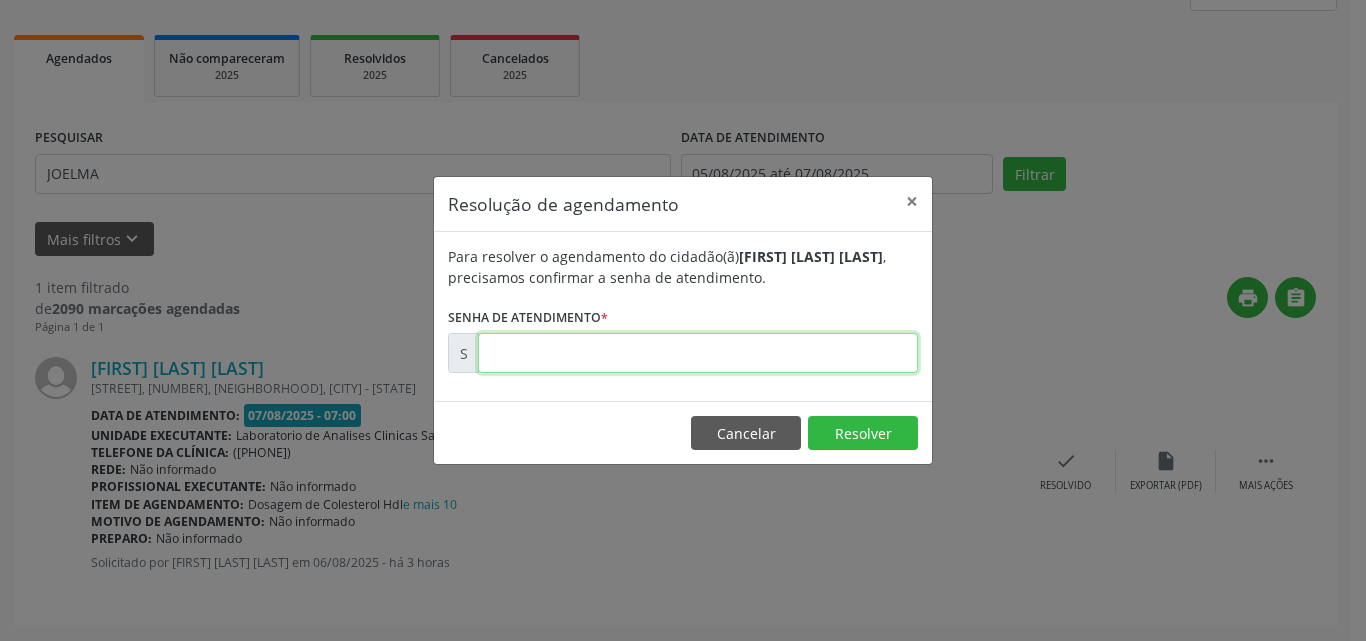 click at bounding box center (698, 353) 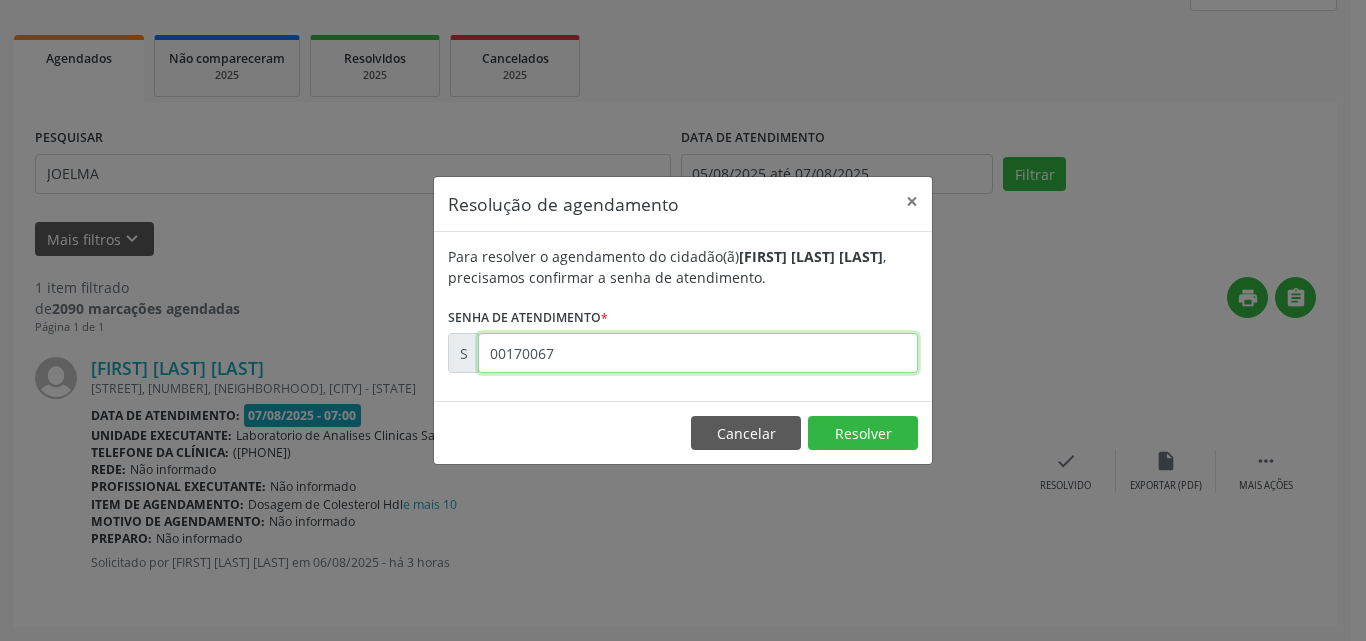 type on "00170067" 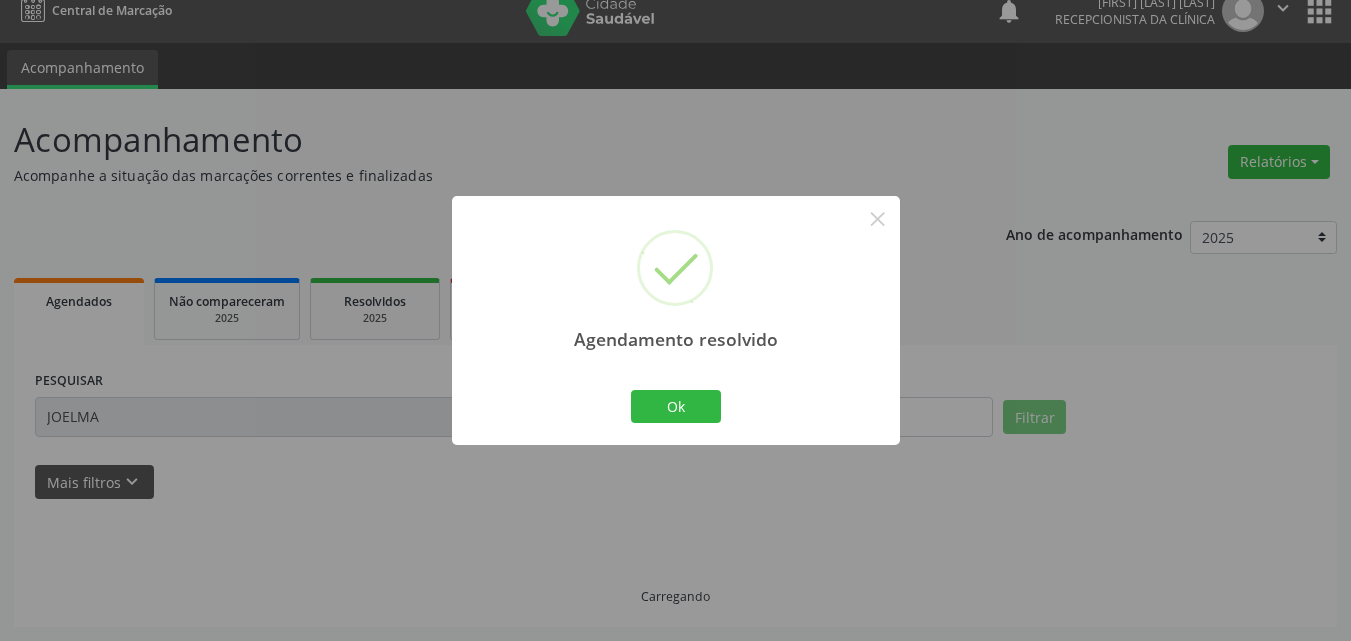 scroll, scrollTop: 0, scrollLeft: 0, axis: both 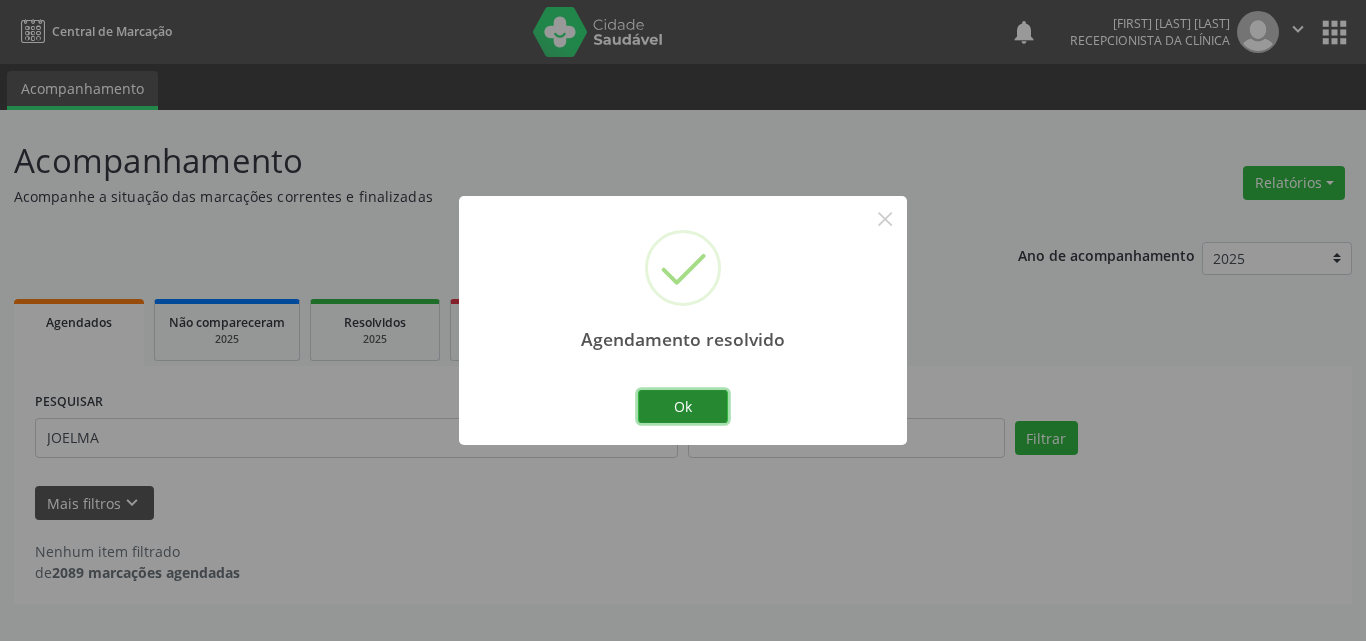 drag, startPoint x: 687, startPoint y: 400, endPoint x: 567, endPoint y: 433, distance: 124.45481 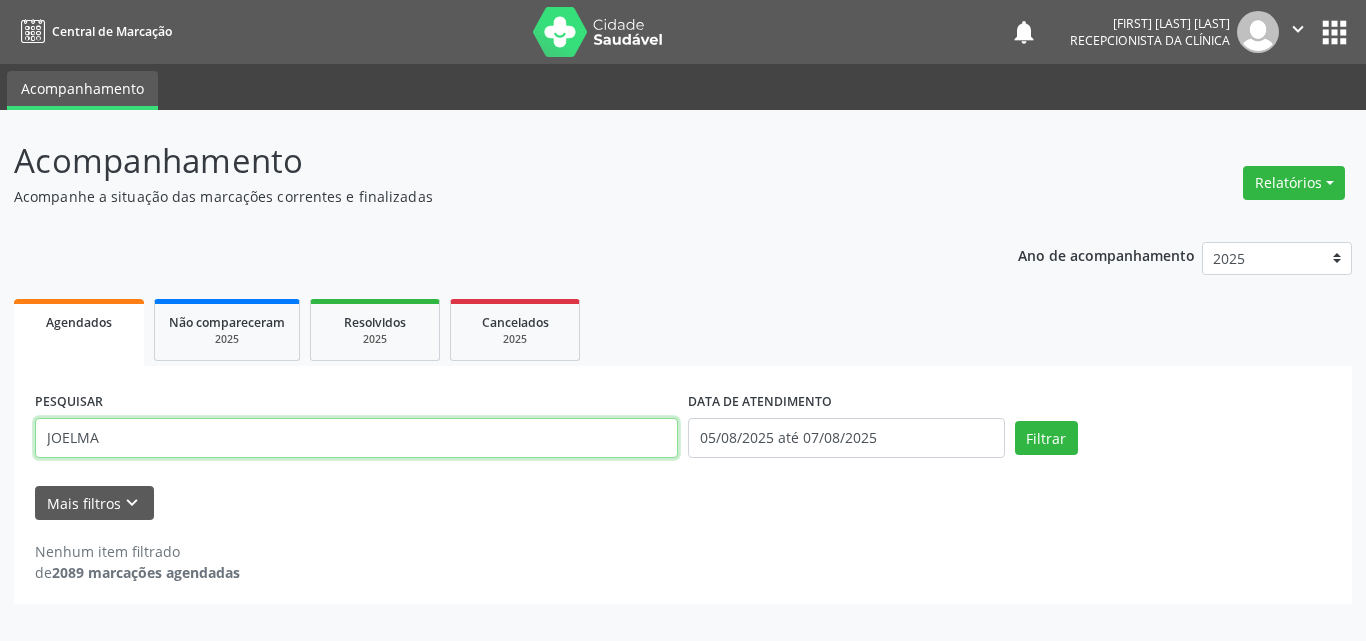 drag, startPoint x: 0, startPoint y: 303, endPoint x: 0, endPoint y: 274, distance: 29 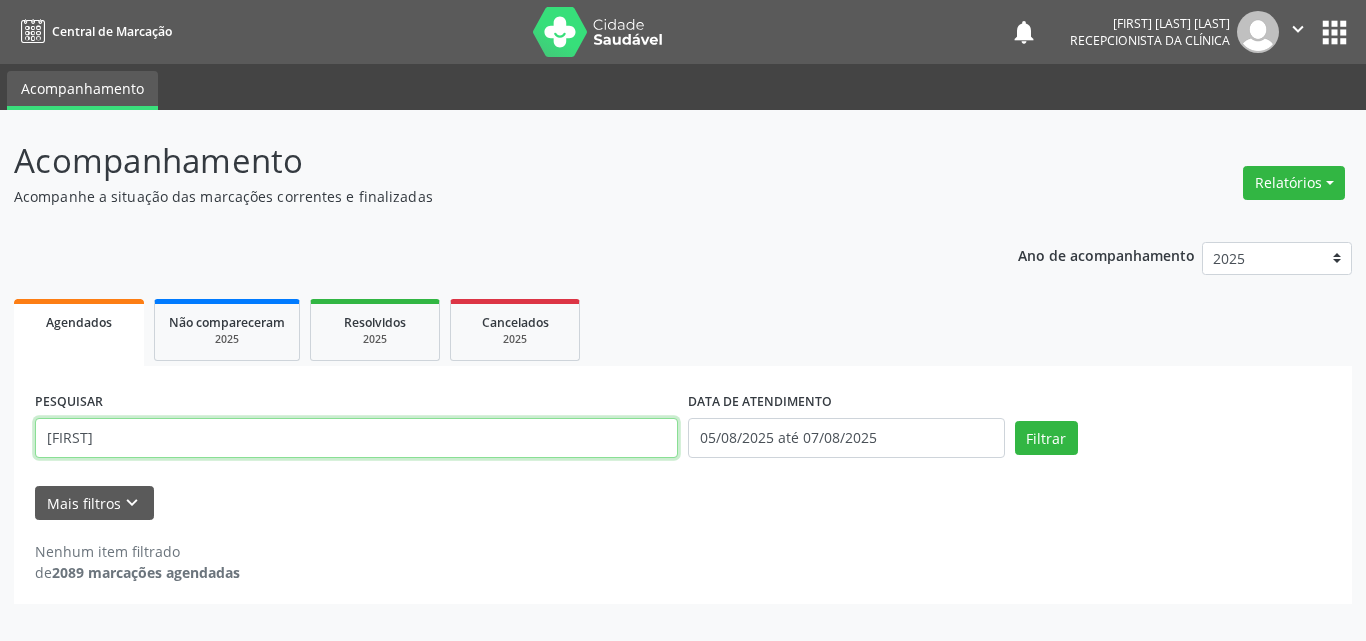 type on "[FIRST]" 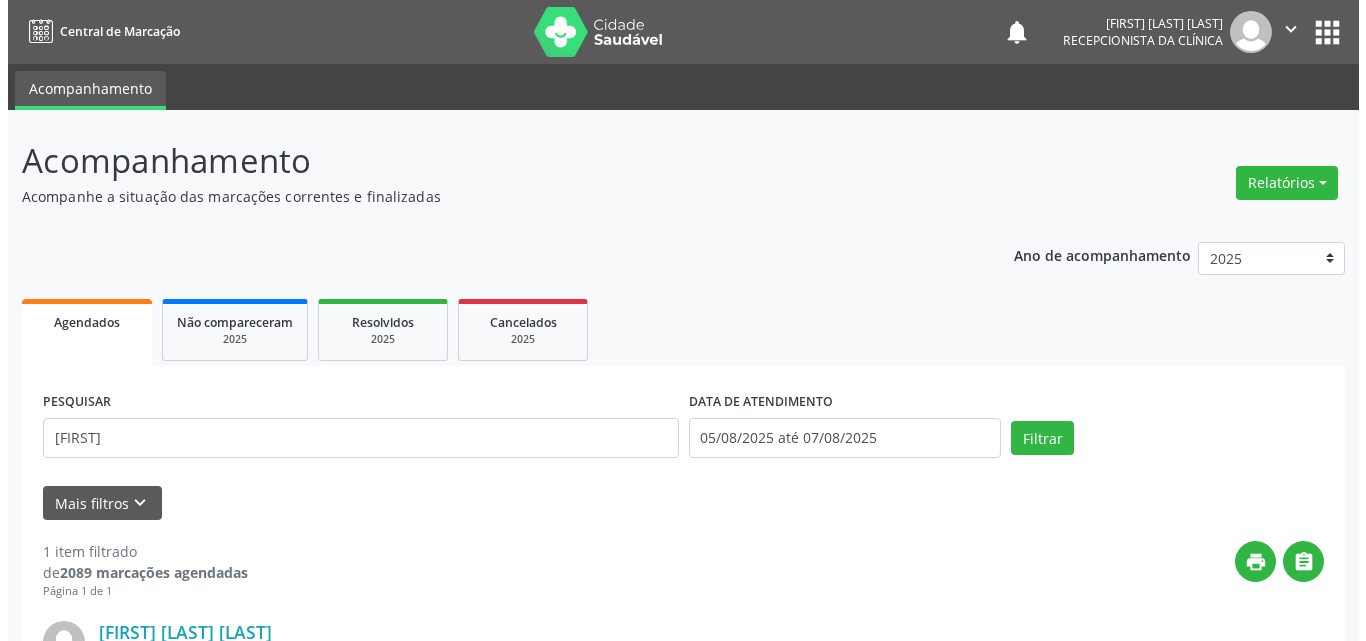 scroll, scrollTop: 264, scrollLeft: 0, axis: vertical 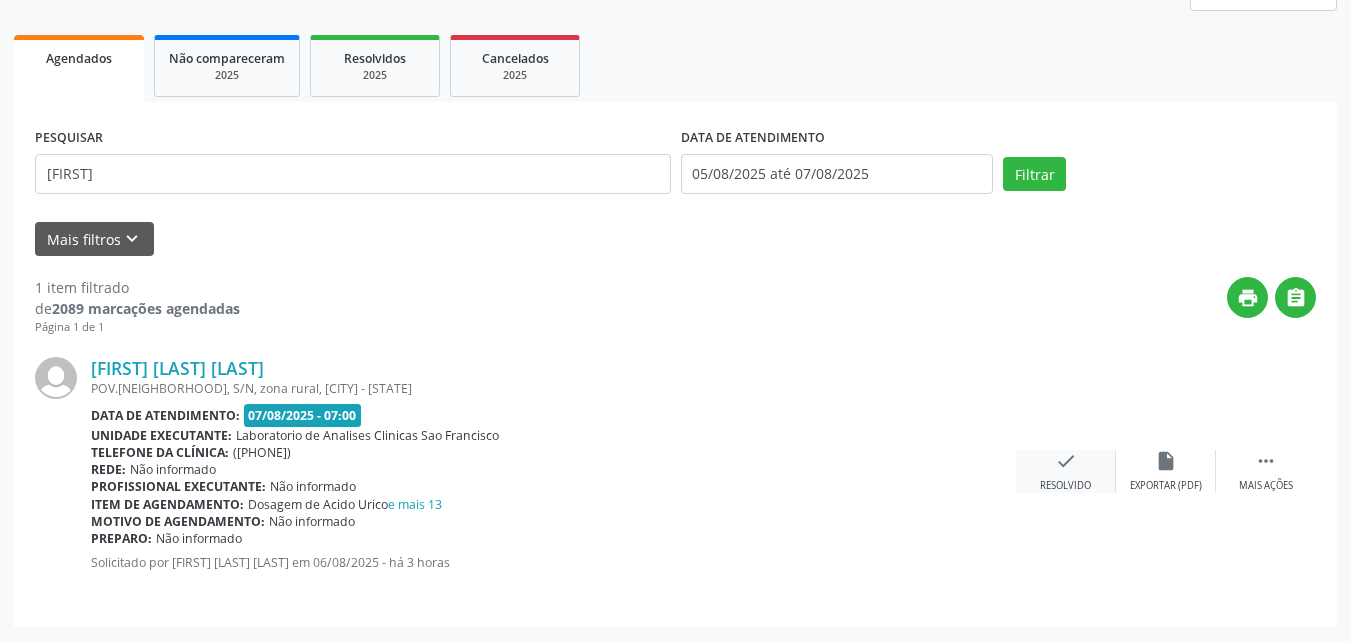 click on "check
Resolvido" at bounding box center [1066, 471] 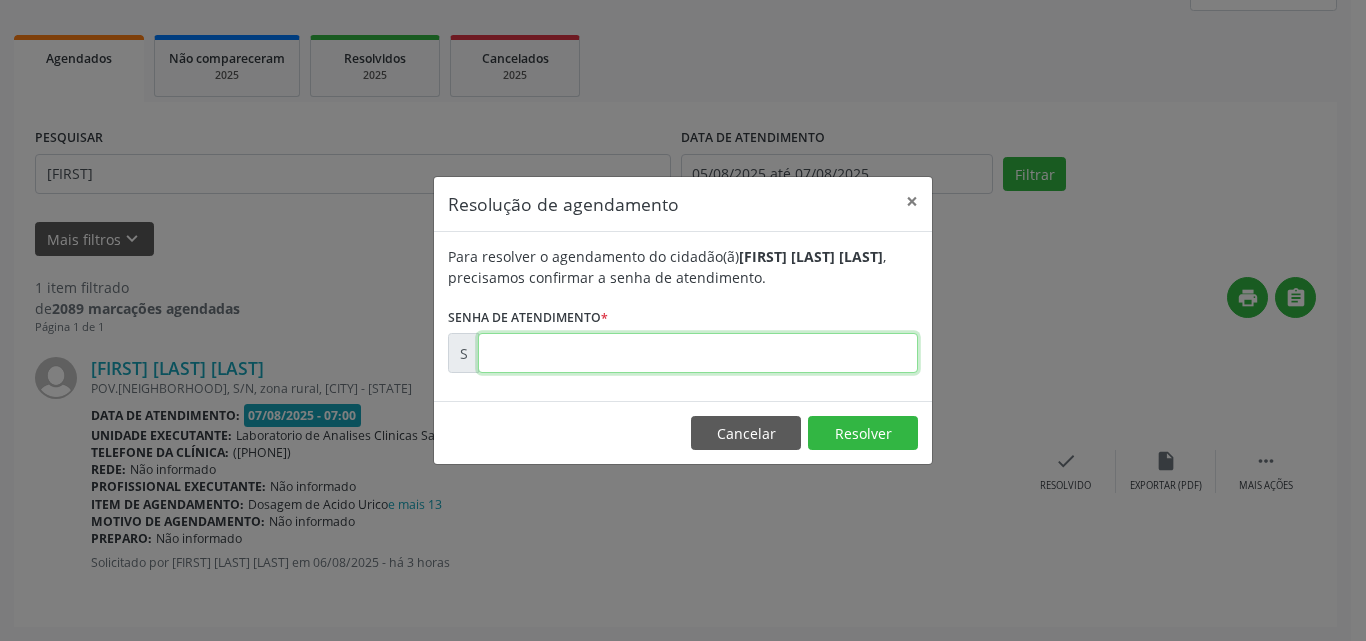 click at bounding box center (698, 353) 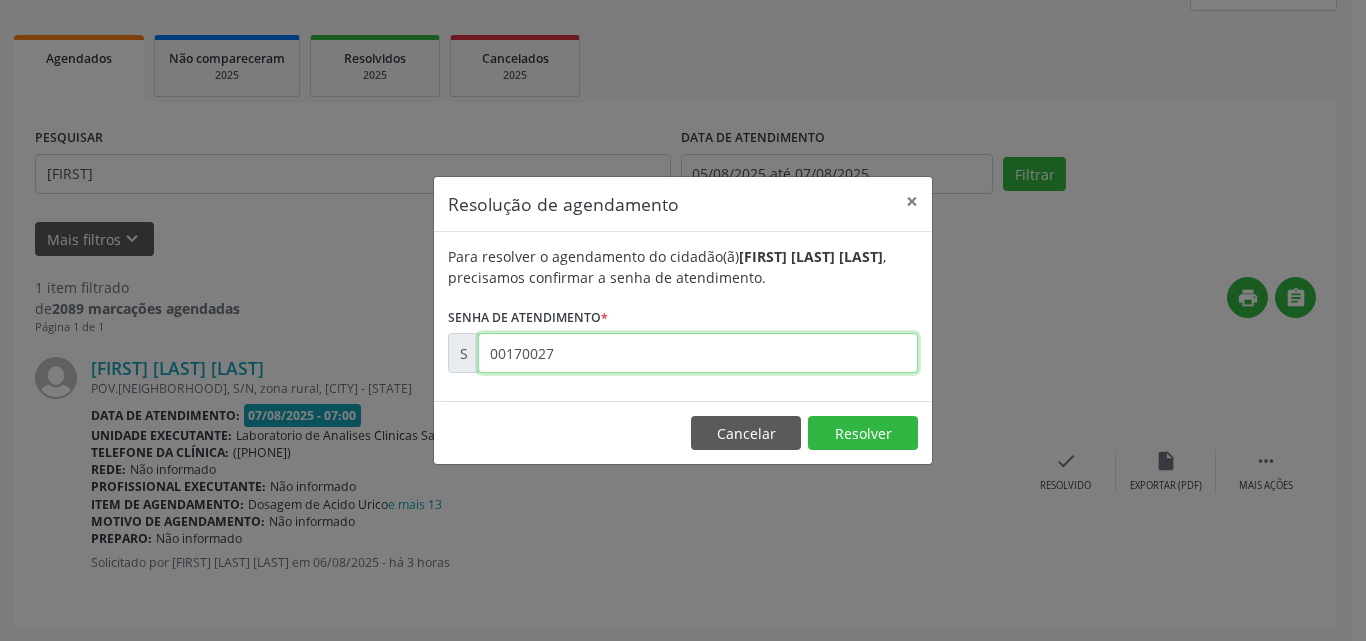 type on "00170027" 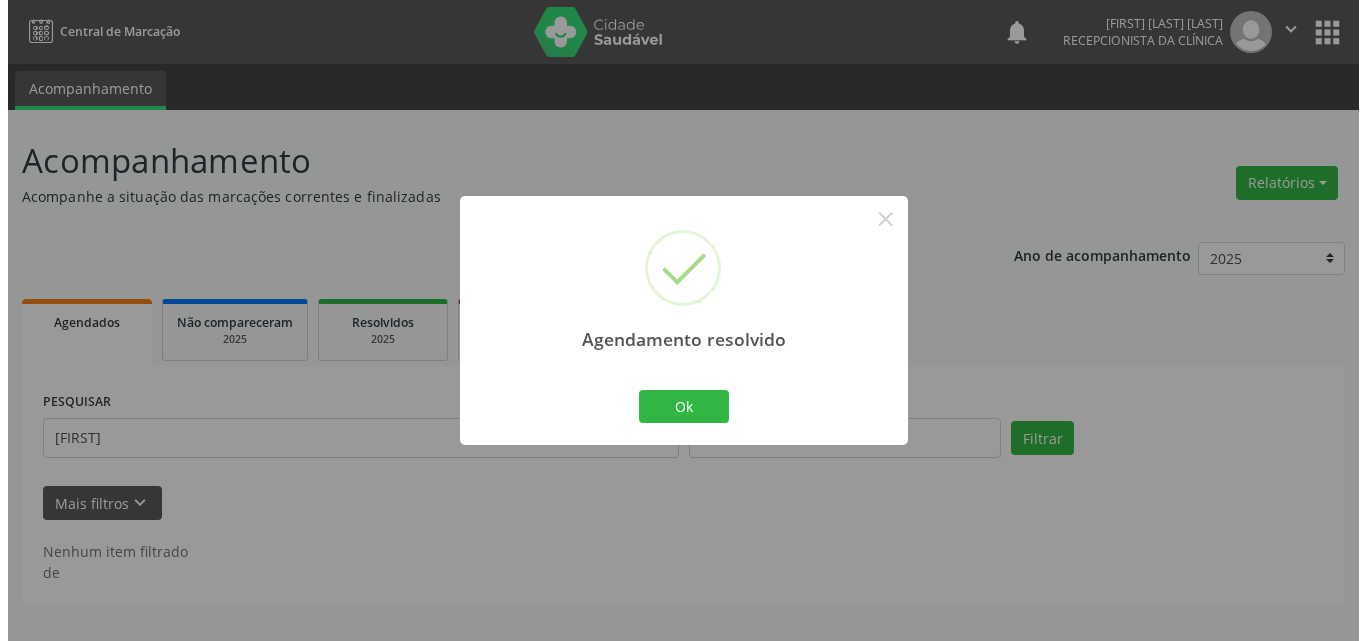 scroll, scrollTop: 0, scrollLeft: 0, axis: both 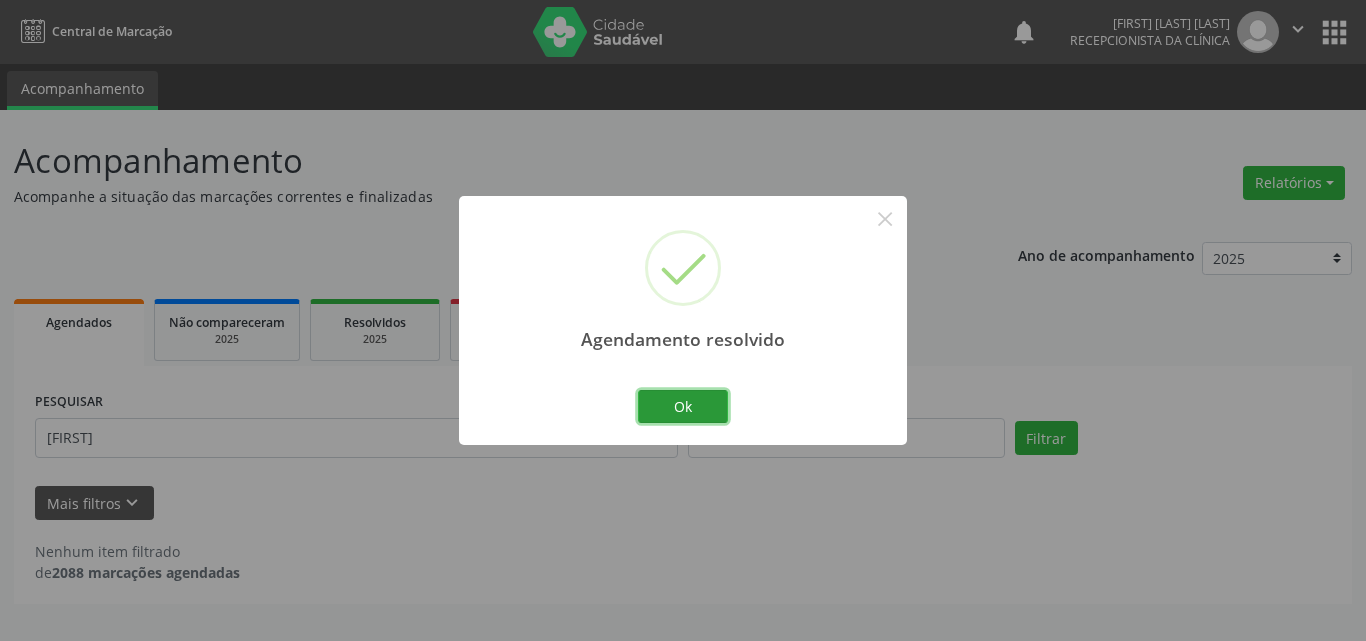 click on "Ok" at bounding box center [683, 407] 